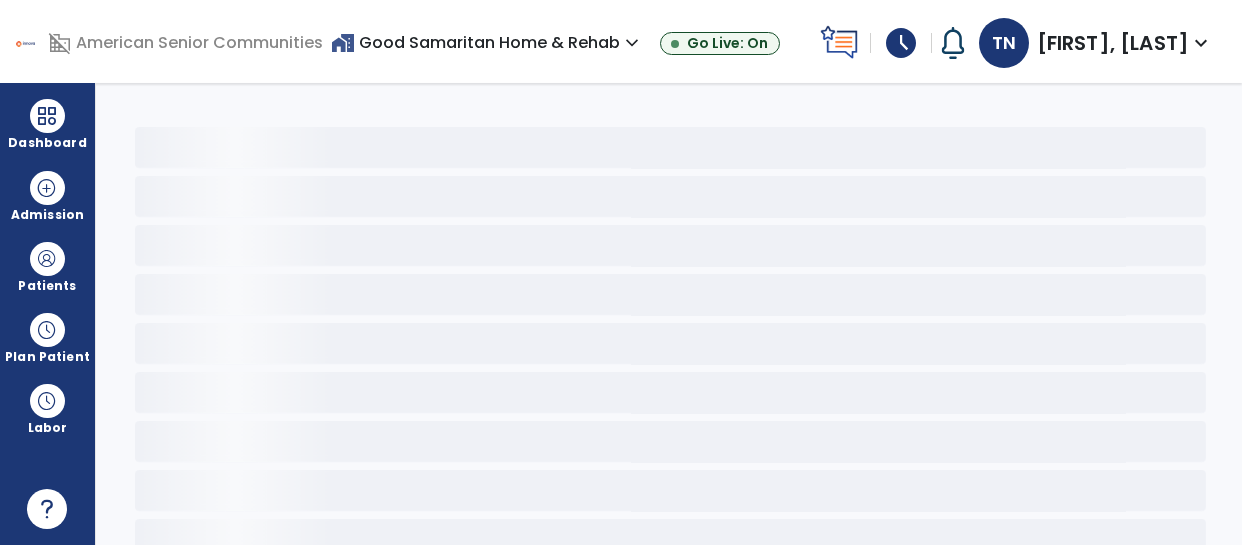 scroll, scrollTop: 0, scrollLeft: 0, axis: both 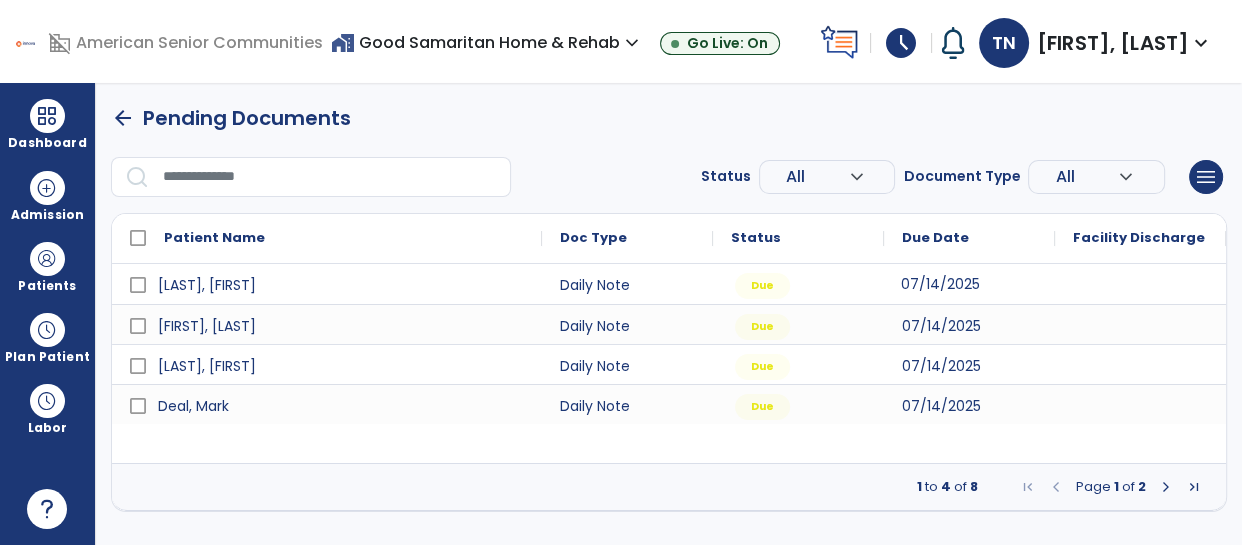 click on "07/14/2025" at bounding box center [969, 284] 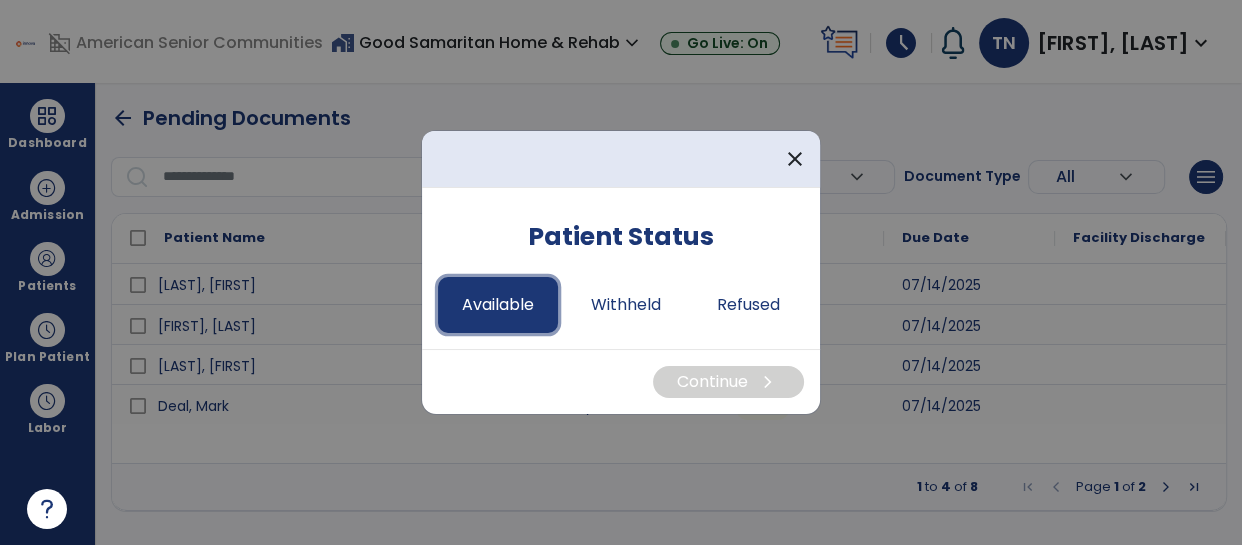 click on "Available" at bounding box center [498, 305] 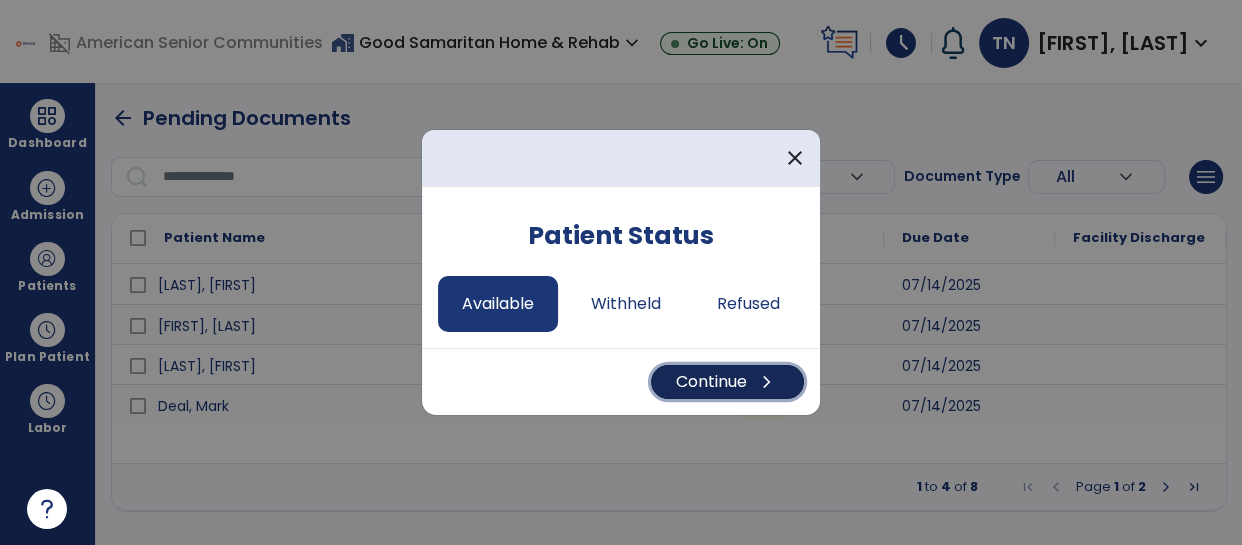 click on "Continue   chevron_right" at bounding box center [727, 382] 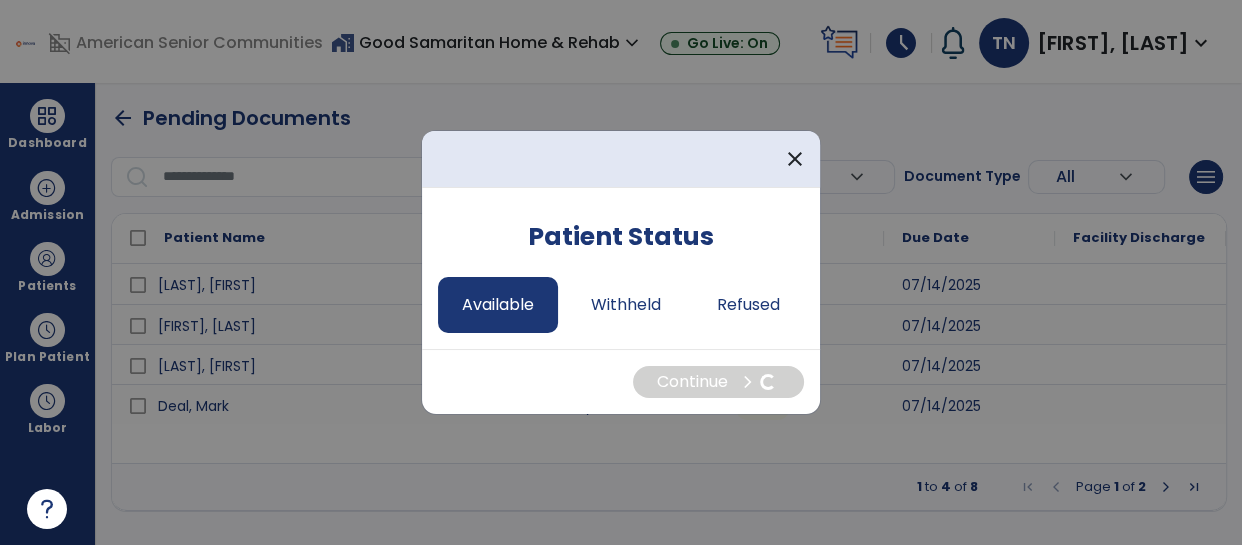 select on "*" 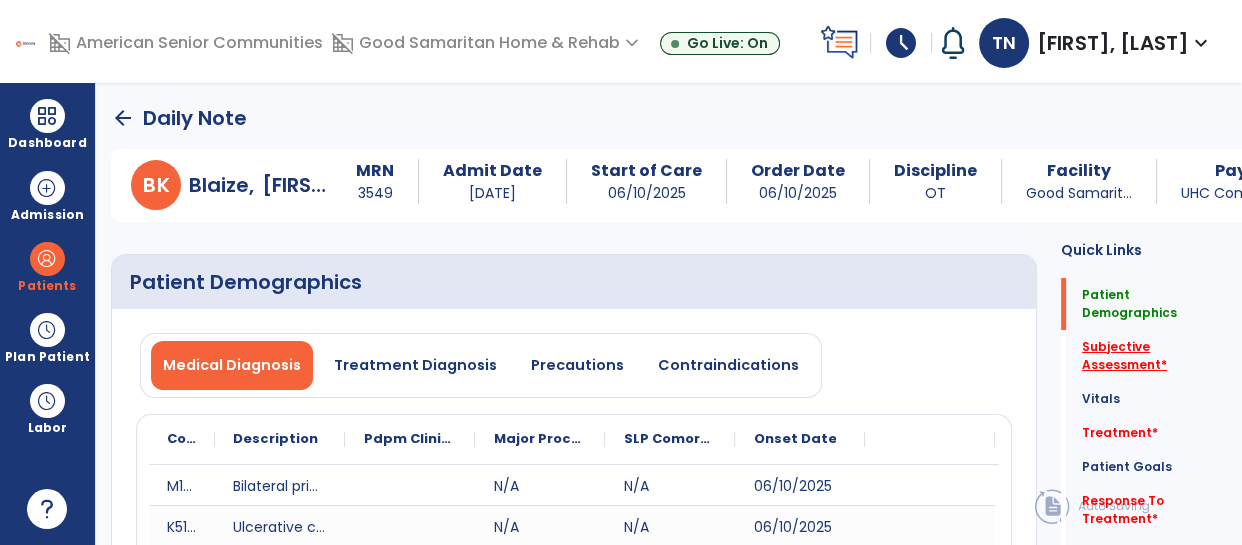 click on "Subjective Assessment   *" 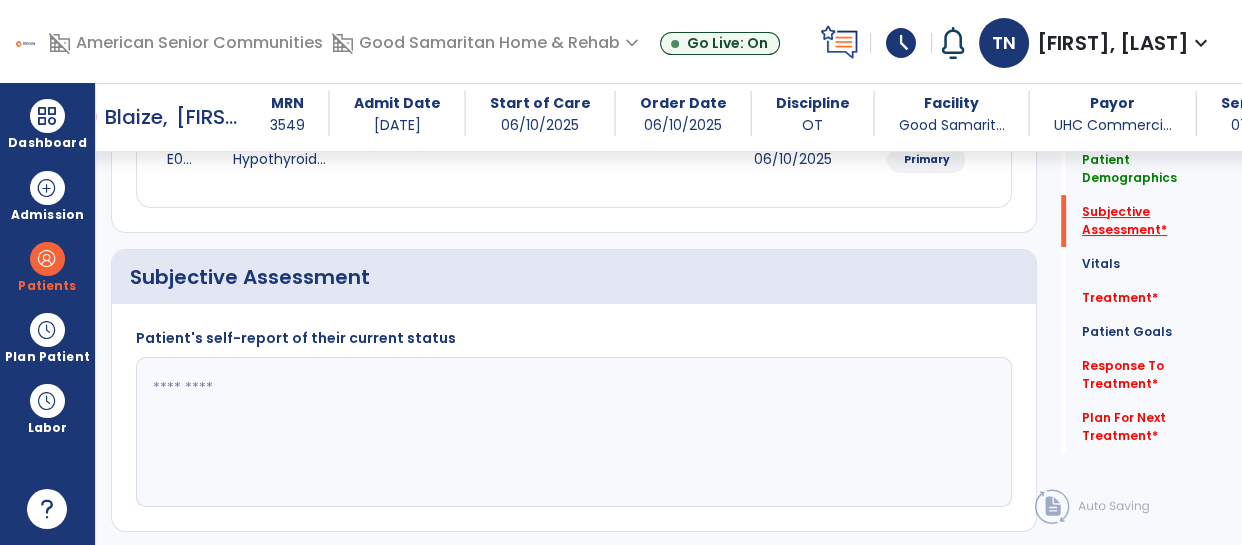 scroll, scrollTop: 483, scrollLeft: 0, axis: vertical 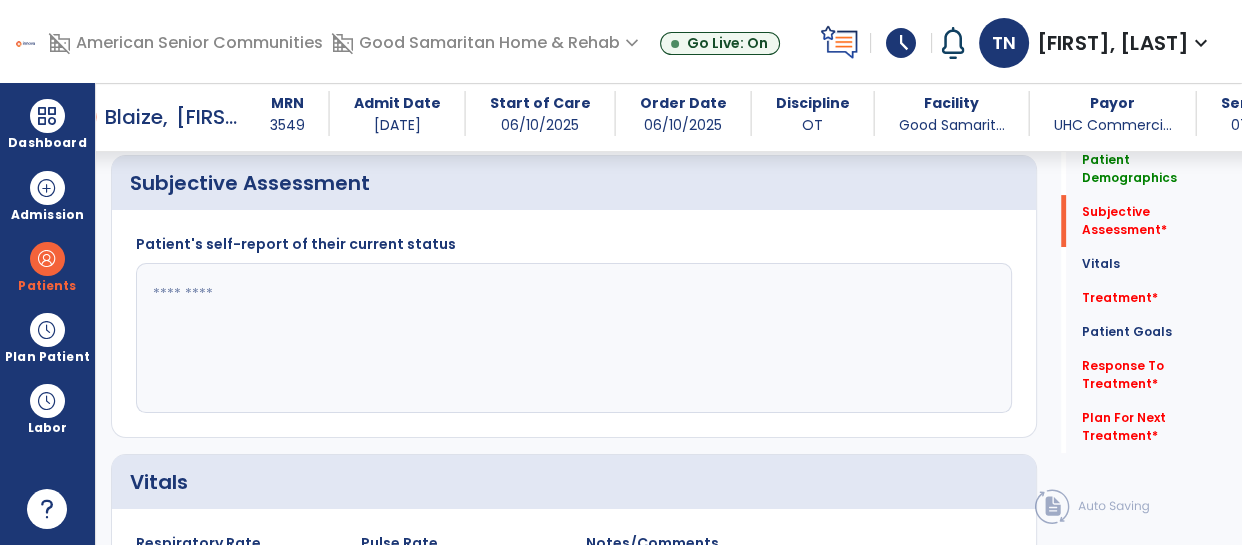 click 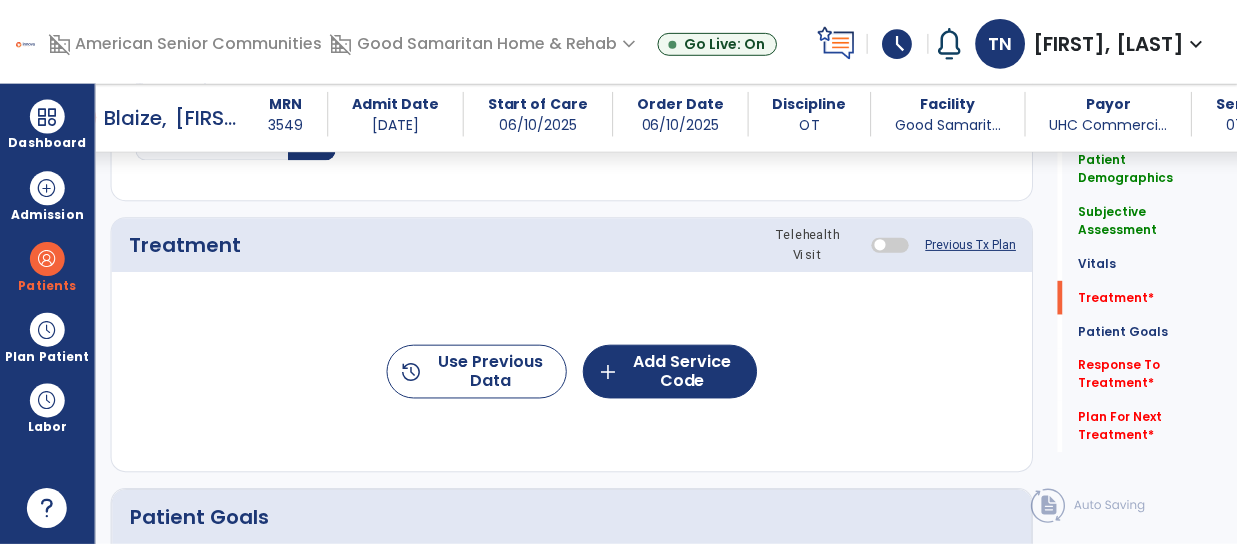 scroll, scrollTop: 1145, scrollLeft: 0, axis: vertical 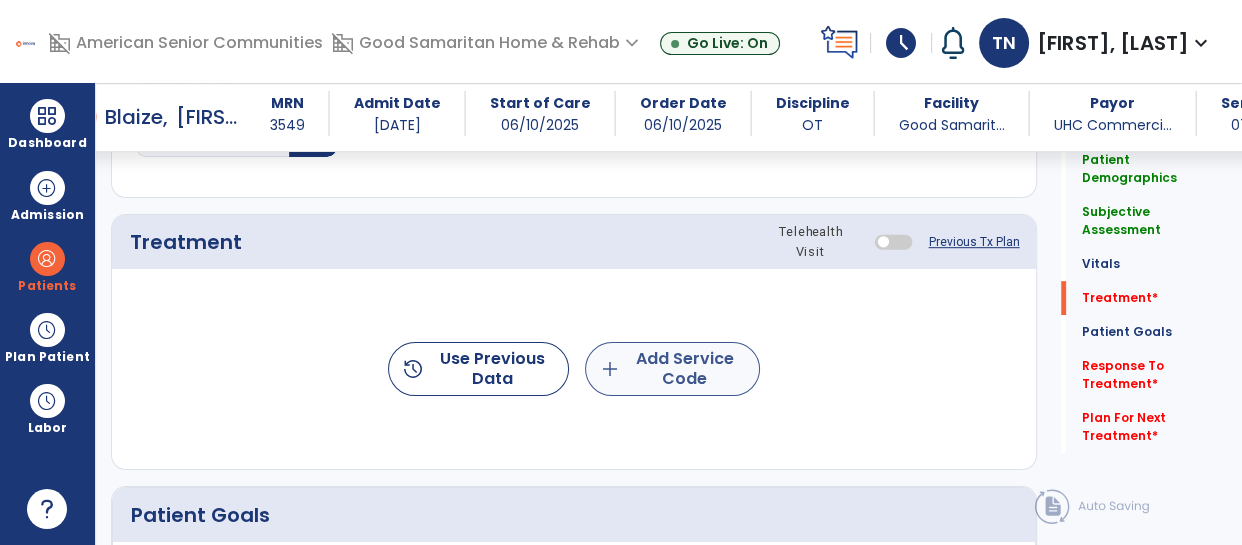 type on "**********" 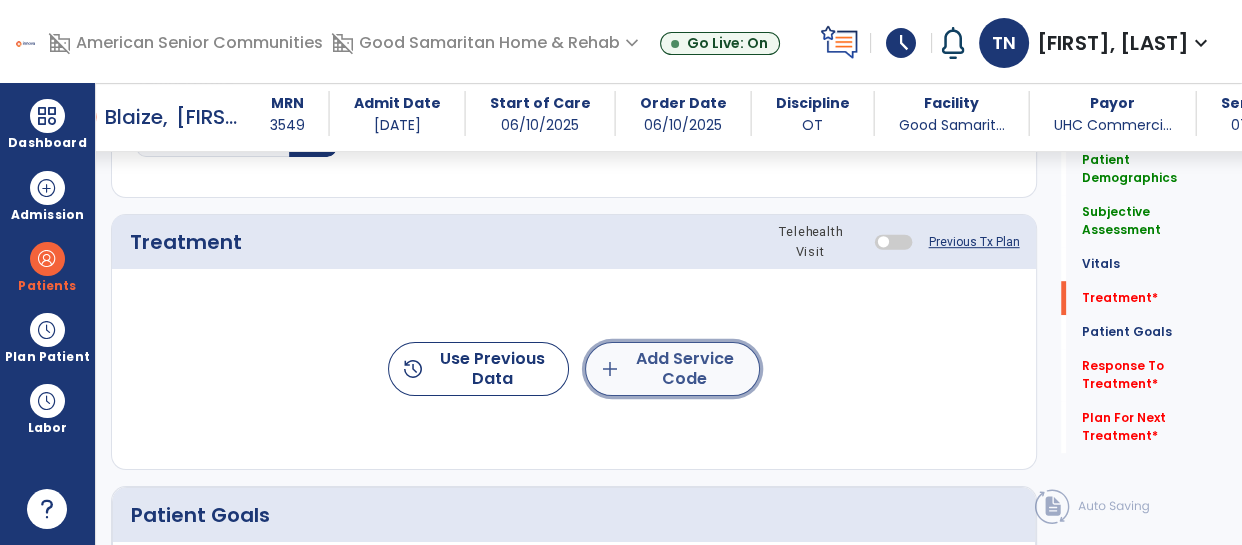 click on "add  Add Service Code" 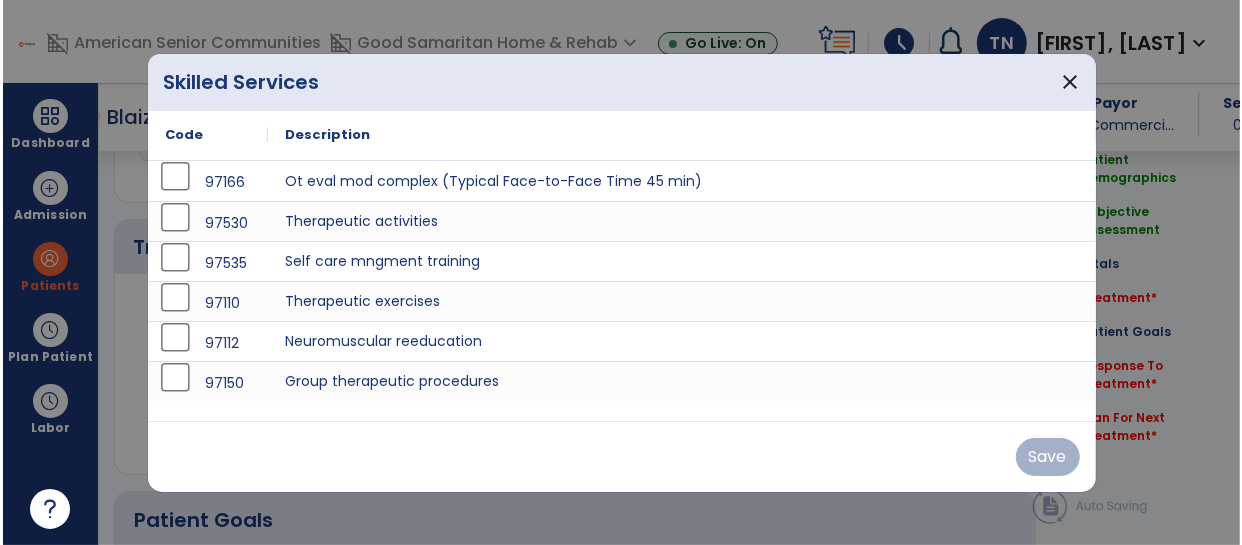 scroll, scrollTop: 1145, scrollLeft: 0, axis: vertical 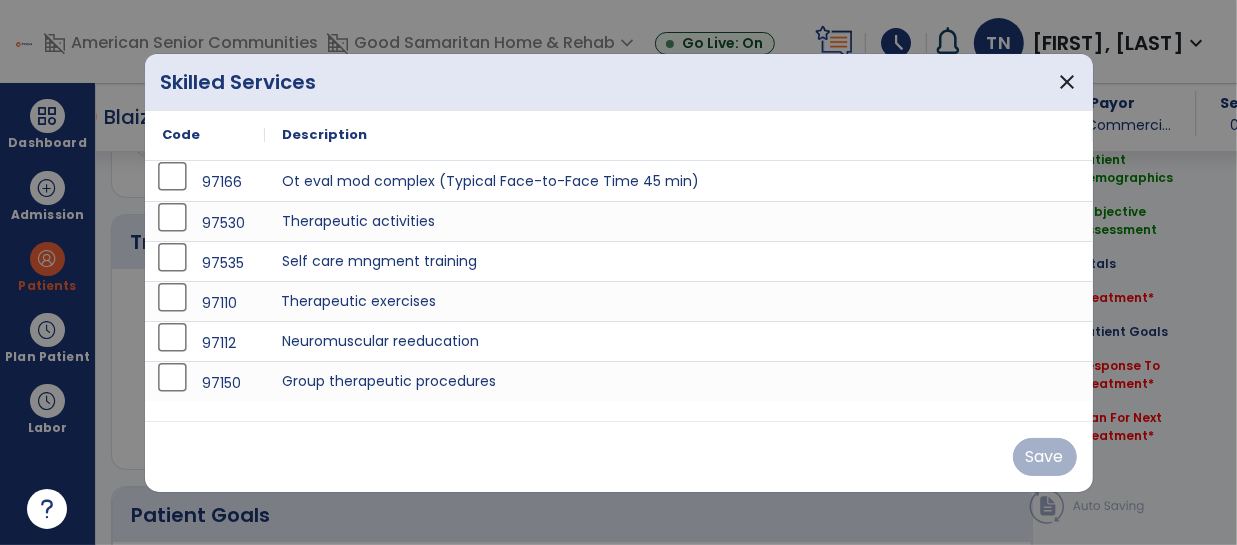 click on "Therapeutic exercises" at bounding box center [679, 301] 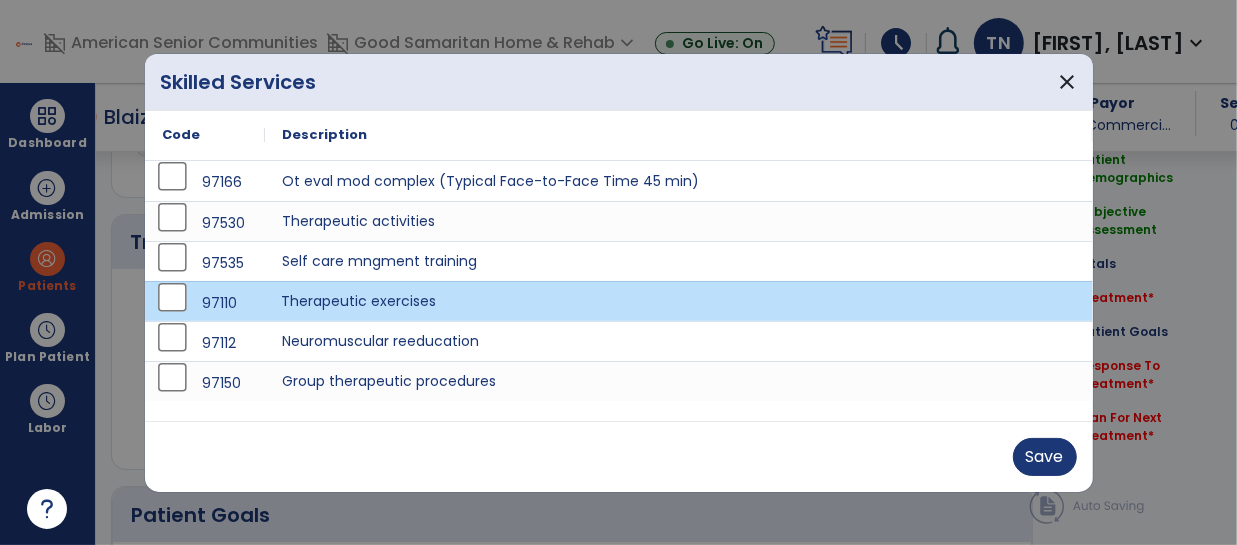click on "Therapeutic exercises" at bounding box center [679, 301] 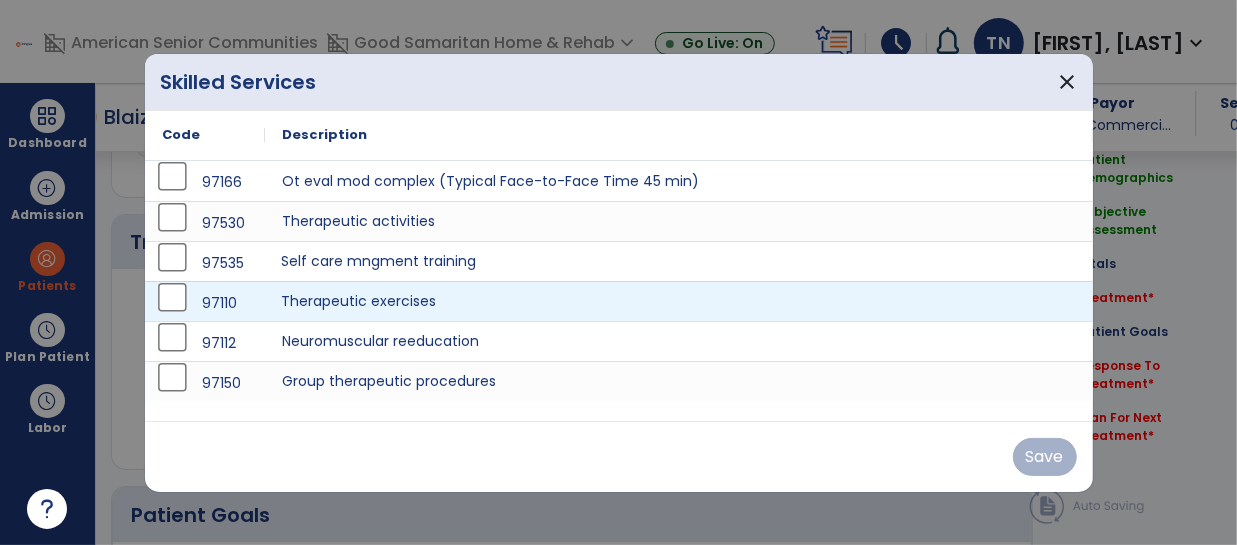 click on "Self care mngment training" at bounding box center [679, 261] 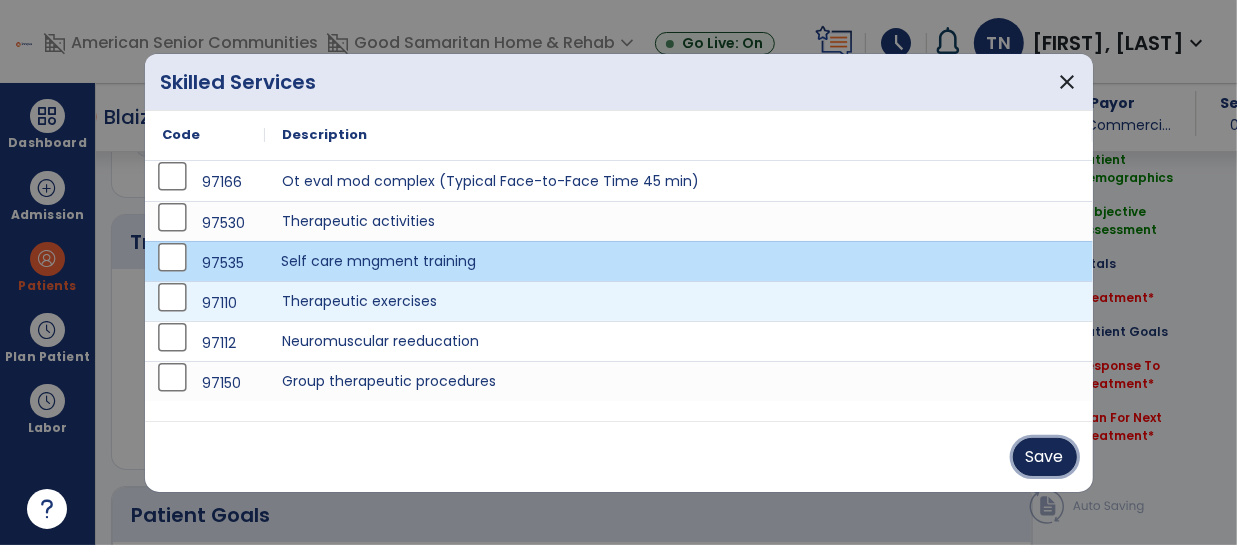 click on "Save" at bounding box center [1045, 457] 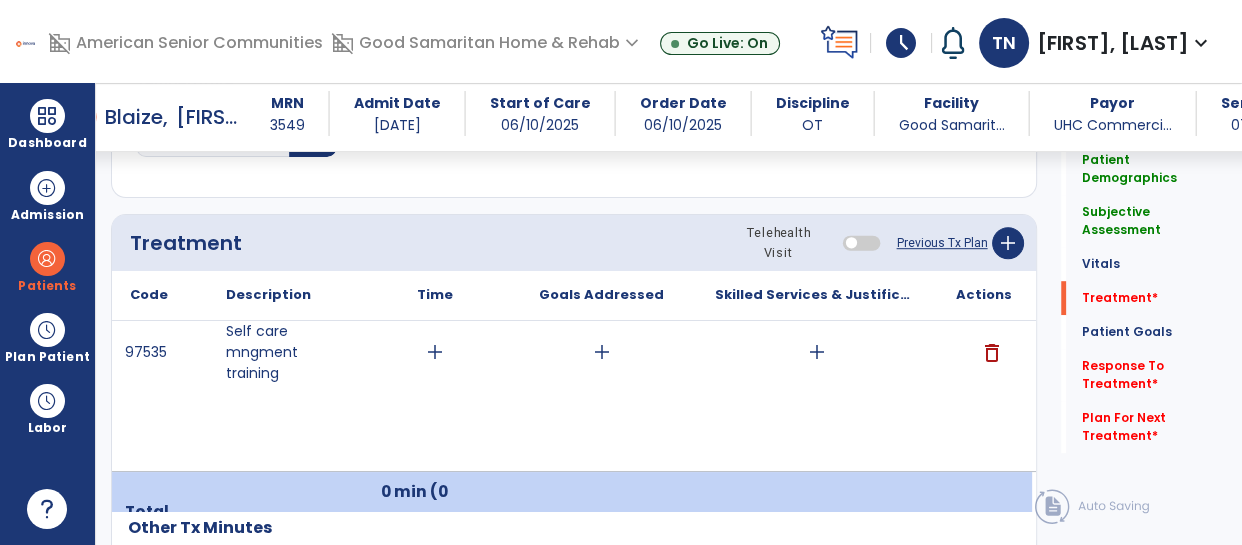 click on "add" at bounding box center [434, 352] 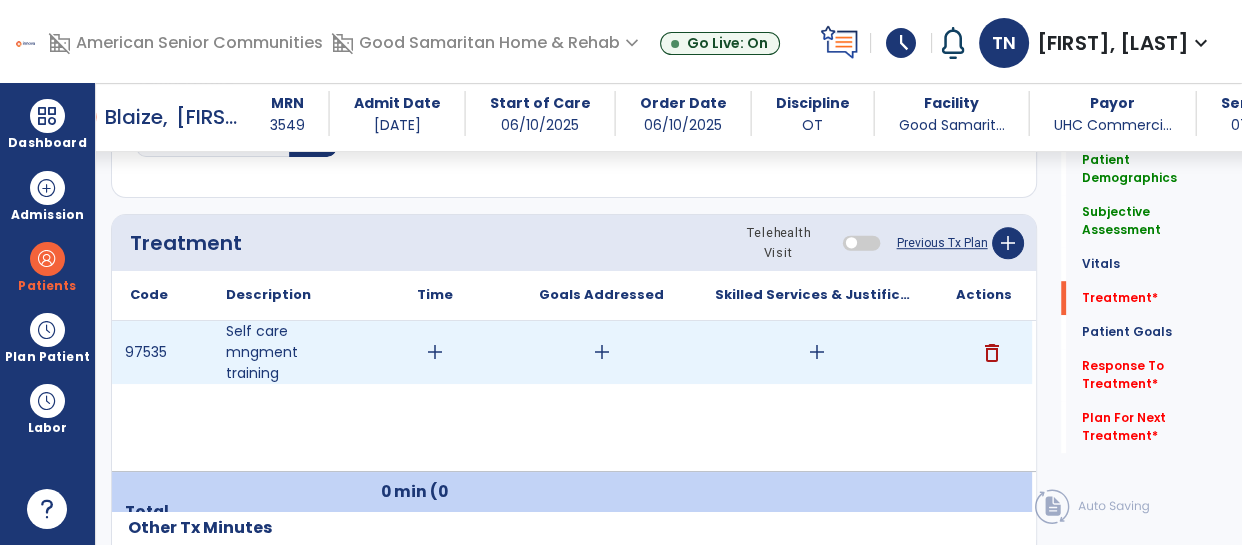 click on "add" at bounding box center [435, 352] 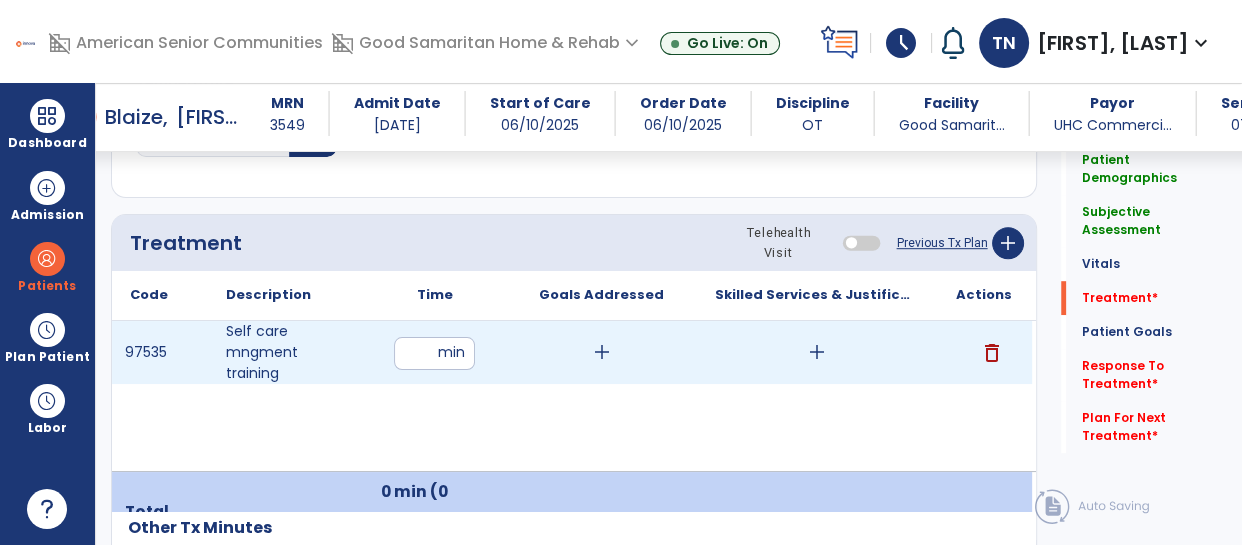 type on "**" 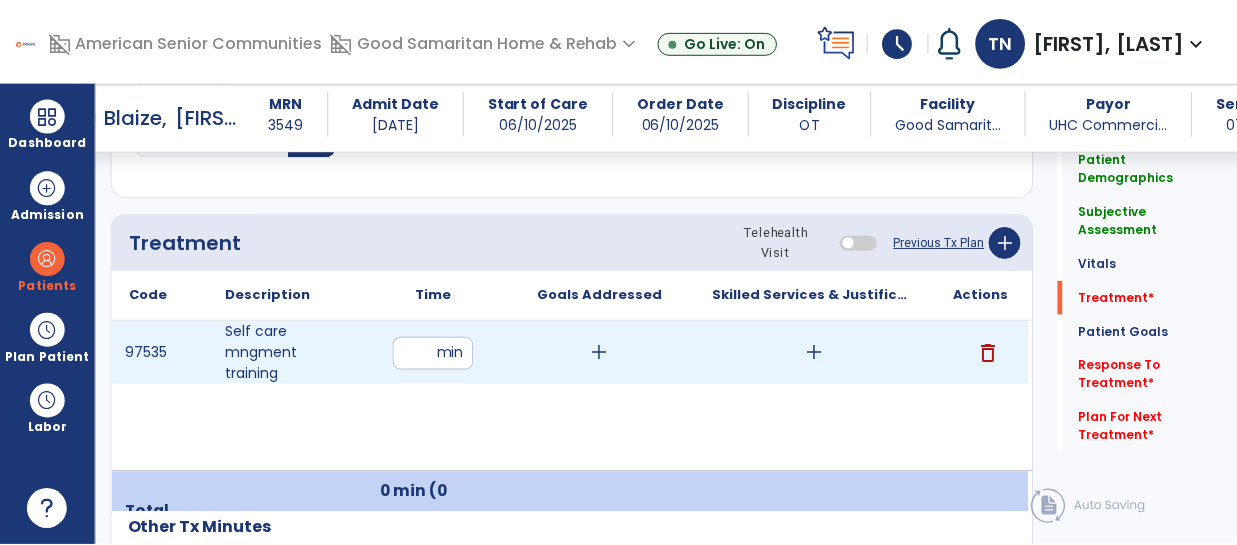 scroll, scrollTop: 1147, scrollLeft: 0, axis: vertical 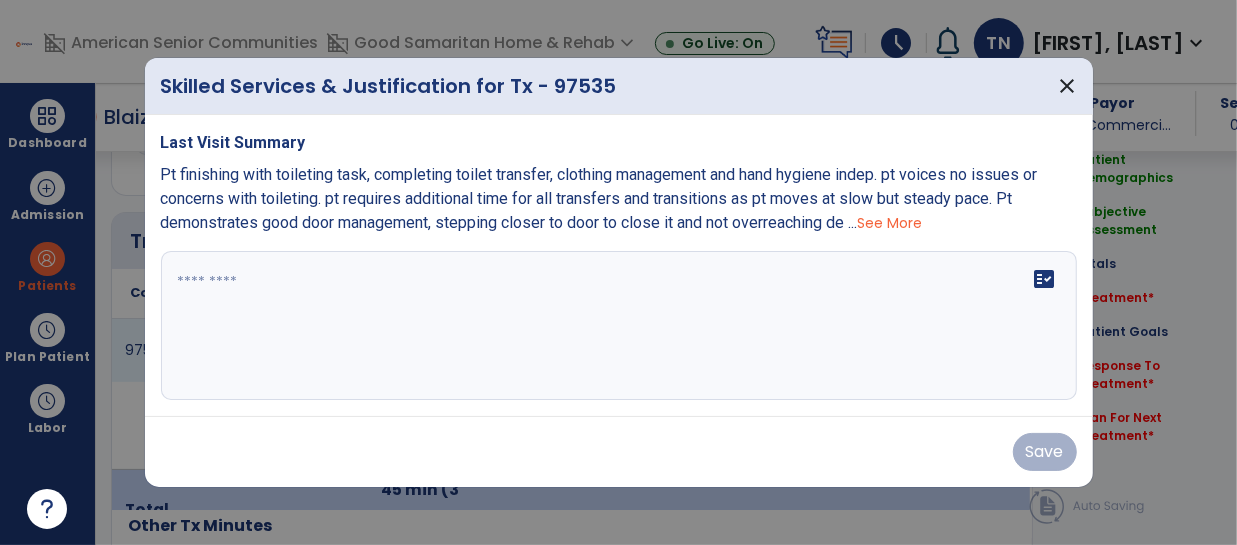 click at bounding box center [619, 326] 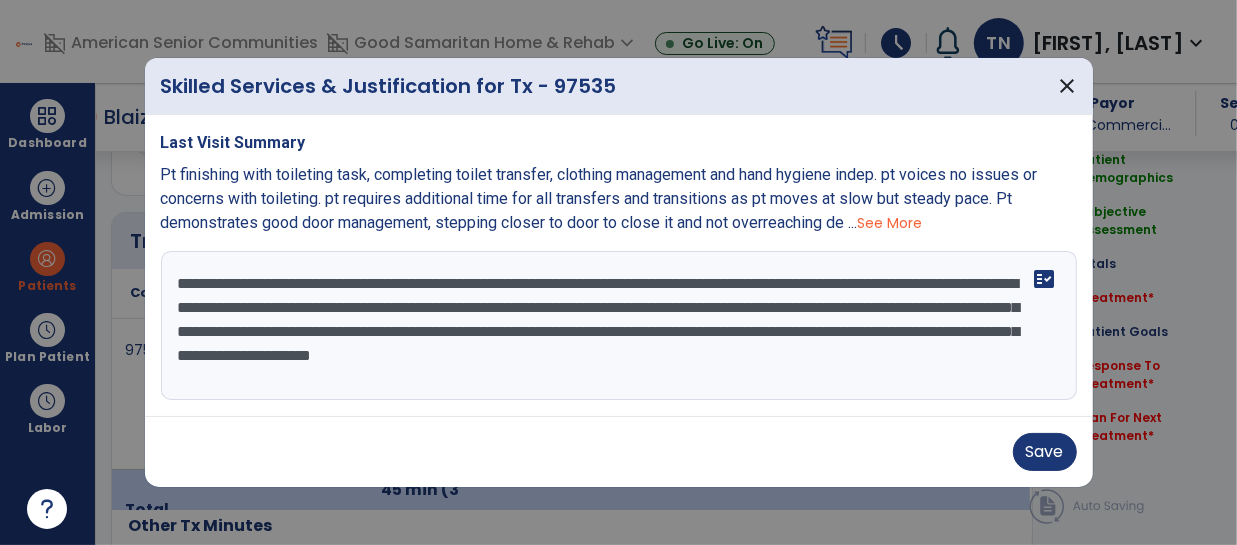 click on "**********" at bounding box center (619, 326) 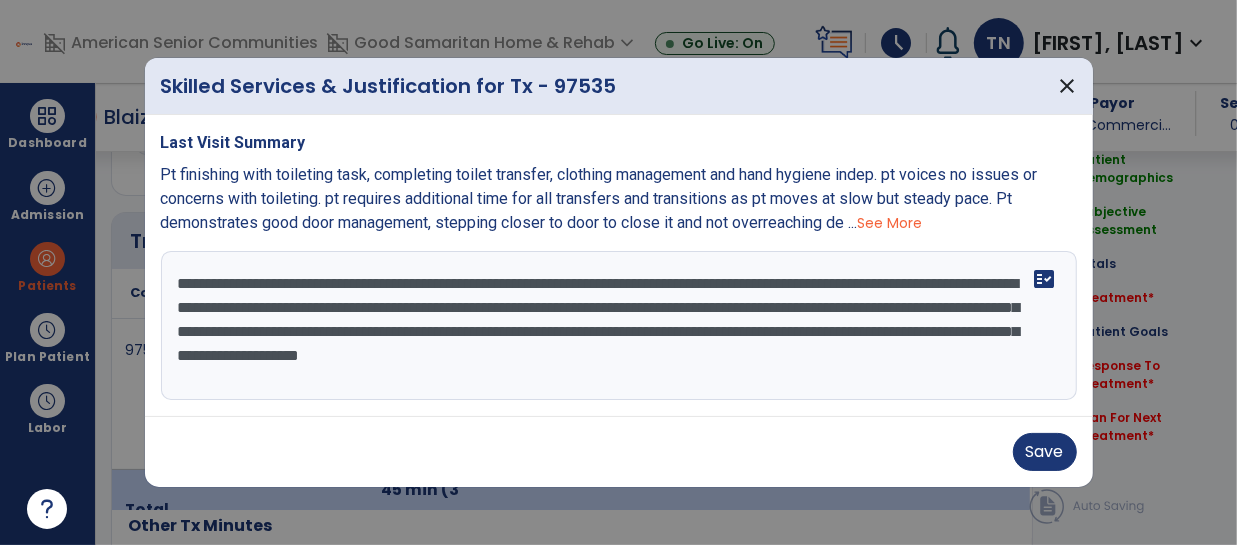 click on "**********" at bounding box center (619, 326) 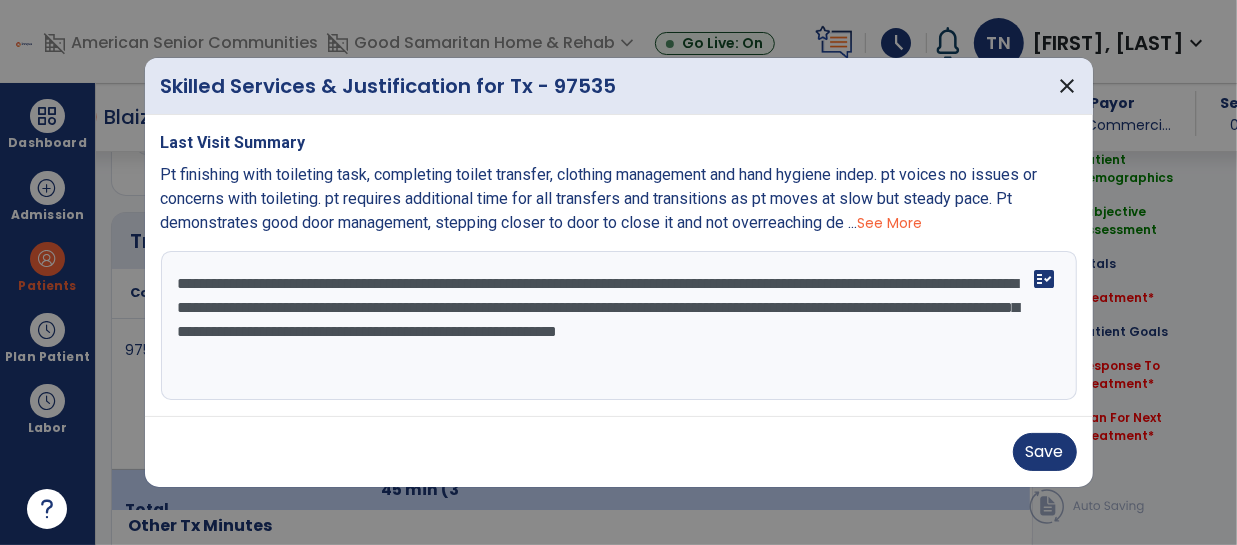 click on "**********" at bounding box center (619, 326) 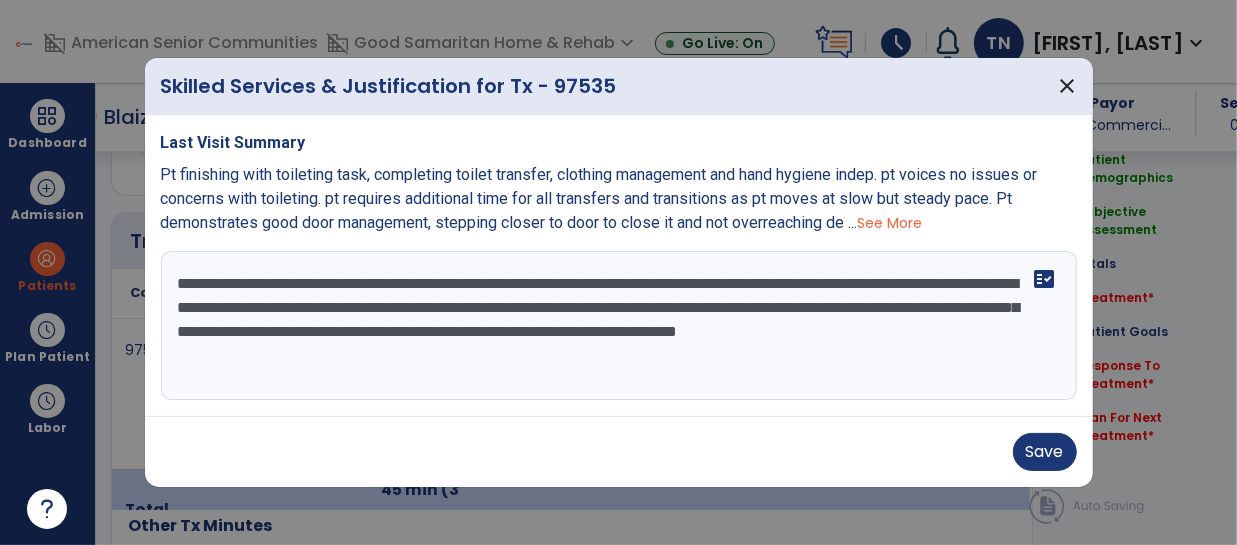 click on "**********" at bounding box center (619, 326) 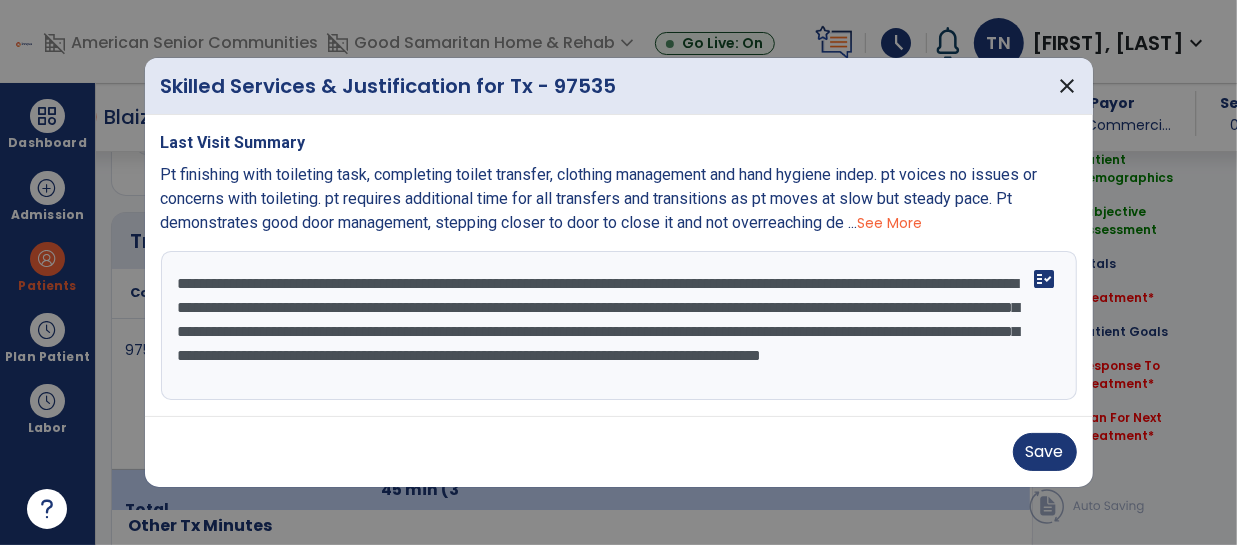 scroll, scrollTop: 15, scrollLeft: 0, axis: vertical 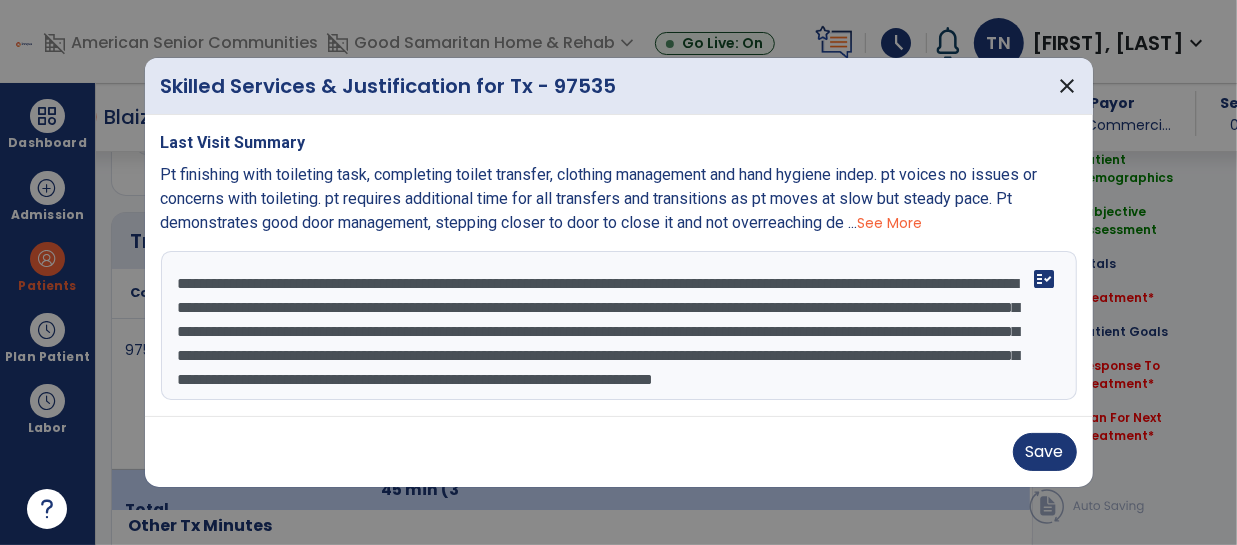 click on "**********" at bounding box center [619, 326] 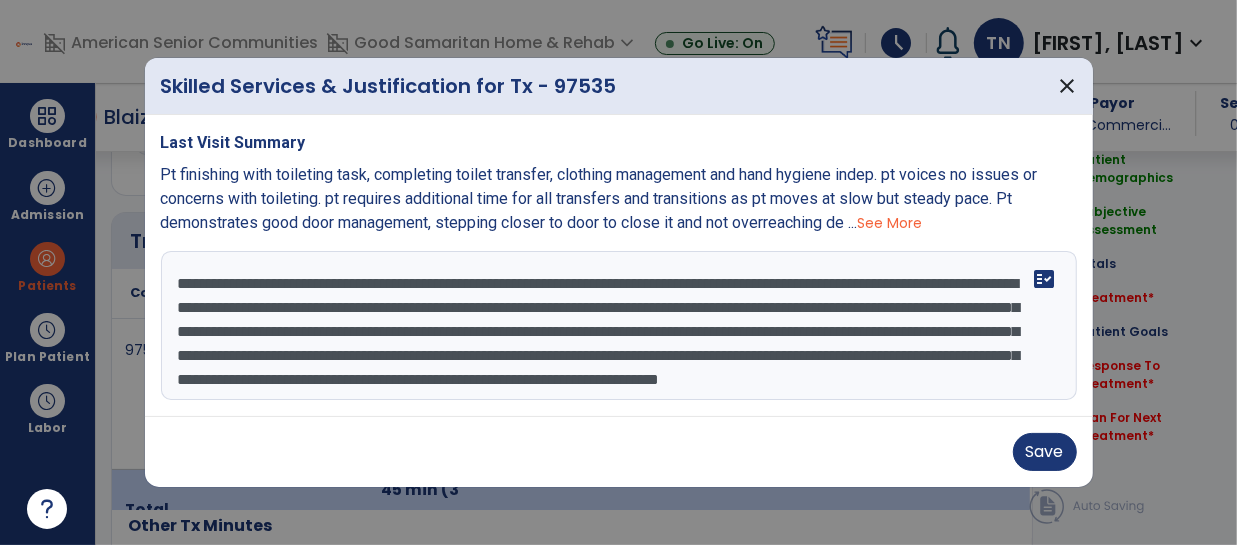 click on "**********" at bounding box center (619, 326) 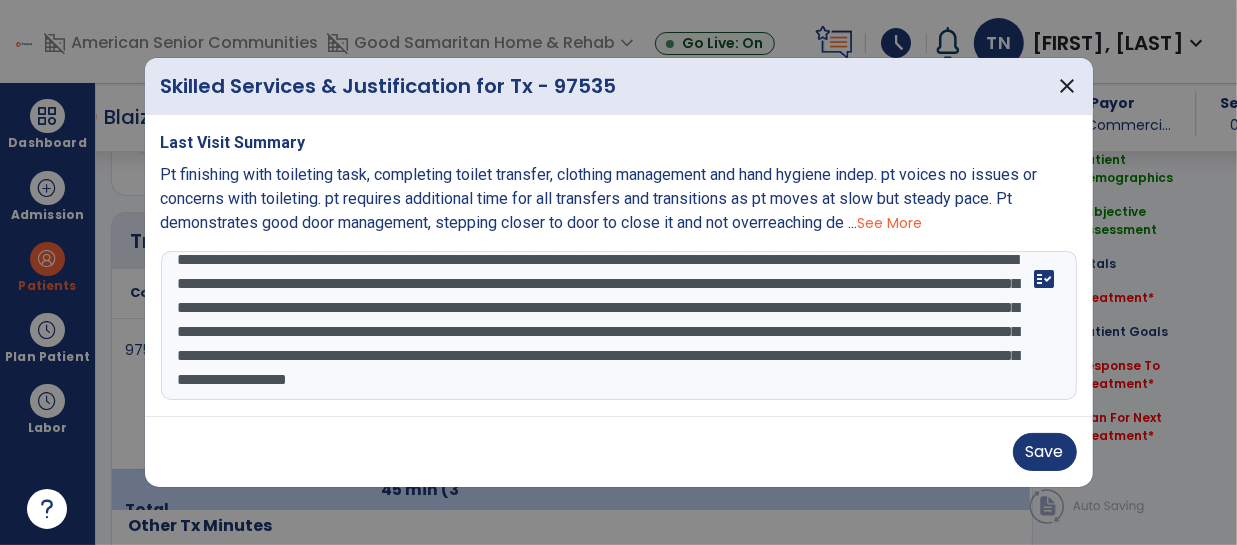 click on "**********" at bounding box center [619, 326] 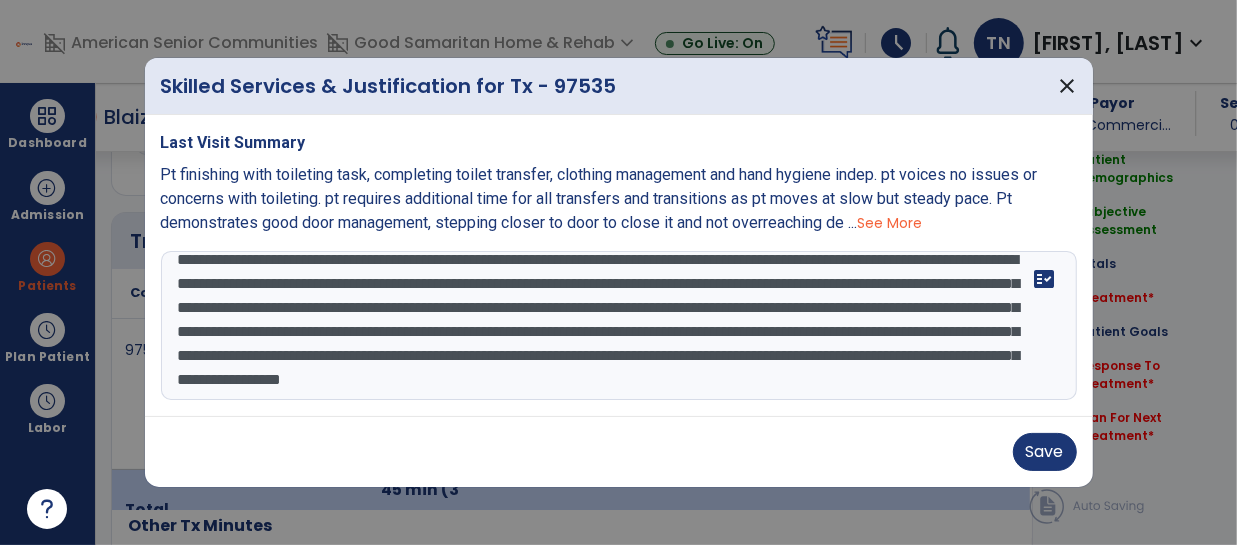 click on "**********" at bounding box center [619, 326] 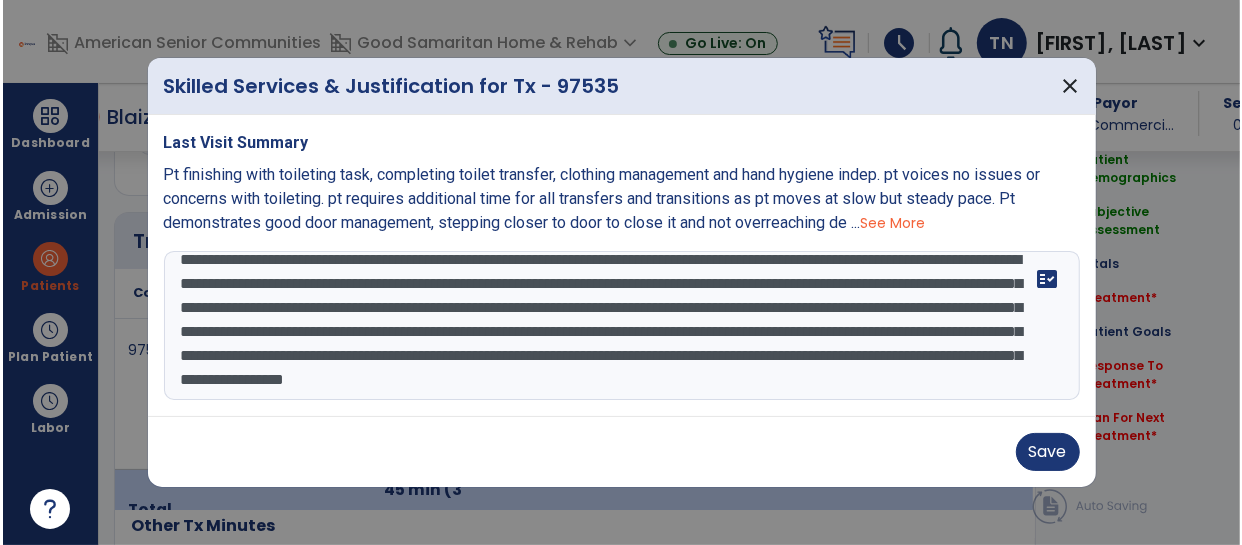 scroll, scrollTop: 48, scrollLeft: 0, axis: vertical 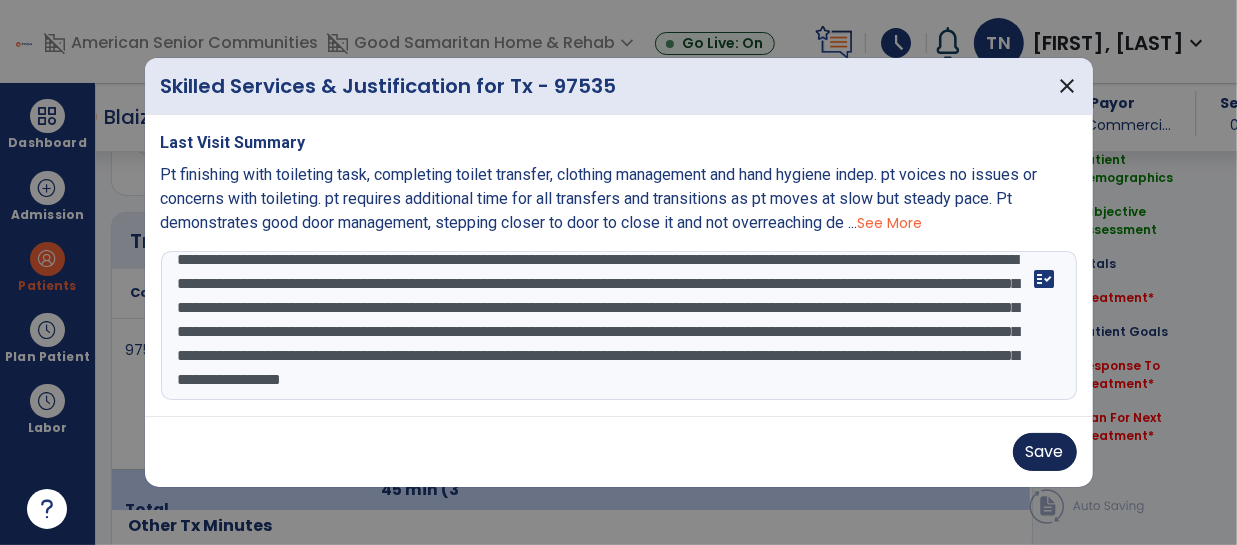 type on "**********" 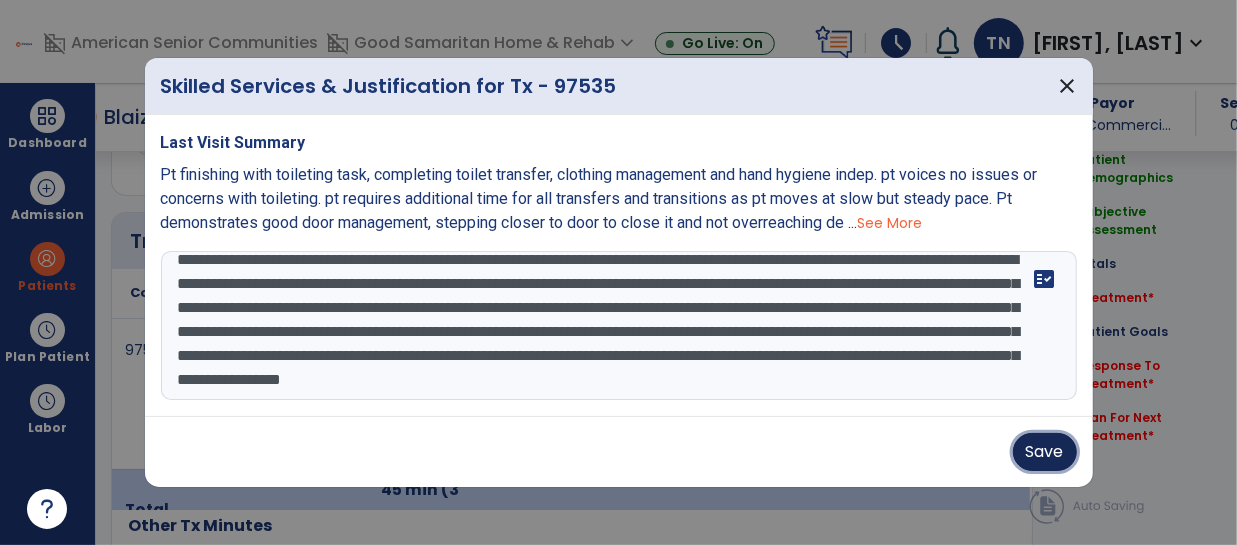 click on "Save" at bounding box center (1045, 452) 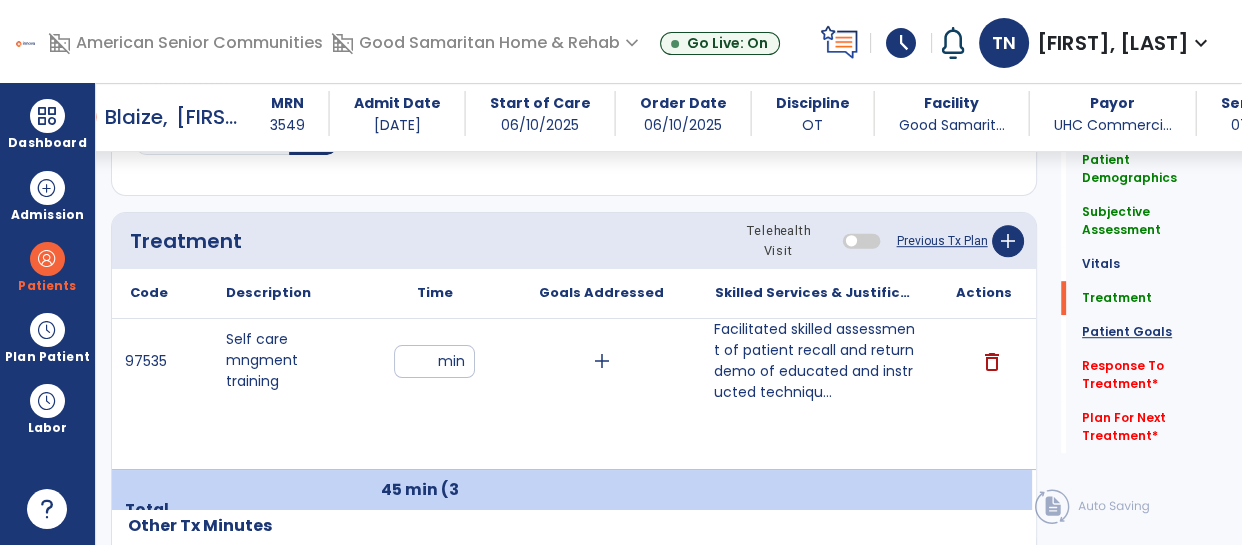 click on "Patient Goals" 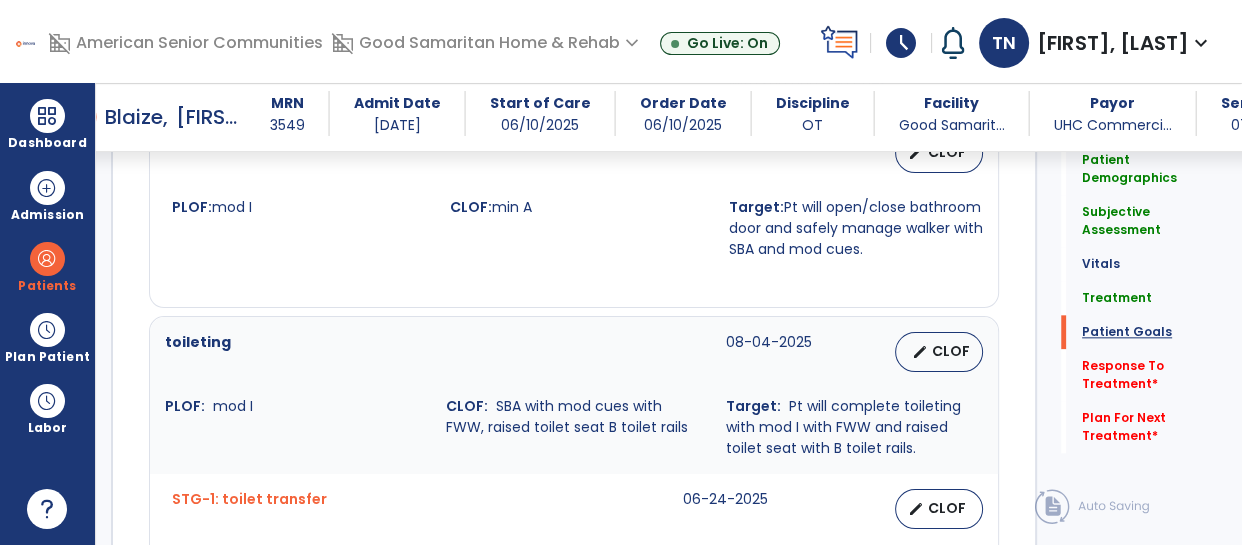 scroll, scrollTop: 2162, scrollLeft: 0, axis: vertical 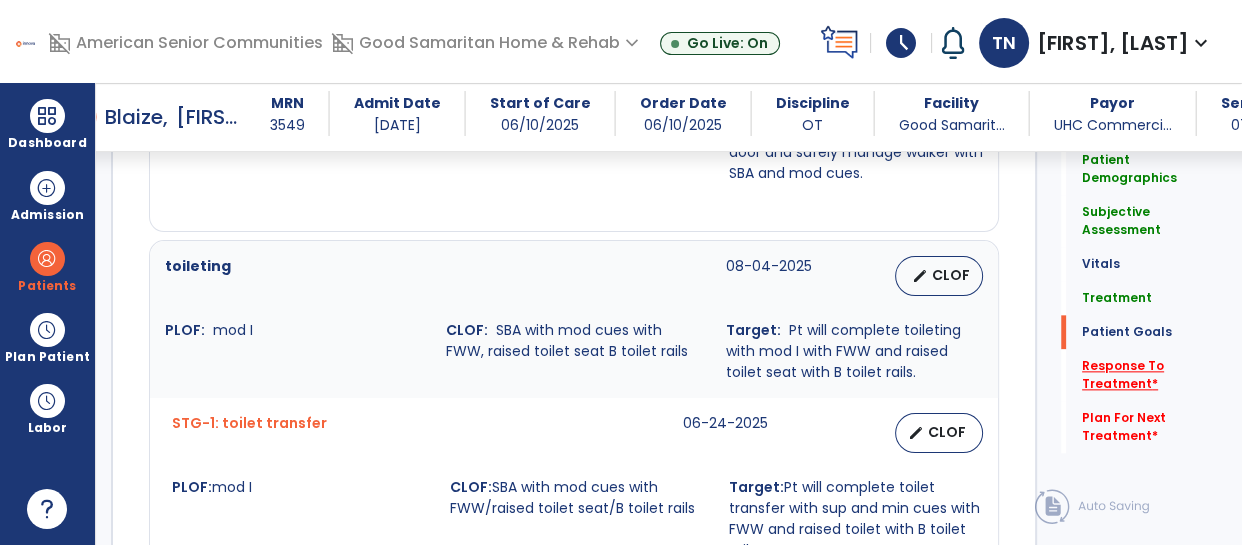 click on "Response To Treatment   *" 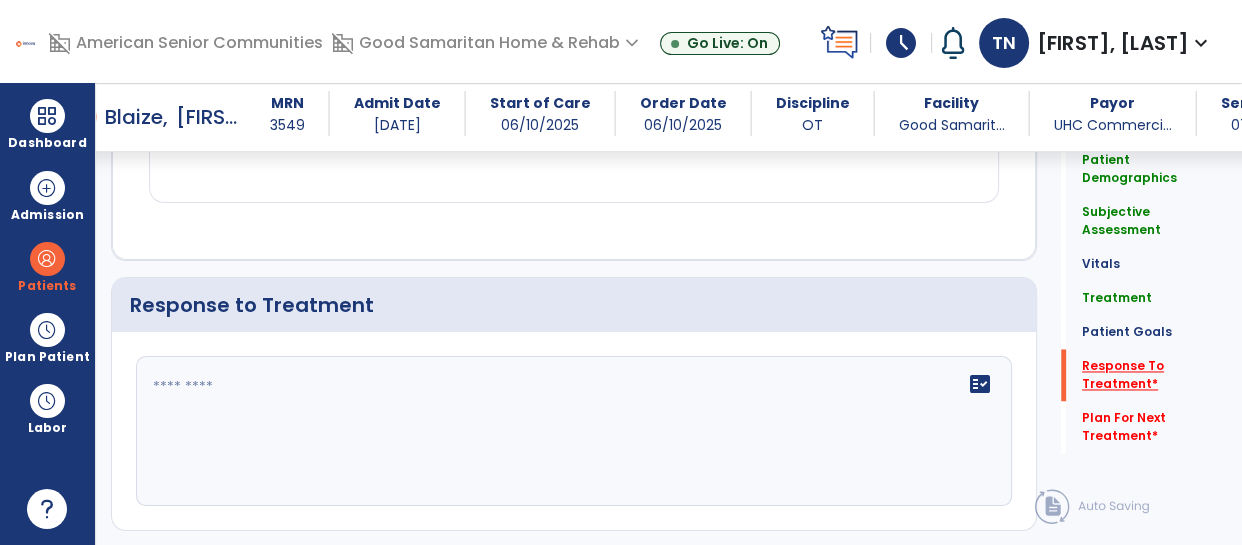 scroll, scrollTop: 2928, scrollLeft: 0, axis: vertical 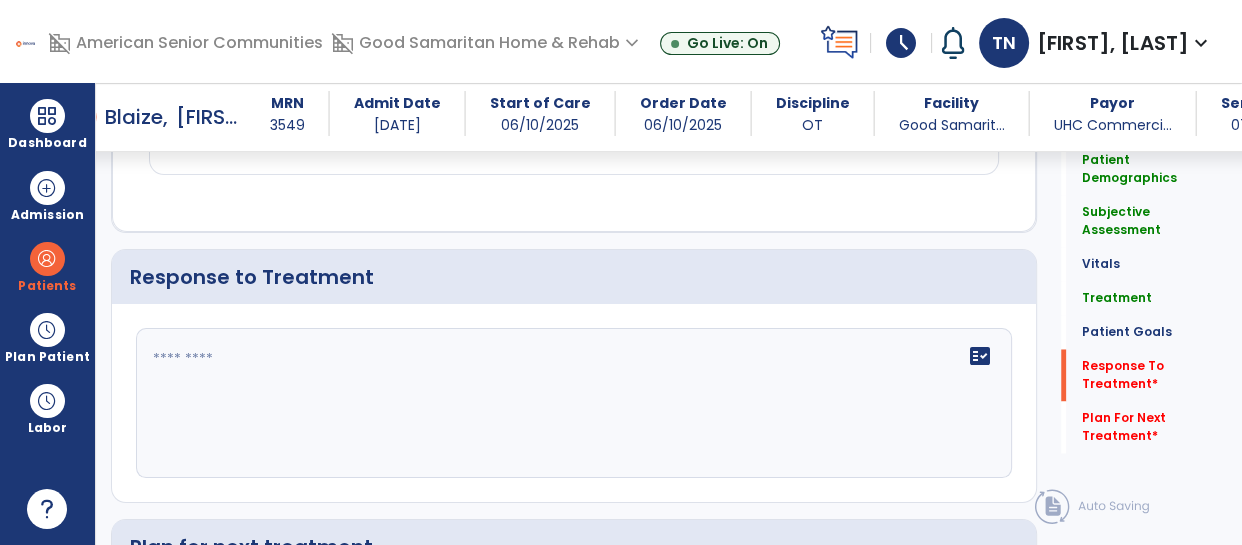 click on "fact_check" 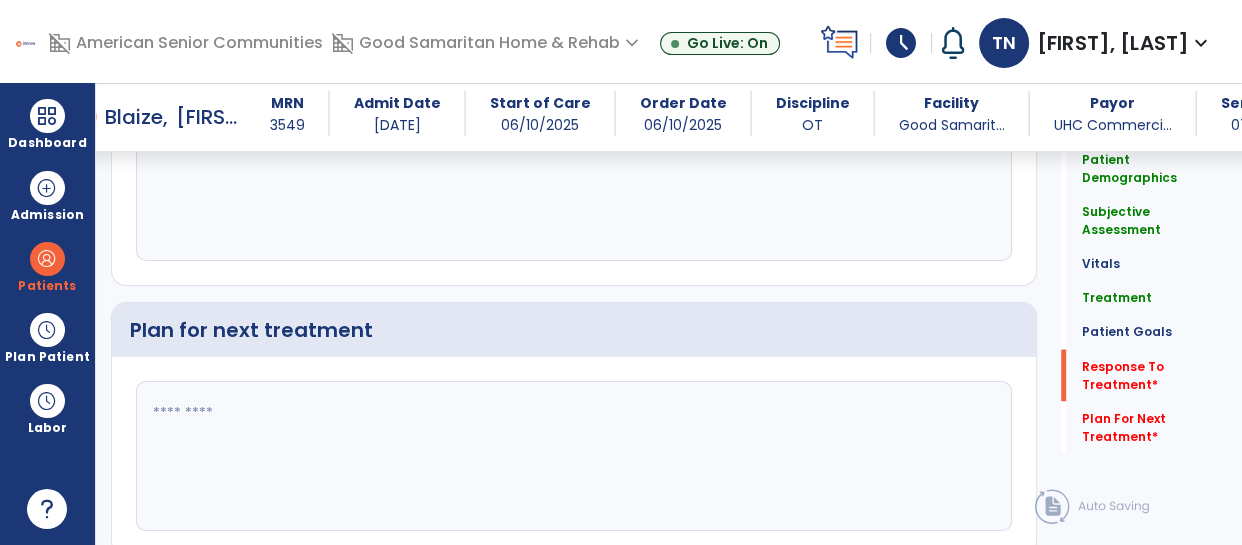 scroll, scrollTop: 3153, scrollLeft: 0, axis: vertical 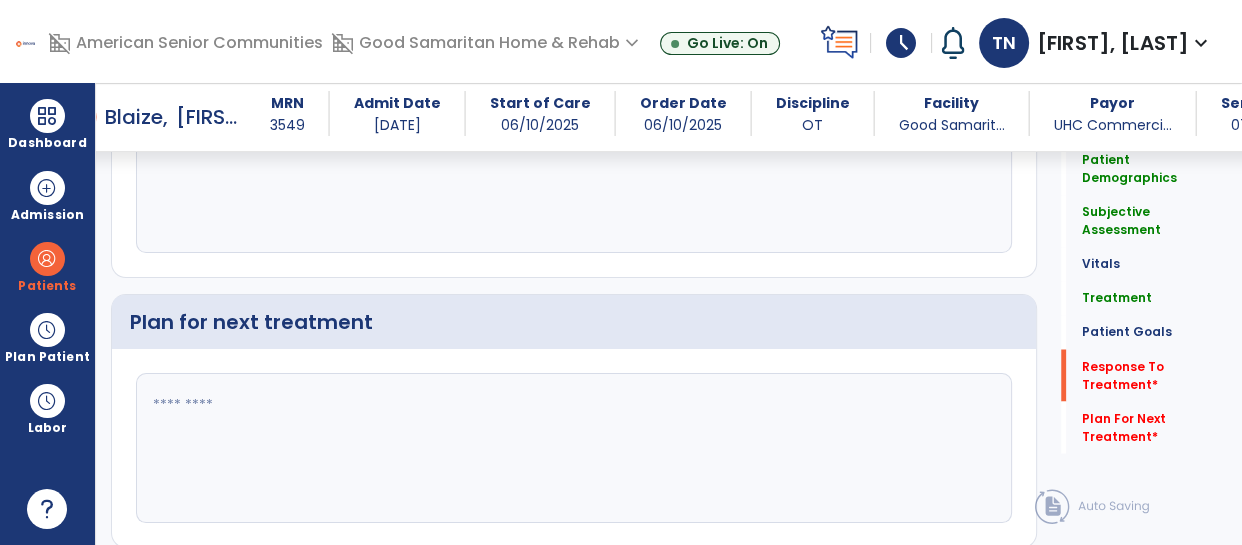 type on "**********" 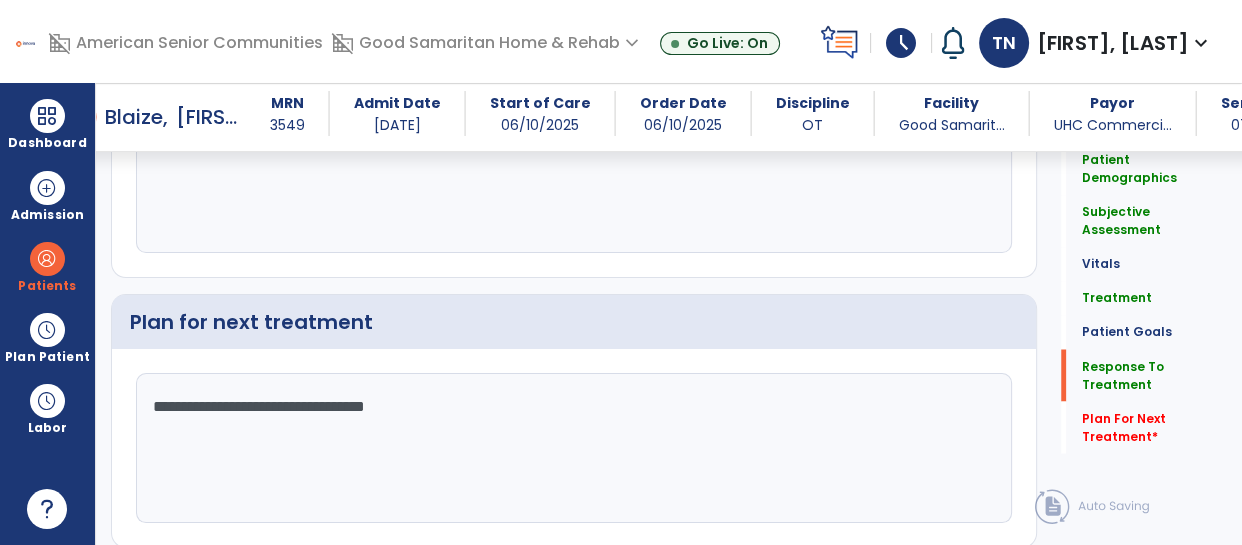 click on "**********" 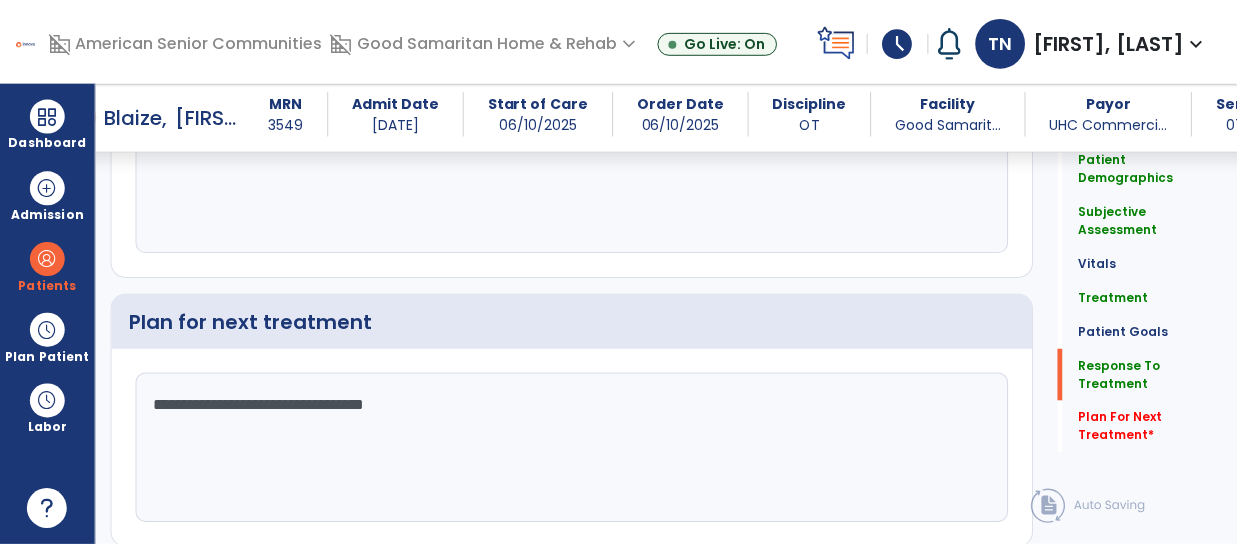 scroll, scrollTop: 3218, scrollLeft: 0, axis: vertical 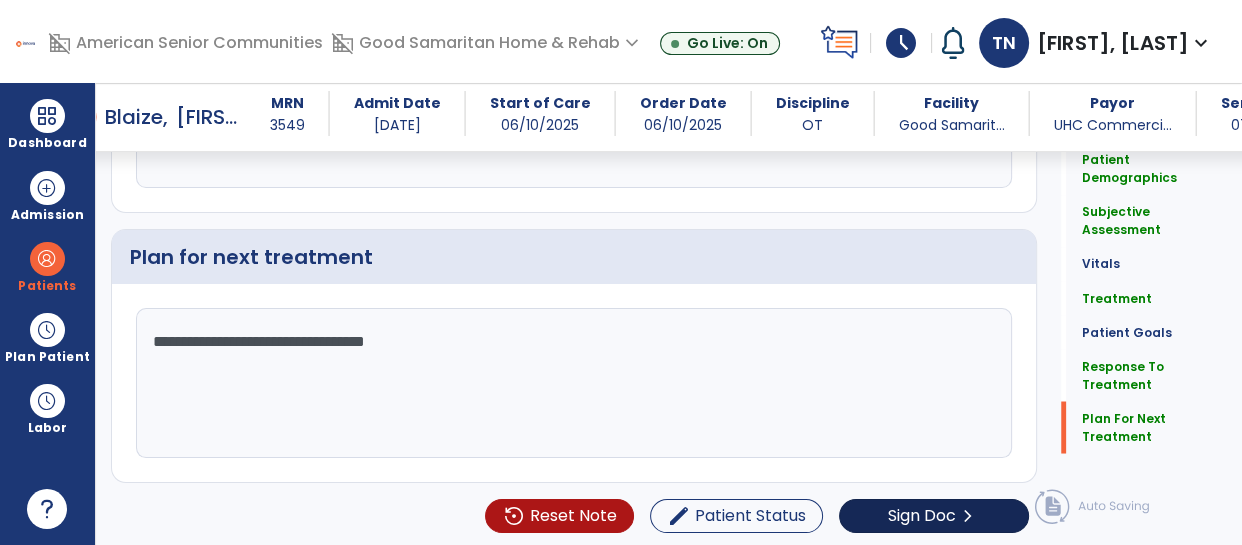 type on "**********" 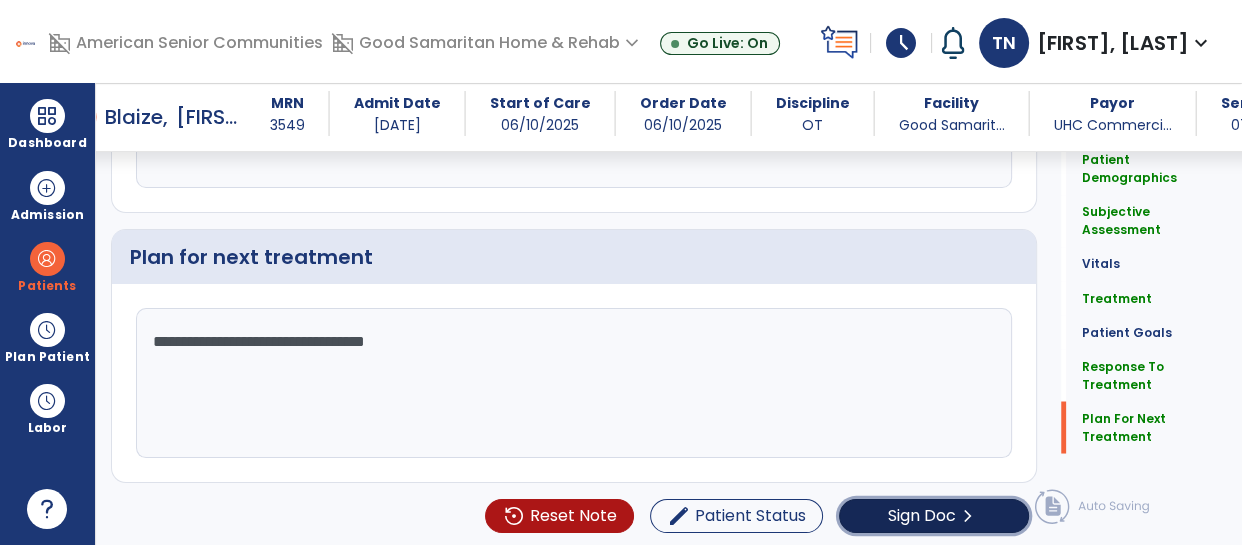 click on "Sign Doc" 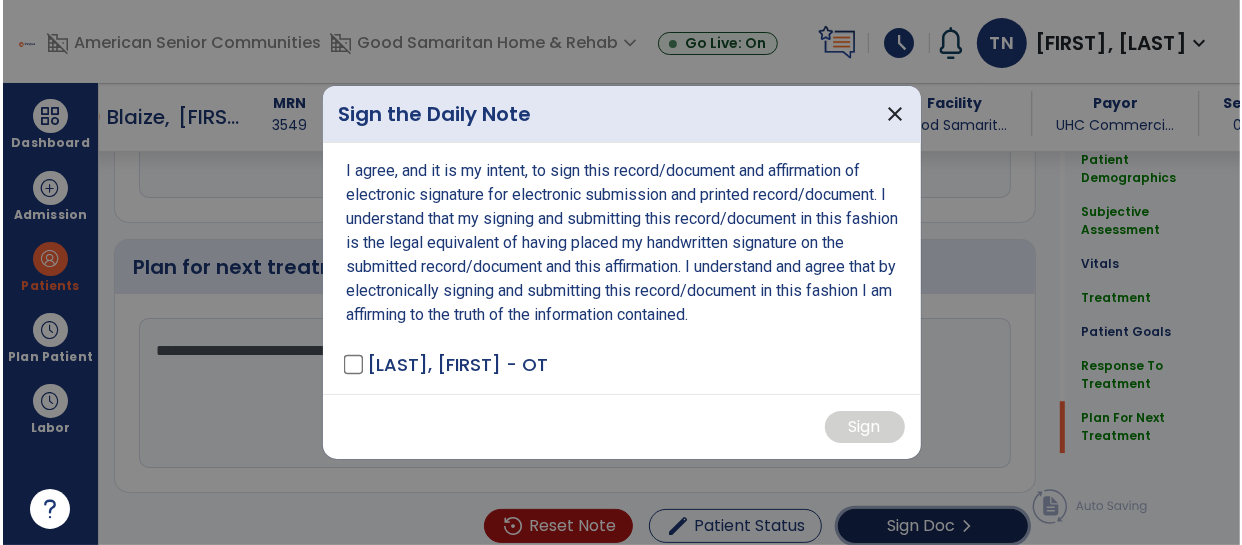scroll, scrollTop: 3218, scrollLeft: 0, axis: vertical 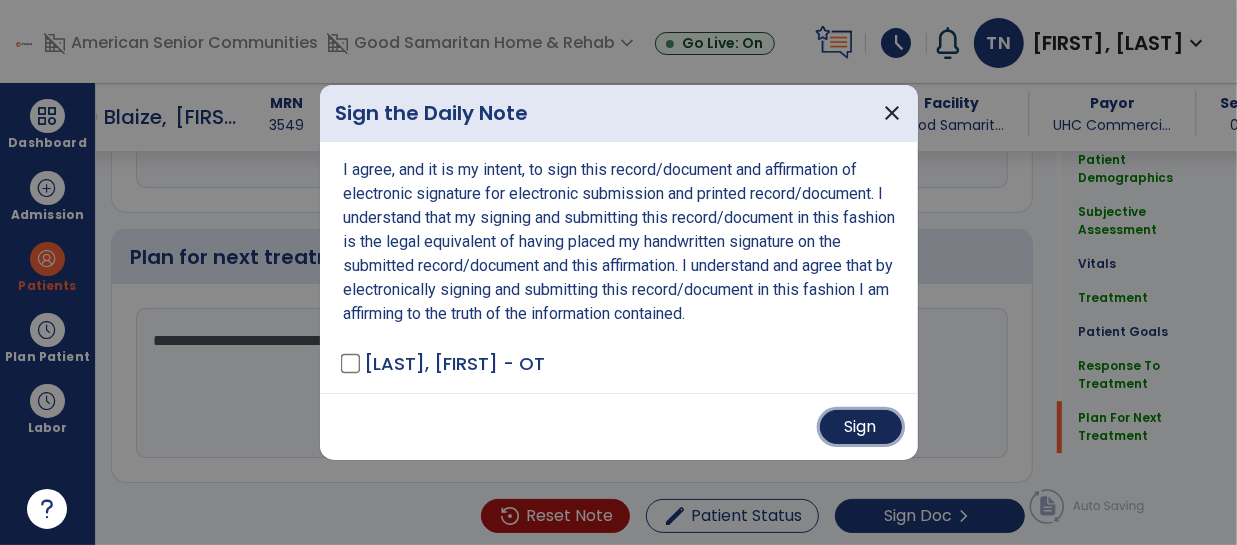 click on "Sign" at bounding box center [861, 427] 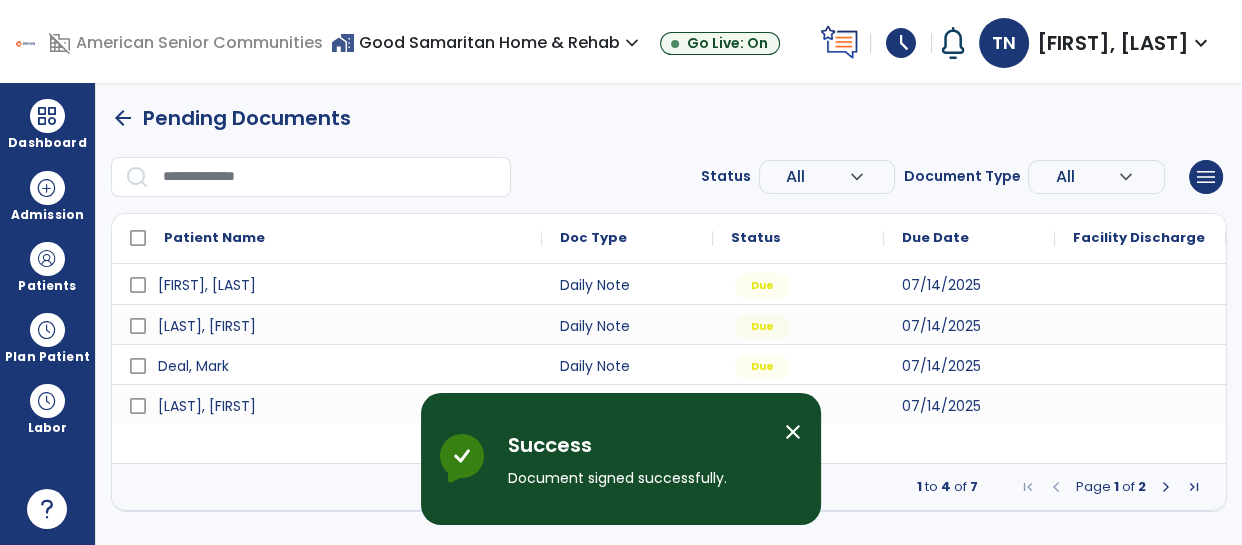 scroll, scrollTop: 0, scrollLeft: 0, axis: both 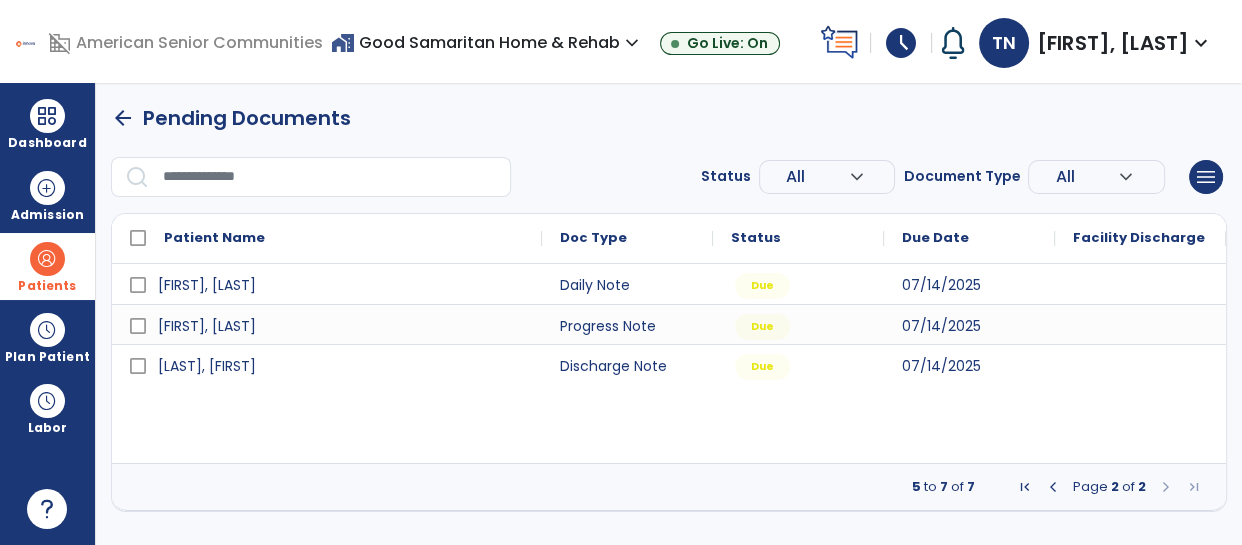 click at bounding box center [47, 259] 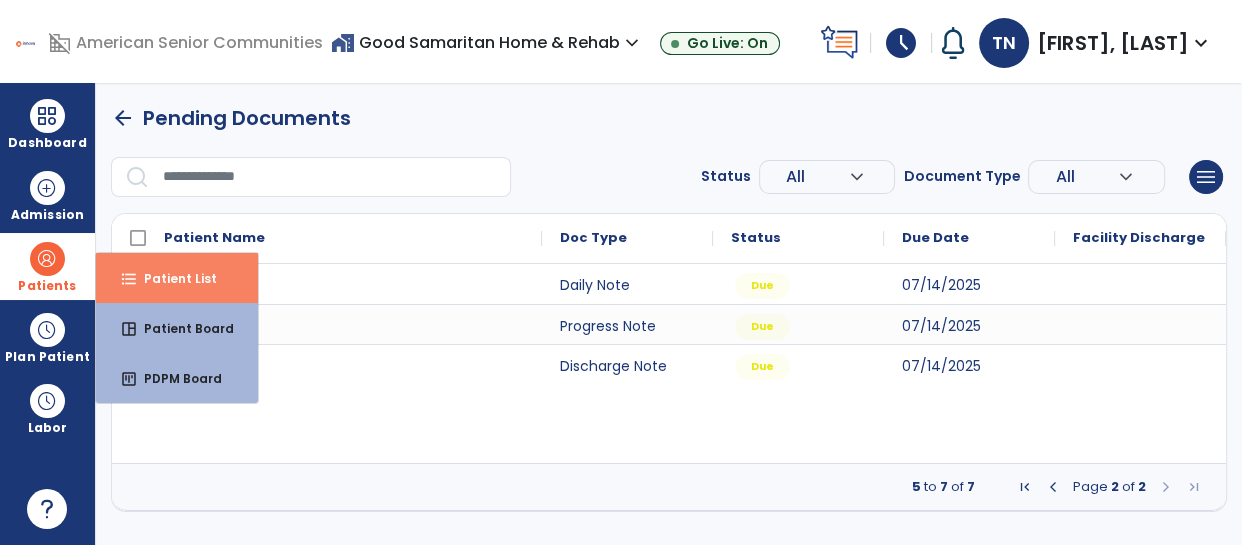click on "Patient List" at bounding box center (172, 278) 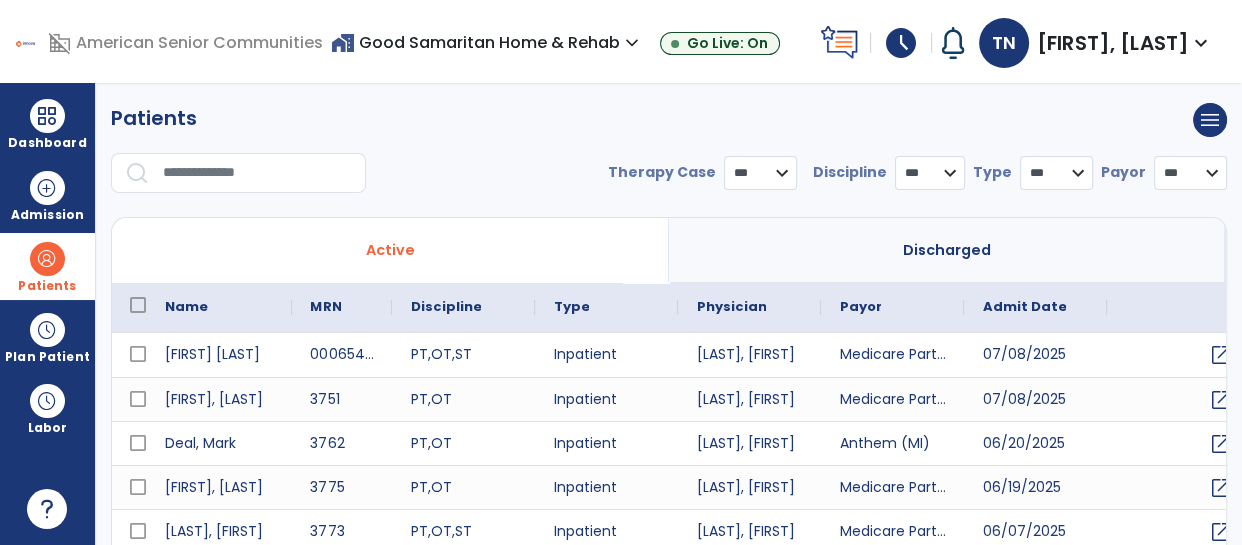select on "***" 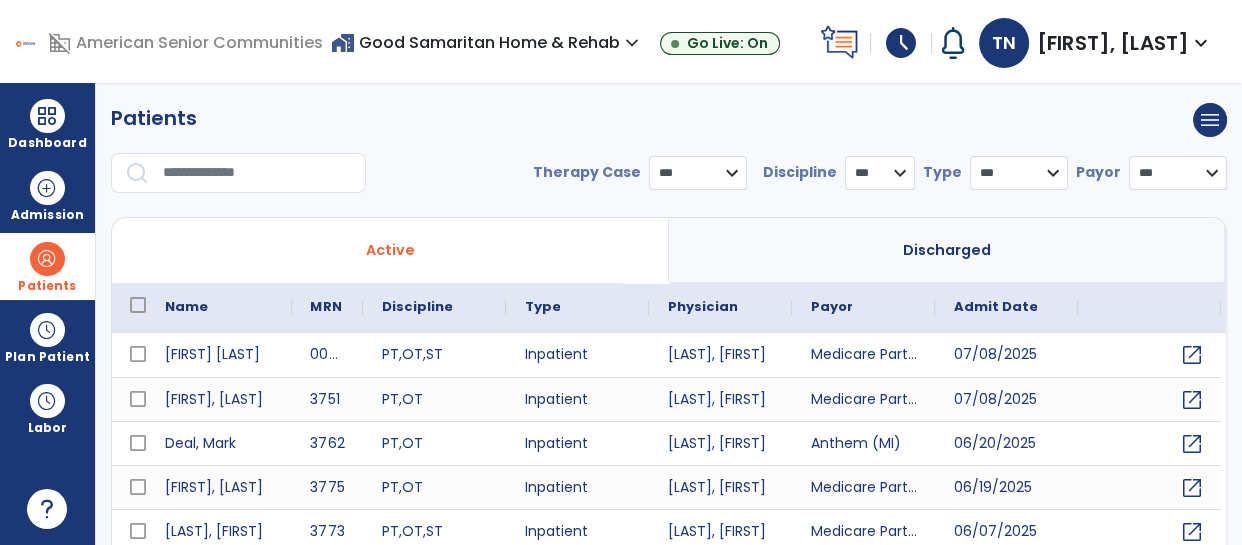 click at bounding box center (257, 173) 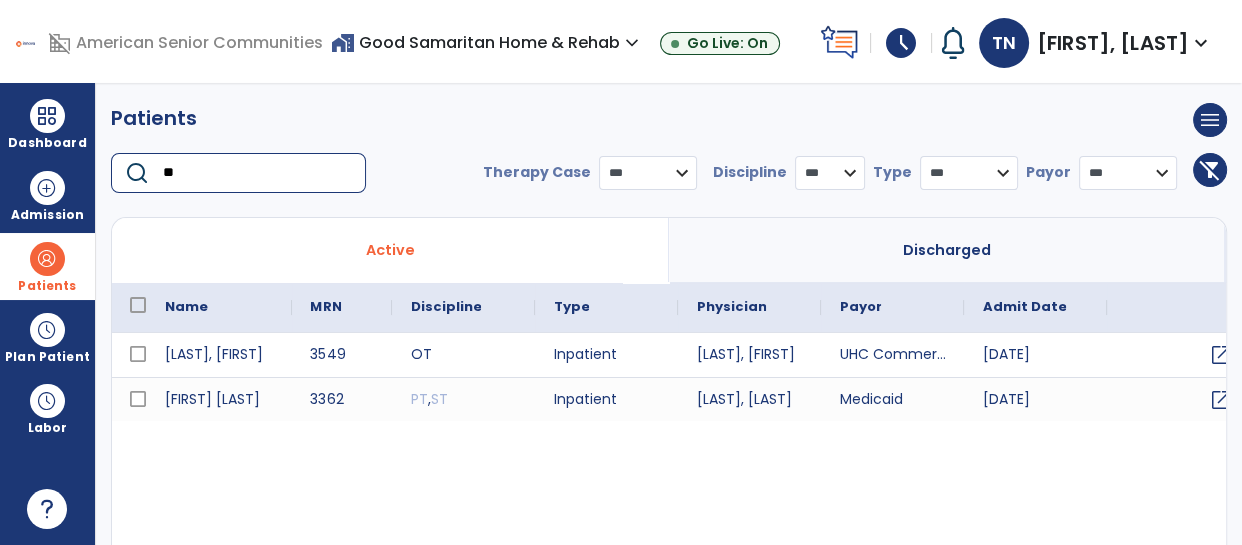 type on "**" 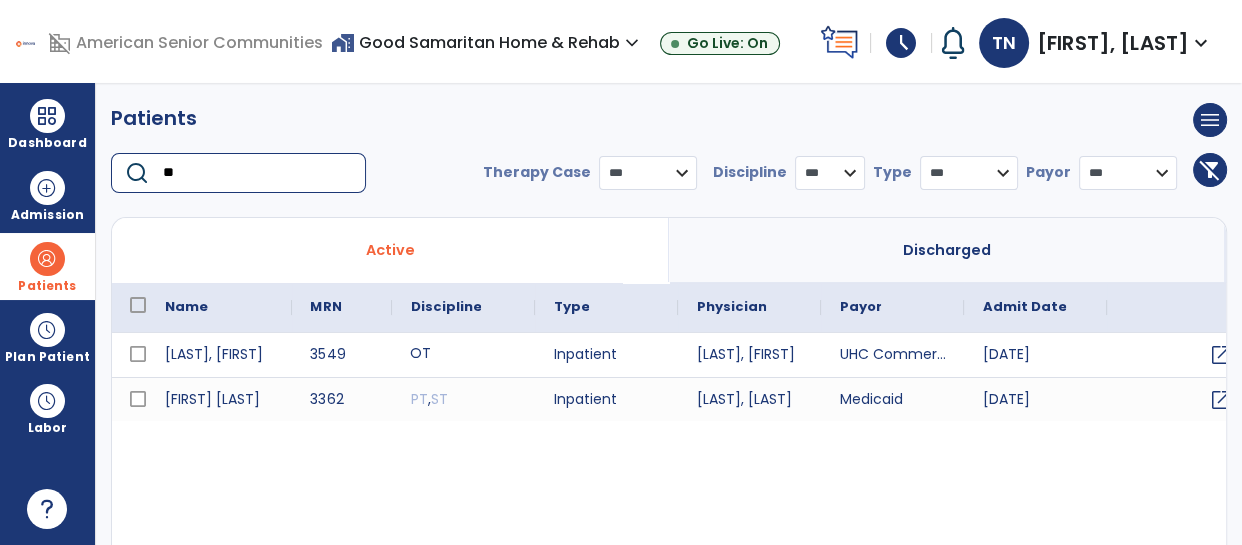 click on "OT" at bounding box center (463, 355) 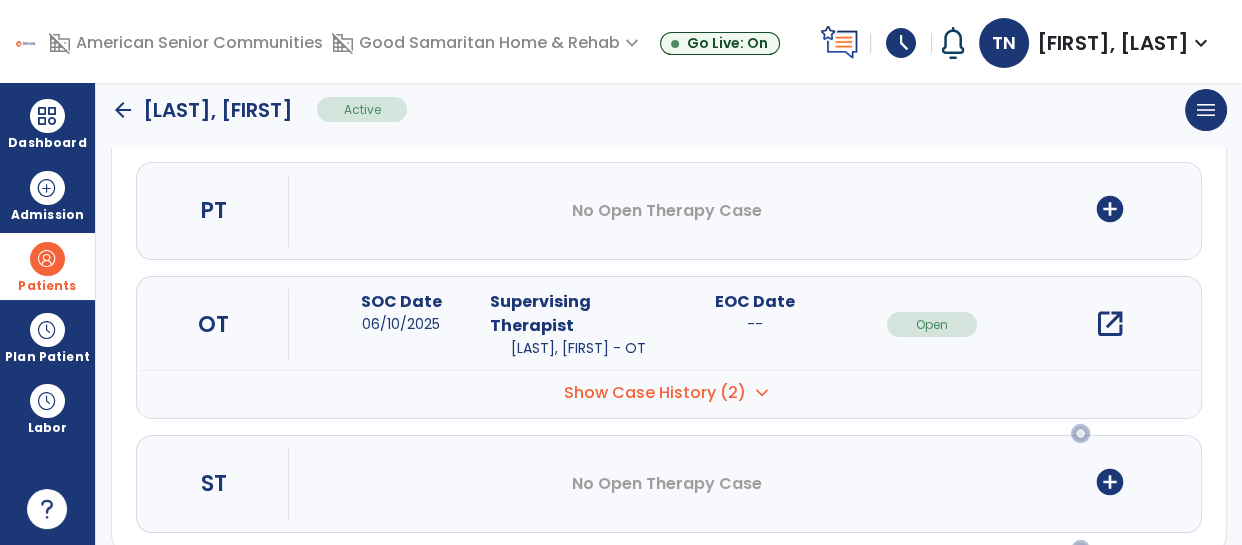 scroll, scrollTop: 260, scrollLeft: 0, axis: vertical 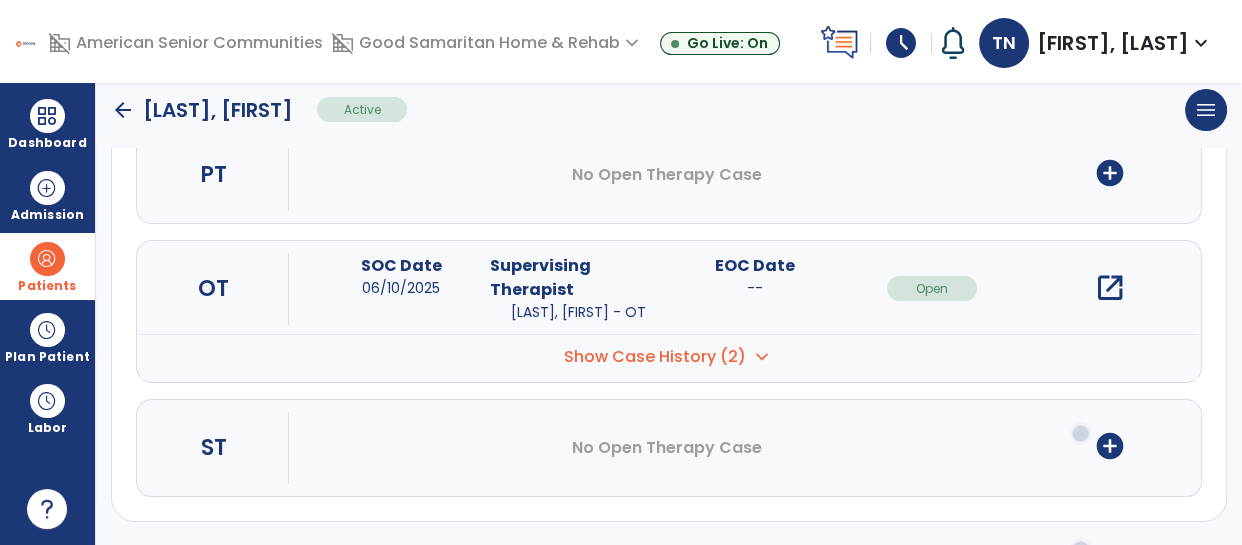 click on "open_in_new" at bounding box center [1109, 288] 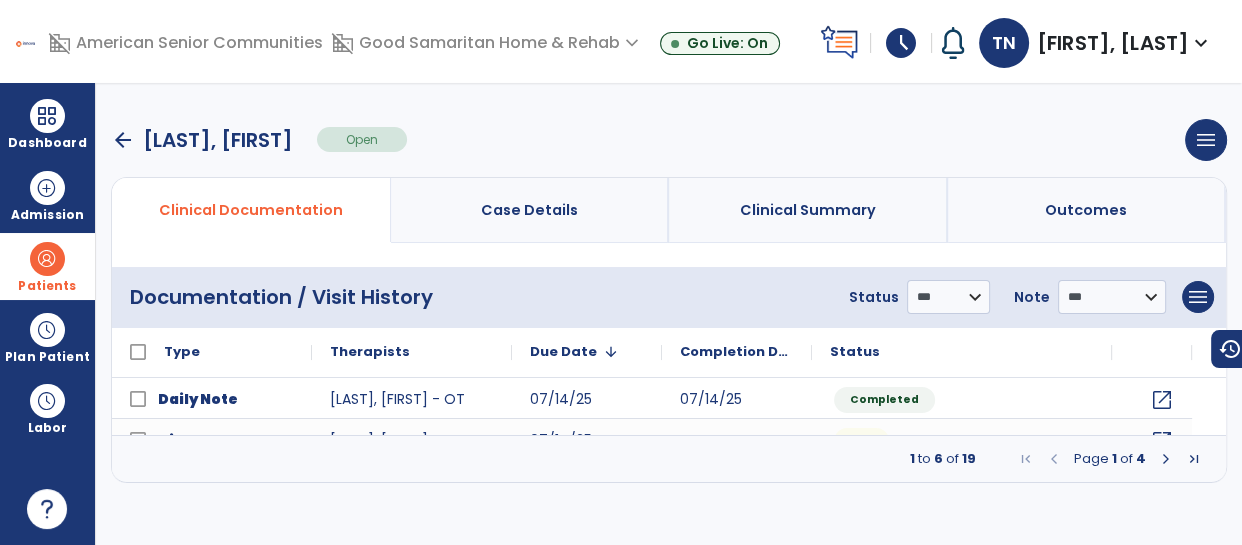 scroll, scrollTop: 0, scrollLeft: 0, axis: both 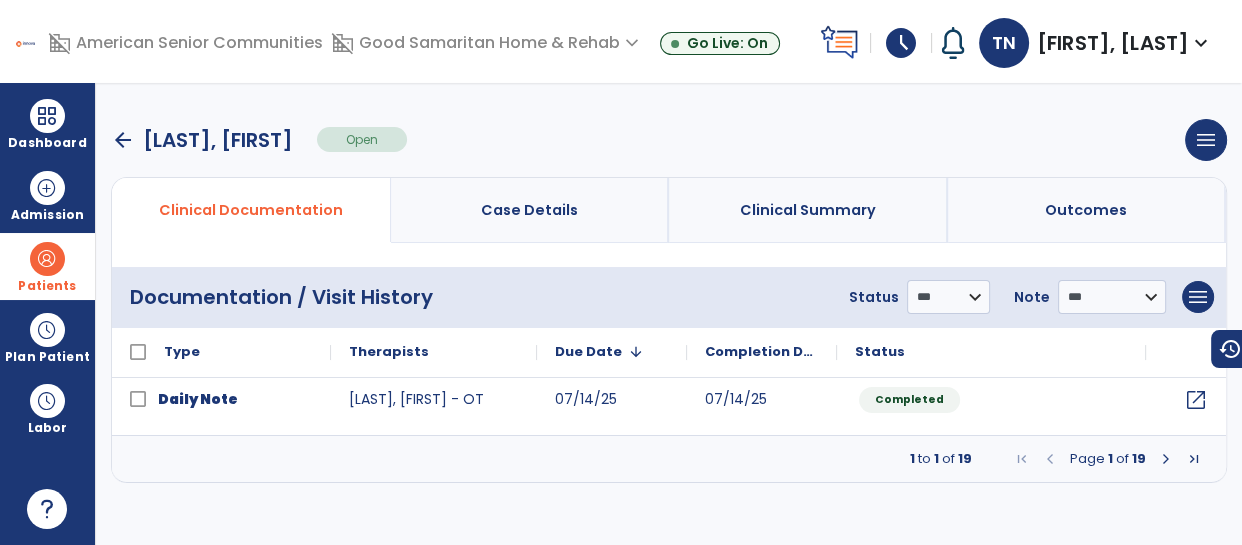 click on "**********" at bounding box center [669, 314] 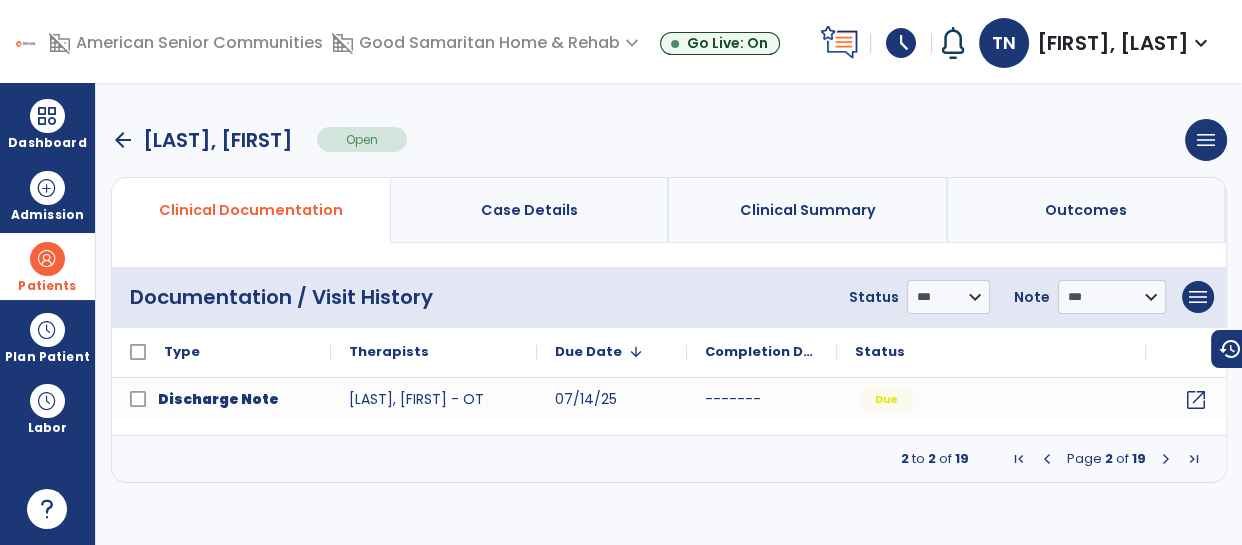 click at bounding box center [1166, 459] 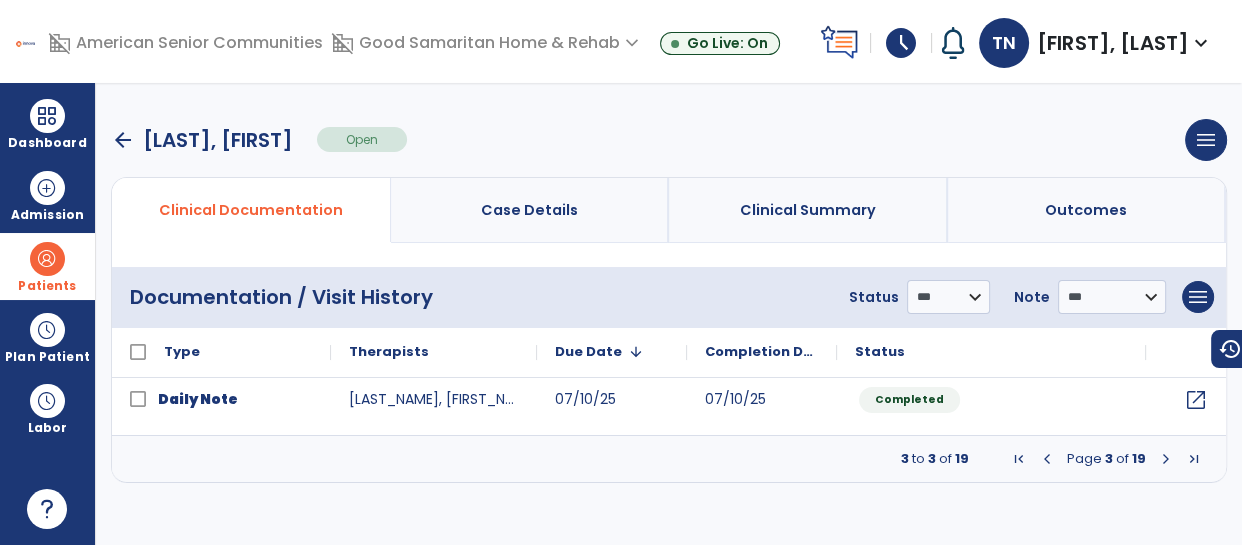 click at bounding box center (1047, 459) 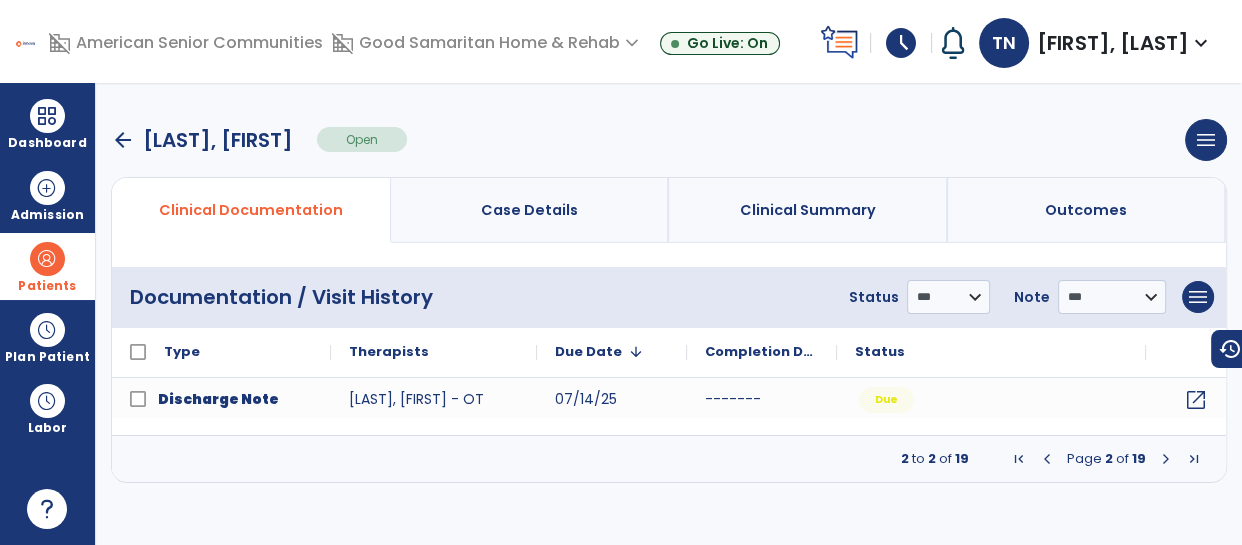 click at bounding box center [1166, 459] 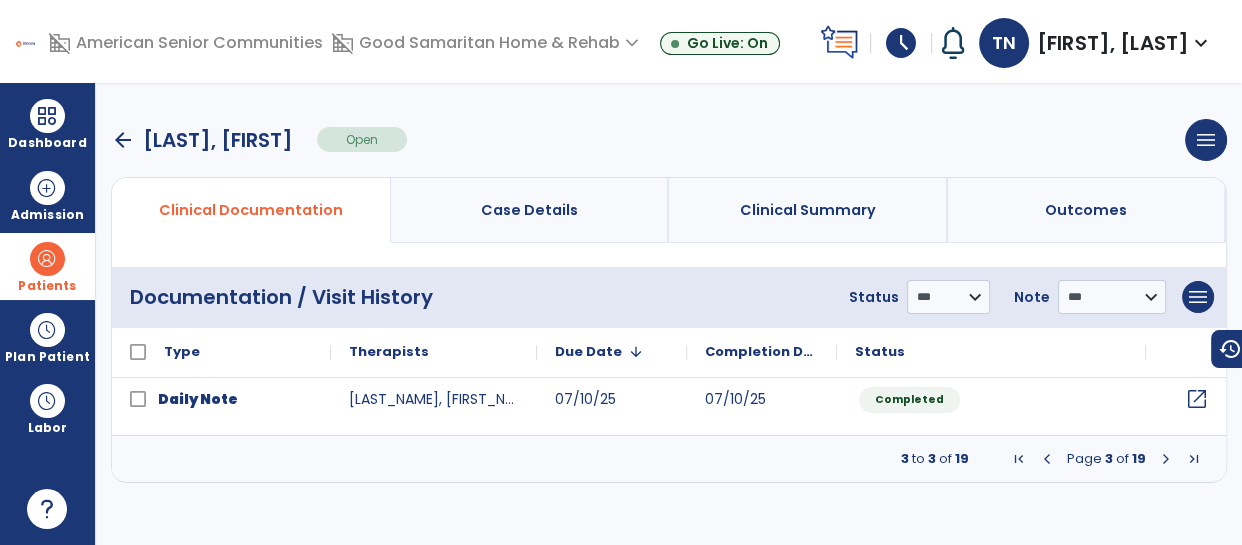 click on "open_in_new" 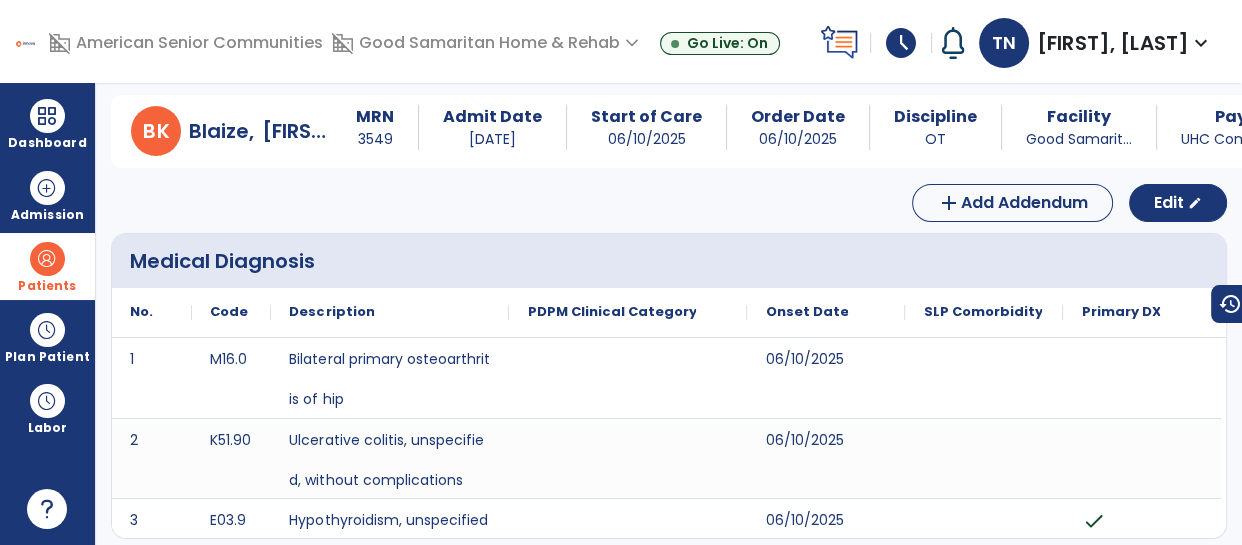 scroll, scrollTop: 0, scrollLeft: 0, axis: both 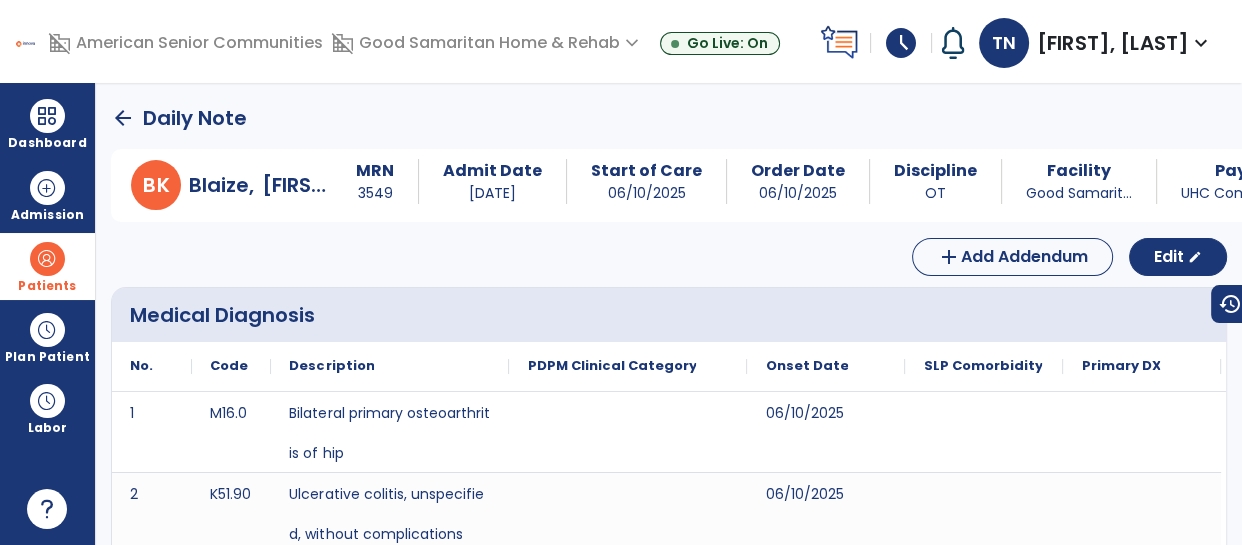 click on "arrow_back" 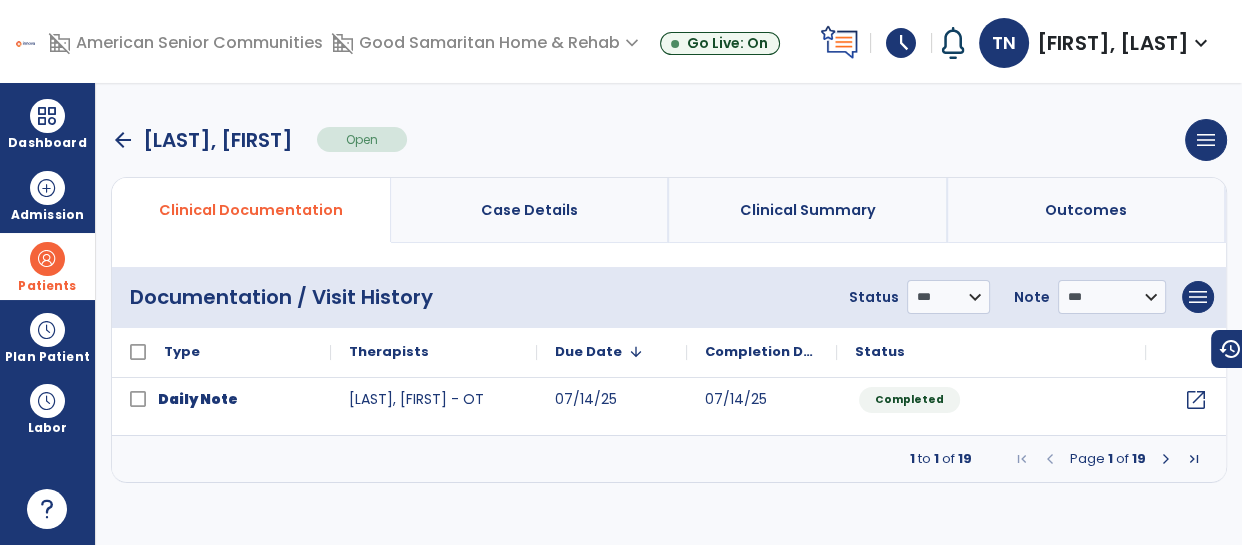 click at bounding box center (1166, 459) 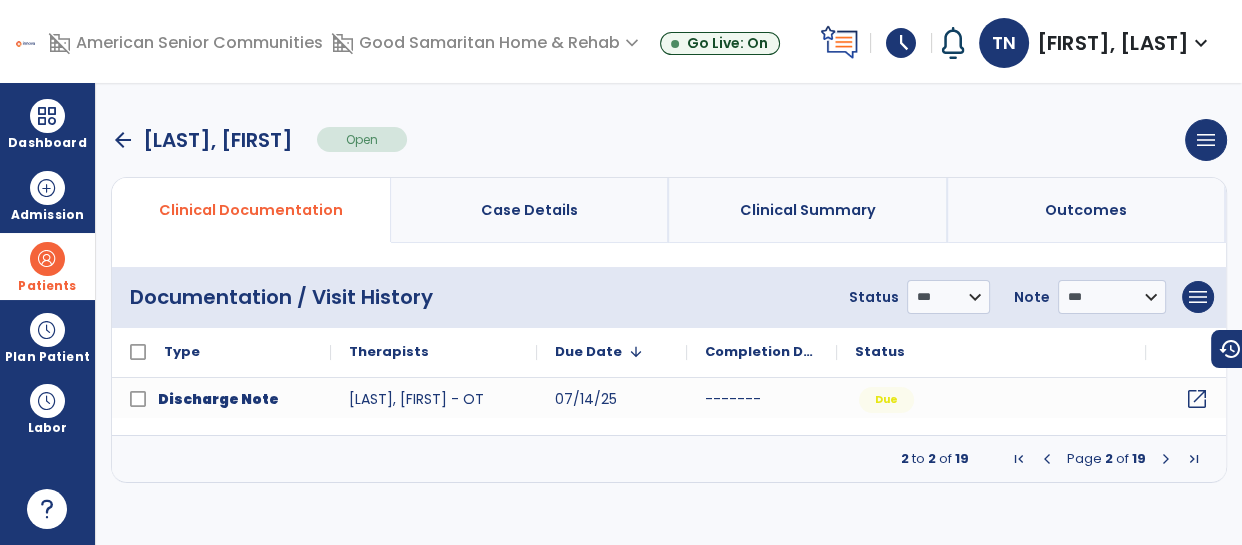 click on "open_in_new" 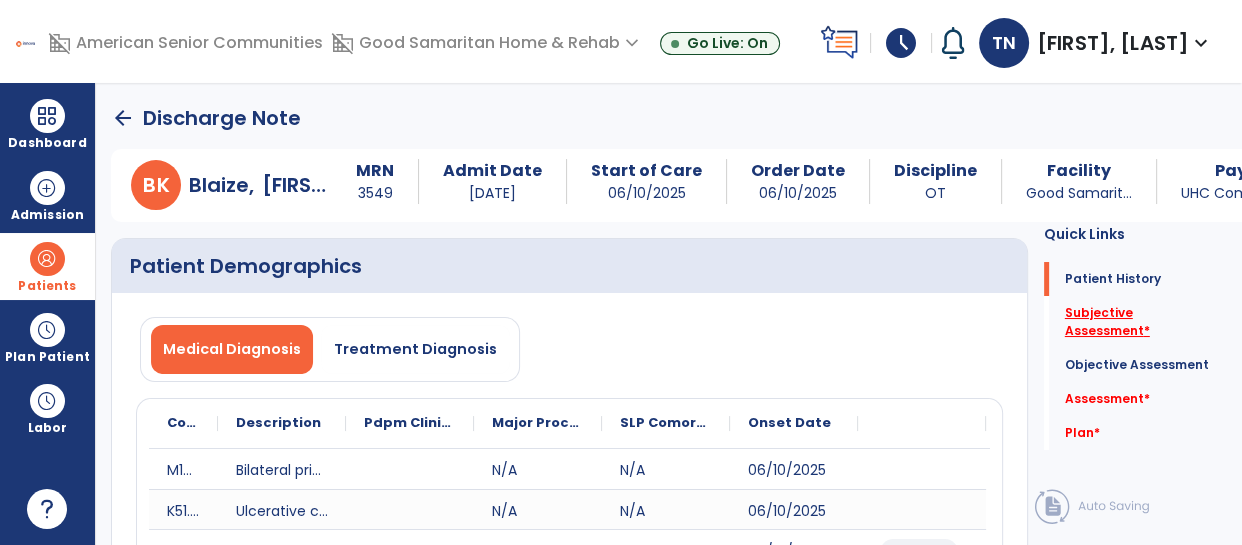 click on "Subjective Assessment   *" 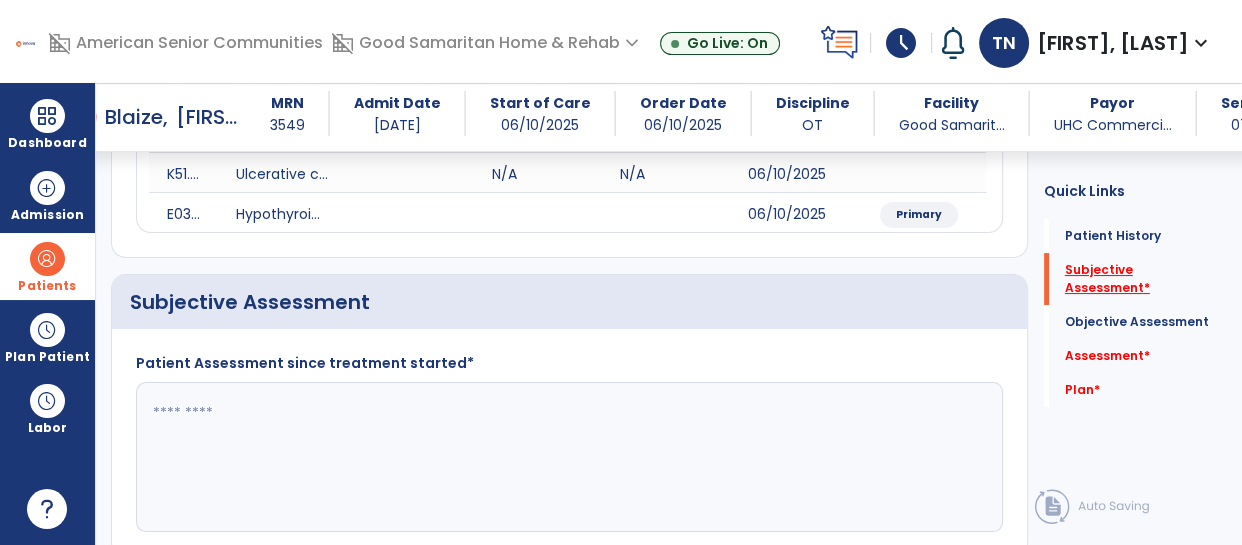 scroll, scrollTop: 438, scrollLeft: 0, axis: vertical 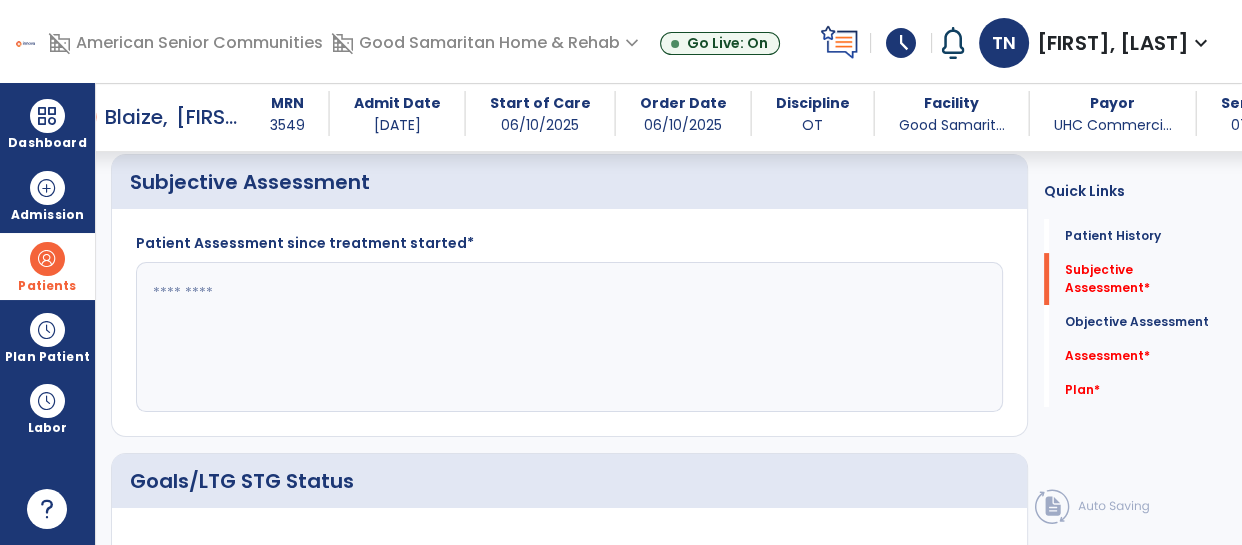 click 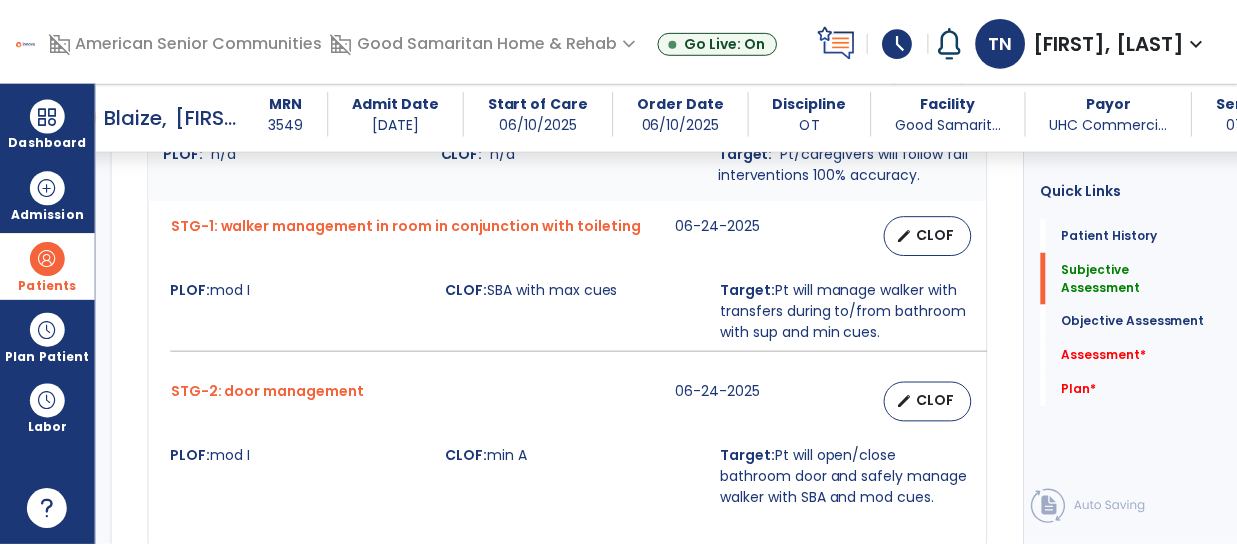 scroll, scrollTop: 937, scrollLeft: 0, axis: vertical 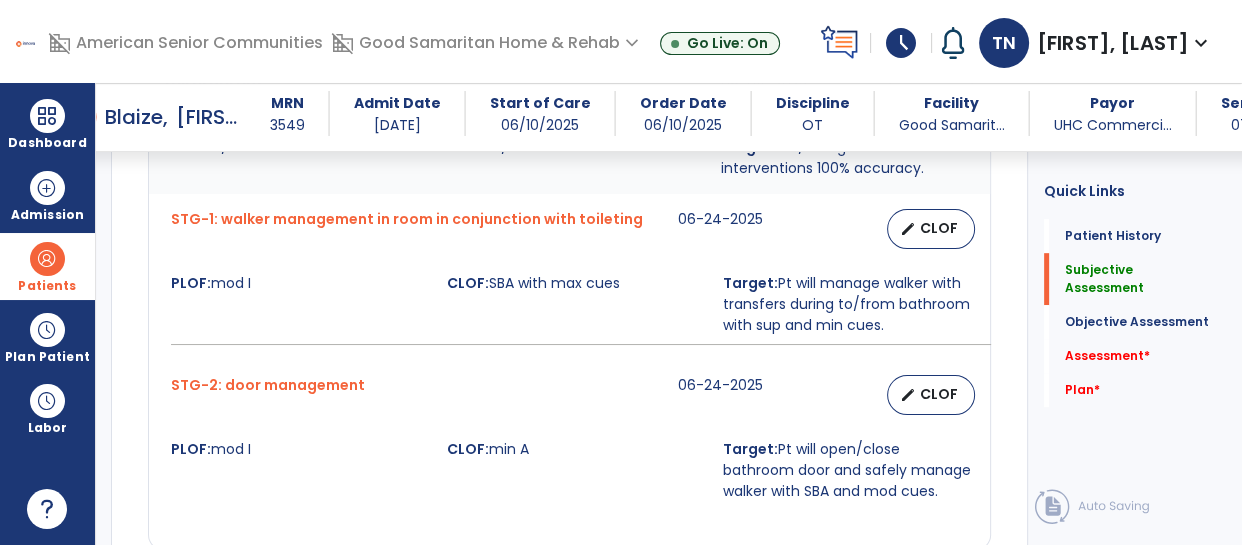 type on "**********" 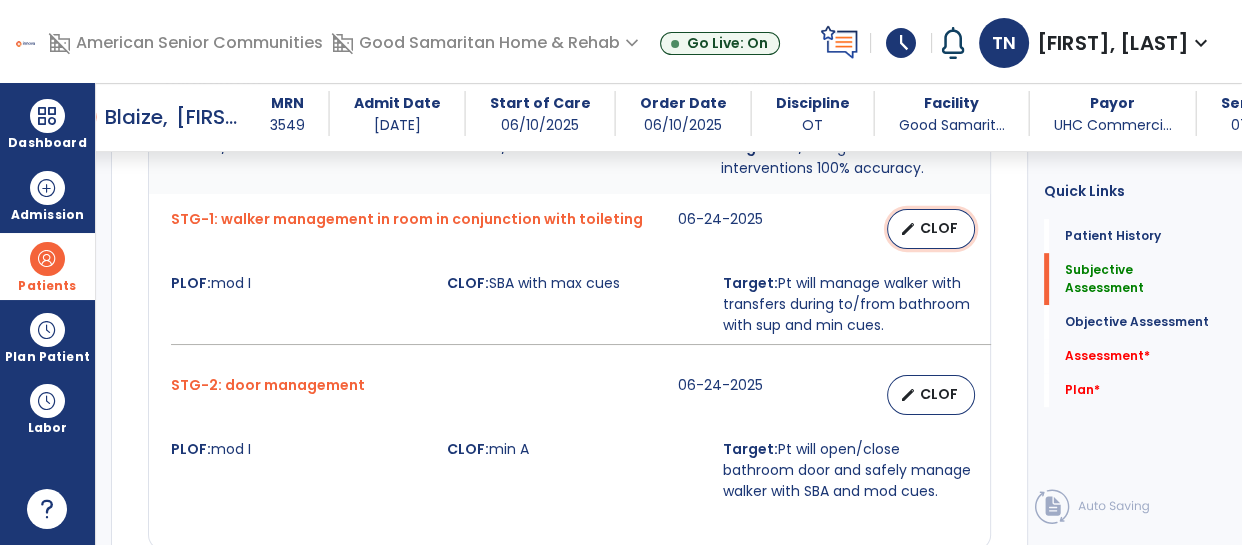 click on "CLOF" at bounding box center [939, 228] 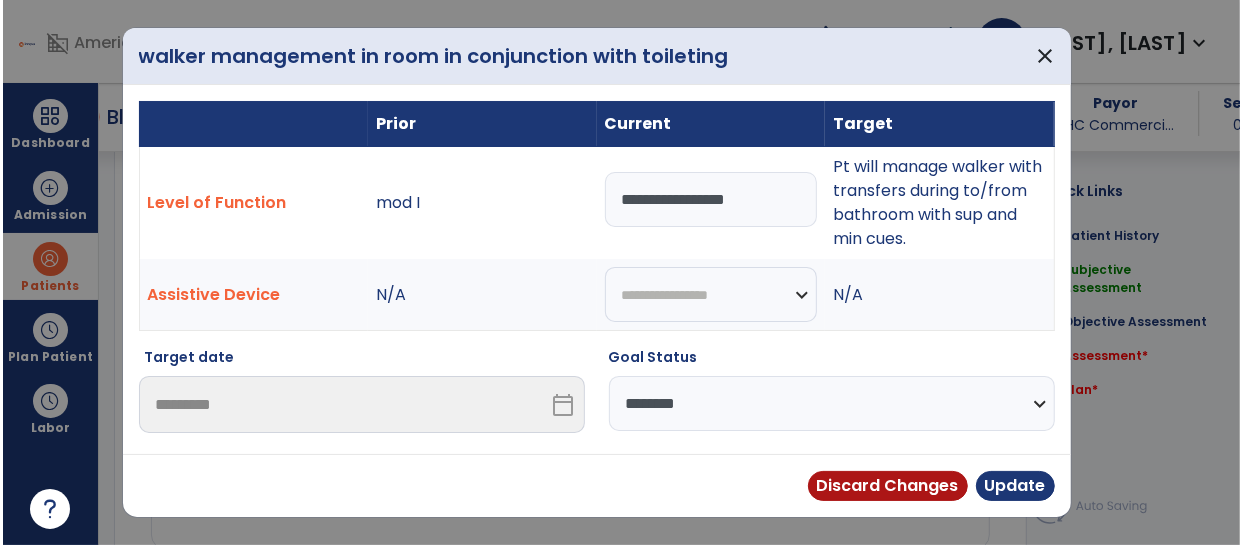 scroll, scrollTop: 937, scrollLeft: 0, axis: vertical 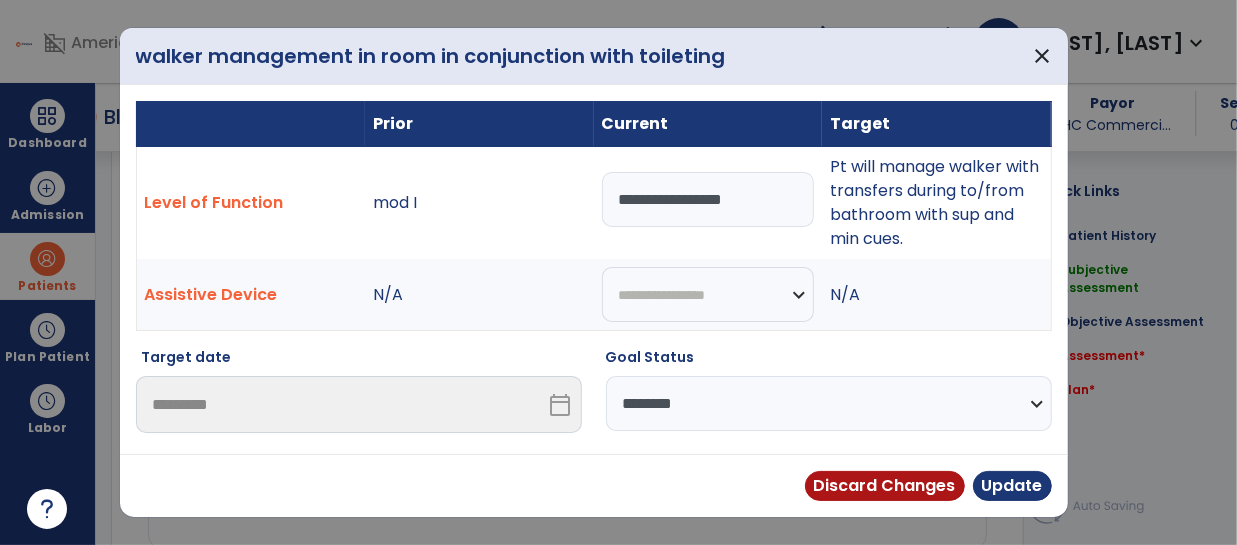 click on "**********" at bounding box center [708, 199] 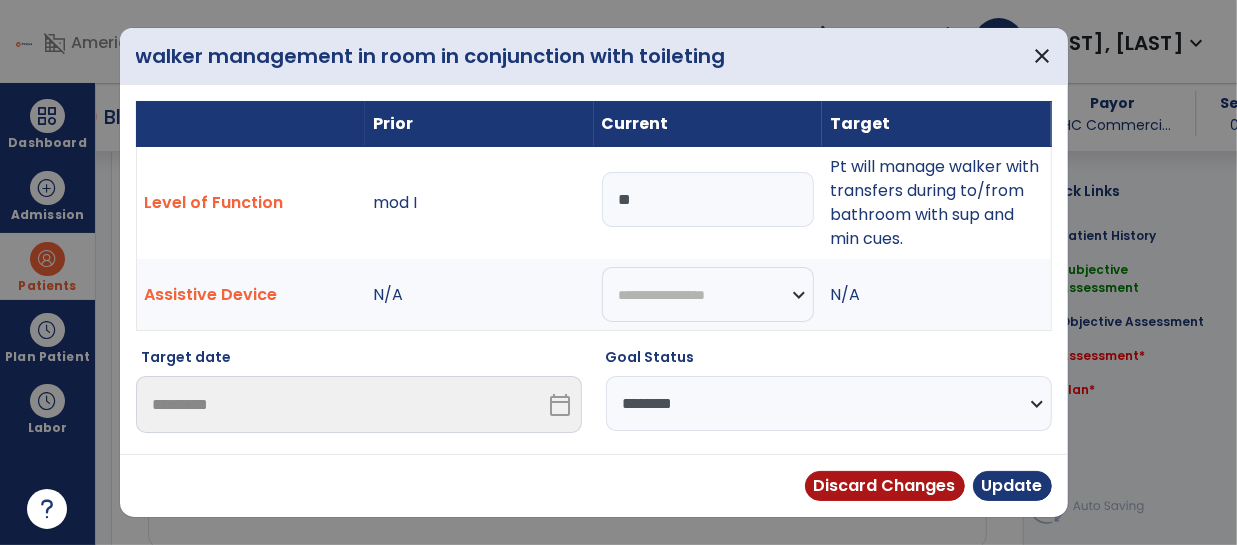 type on "*" 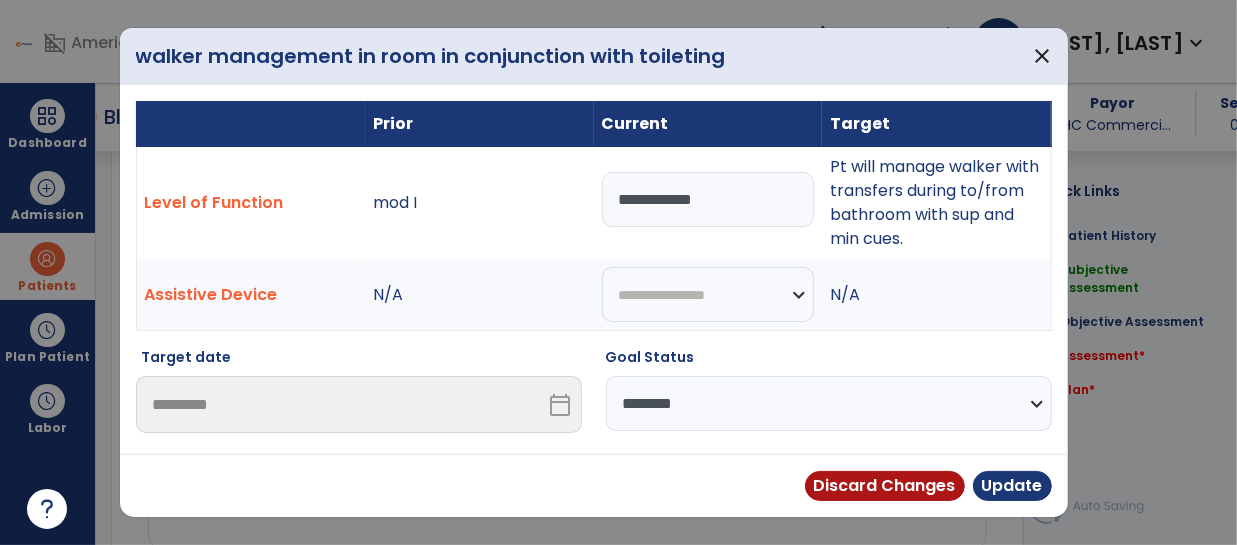 type on "**********" 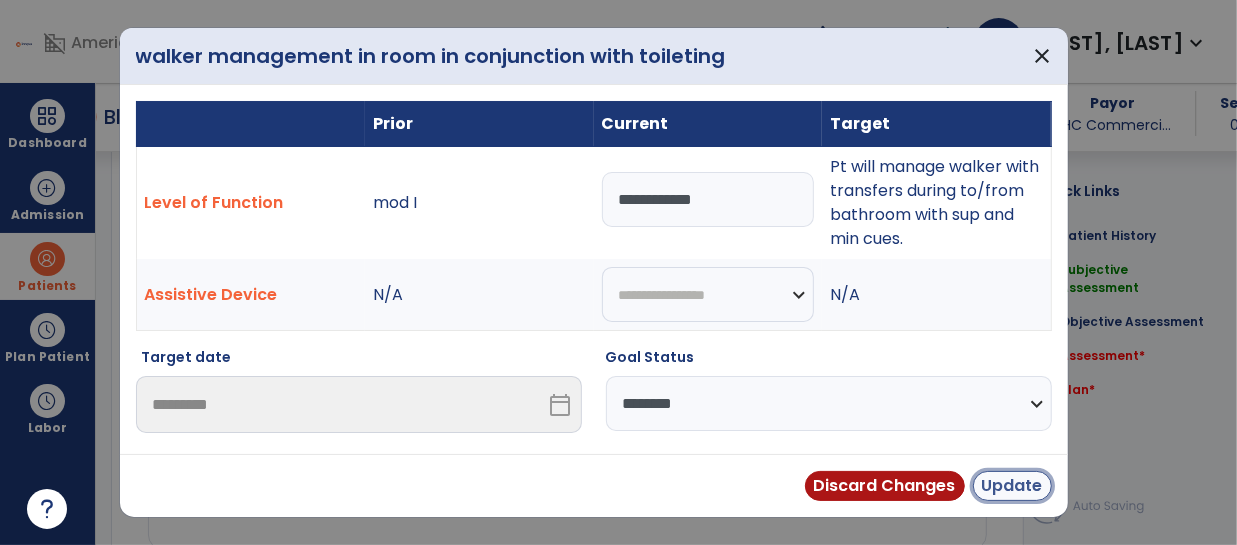 click on "Update" at bounding box center [1012, 486] 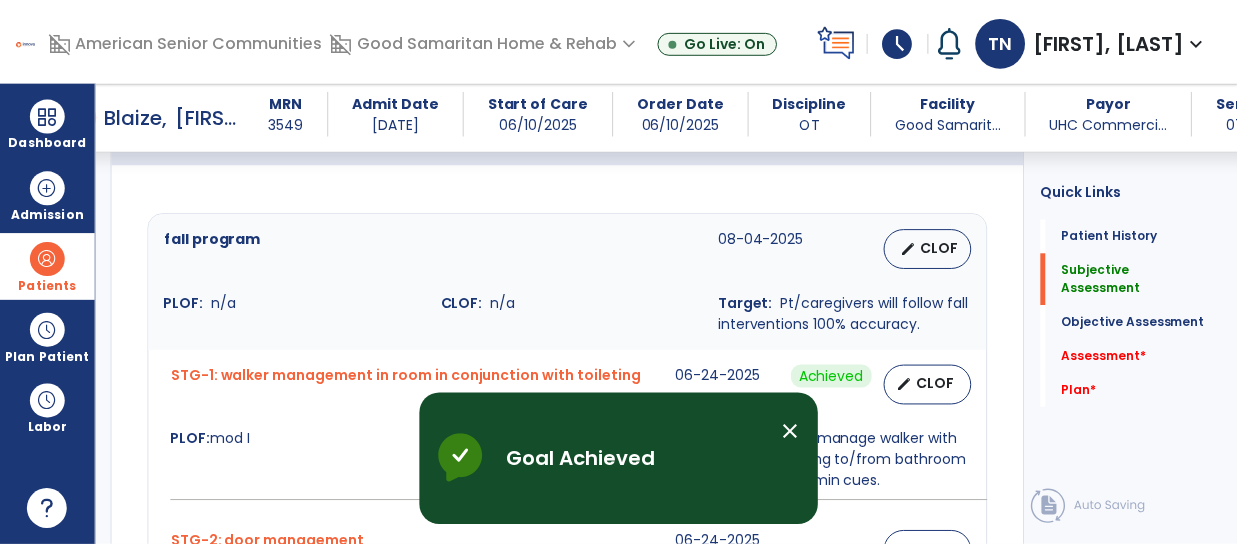 scroll, scrollTop: 784, scrollLeft: 0, axis: vertical 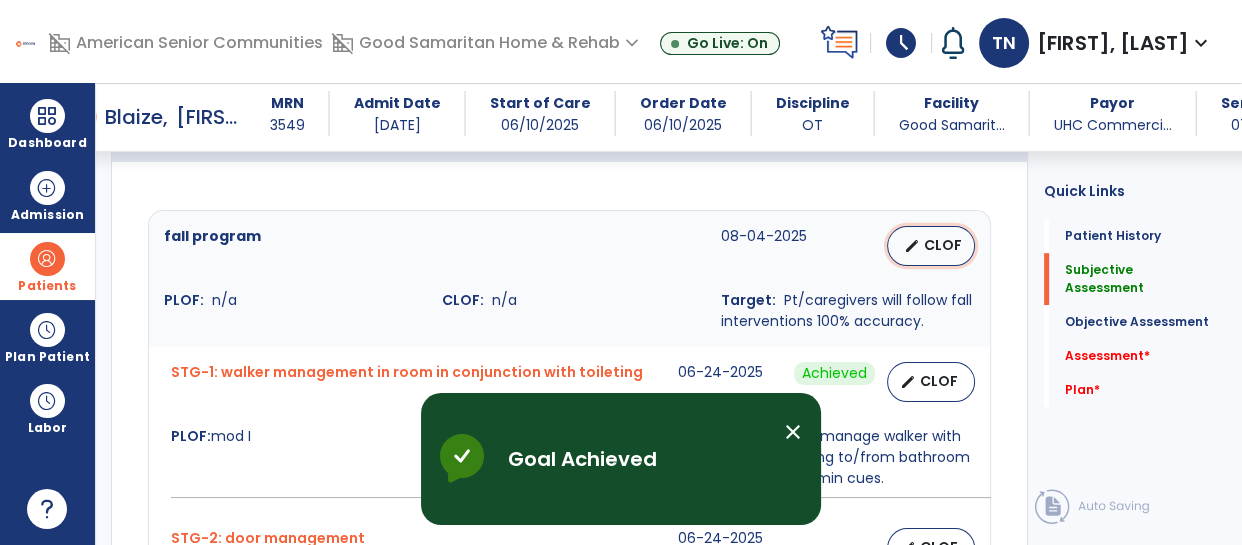 click on "CLOF" at bounding box center (943, 245) 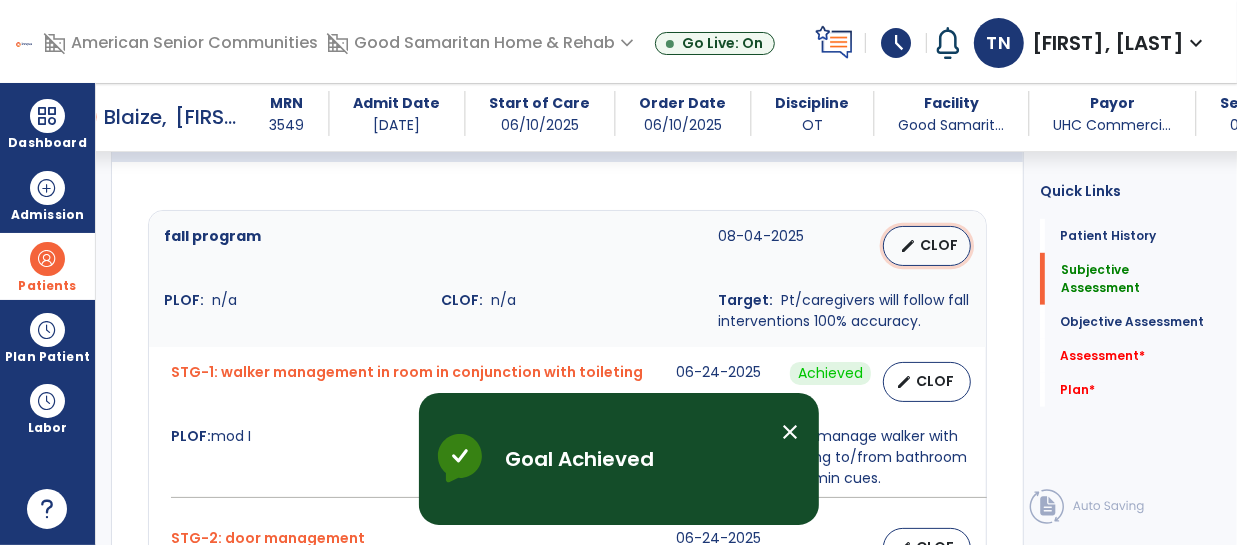 select on "********" 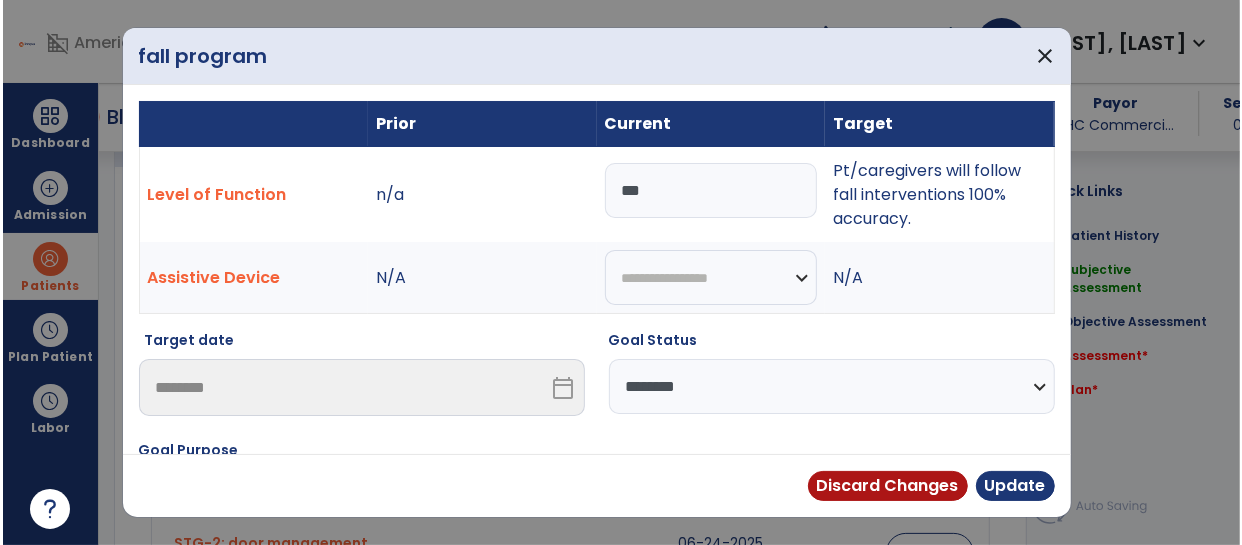 scroll, scrollTop: 784, scrollLeft: 0, axis: vertical 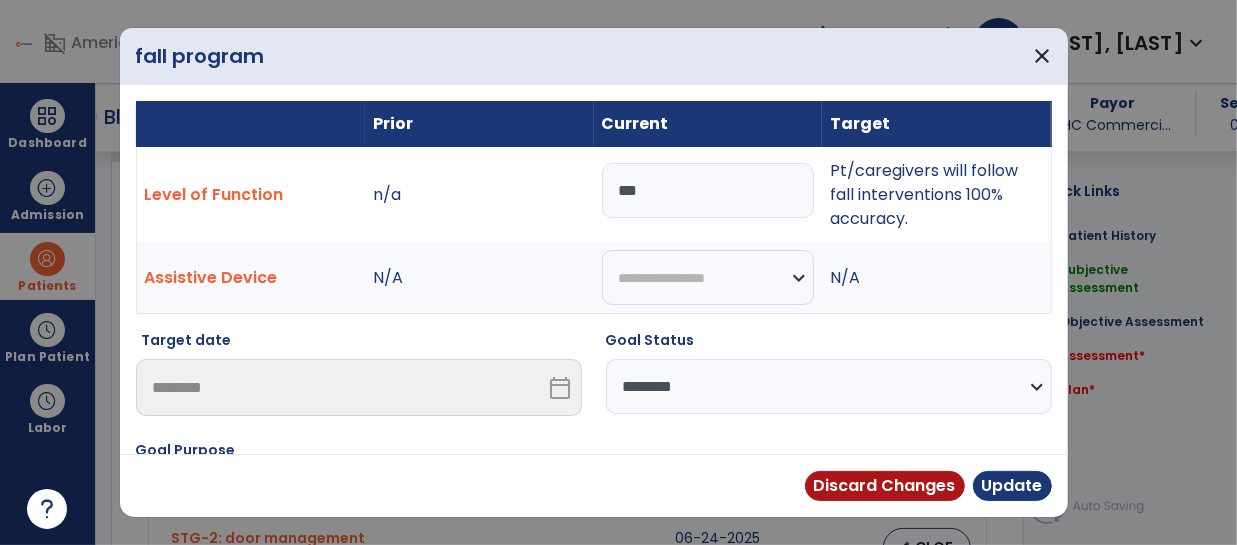 click on "***" at bounding box center [708, 190] 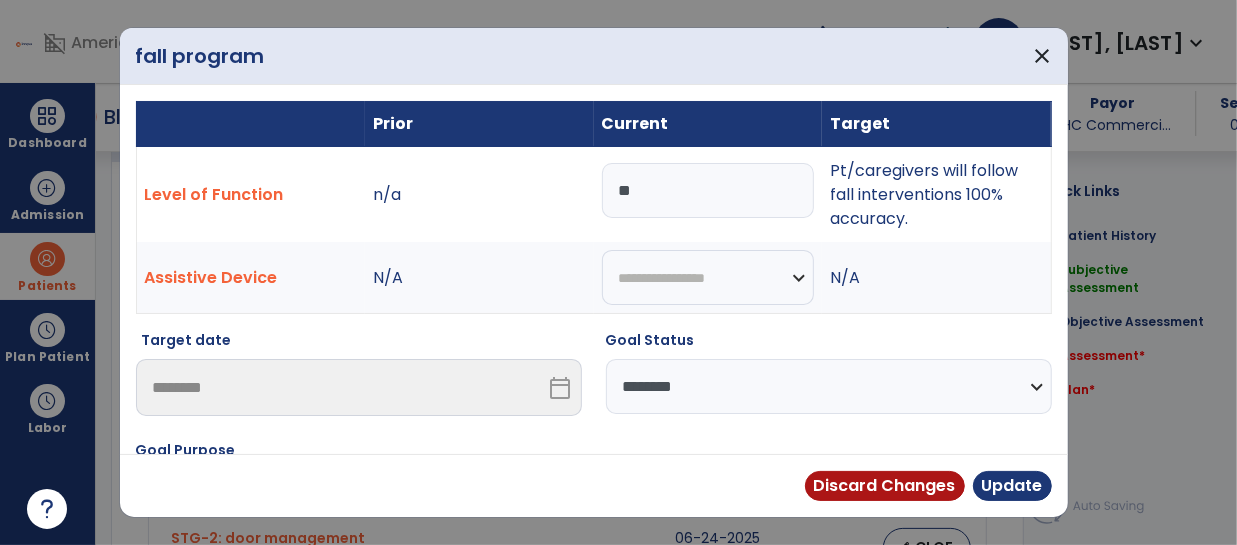 type on "*" 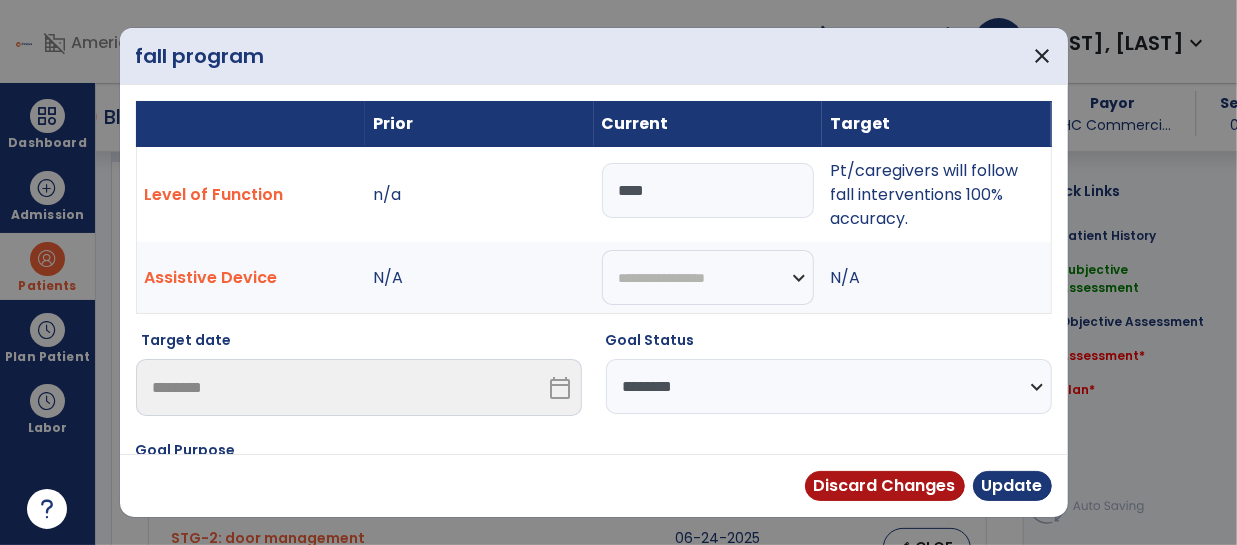 type on "****" 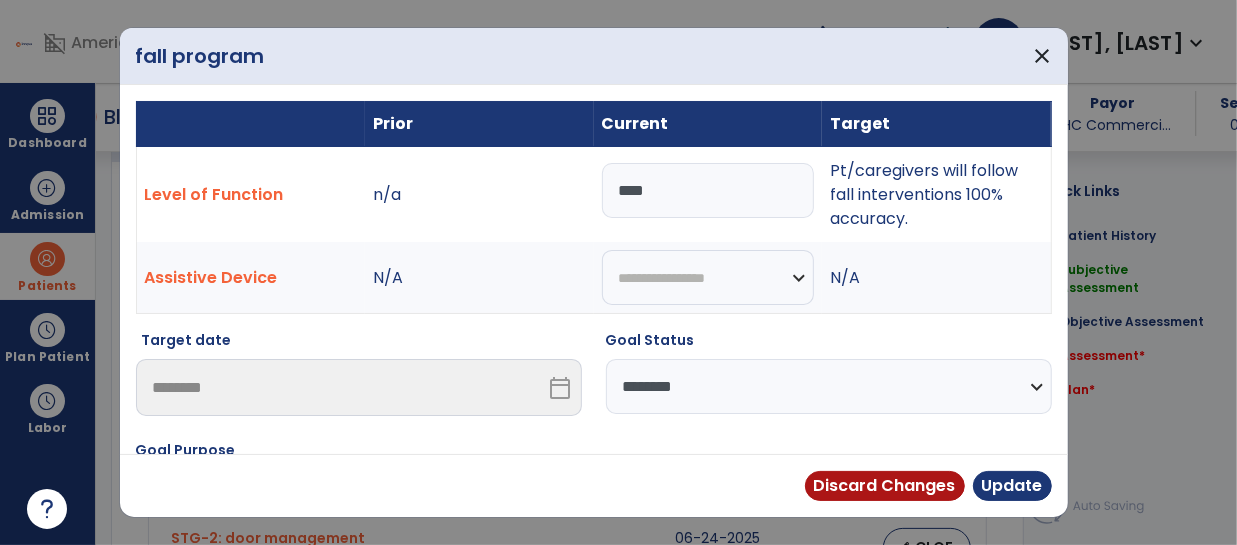 click on "**********" at bounding box center (829, 386) 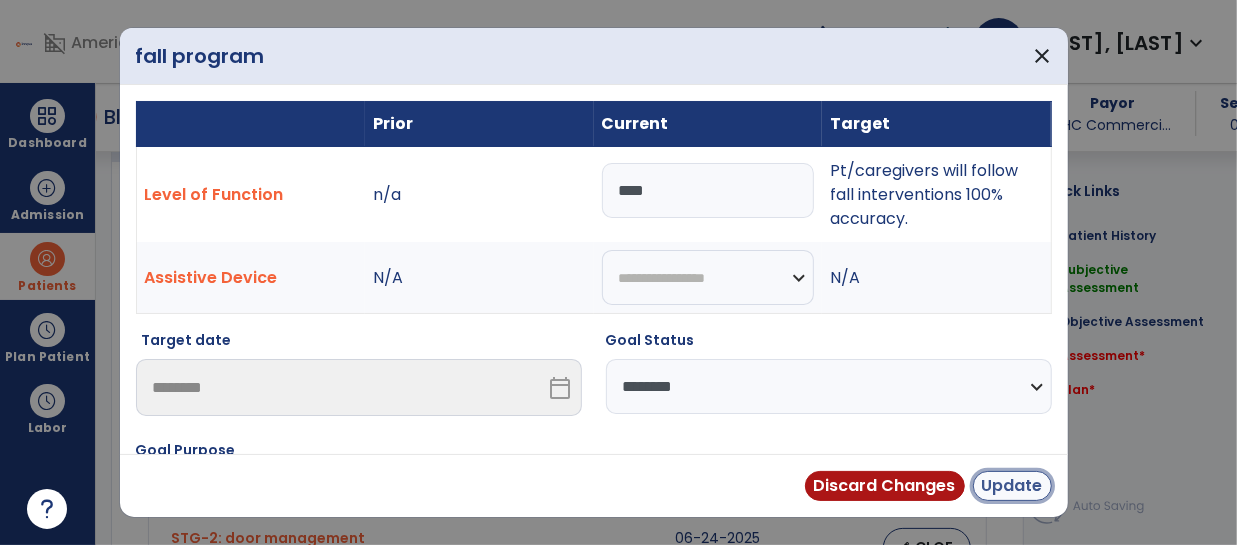 click on "Update" at bounding box center [1012, 486] 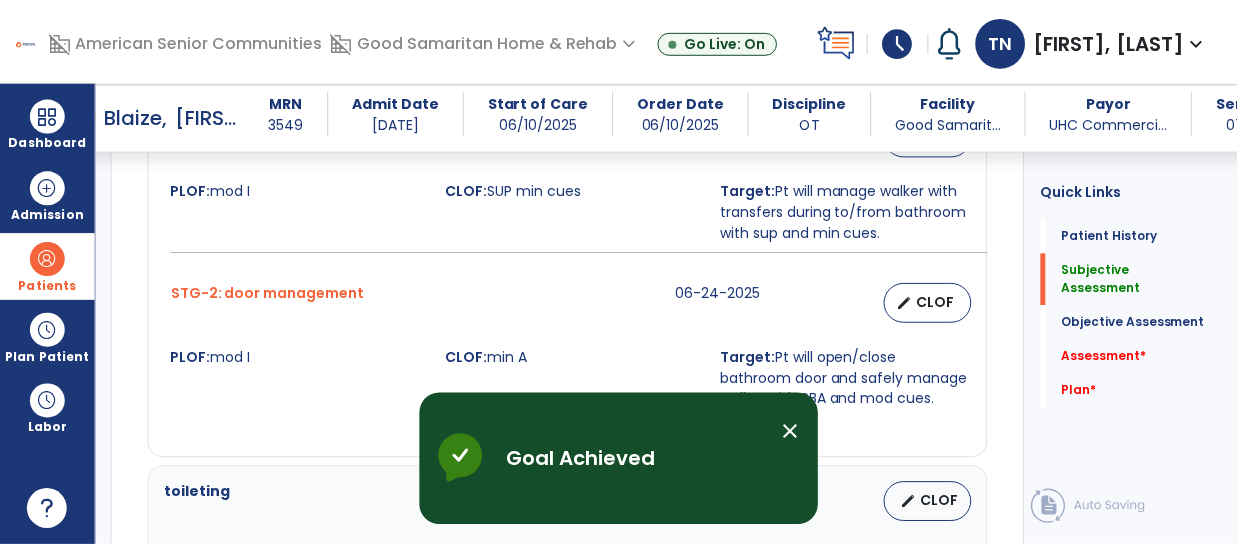 scroll, scrollTop: 1037, scrollLeft: 0, axis: vertical 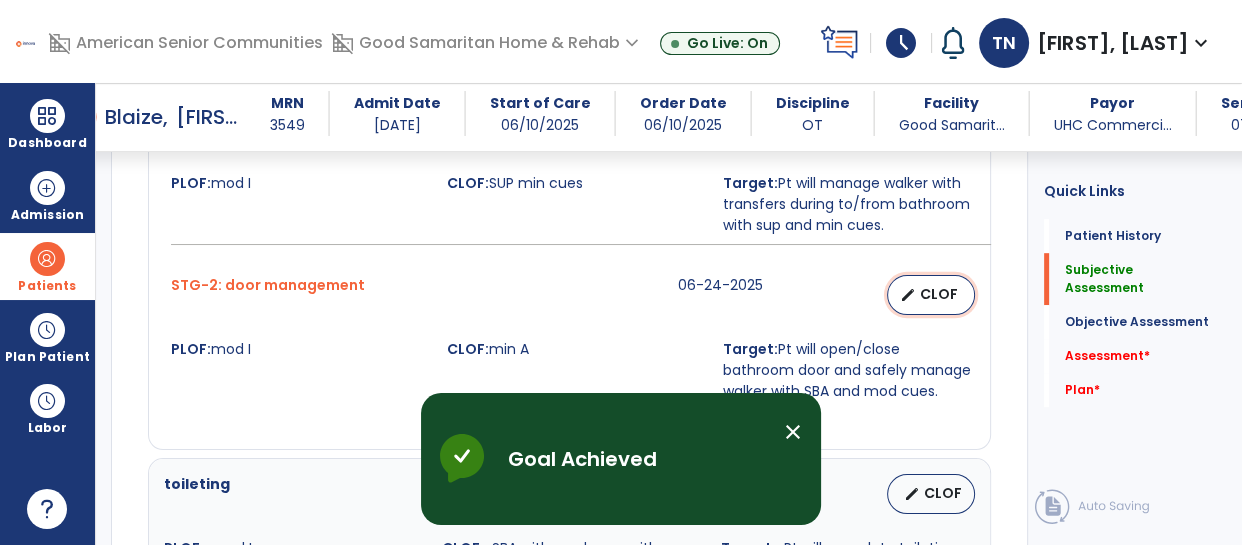 click on "CLOF" at bounding box center (939, 294) 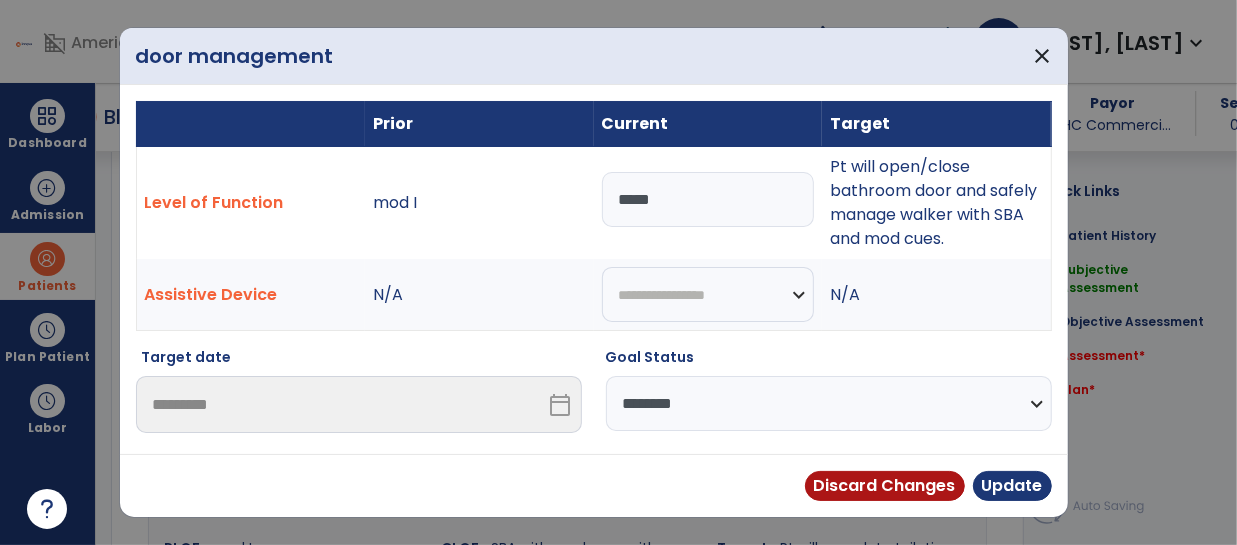 scroll, scrollTop: 1037, scrollLeft: 0, axis: vertical 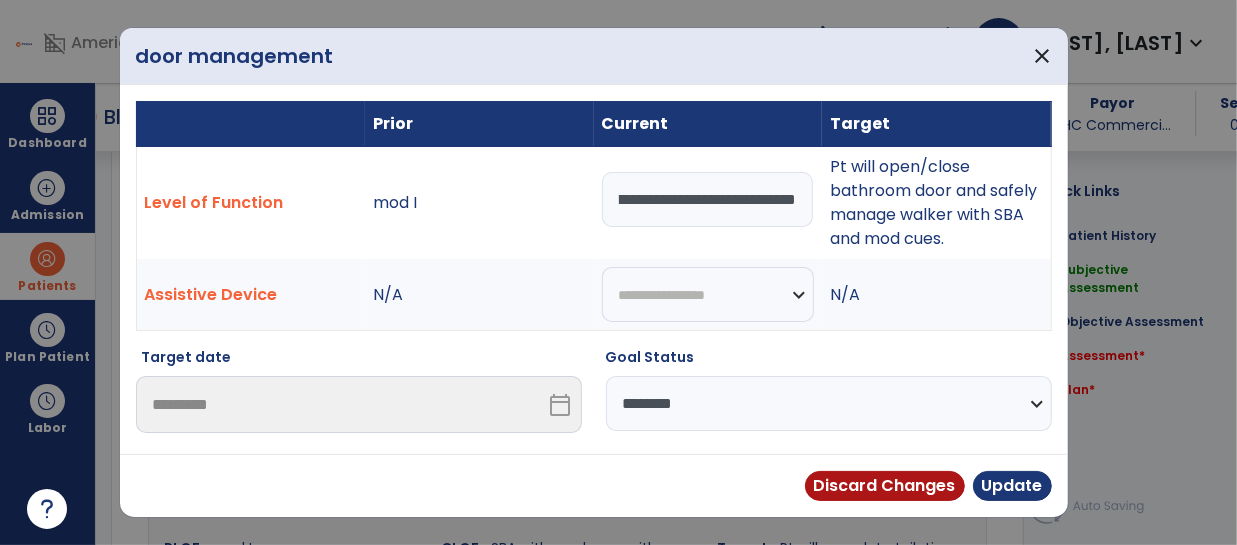 type on "**********" 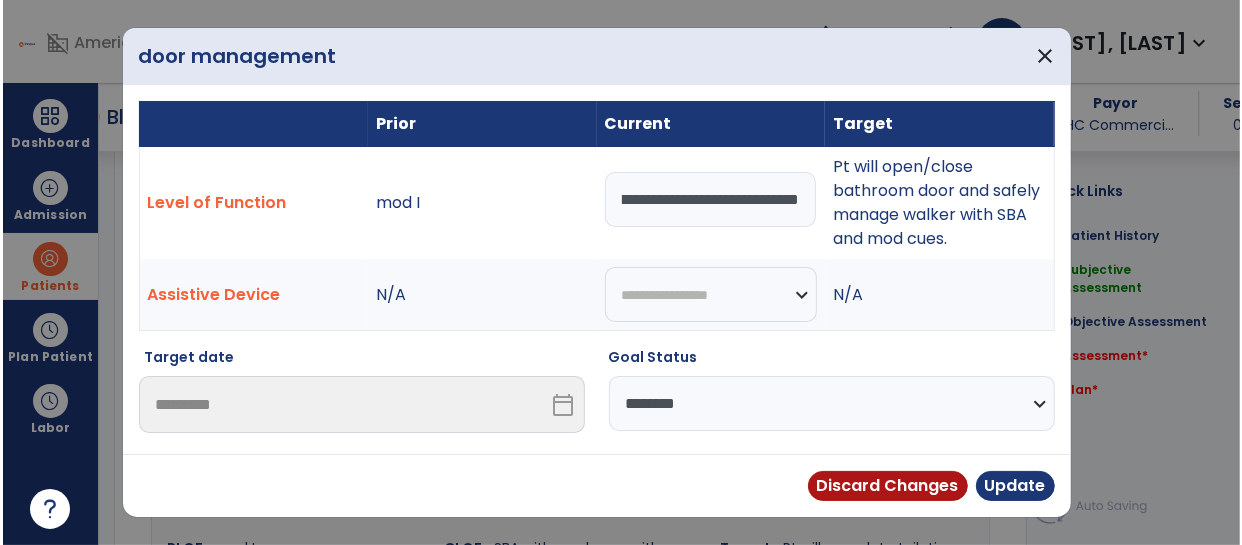 scroll, scrollTop: 0, scrollLeft: 0, axis: both 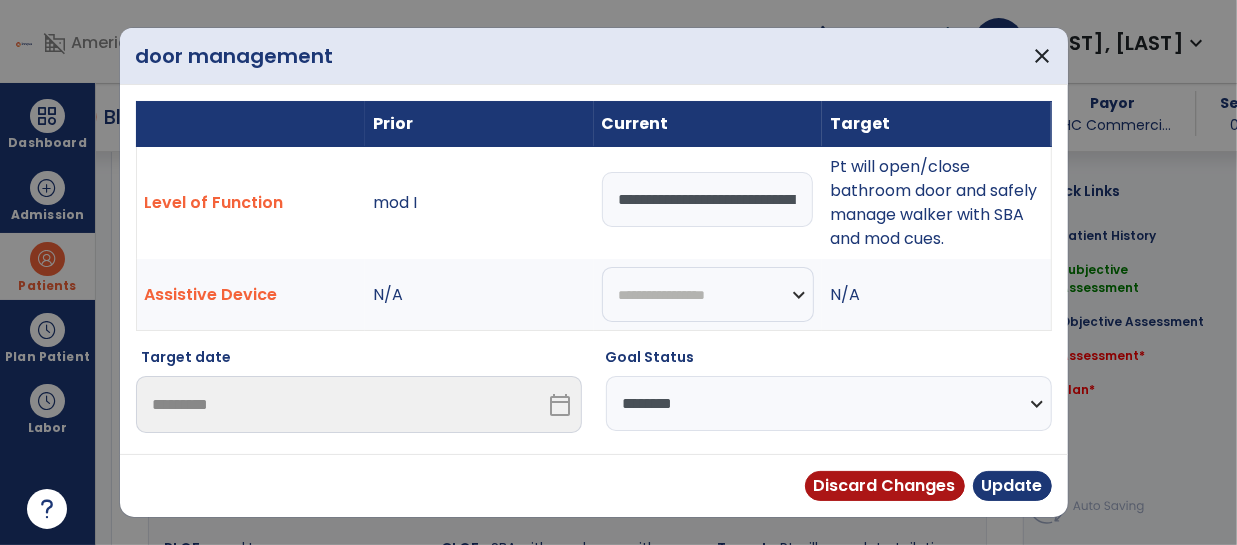 select on "********" 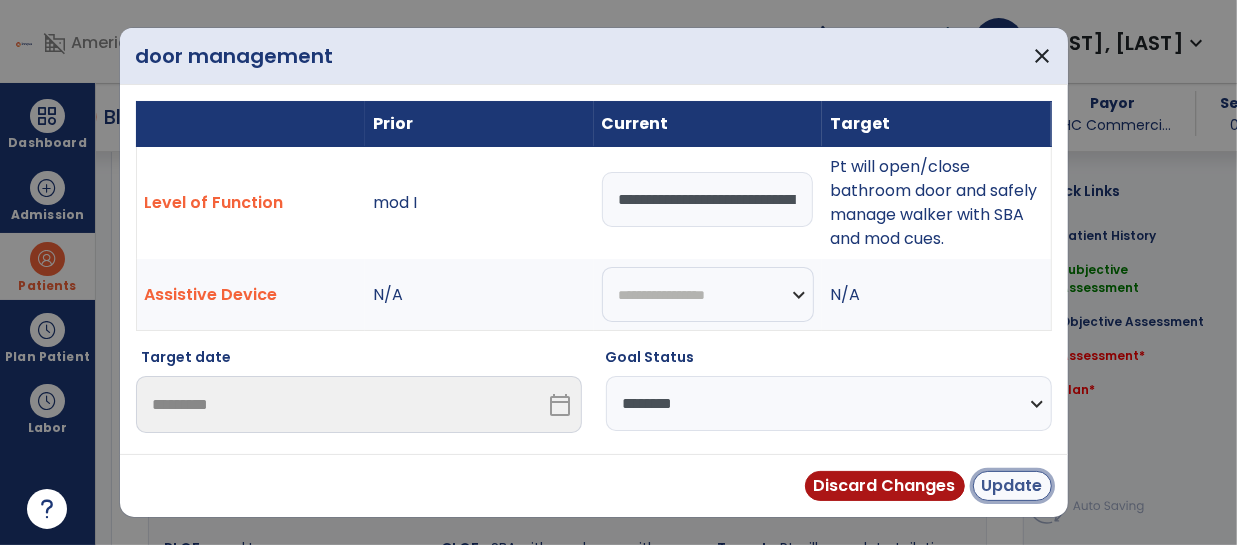 click on "Update" at bounding box center (1012, 486) 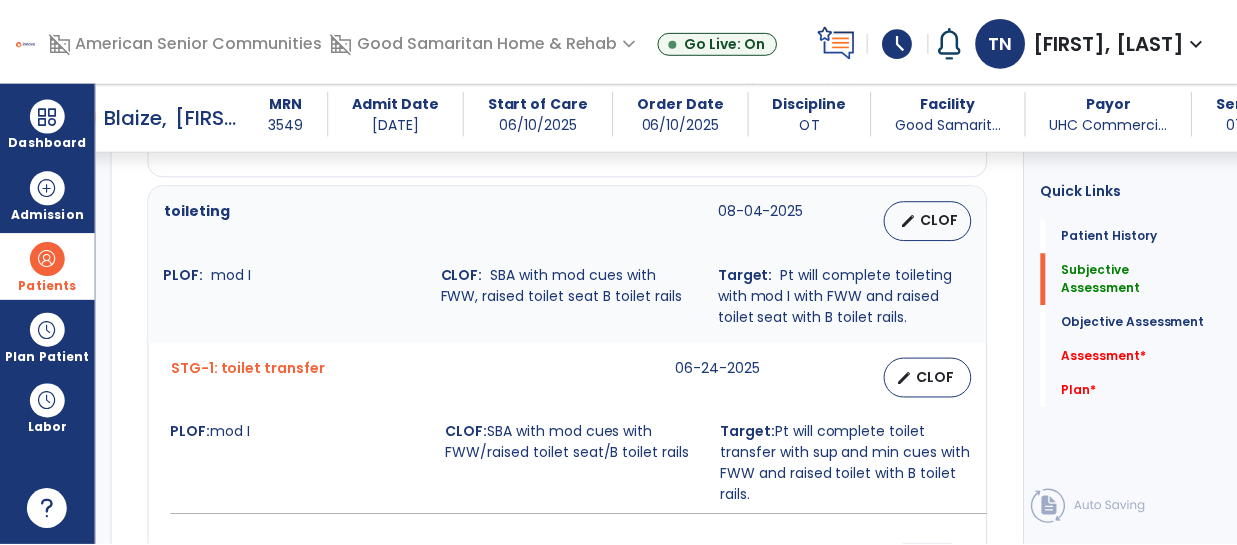scroll, scrollTop: 1314, scrollLeft: 0, axis: vertical 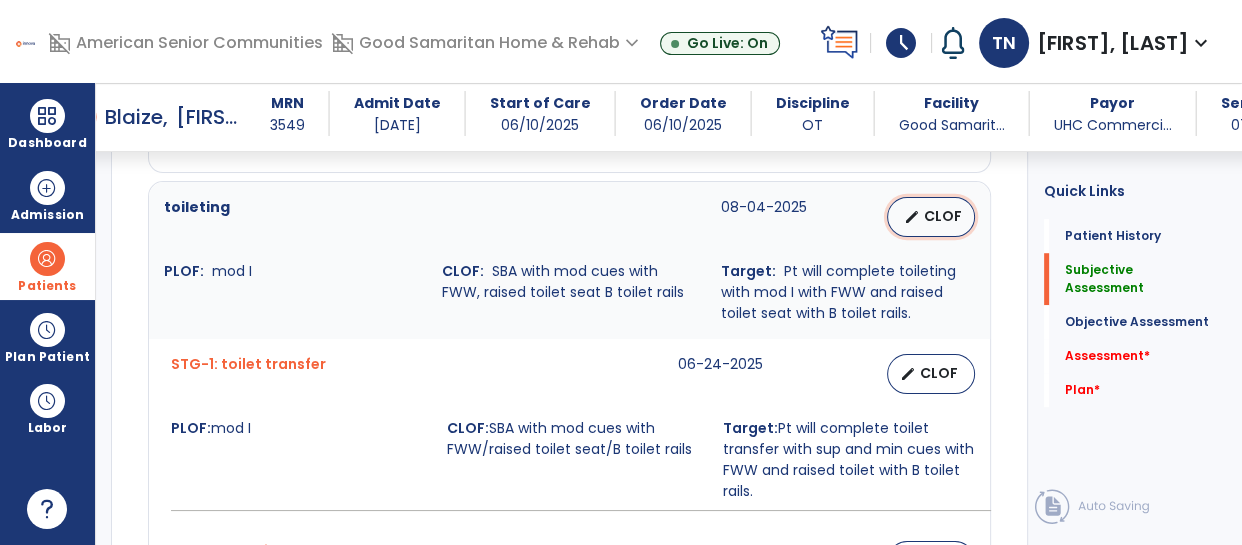 click on "CLOF" at bounding box center (943, 216) 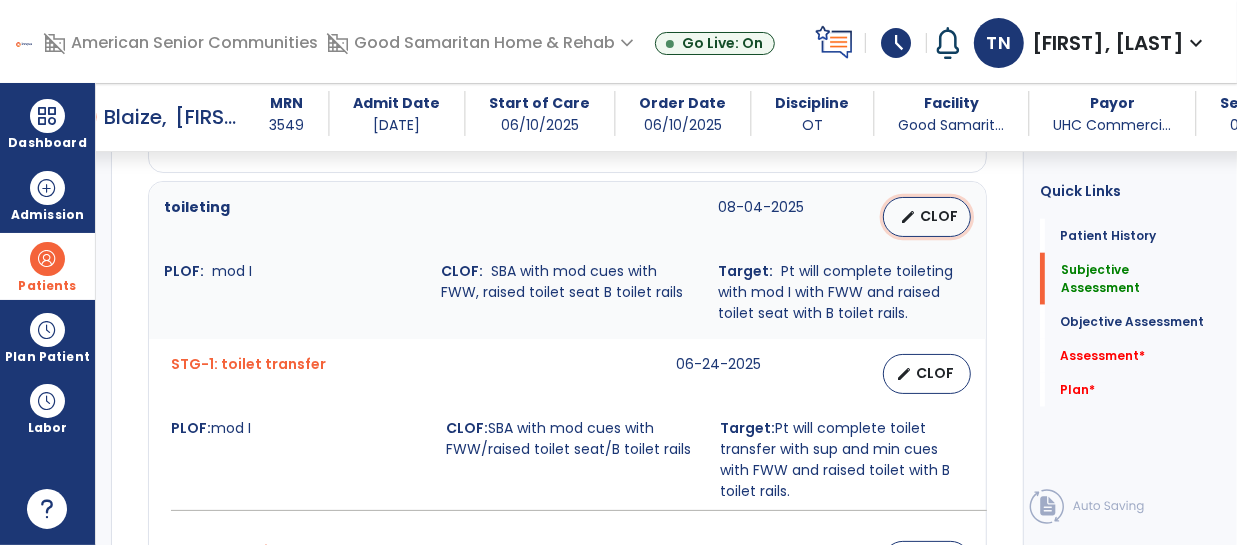 select on "********" 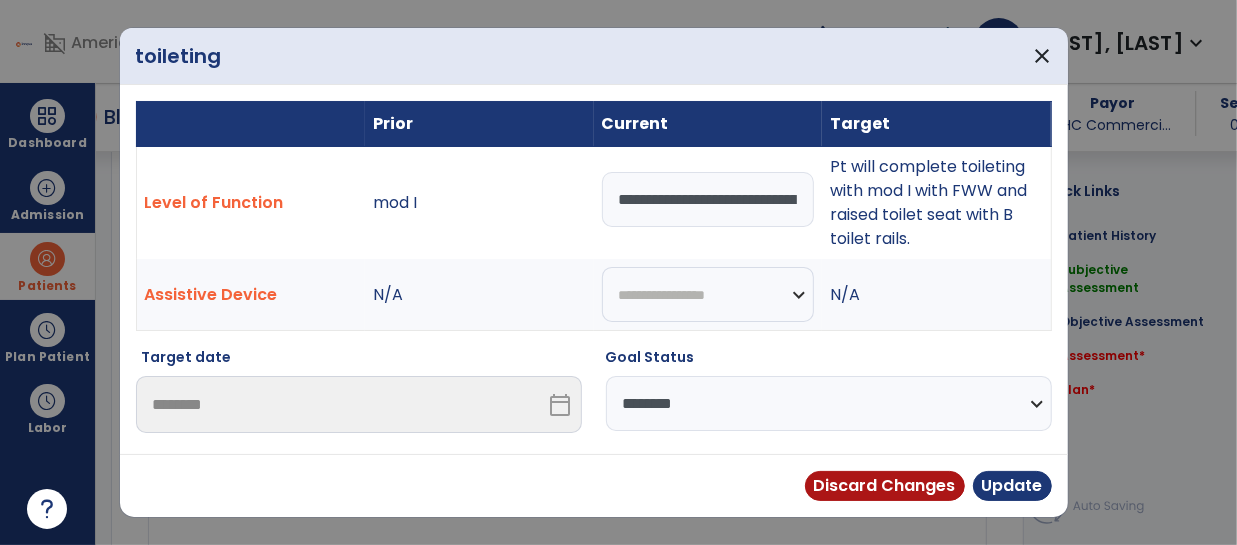 scroll, scrollTop: 1314, scrollLeft: 0, axis: vertical 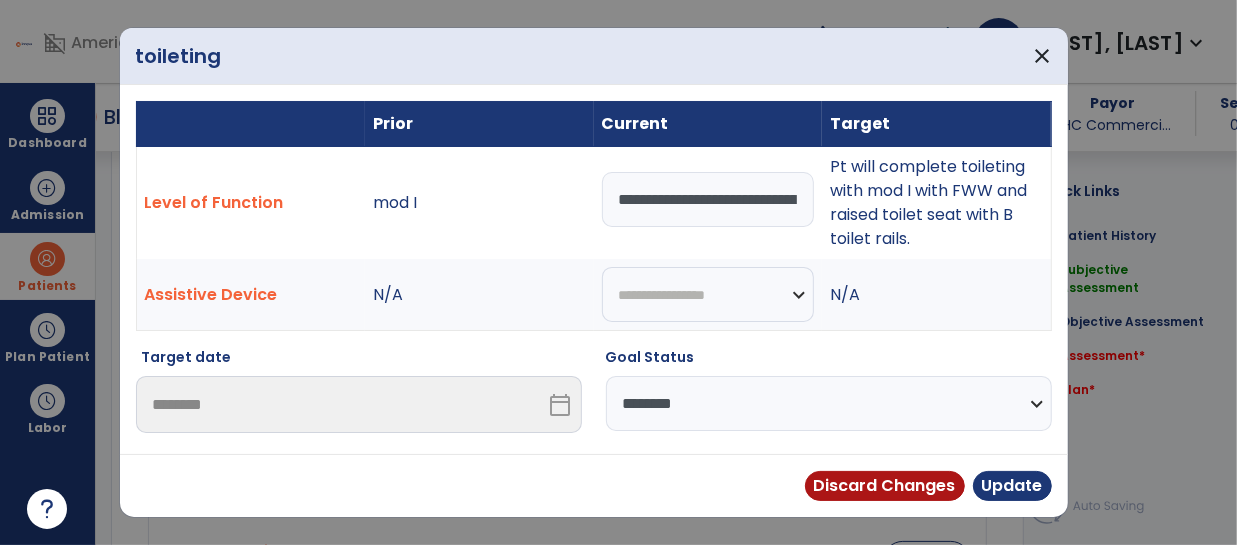 click on "**********" at bounding box center [708, 199] 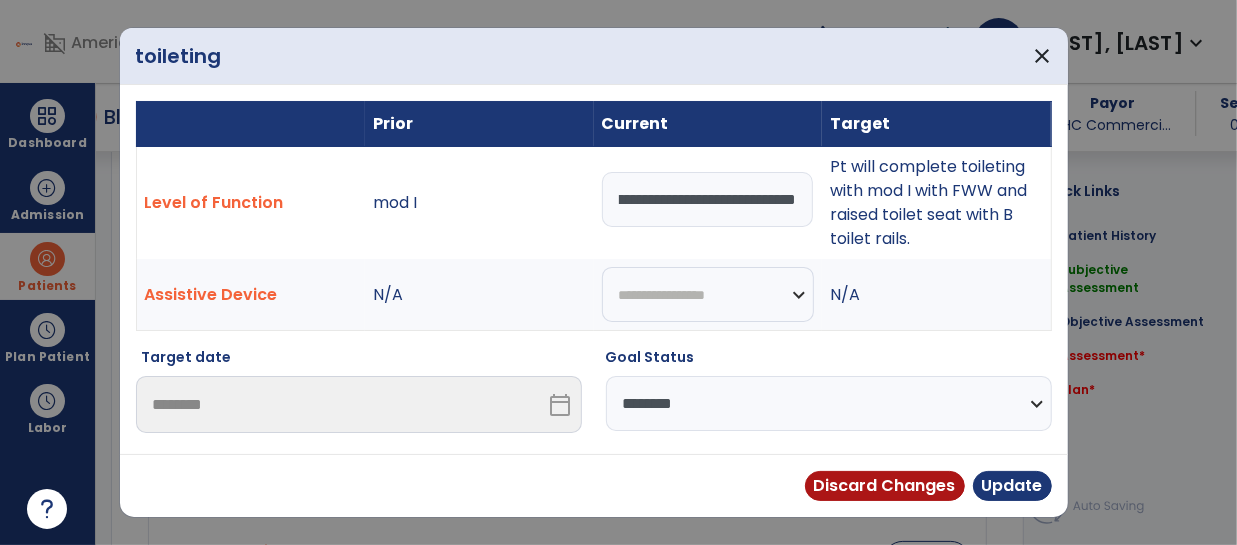 scroll, scrollTop: 0, scrollLeft: 253, axis: horizontal 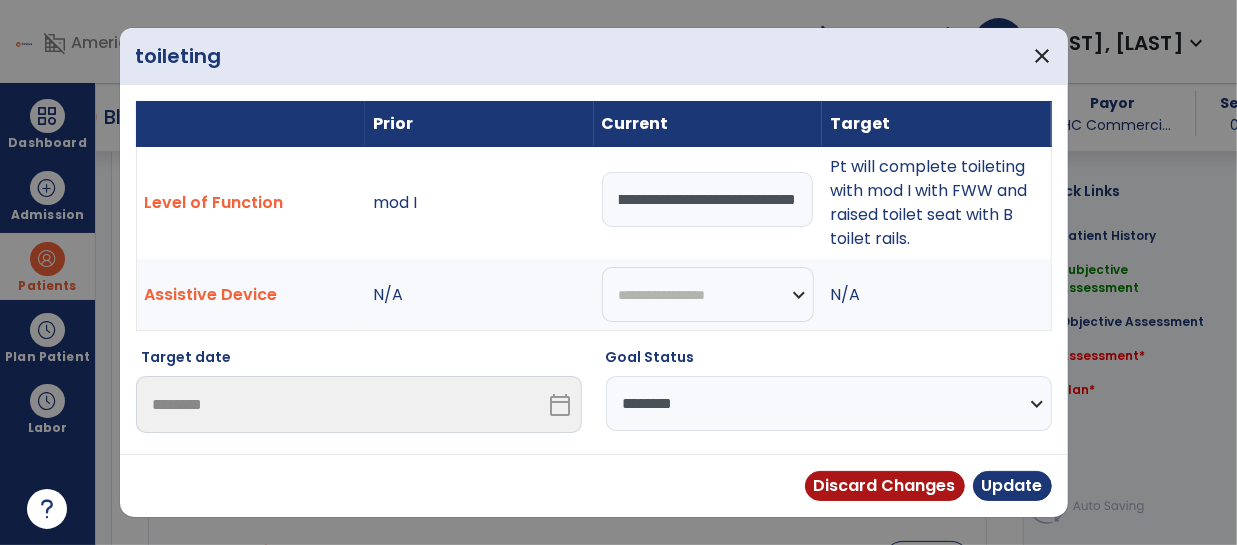 type on "**********" 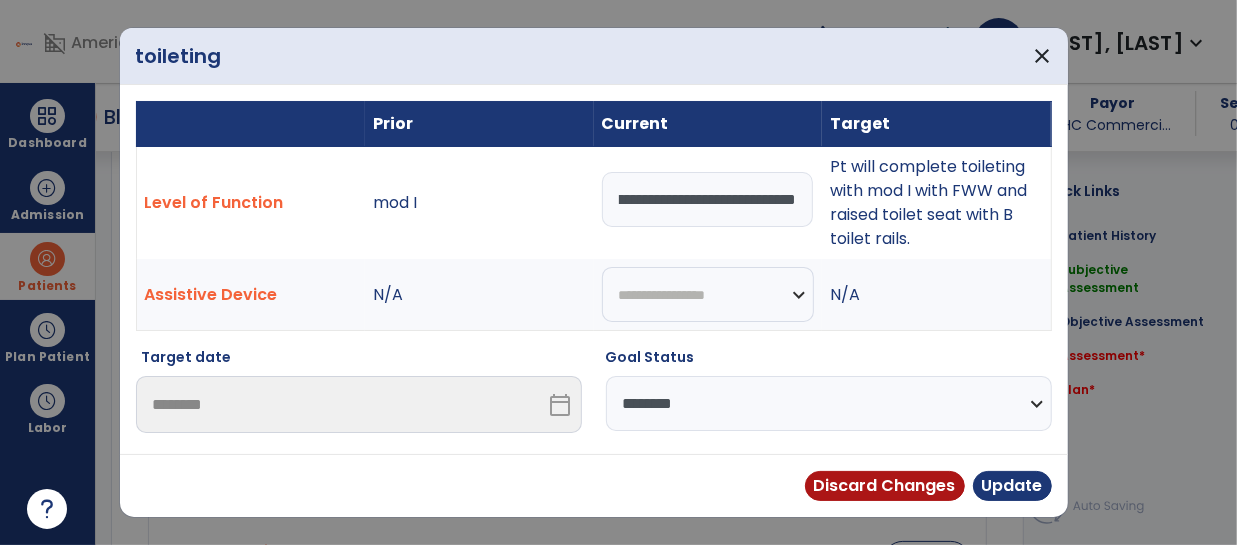 click on "**********" at bounding box center (829, 403) 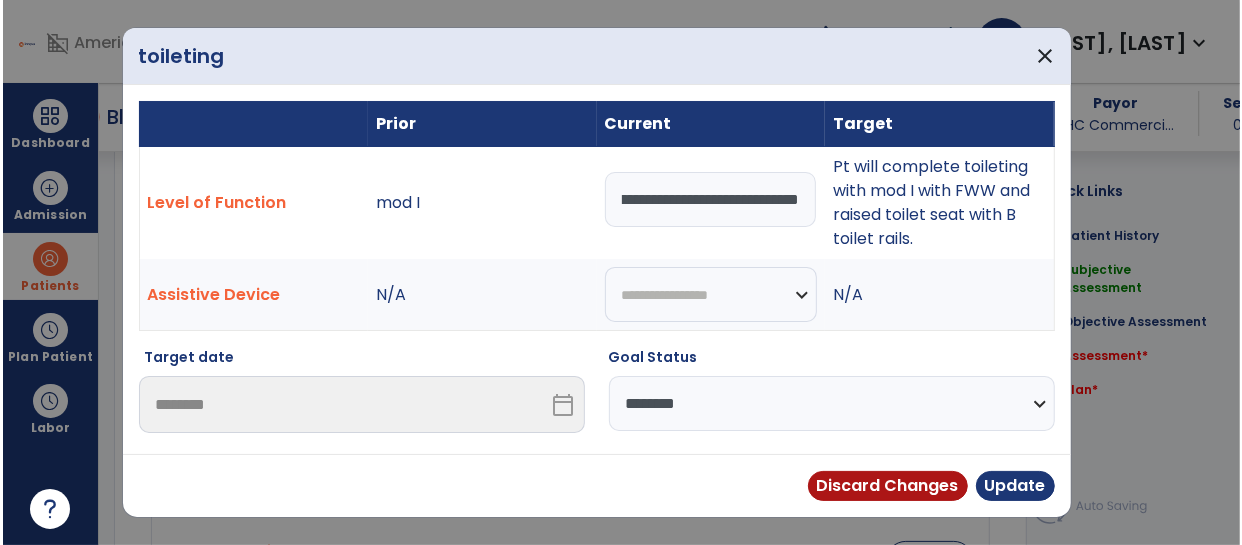 scroll, scrollTop: 0, scrollLeft: 0, axis: both 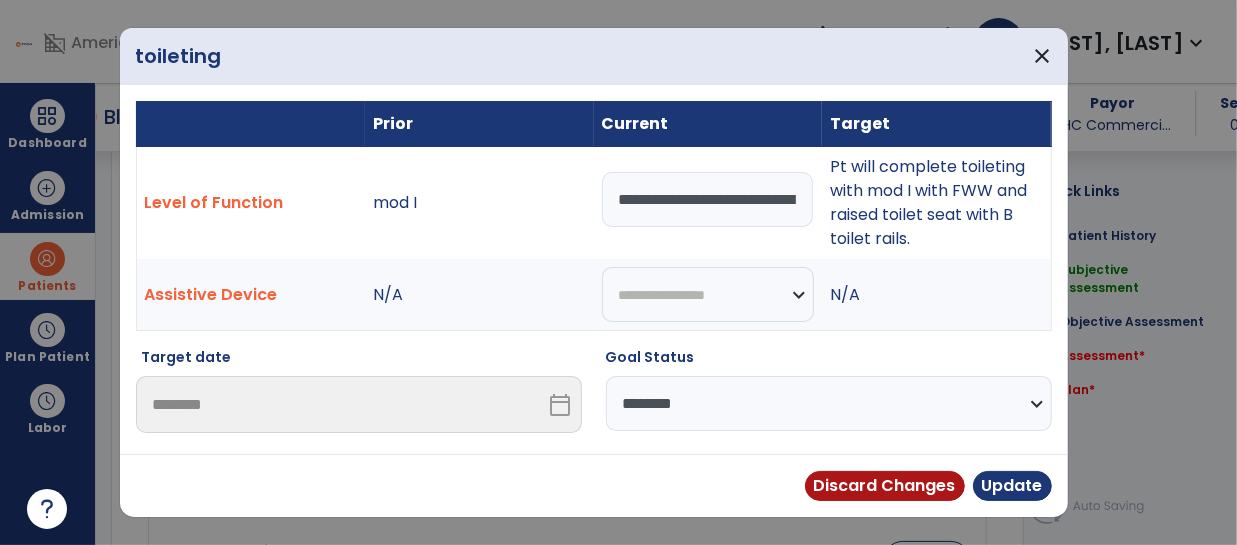 select on "********" 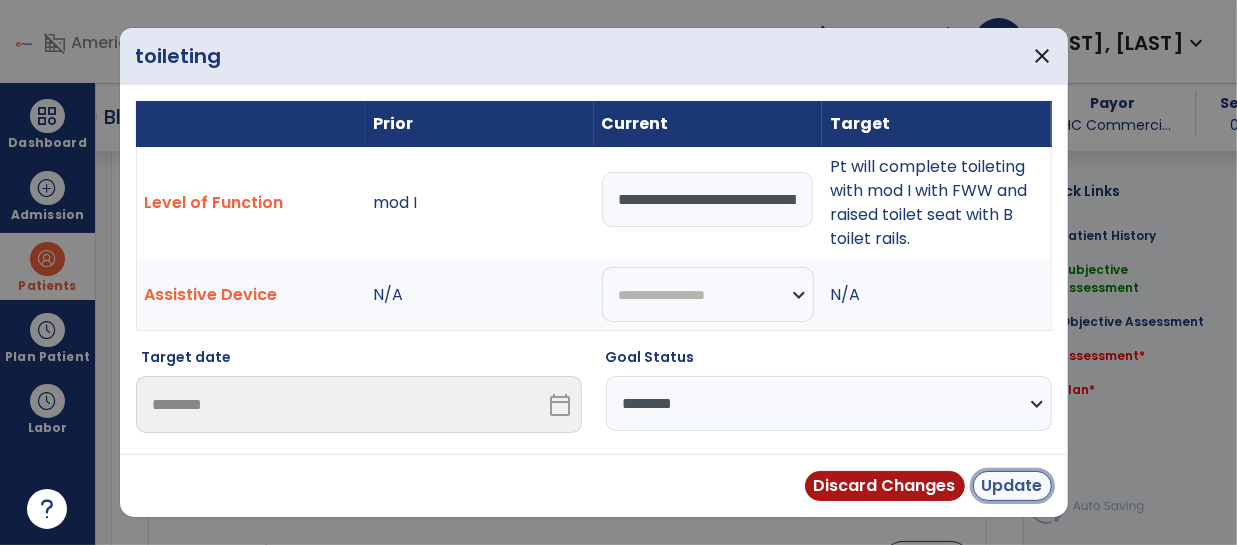click on "Update" at bounding box center [1012, 486] 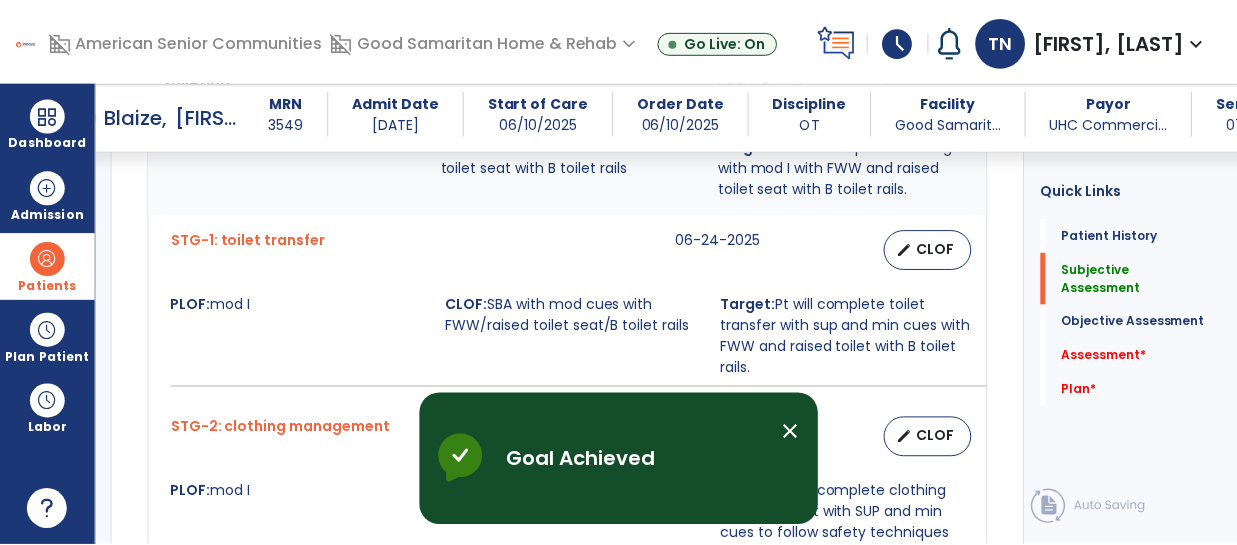 scroll, scrollTop: 1460, scrollLeft: 0, axis: vertical 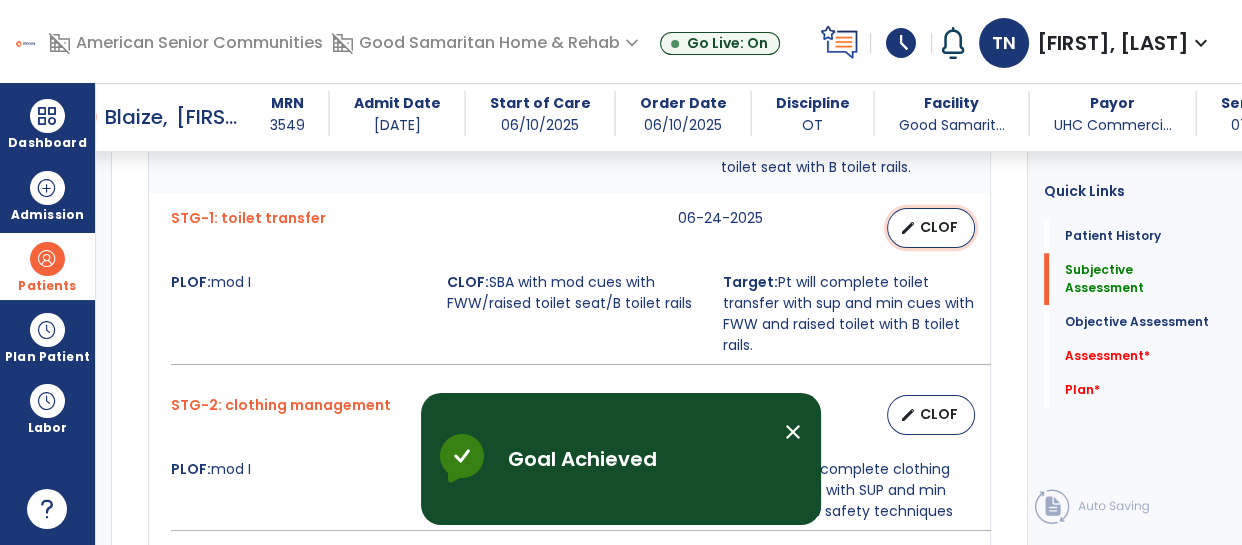 click on "edit   CLOF" at bounding box center (931, 228) 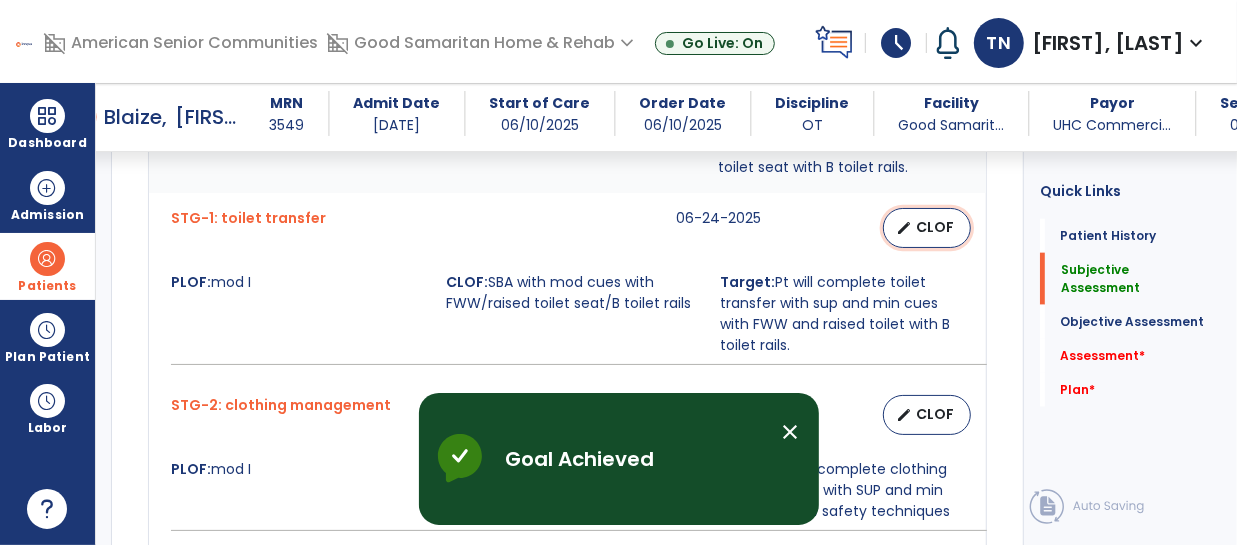 select on "********" 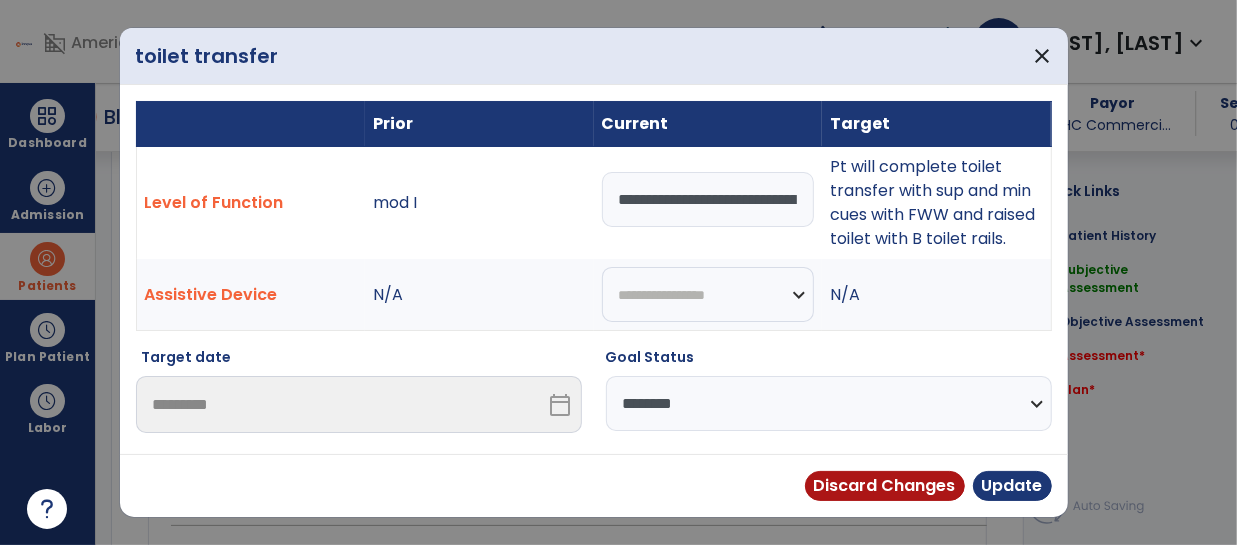 scroll, scrollTop: 1460, scrollLeft: 0, axis: vertical 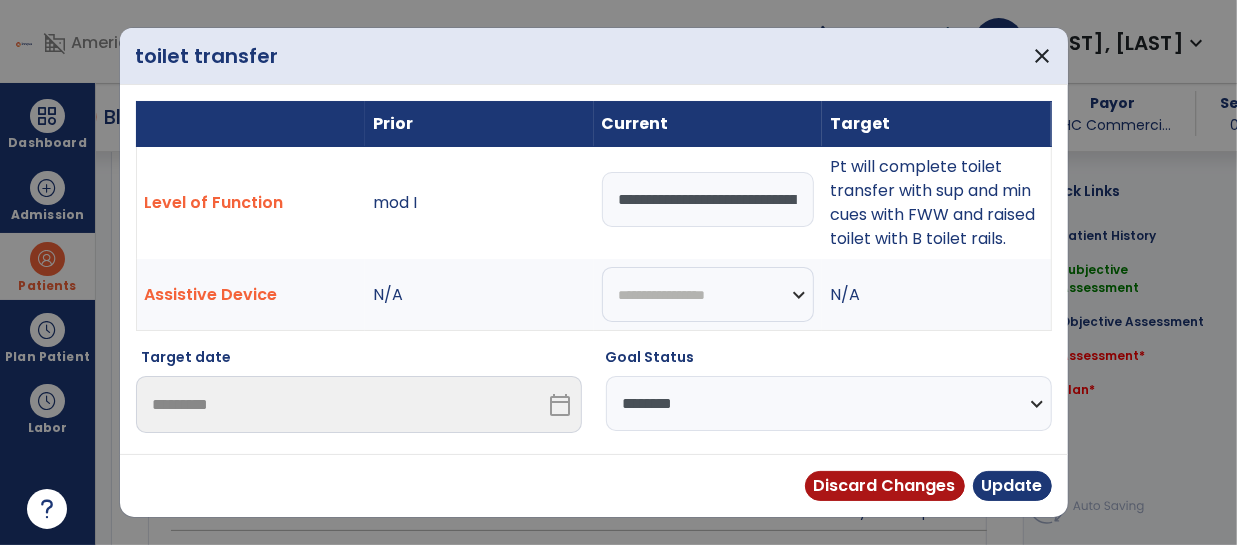 click on "**********" at bounding box center (708, 199) 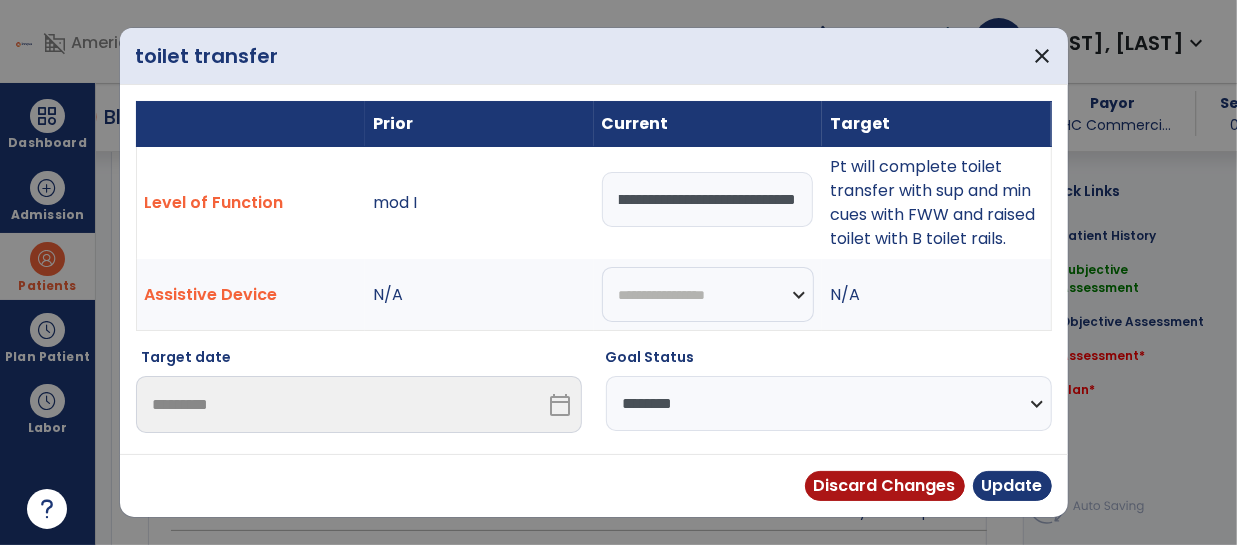 scroll, scrollTop: 0, scrollLeft: 187, axis: horizontal 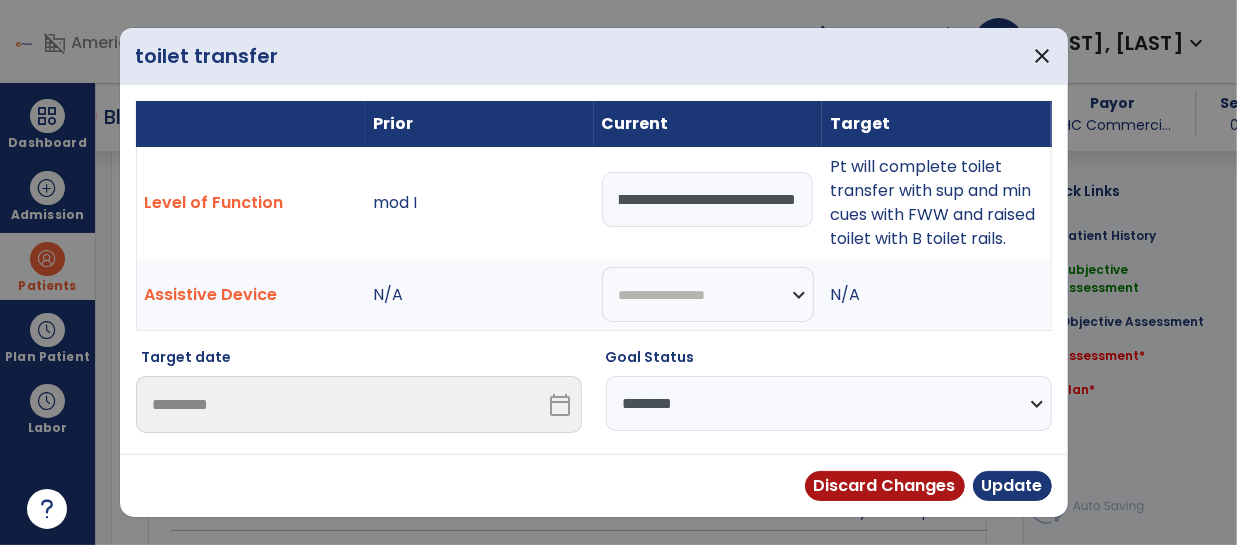 type on "**********" 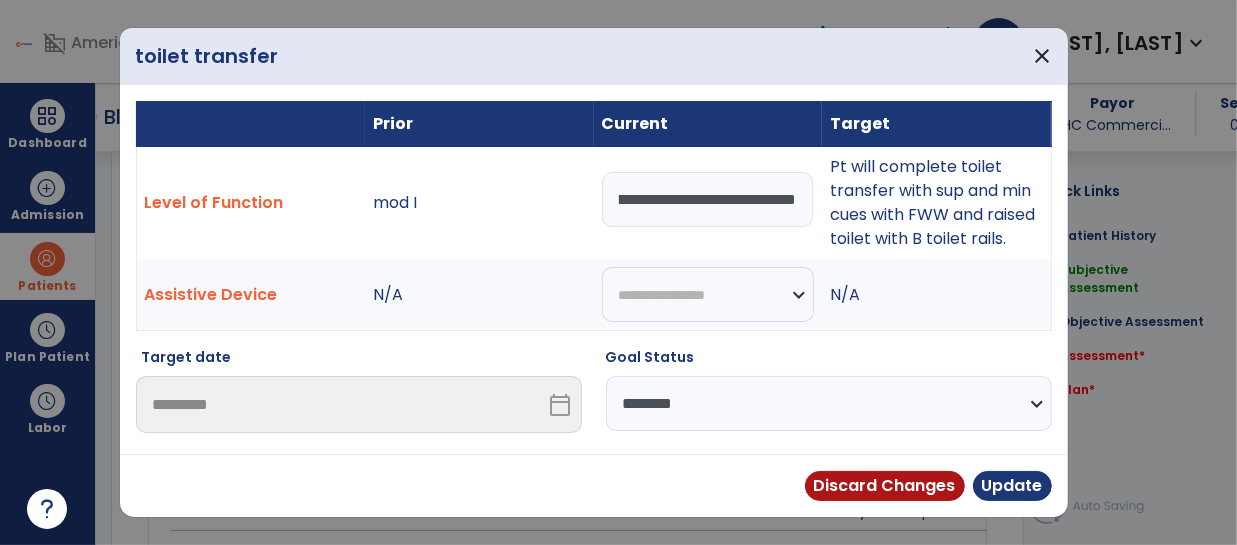 click on "**********" at bounding box center (829, 403) 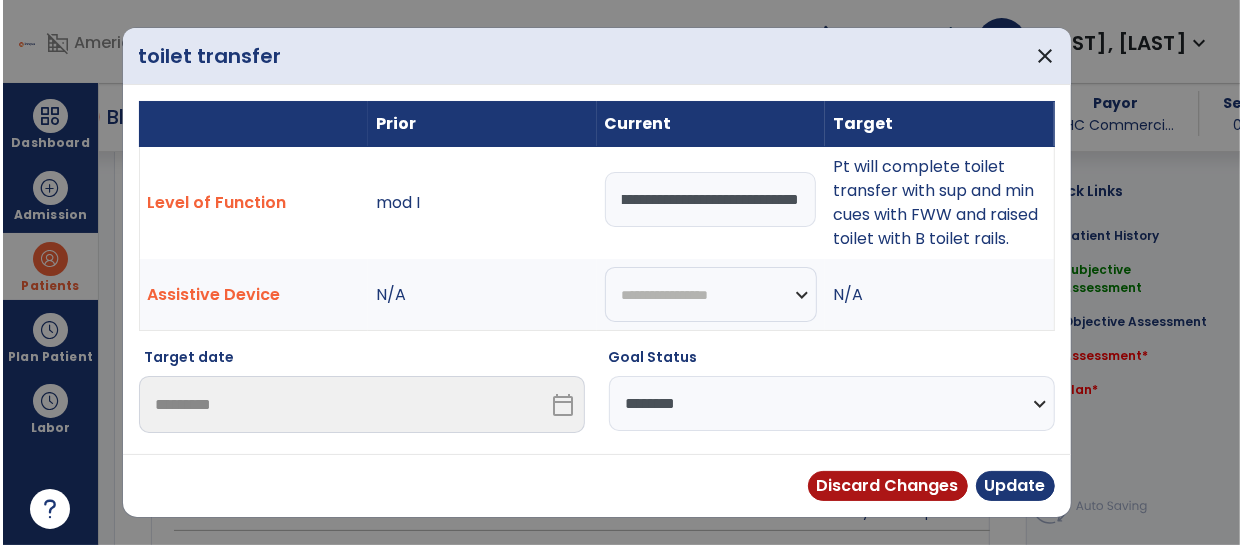 scroll, scrollTop: 0, scrollLeft: 0, axis: both 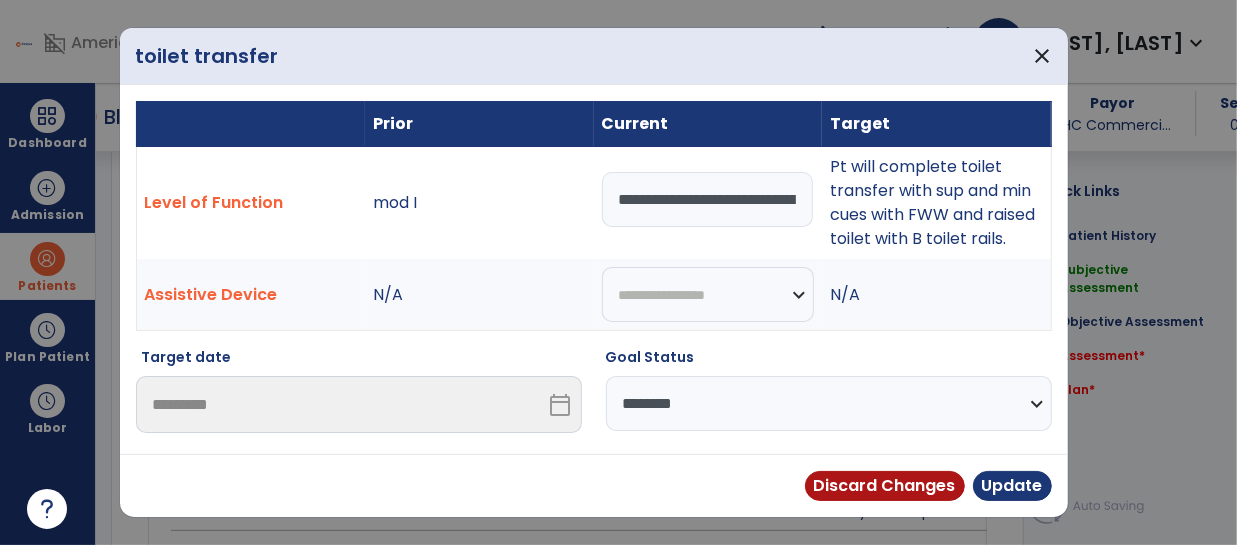 select on "********" 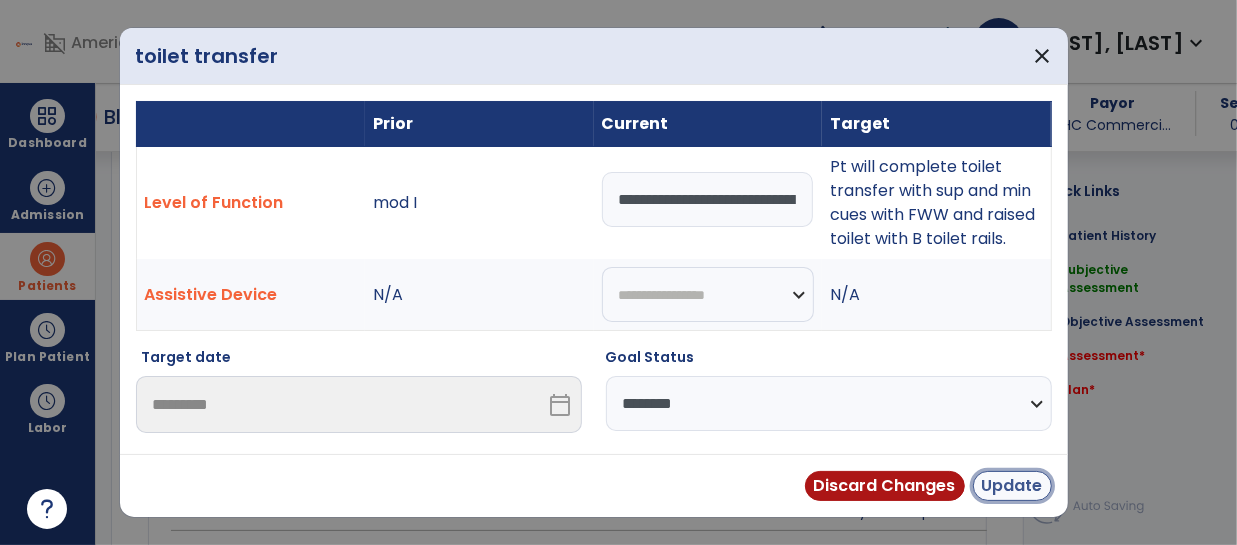click on "Update" at bounding box center [1012, 486] 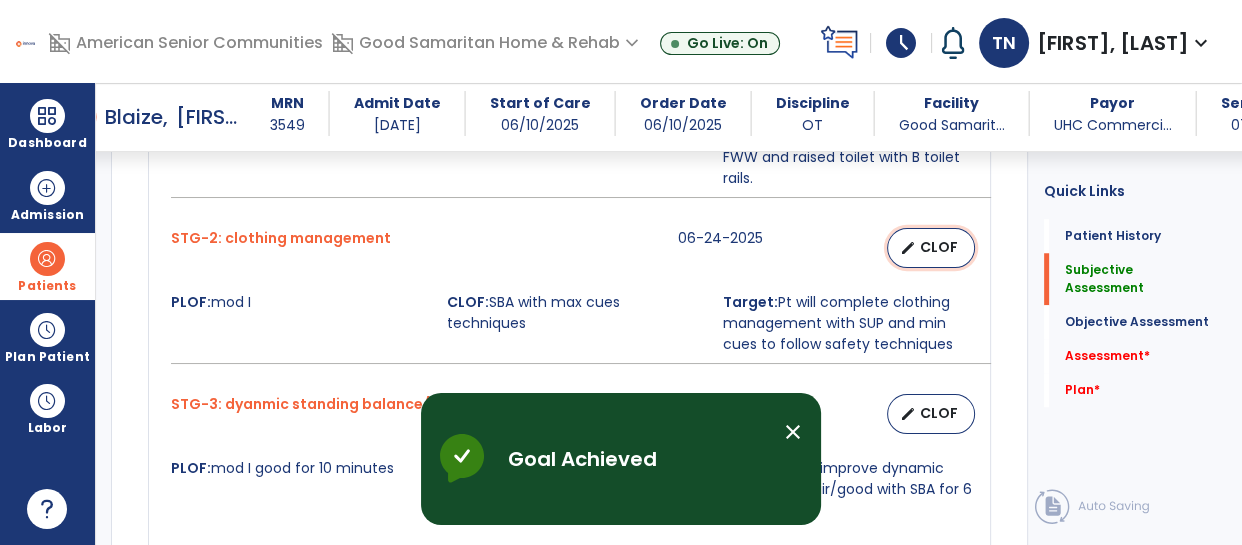 click on "edit   CLOF" at bounding box center [931, 248] 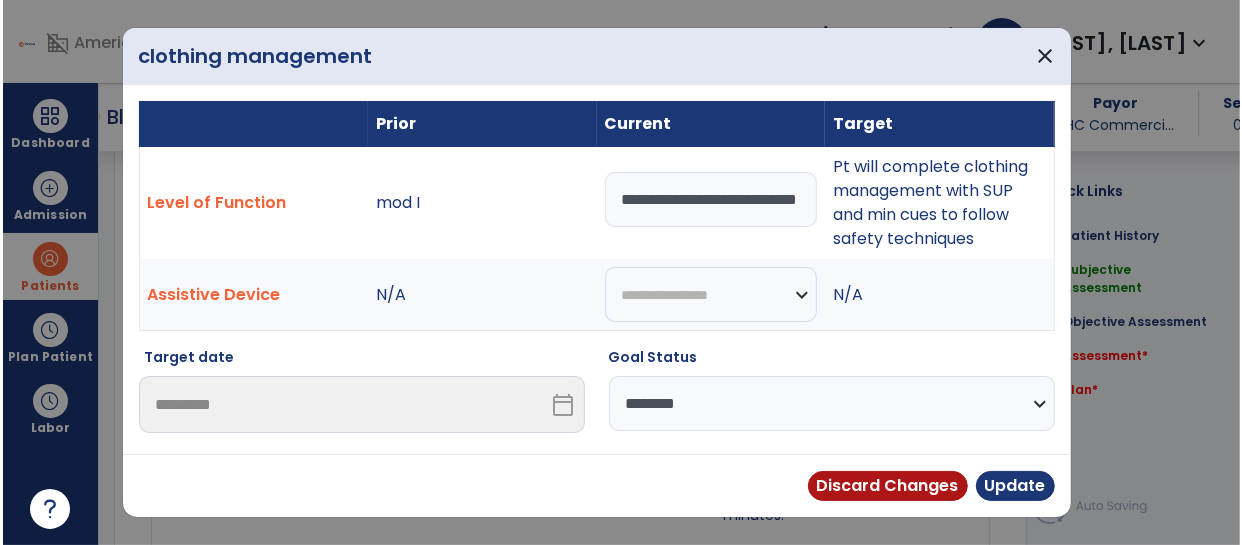 scroll, scrollTop: 1627, scrollLeft: 0, axis: vertical 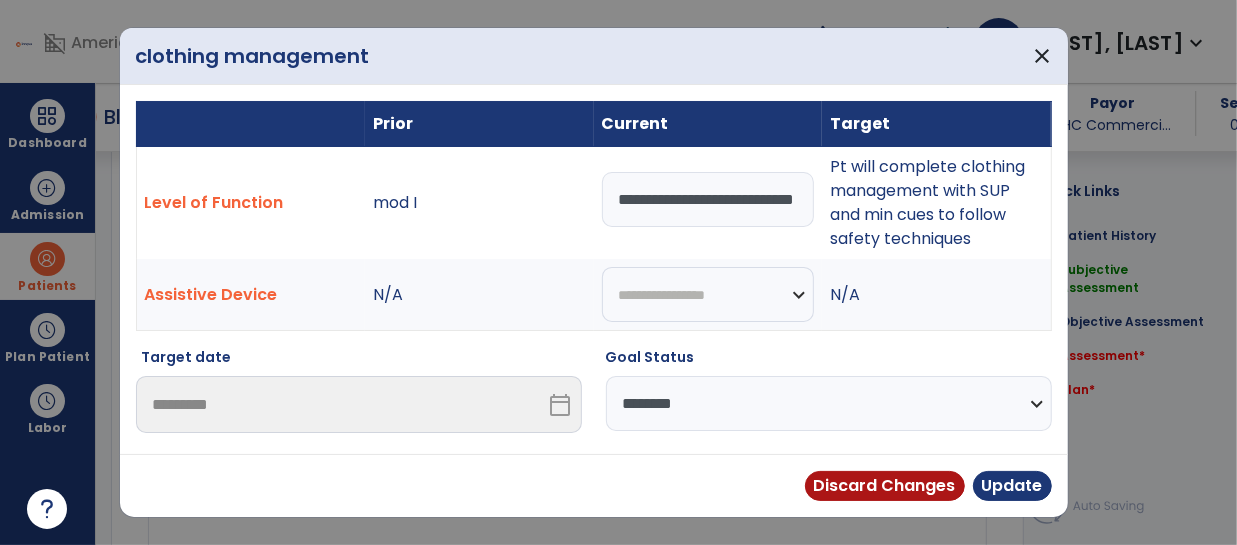 click on "**********" at bounding box center [708, 199] 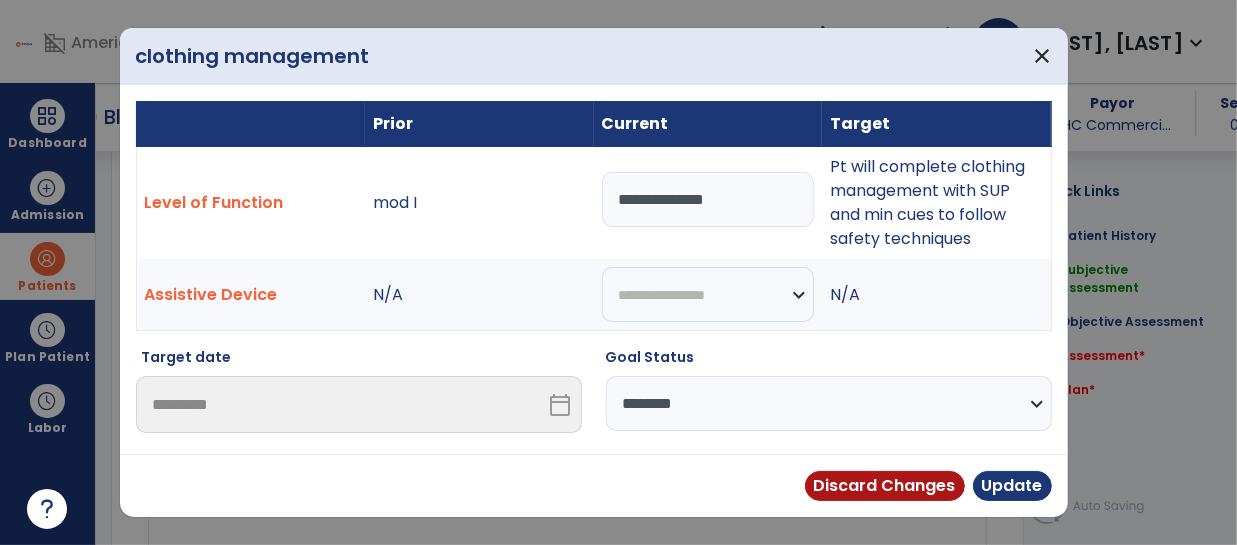 type on "**********" 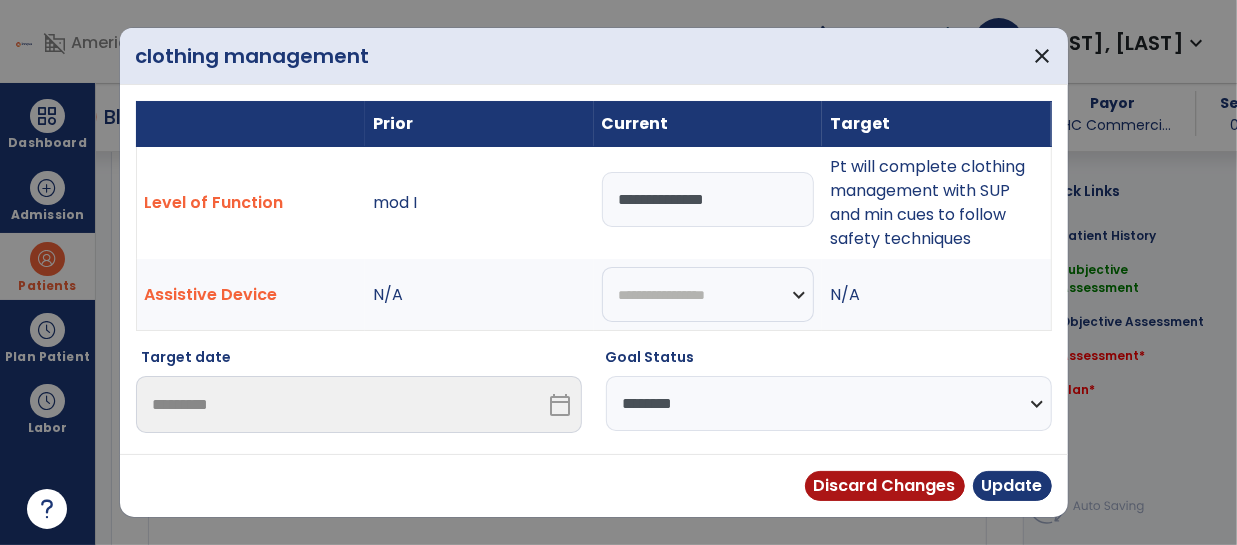 click on "**********" at bounding box center (829, 403) 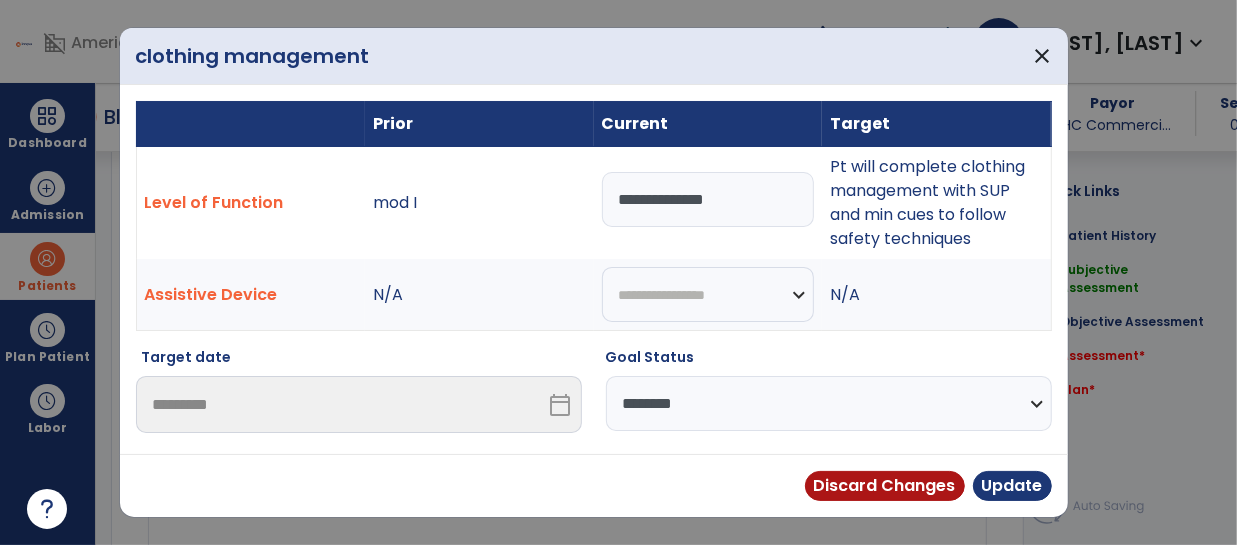 click on "Discard Changes  Update" at bounding box center [594, 485] 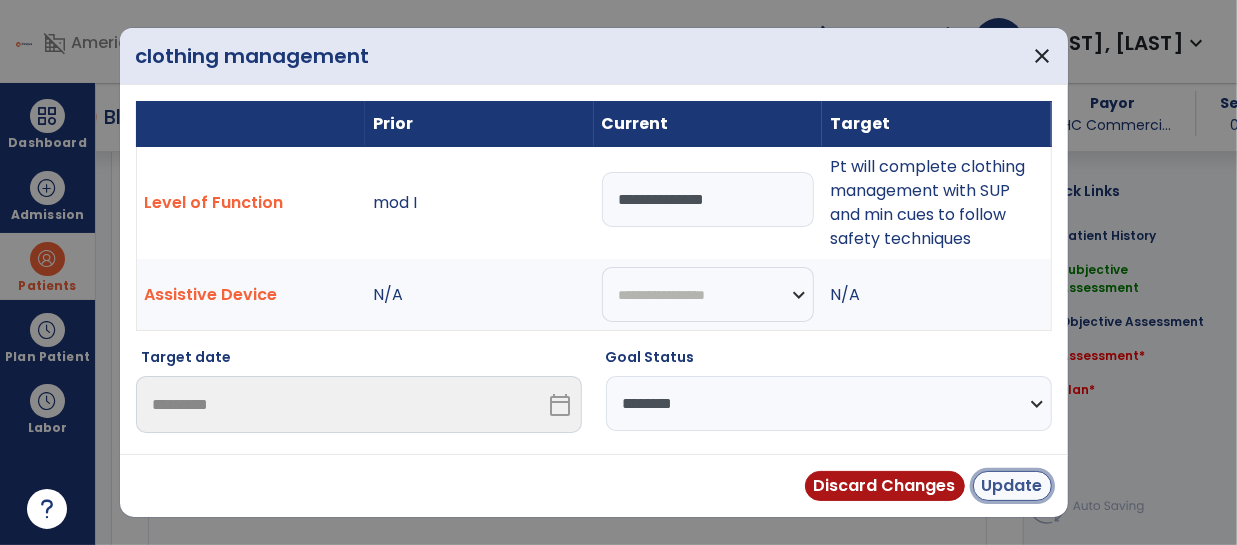 click on "Update" at bounding box center (1012, 486) 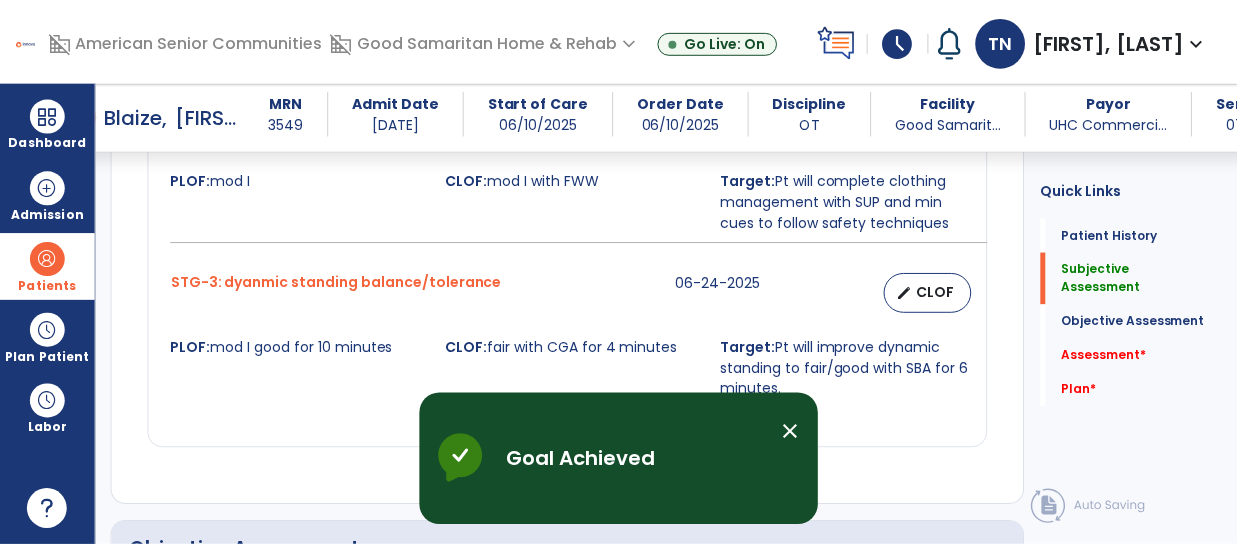 scroll, scrollTop: 1800, scrollLeft: 0, axis: vertical 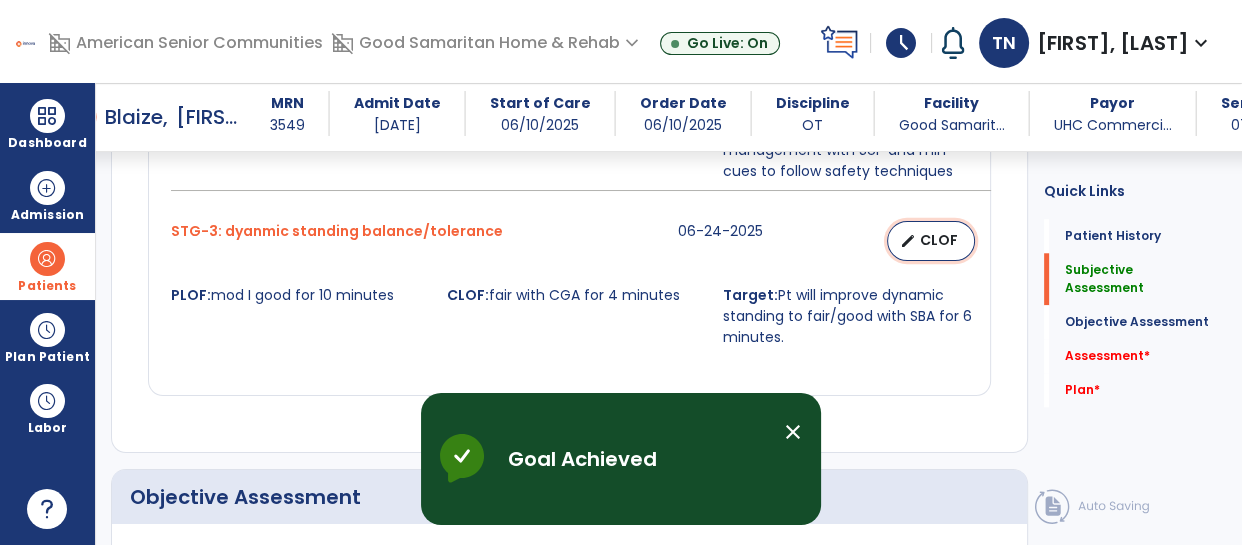 click on "CLOF" at bounding box center [939, 240] 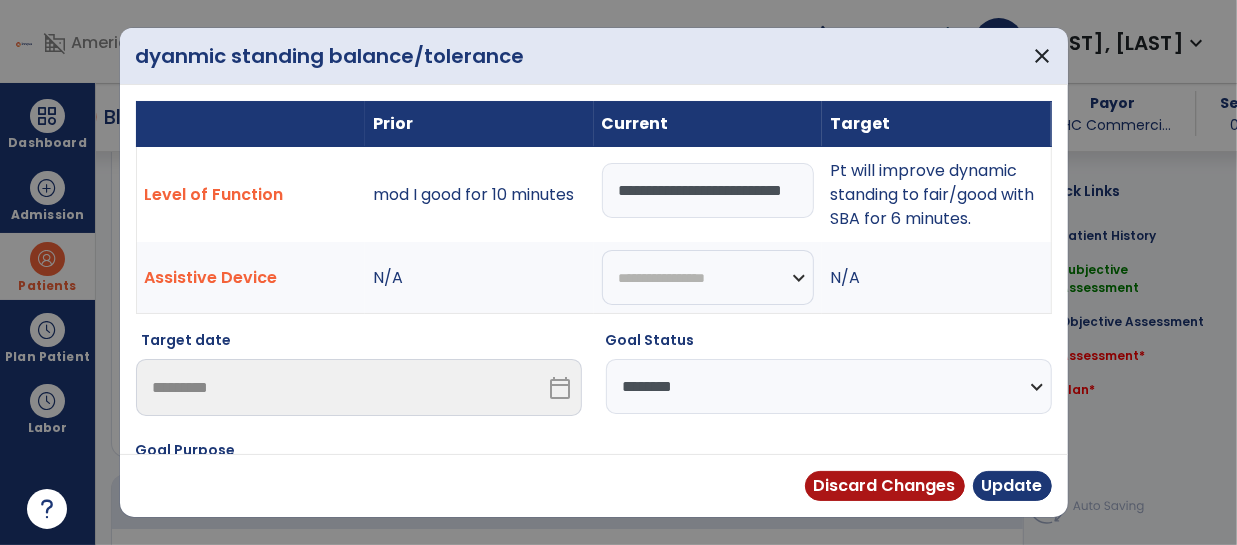 scroll, scrollTop: 1800, scrollLeft: 0, axis: vertical 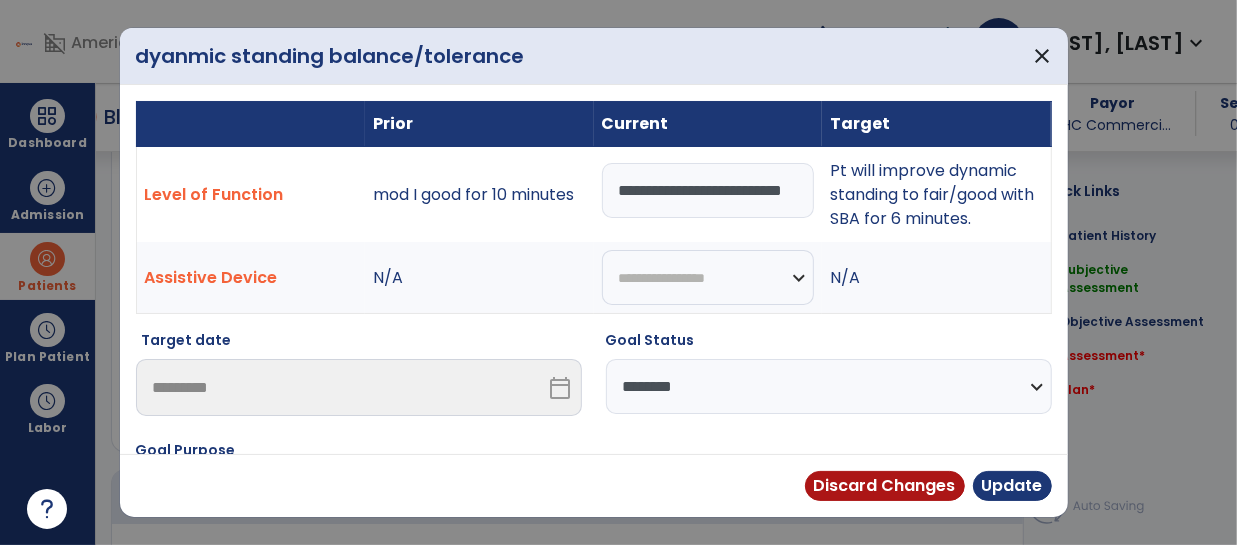 click on "**********" at bounding box center (708, 190) 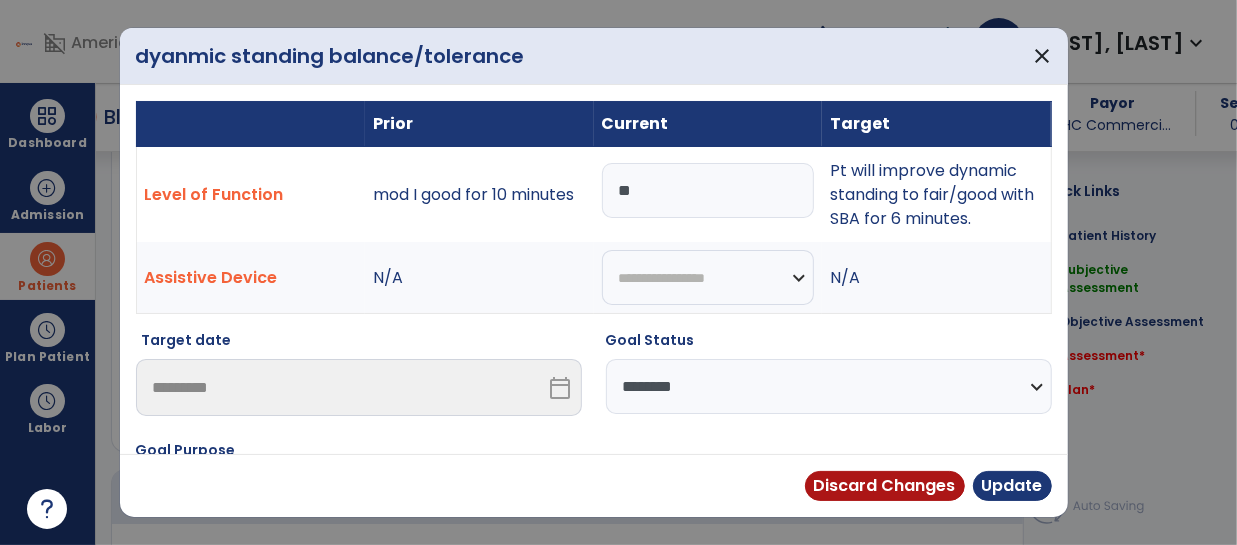 type on "*" 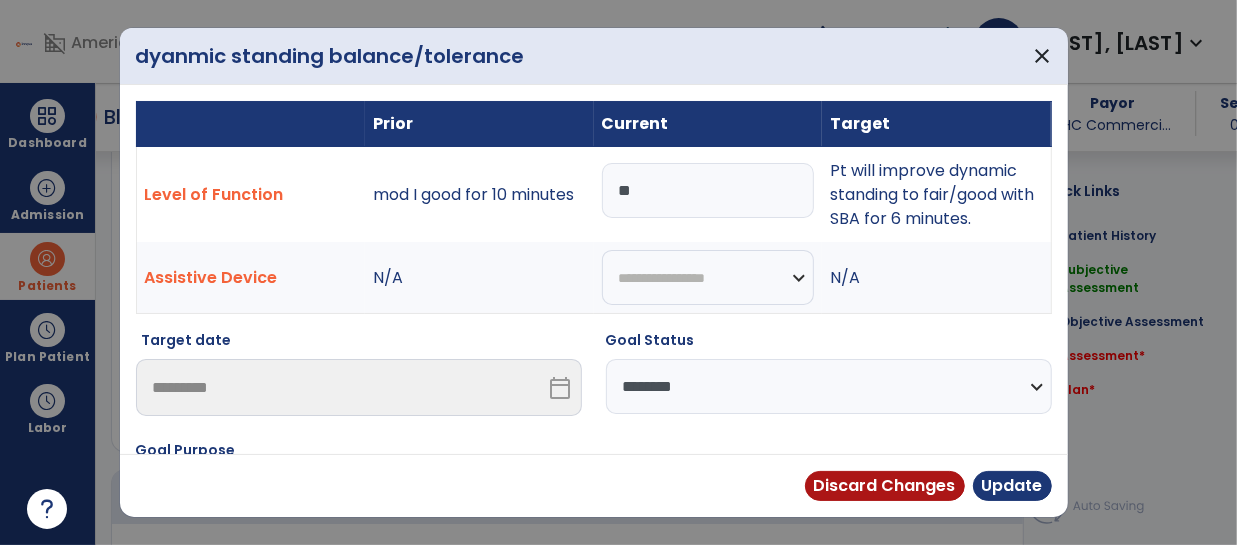 type on "*" 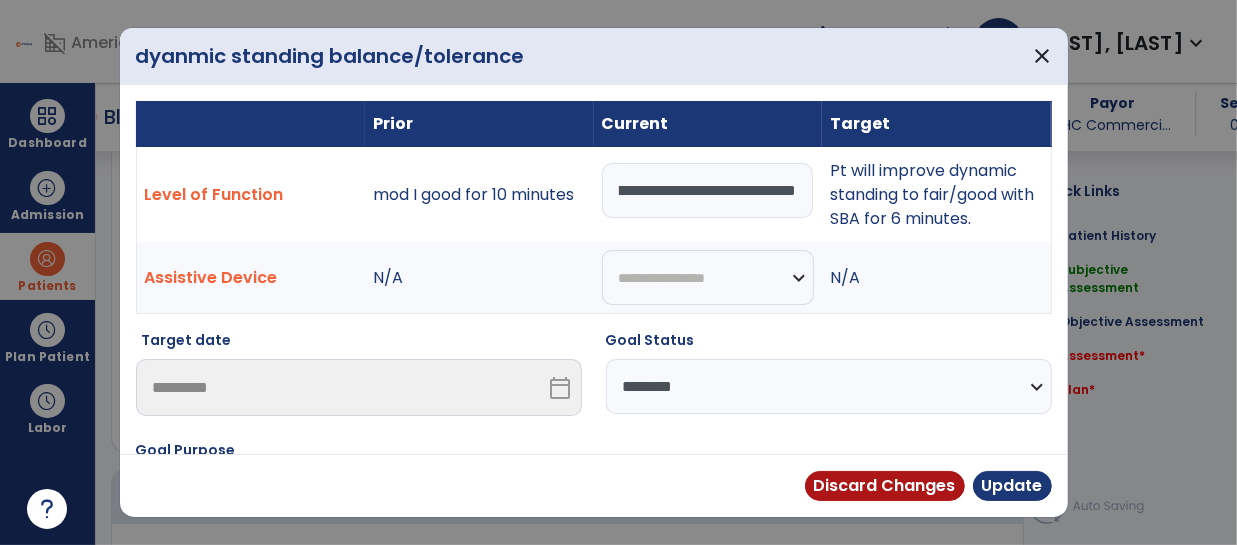 scroll, scrollTop: 0, scrollLeft: 139, axis: horizontal 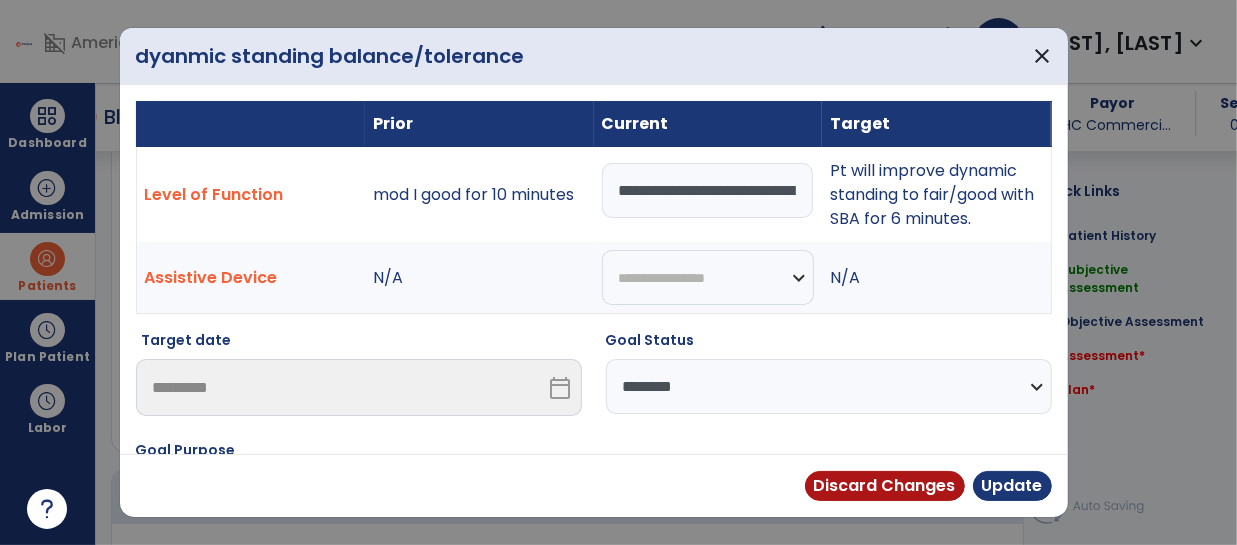 click on "**********" at bounding box center (708, 190) 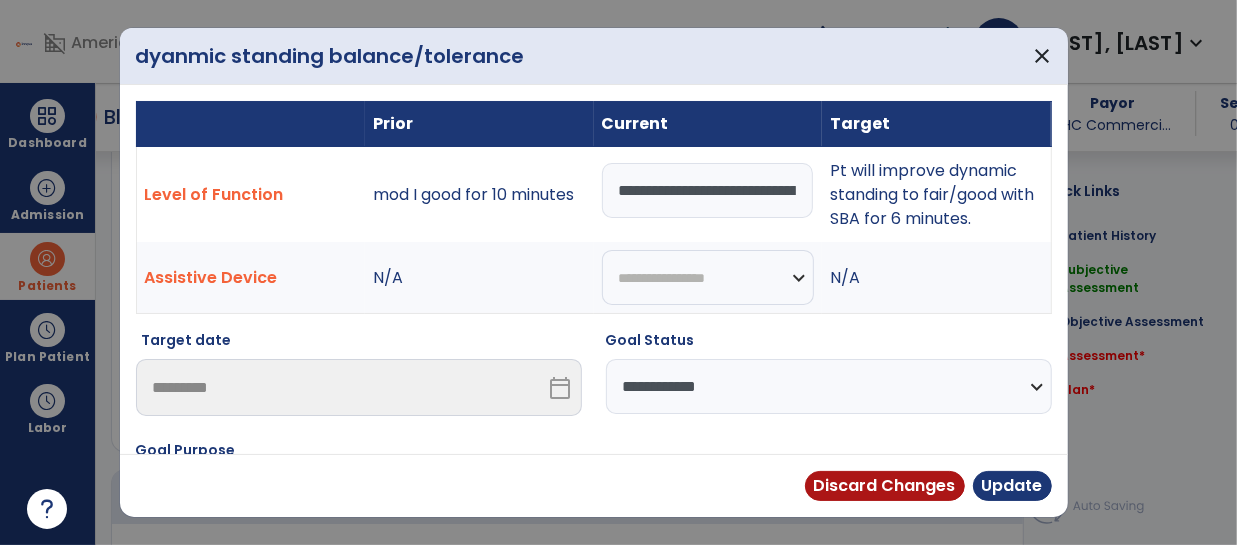 click on "**********" at bounding box center (829, 386) 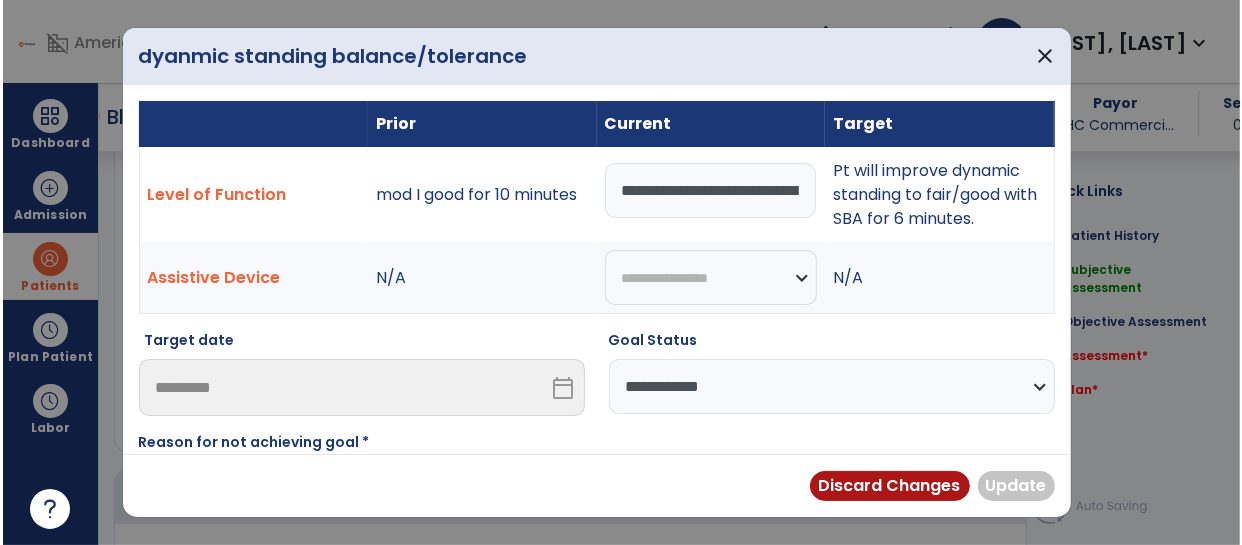 scroll, scrollTop: 105, scrollLeft: 0, axis: vertical 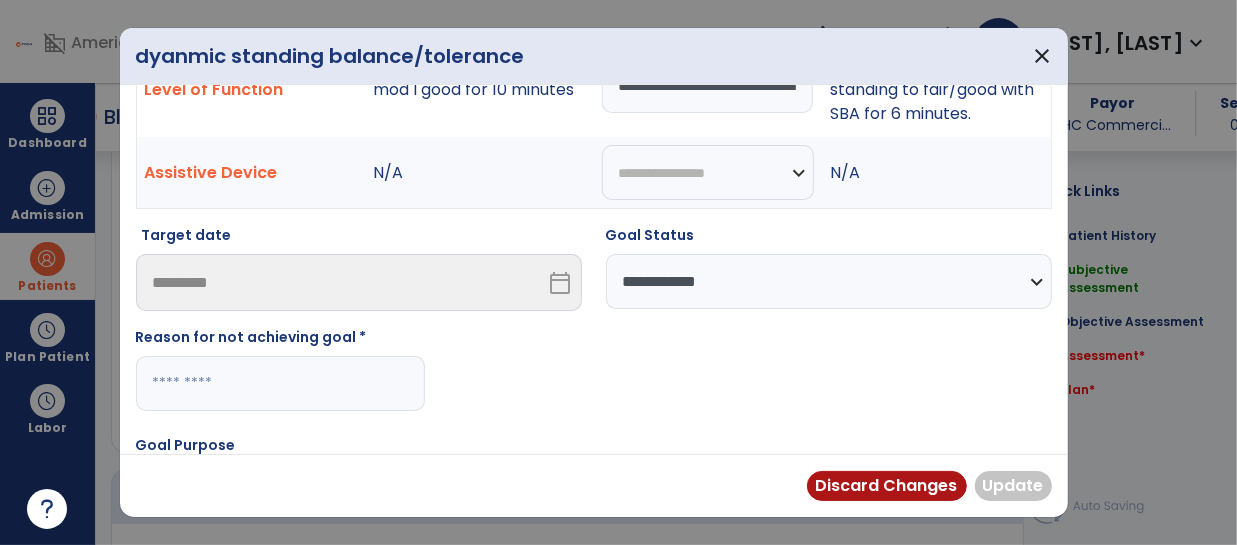 click at bounding box center [280, 383] 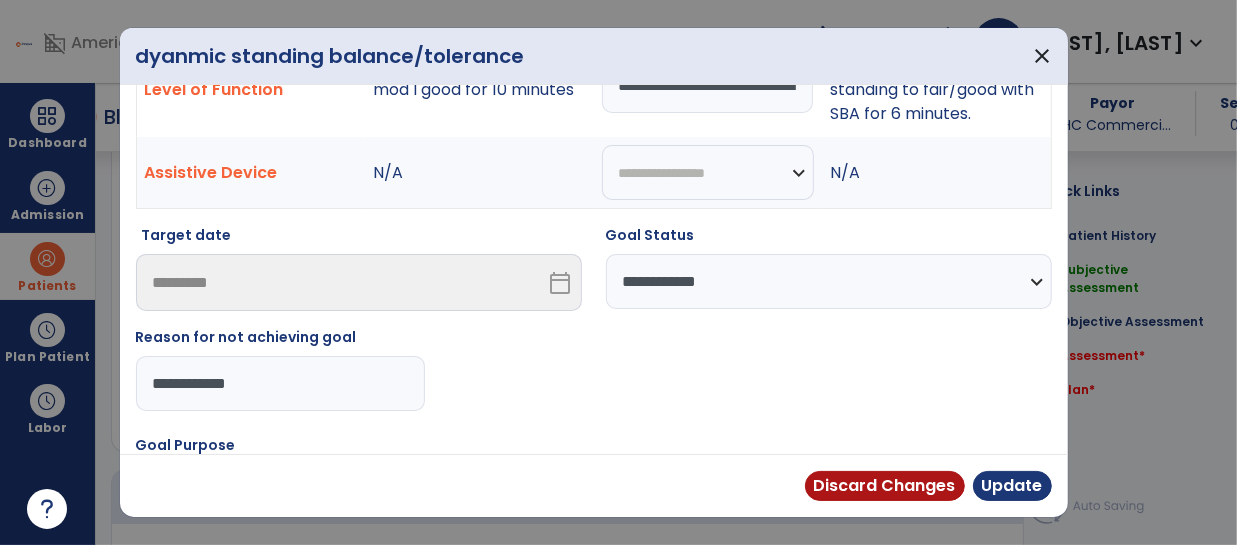 type on "**********" 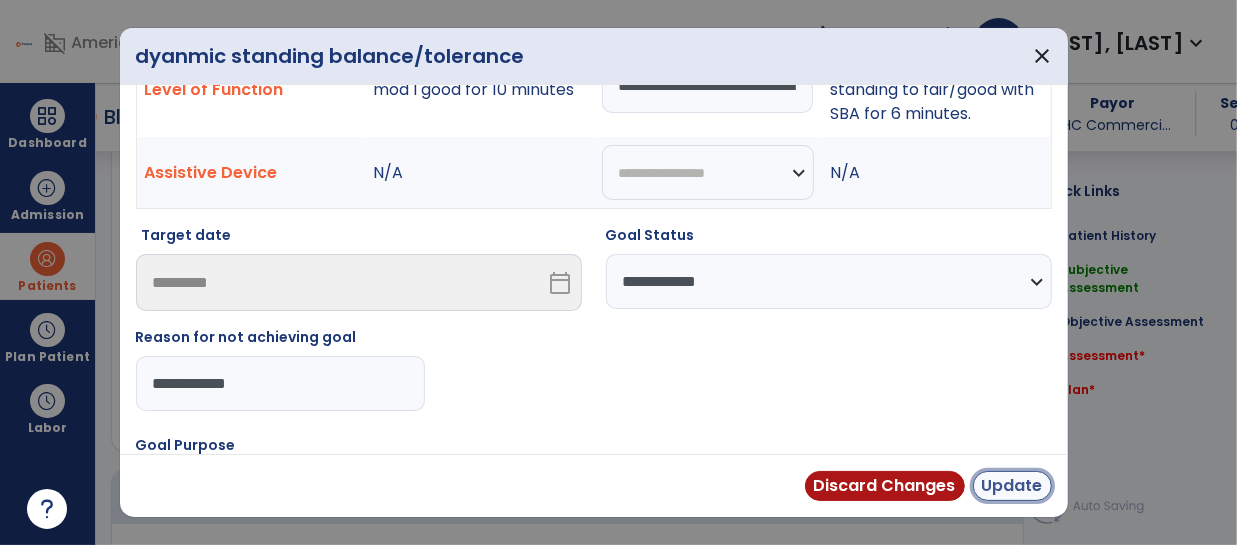 click on "Update" at bounding box center (1012, 486) 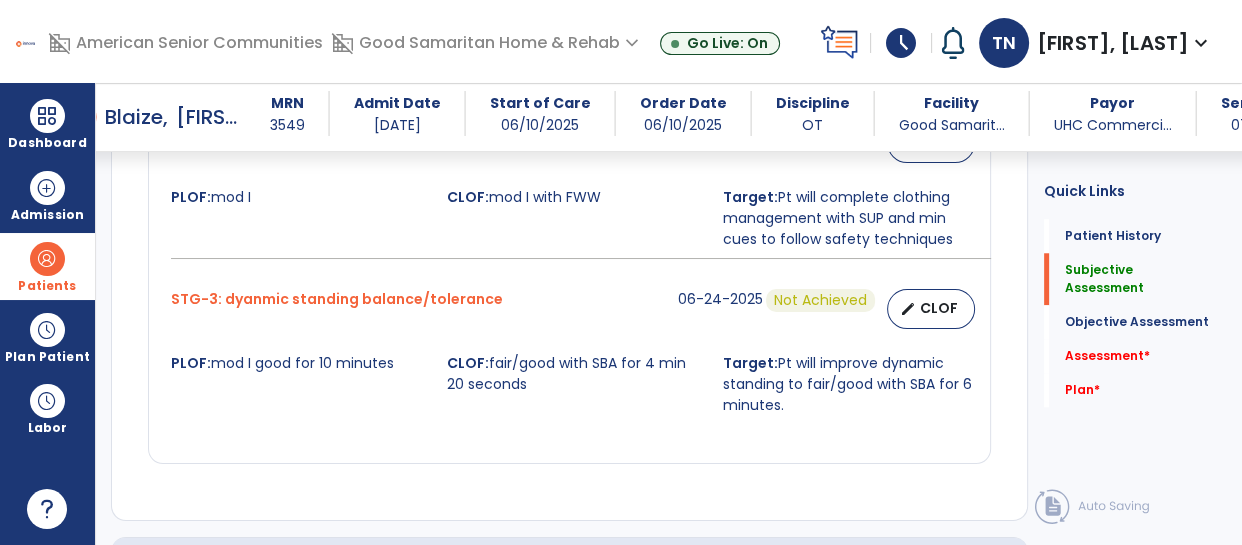 scroll, scrollTop: 1731, scrollLeft: 0, axis: vertical 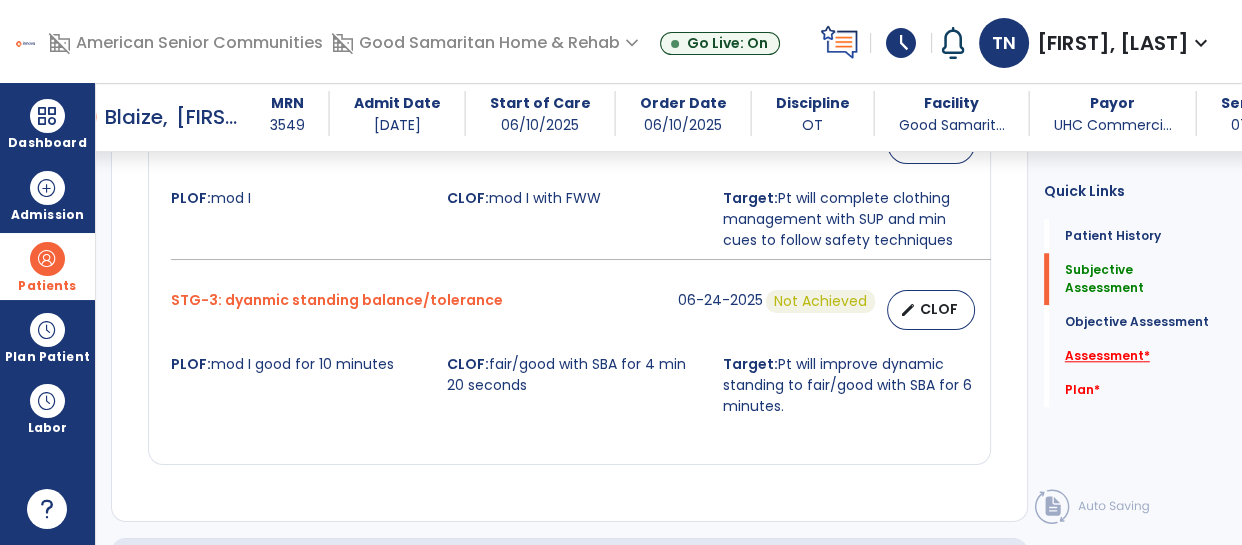 click on "Assessment   *" 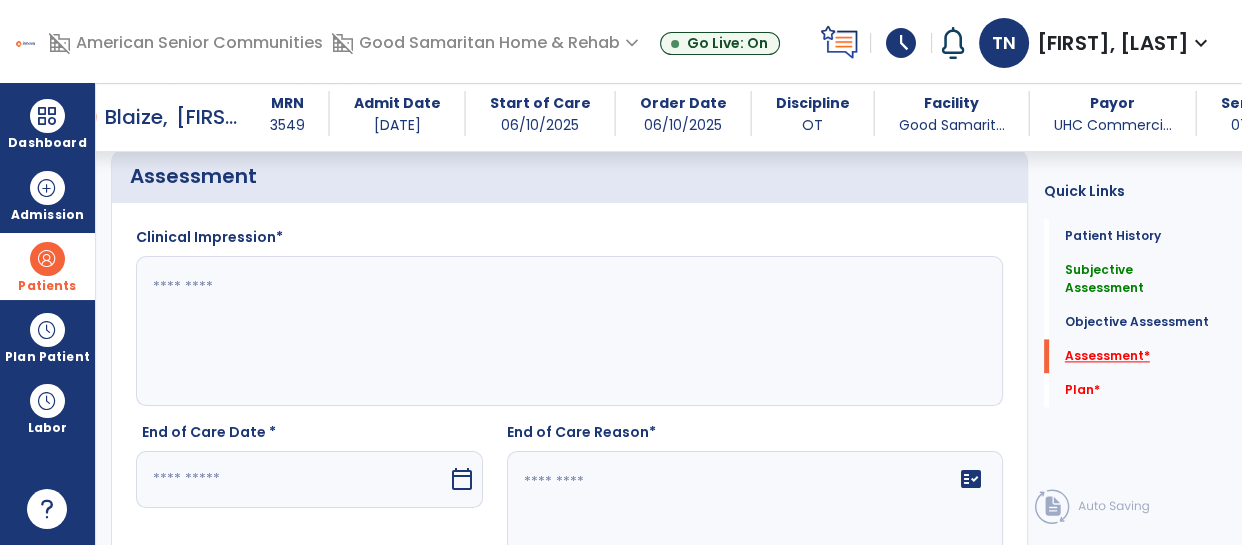 scroll, scrollTop: 2500, scrollLeft: 0, axis: vertical 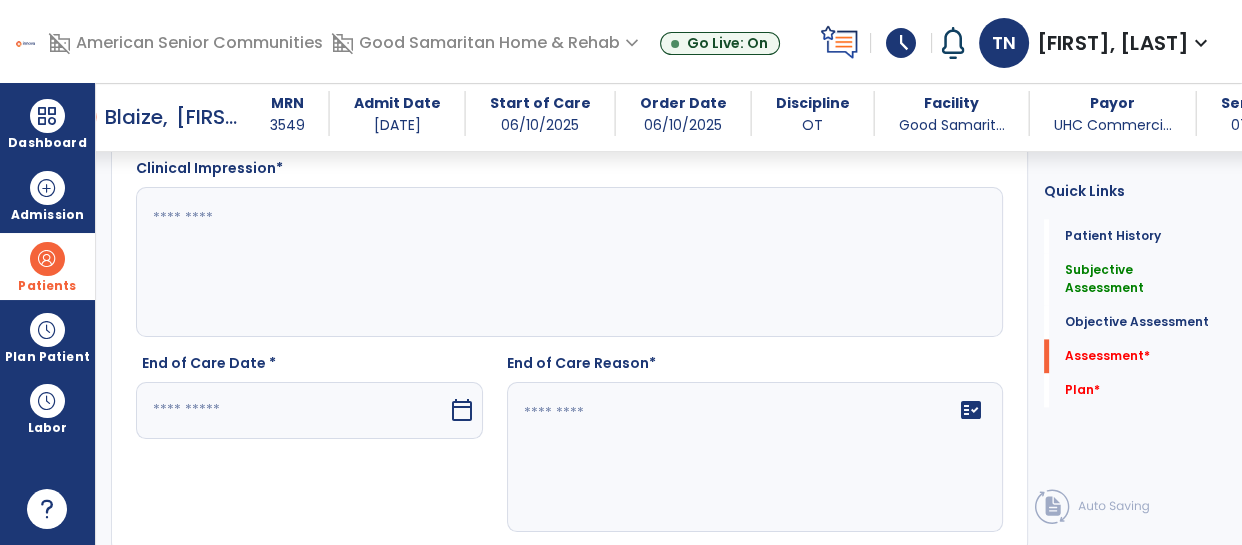 click at bounding box center (292, 410) 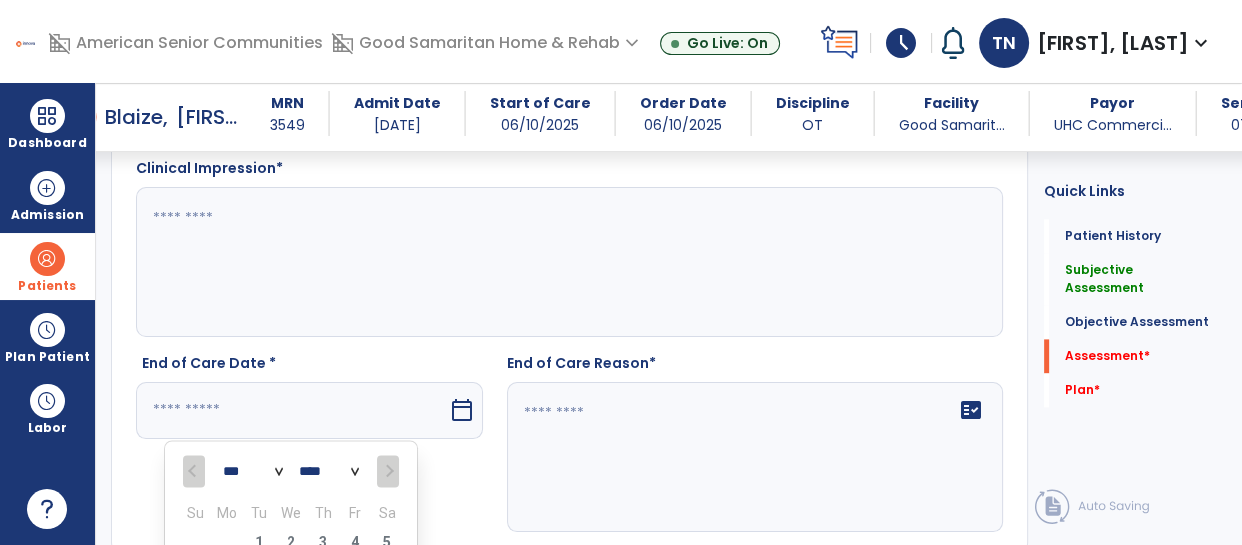 scroll, scrollTop: 2791, scrollLeft: 0, axis: vertical 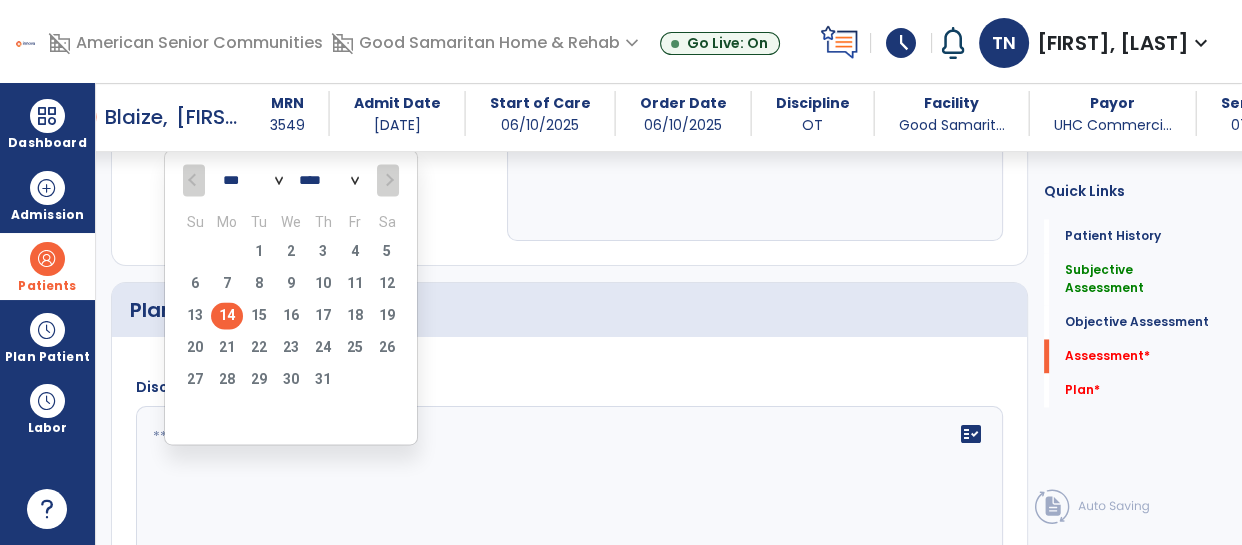 click on "14" at bounding box center (227, 315) 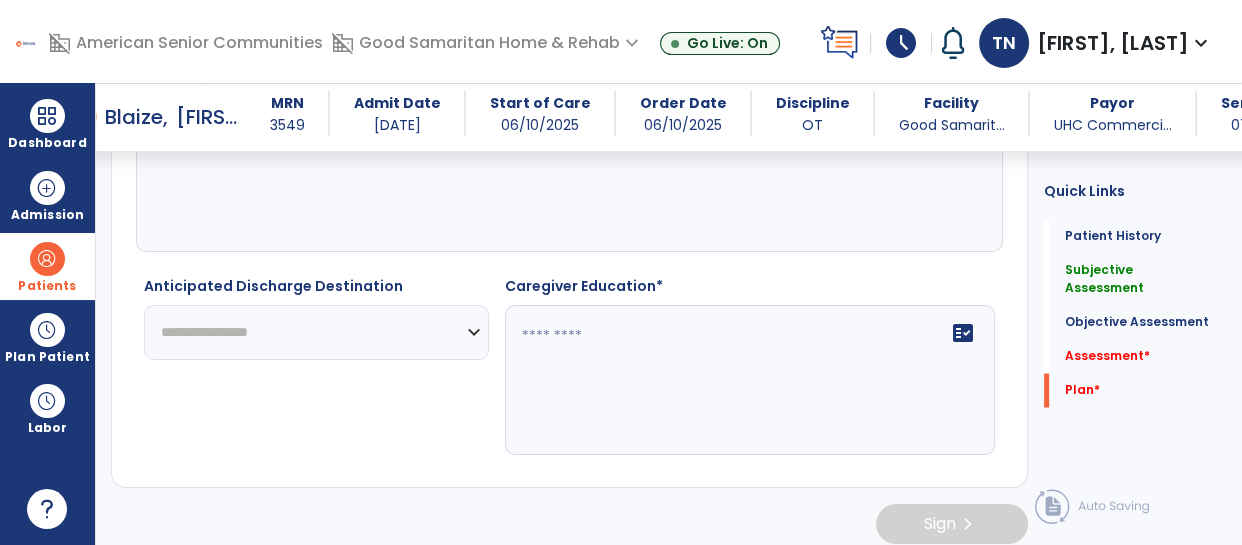 scroll, scrollTop: 3100, scrollLeft: 0, axis: vertical 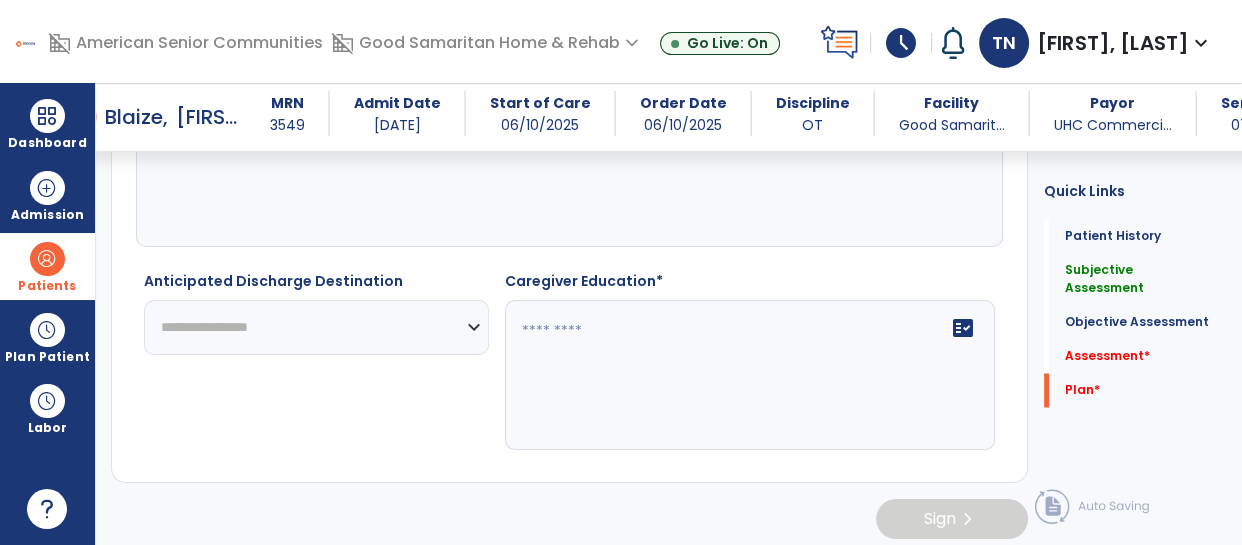 click on "**********" 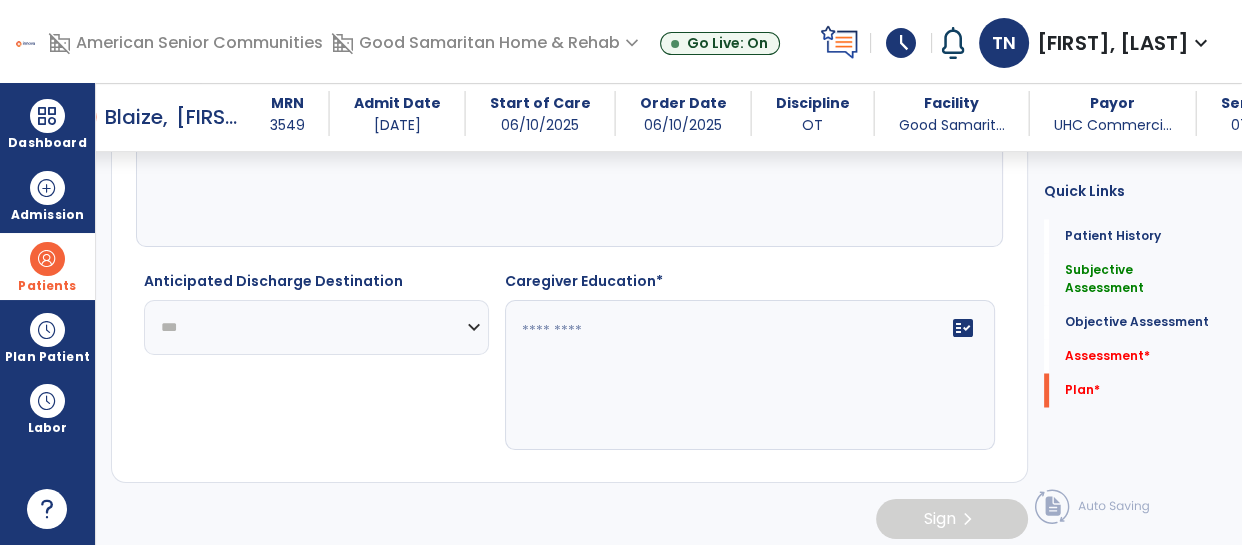 click on "**********" 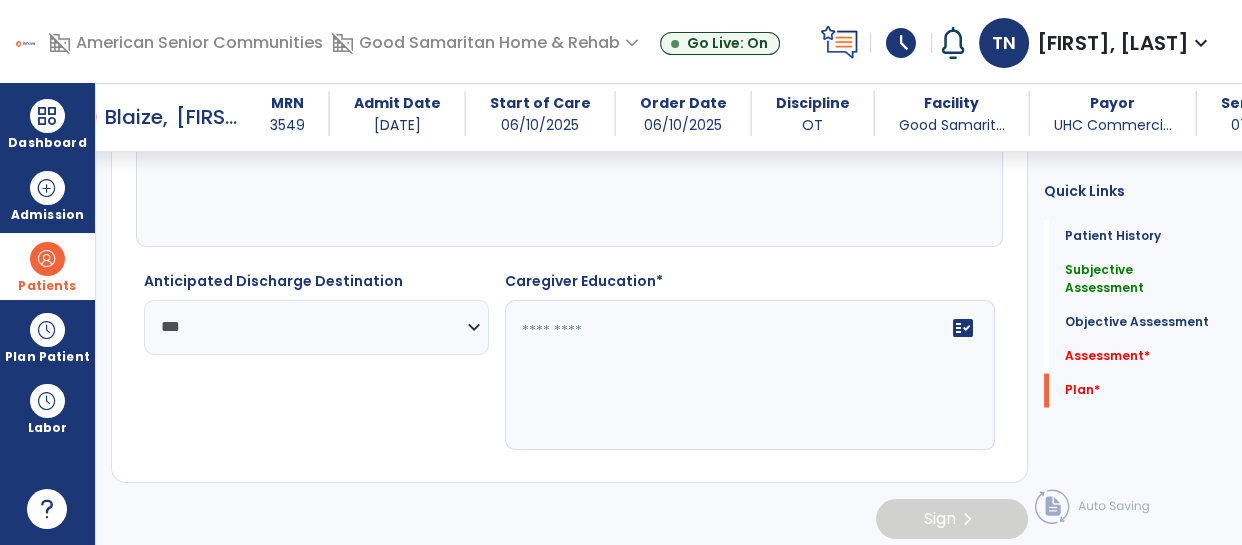 click on "fact_check" 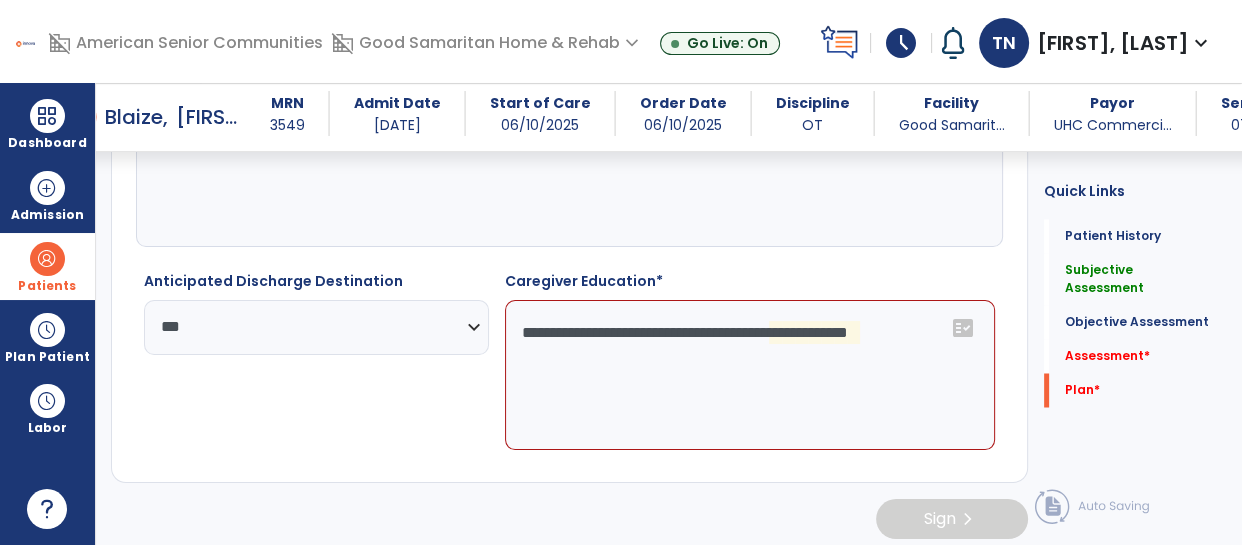 click on "**********" 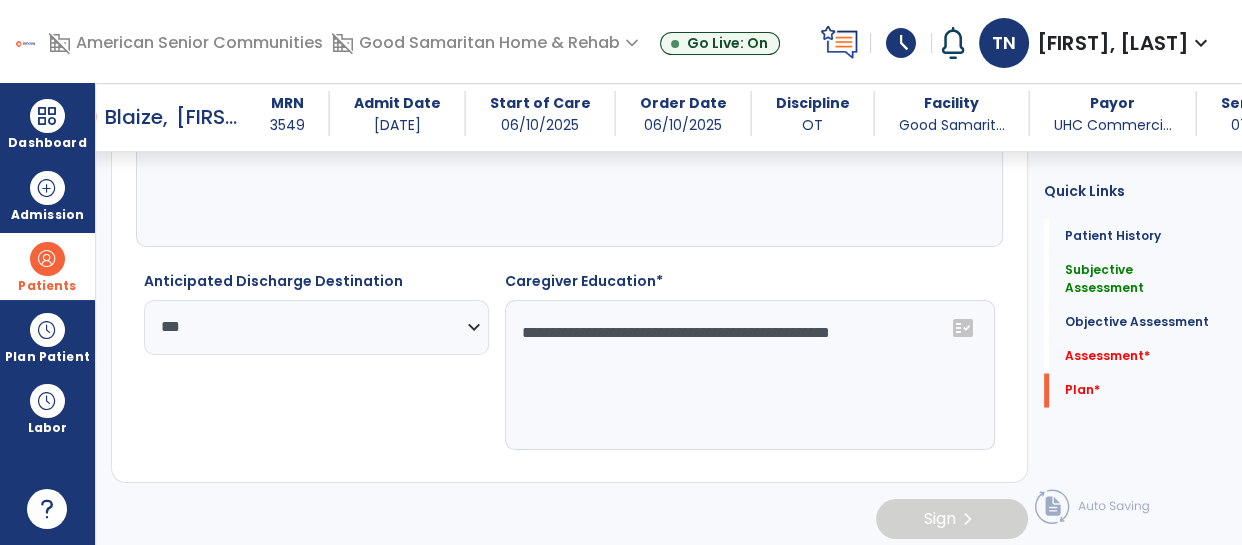 click on "**********" 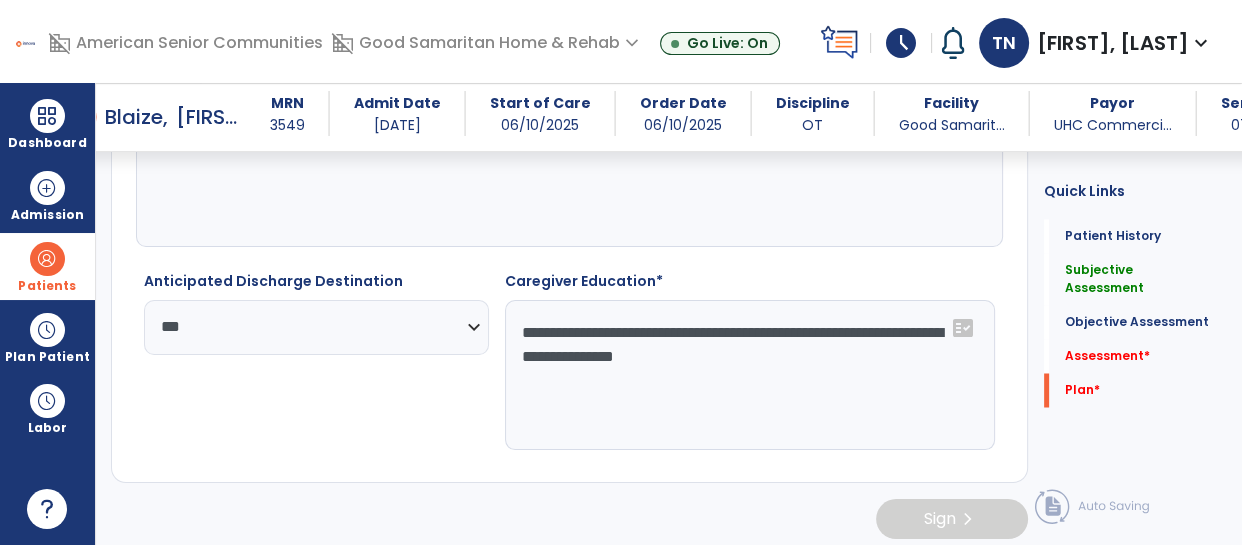 click on "**********" 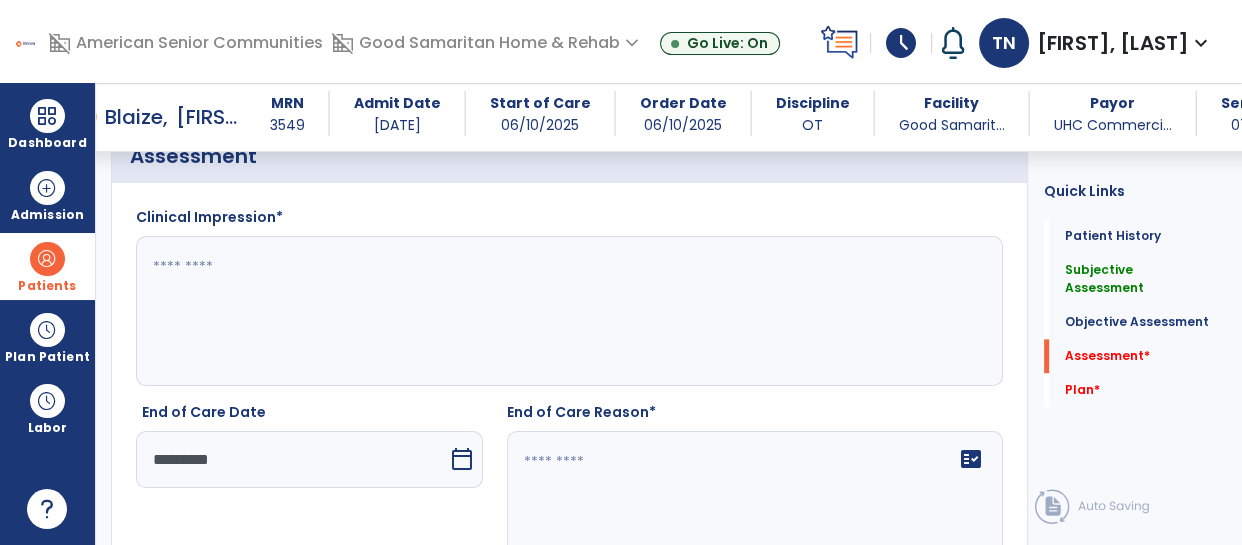 scroll, scrollTop: 2440, scrollLeft: 0, axis: vertical 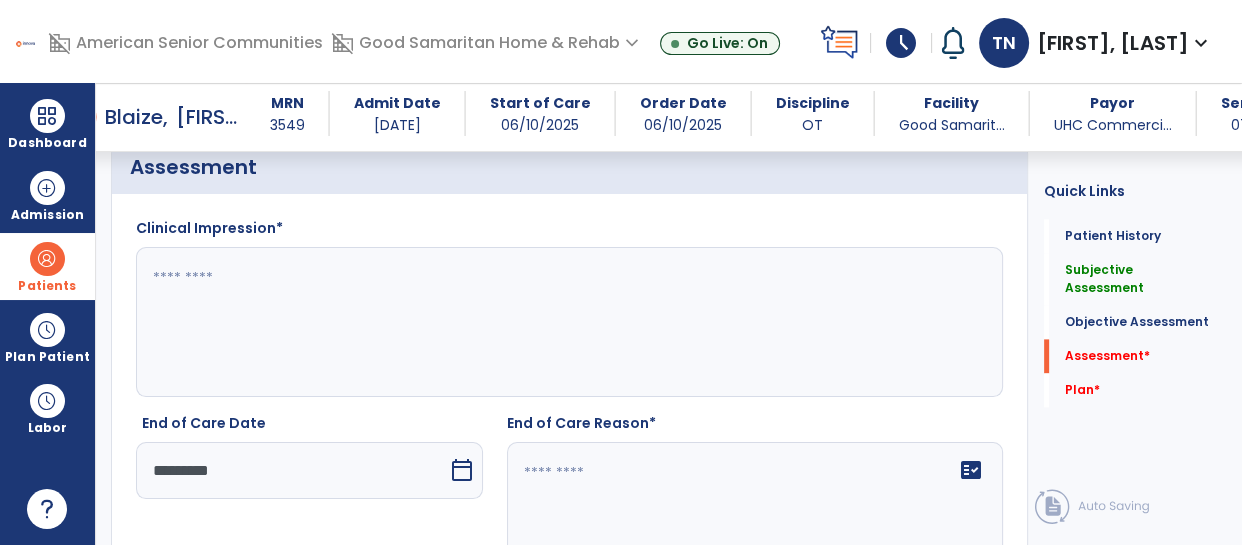 type on "**********" 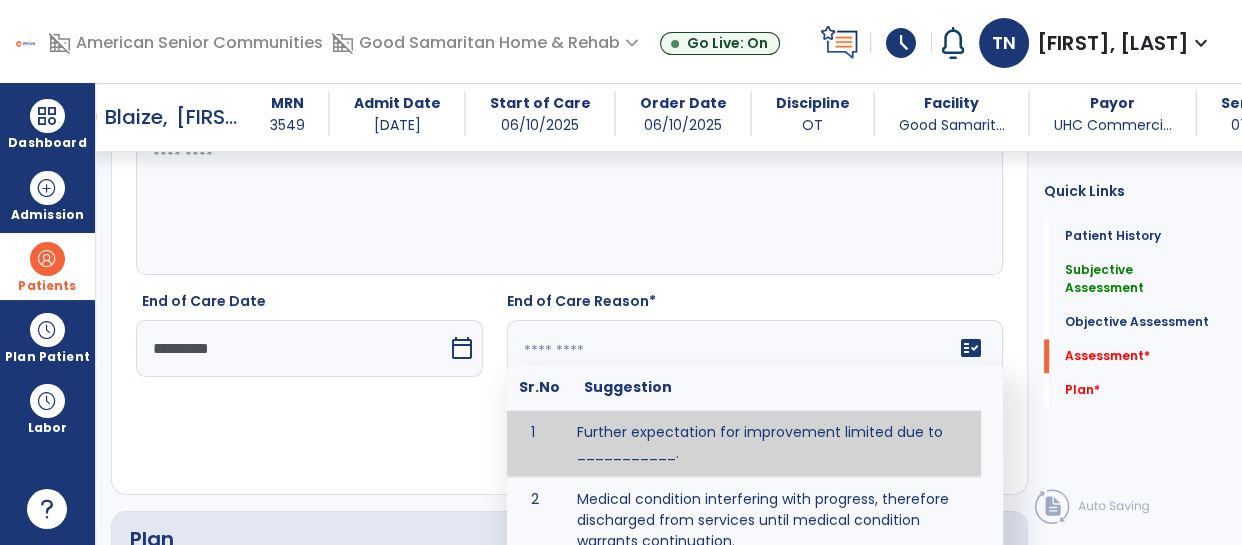 scroll, scrollTop: 2597, scrollLeft: 0, axis: vertical 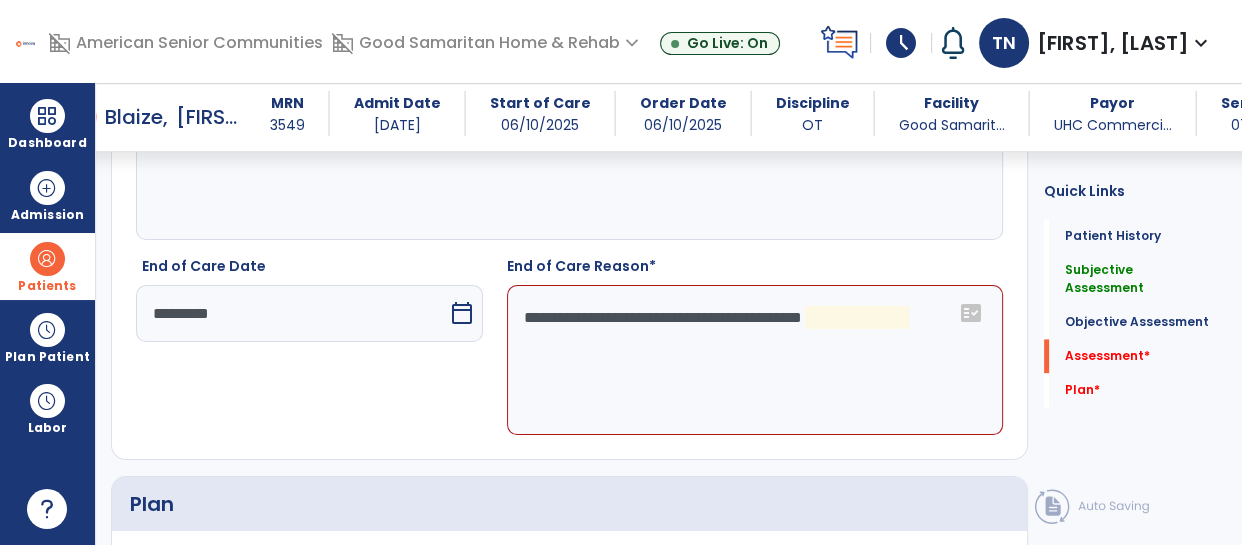 click on "**********" 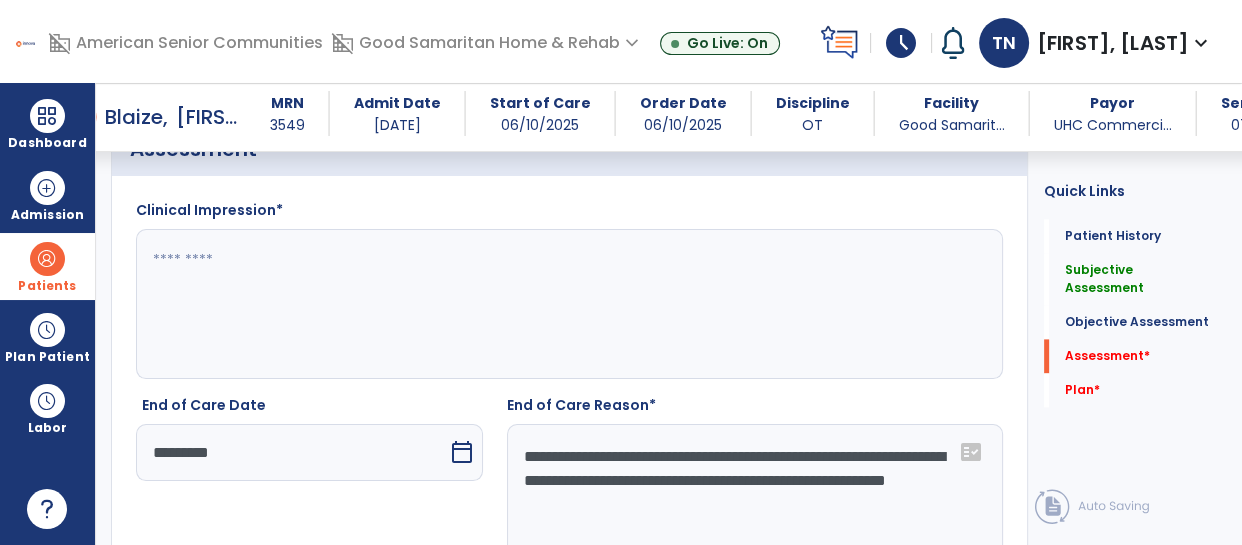 scroll, scrollTop: 2464, scrollLeft: 0, axis: vertical 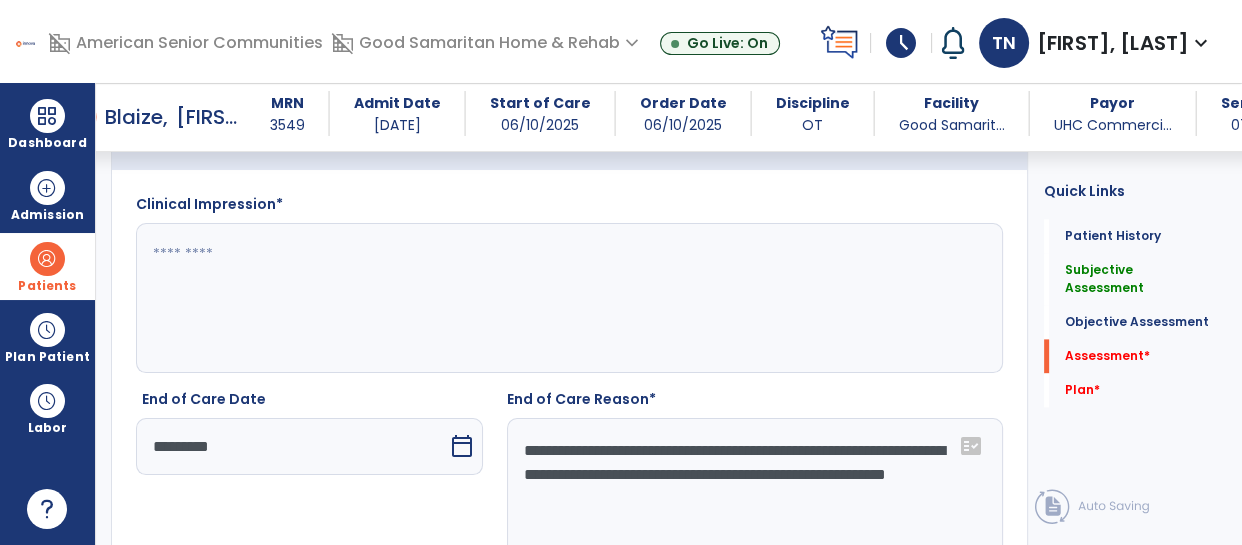 type on "**********" 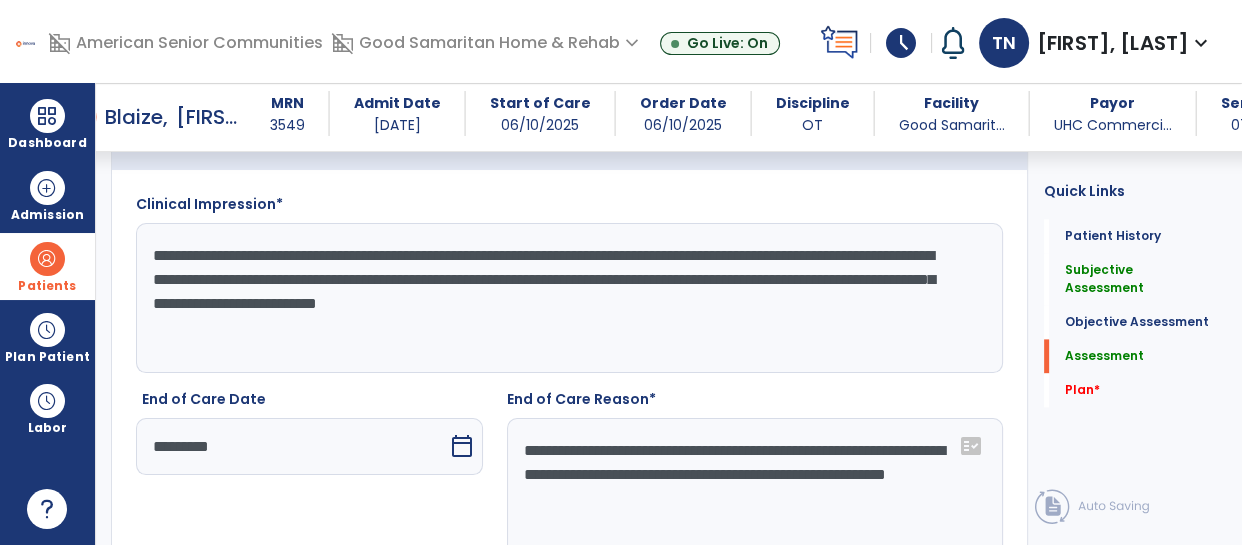 click on "**********" 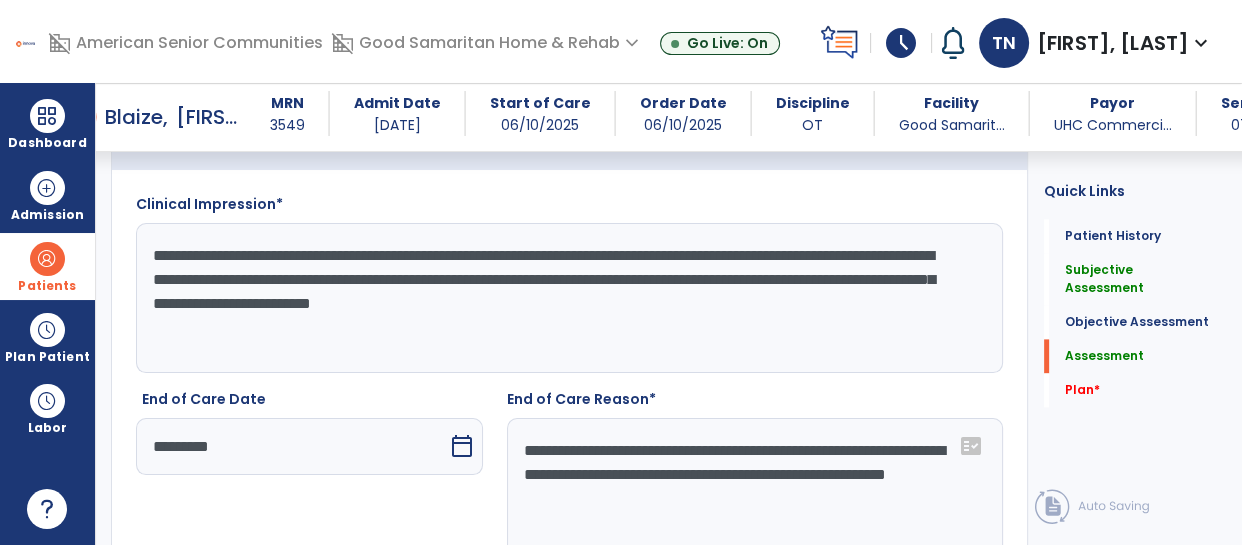 click on "**********" 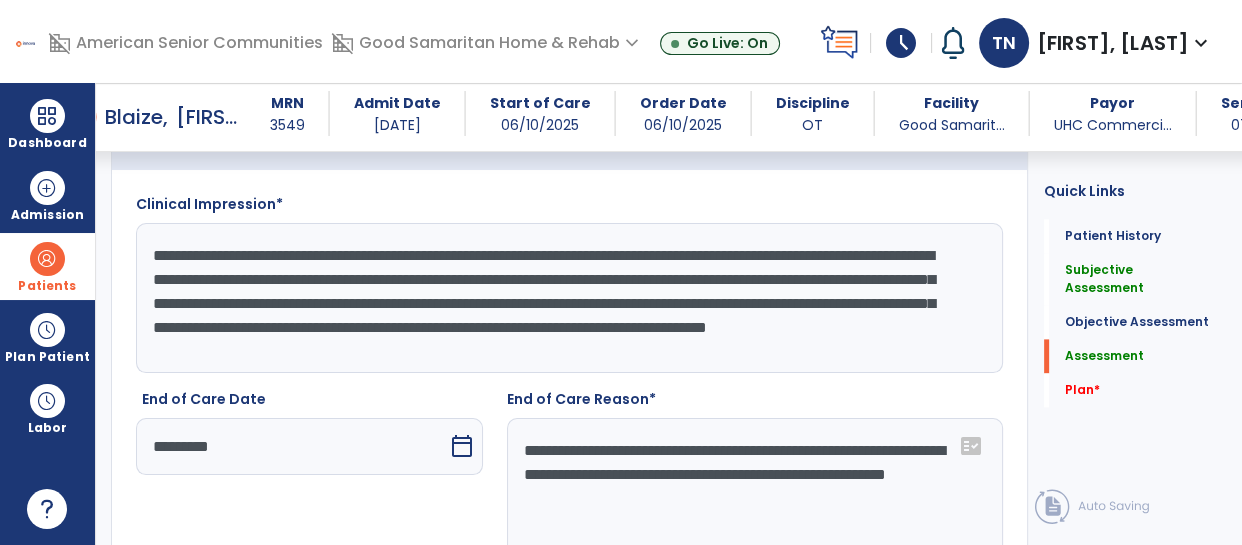 scroll, scrollTop: 15, scrollLeft: 0, axis: vertical 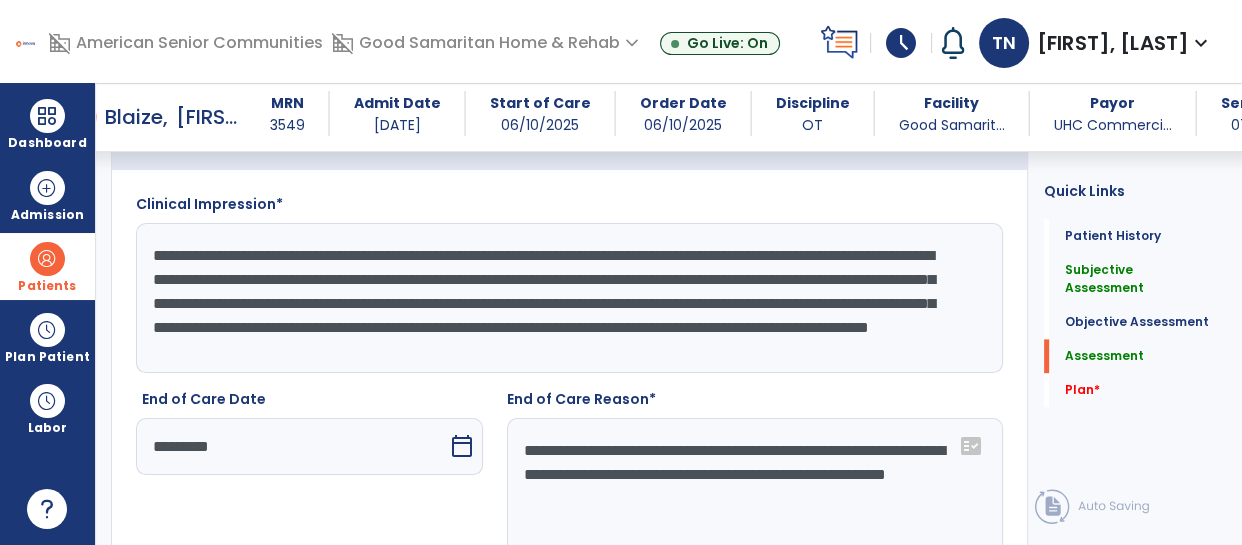 click on "**********" 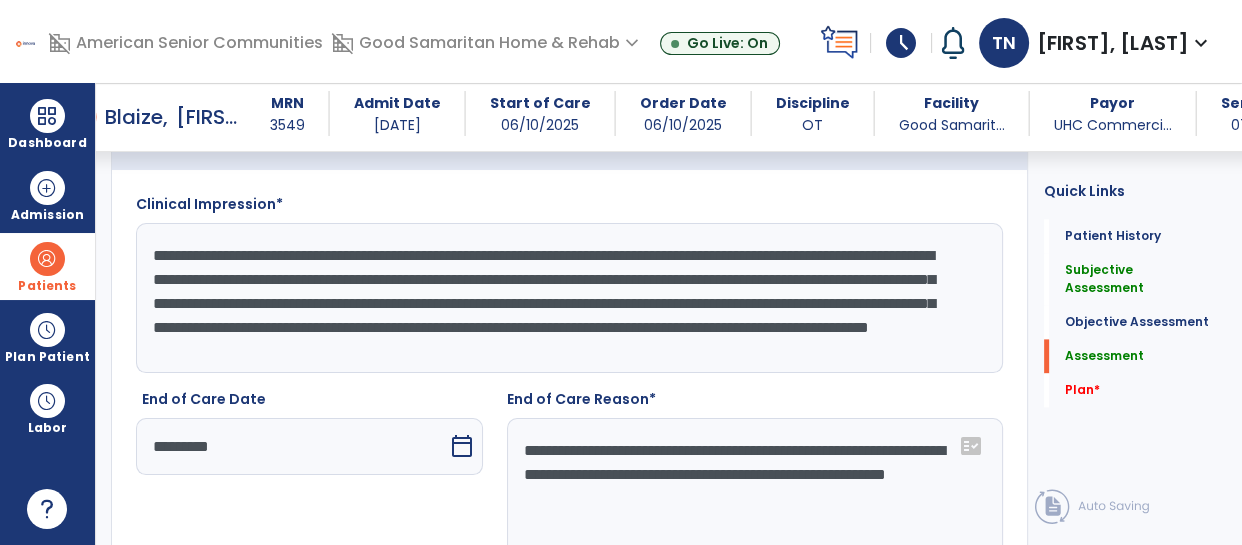 click on "**********" 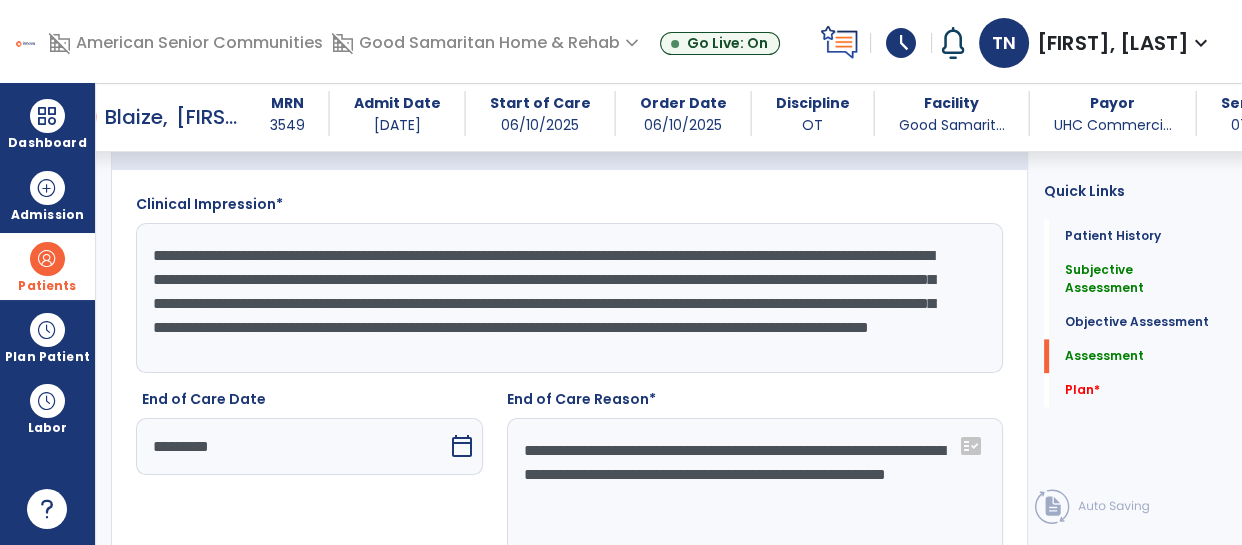 scroll, scrollTop: 0, scrollLeft: 0, axis: both 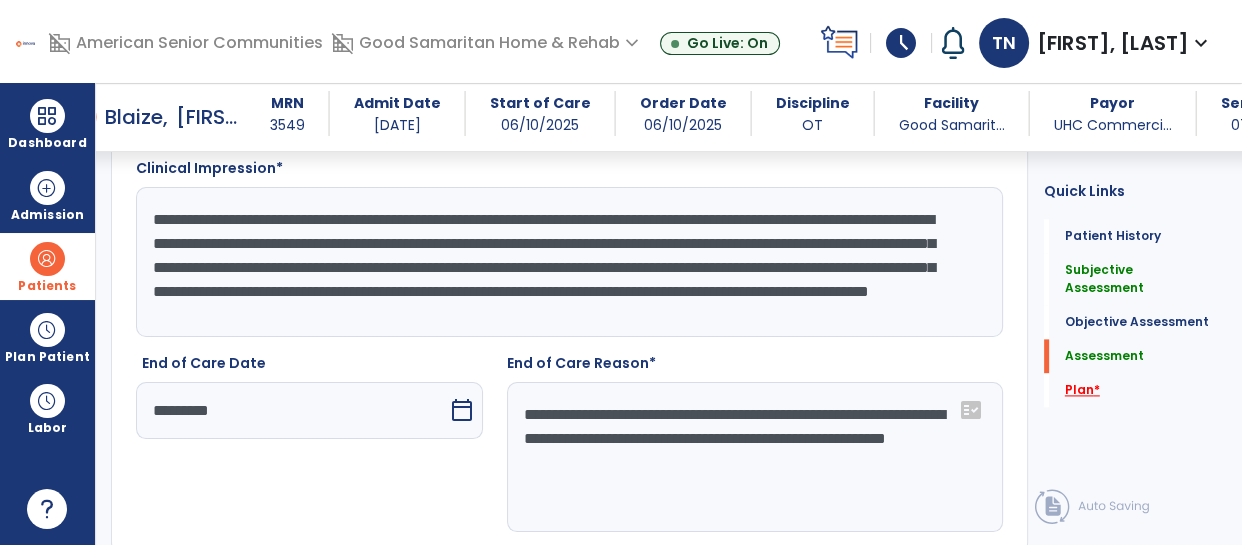 type on "**********" 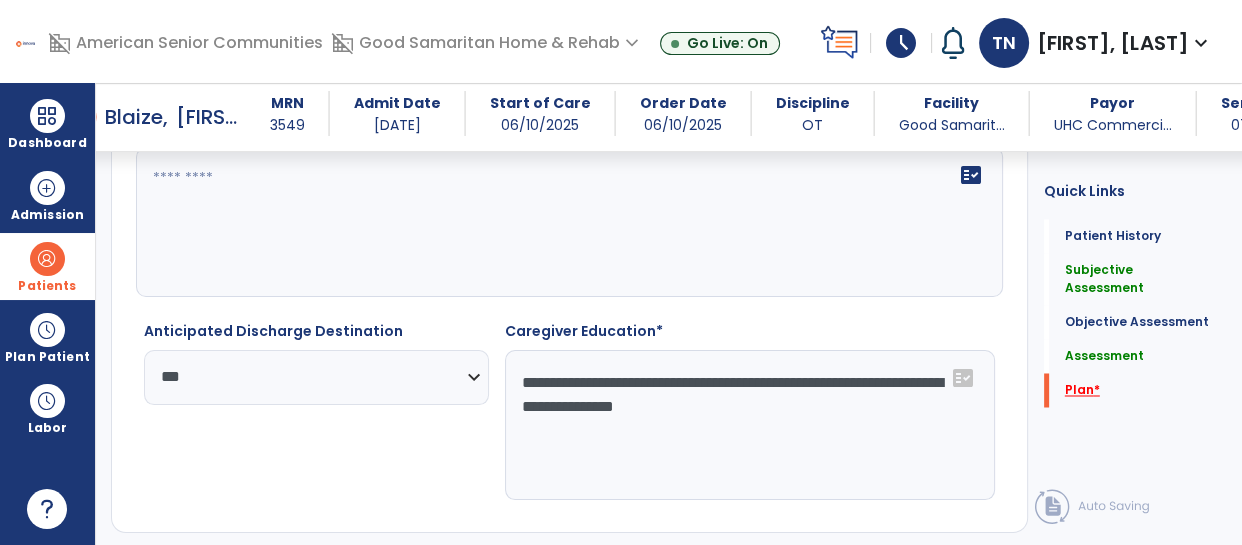 scroll, scrollTop: 2996, scrollLeft: 0, axis: vertical 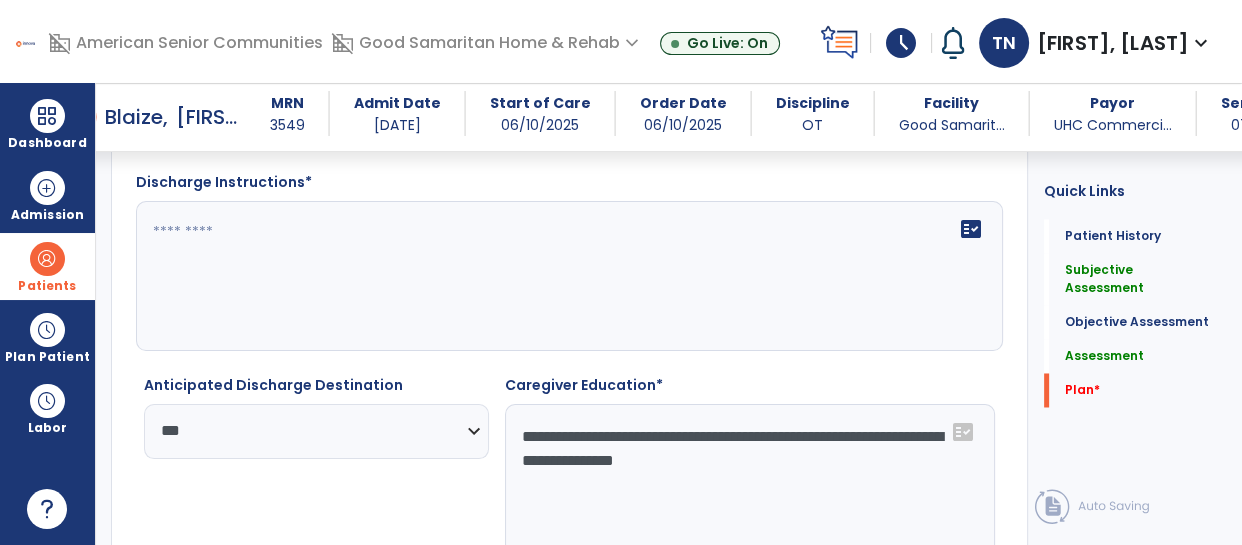 click on "fact_check" 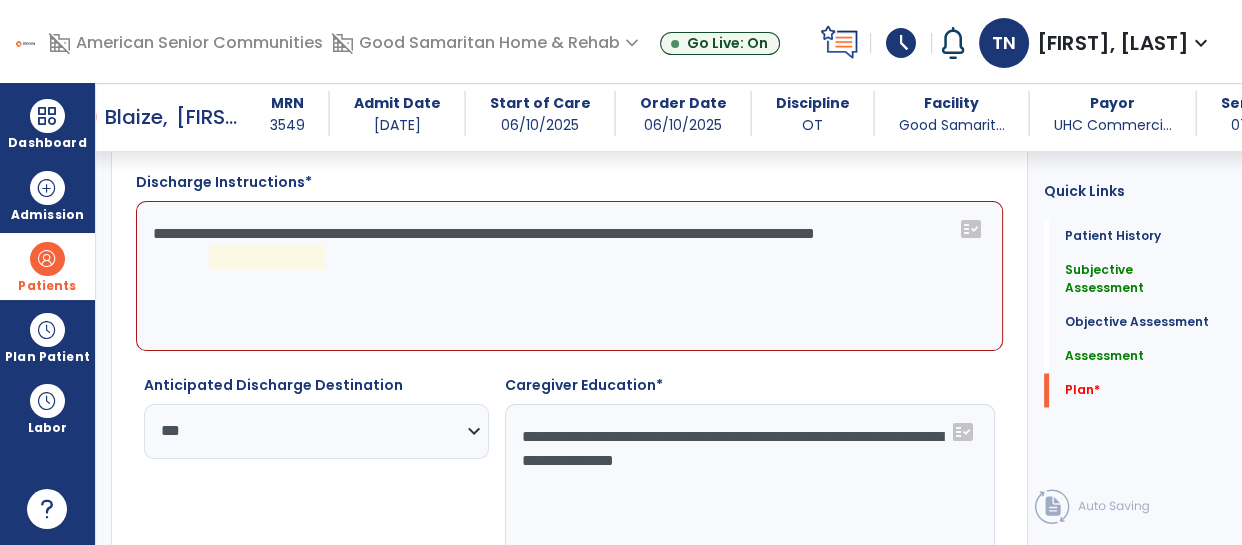 click on "**********" 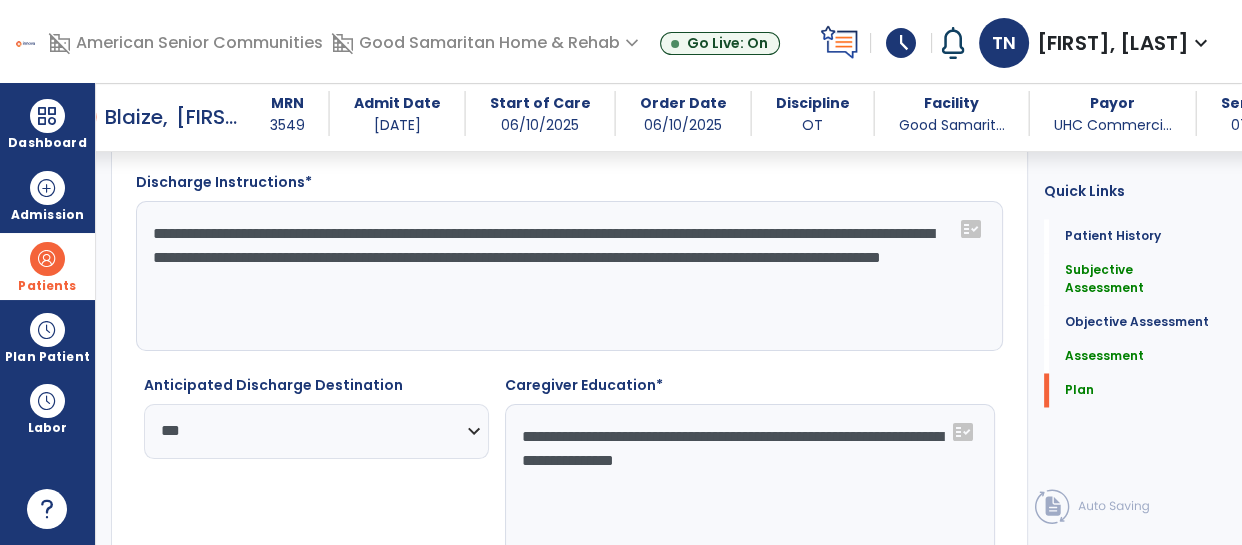 type on "**********" 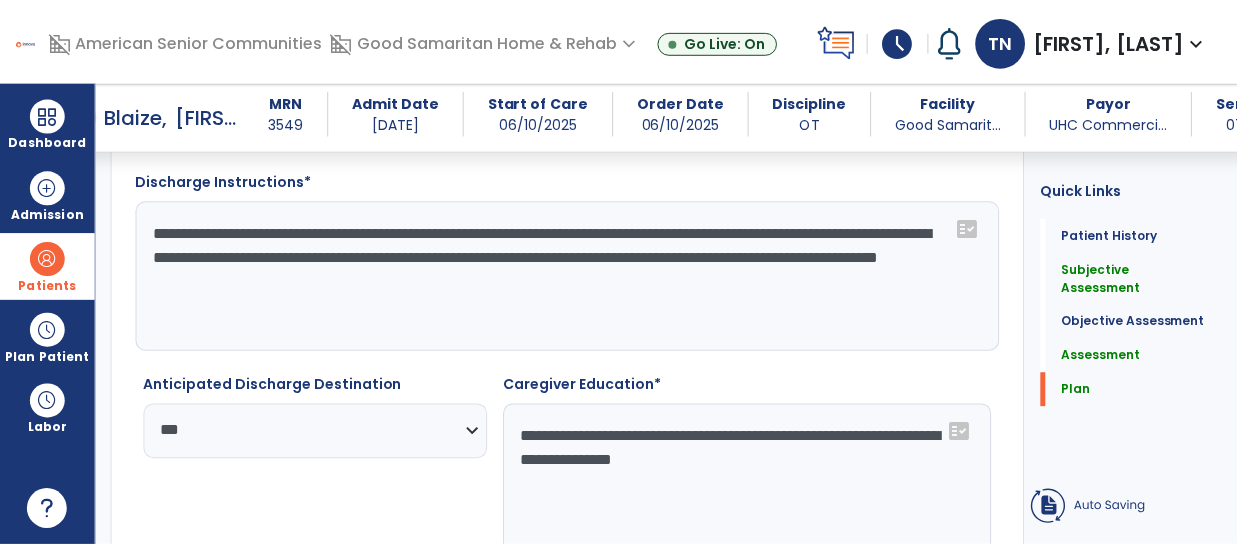scroll, scrollTop: 3108, scrollLeft: 0, axis: vertical 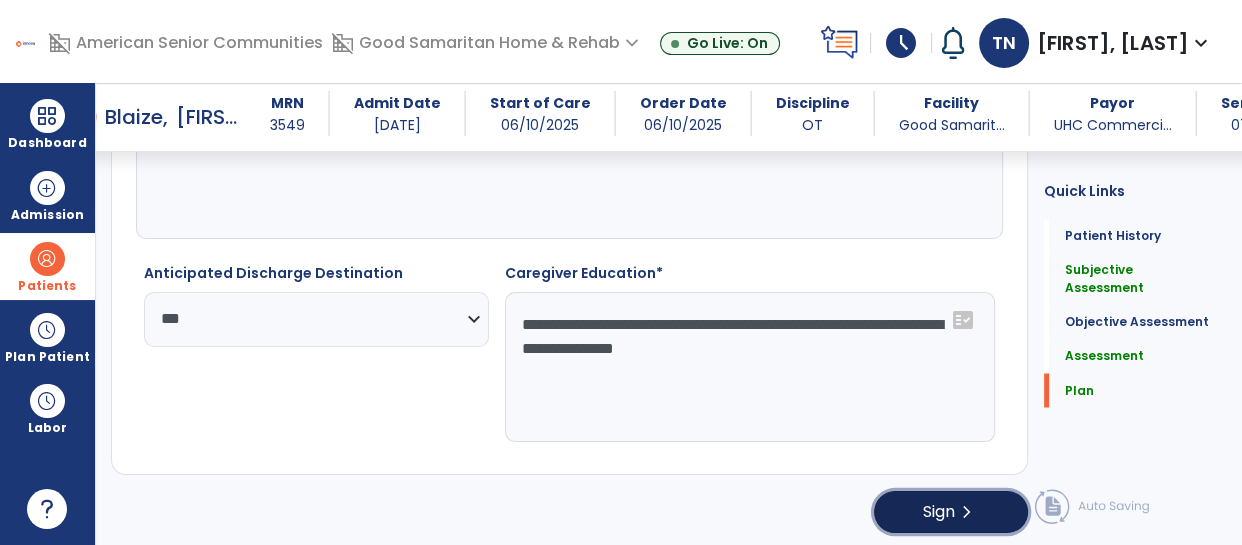 click on "Sign" 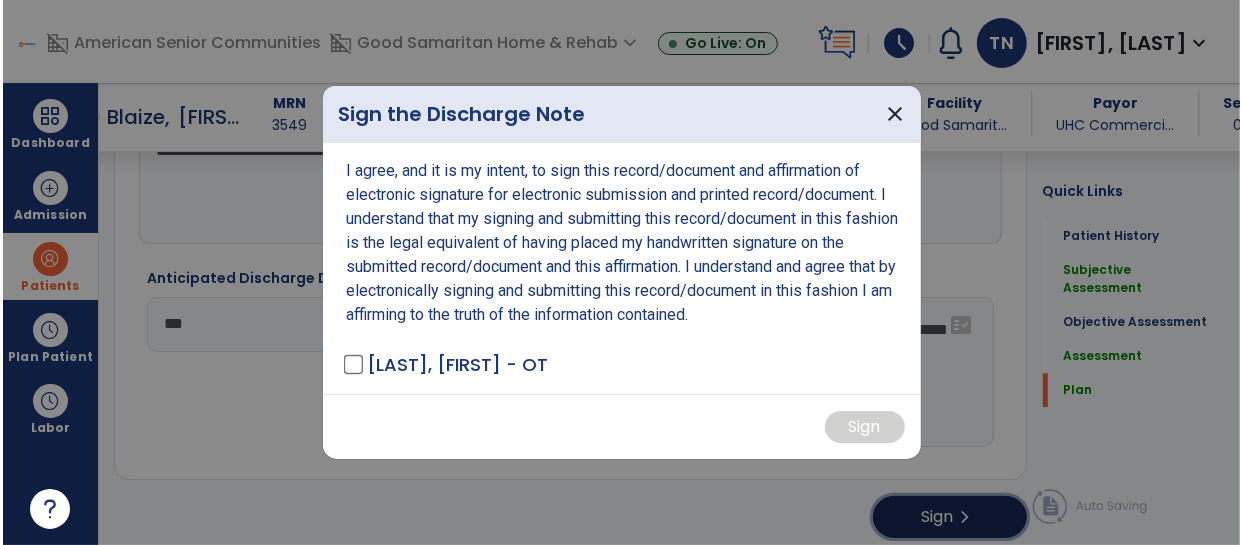 scroll, scrollTop: 3108, scrollLeft: 0, axis: vertical 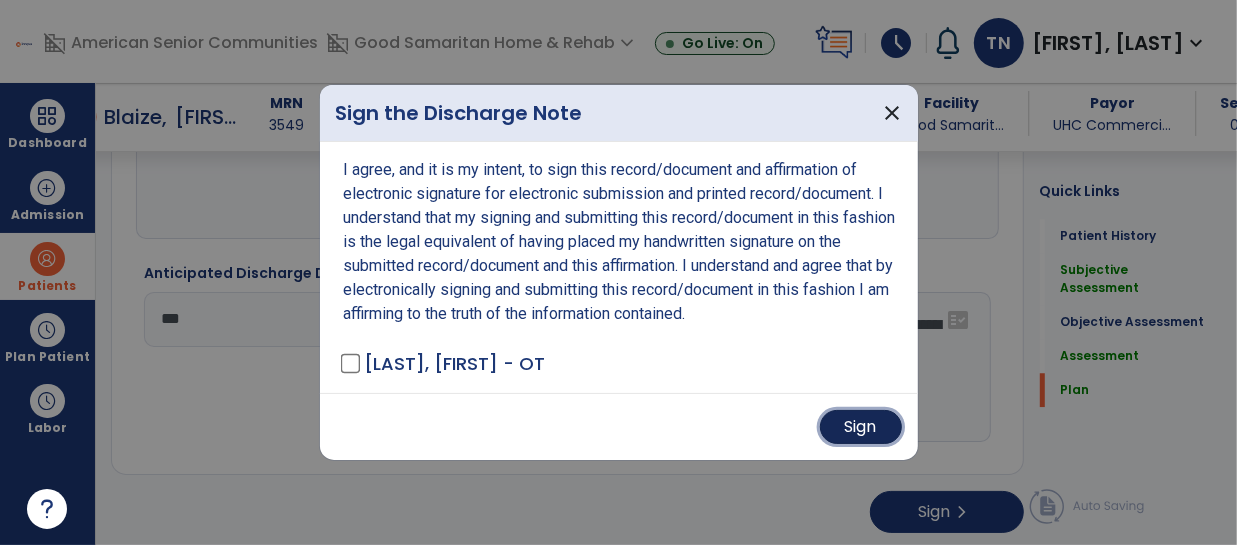 click on "Sign" at bounding box center (861, 427) 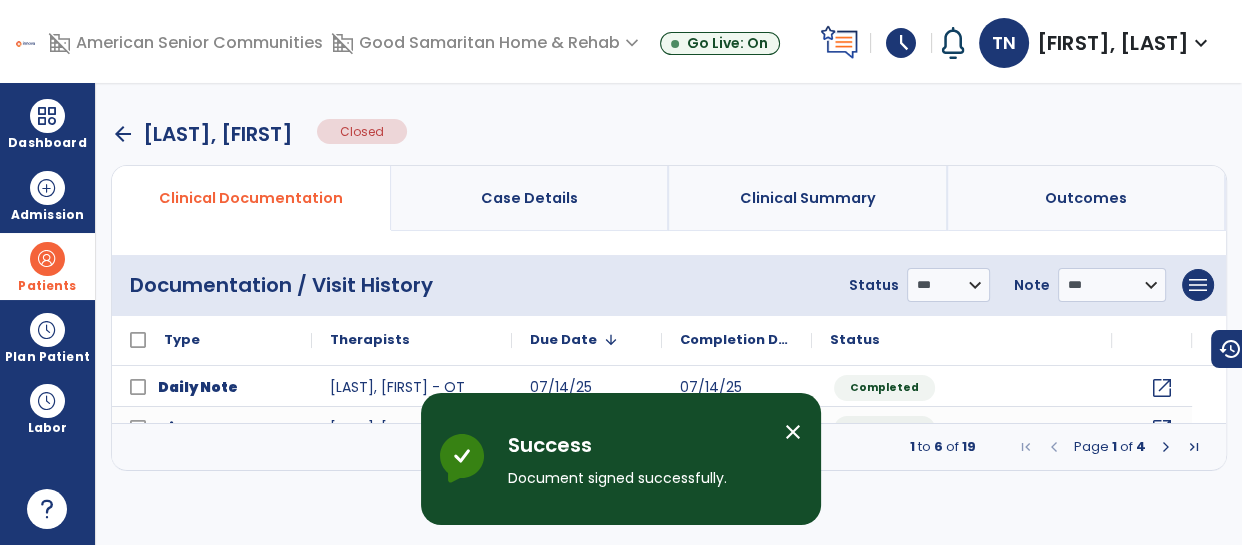 scroll, scrollTop: 0, scrollLeft: 0, axis: both 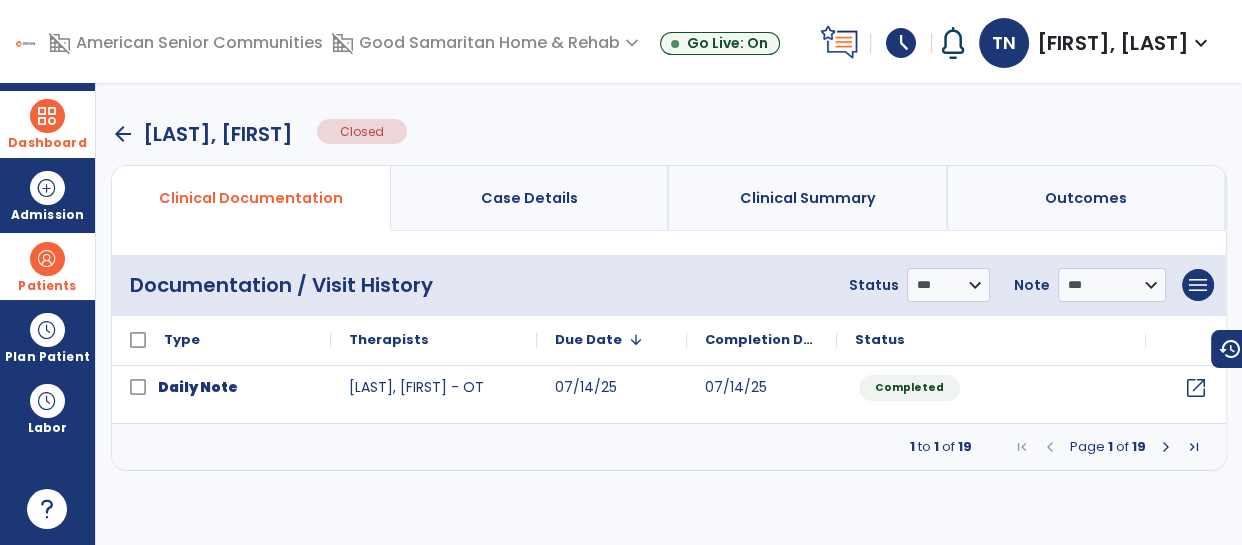 click at bounding box center [47, 116] 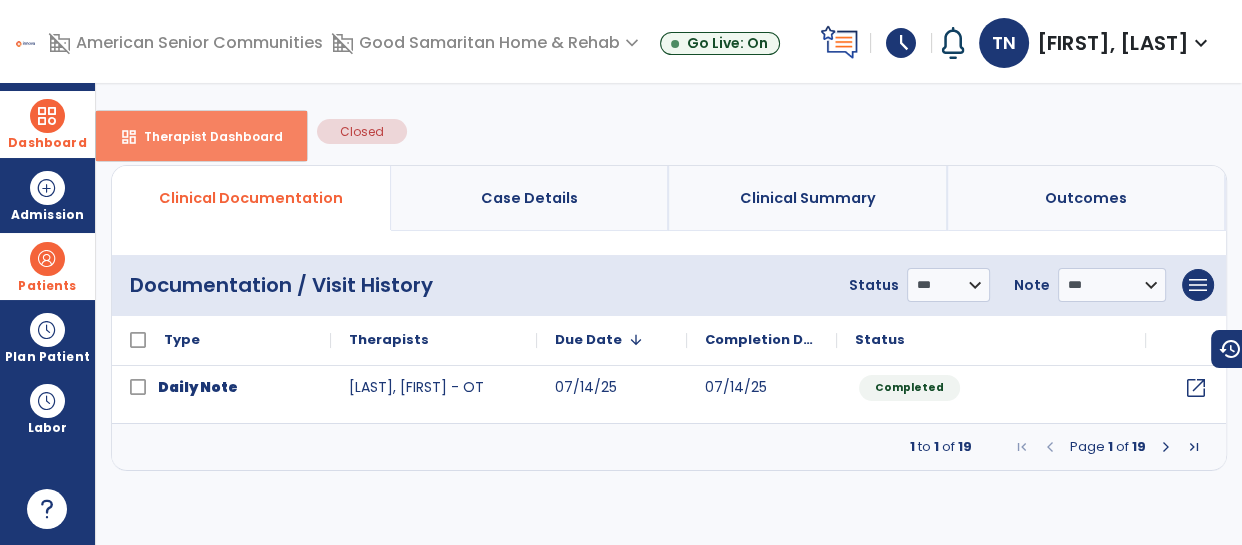 click on "Therapist Dashboard" at bounding box center (205, 136) 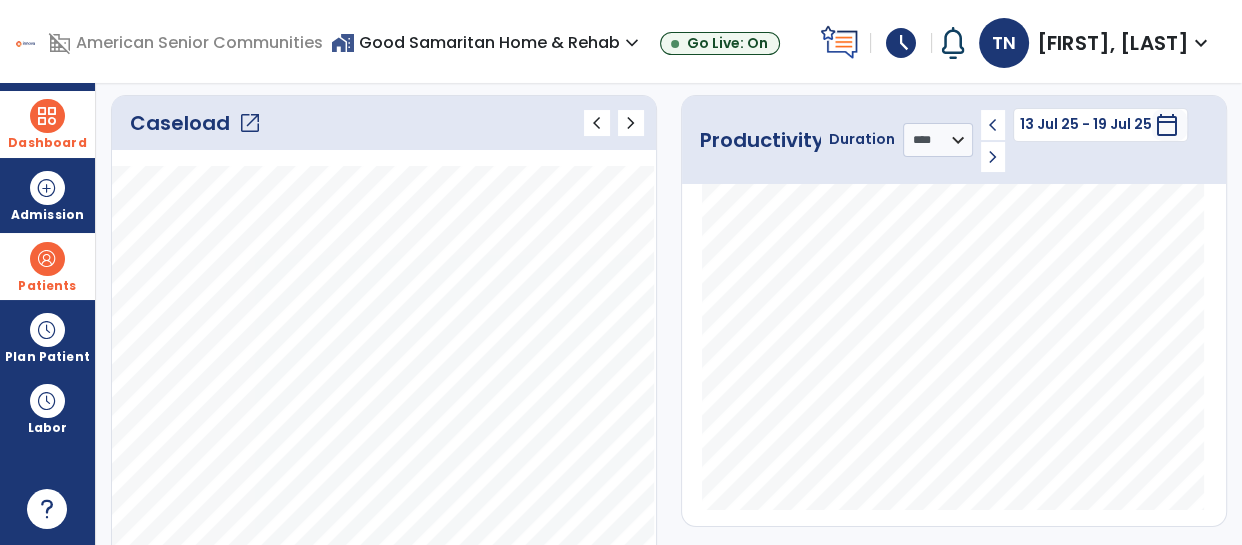 scroll, scrollTop: 0, scrollLeft: 0, axis: both 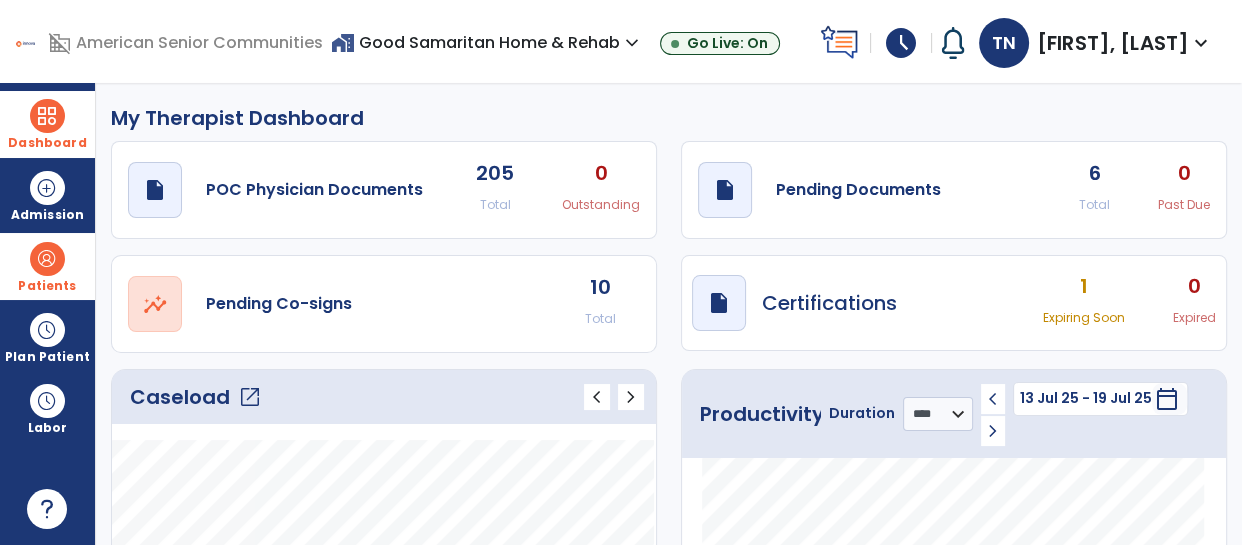 click on "6 Total 0 Past Due" 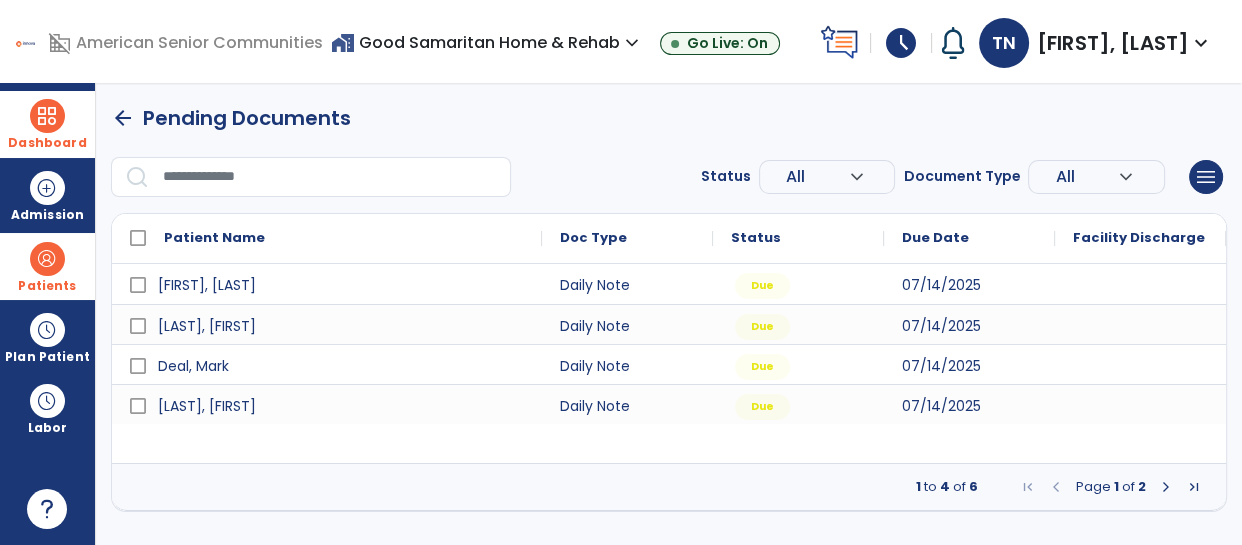 click at bounding box center (1140, 364) 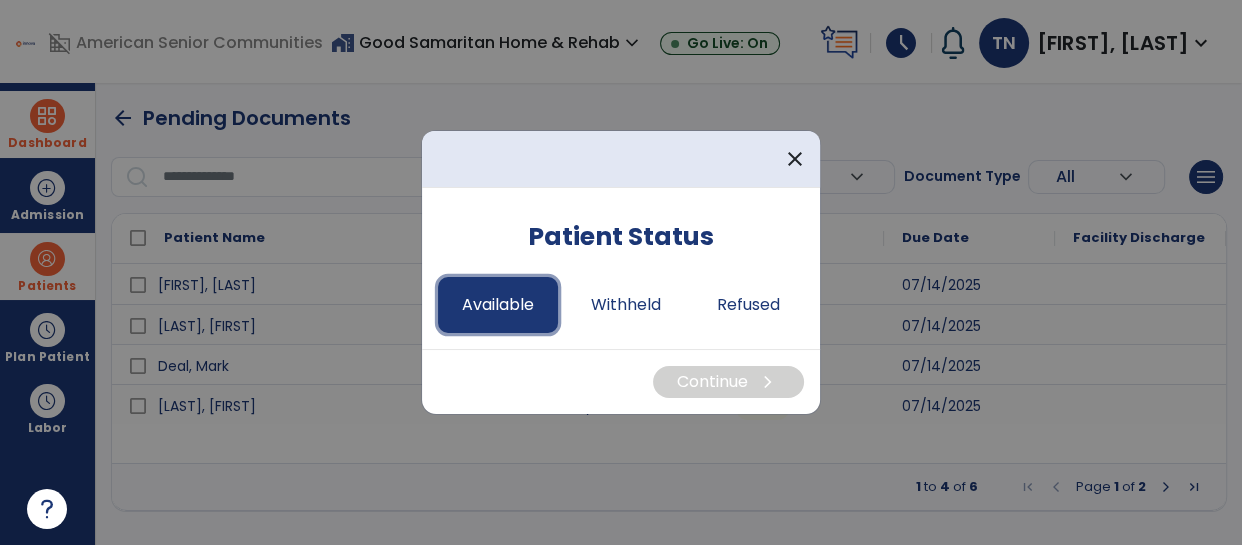 click on "Available" at bounding box center [498, 305] 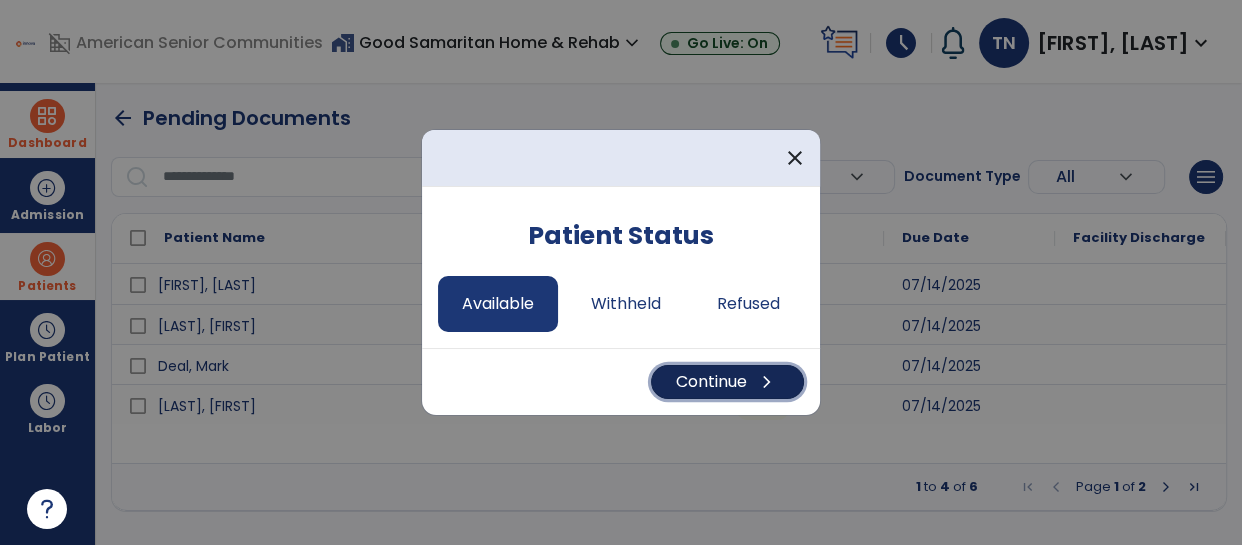 click on "Continue   chevron_right" at bounding box center [727, 382] 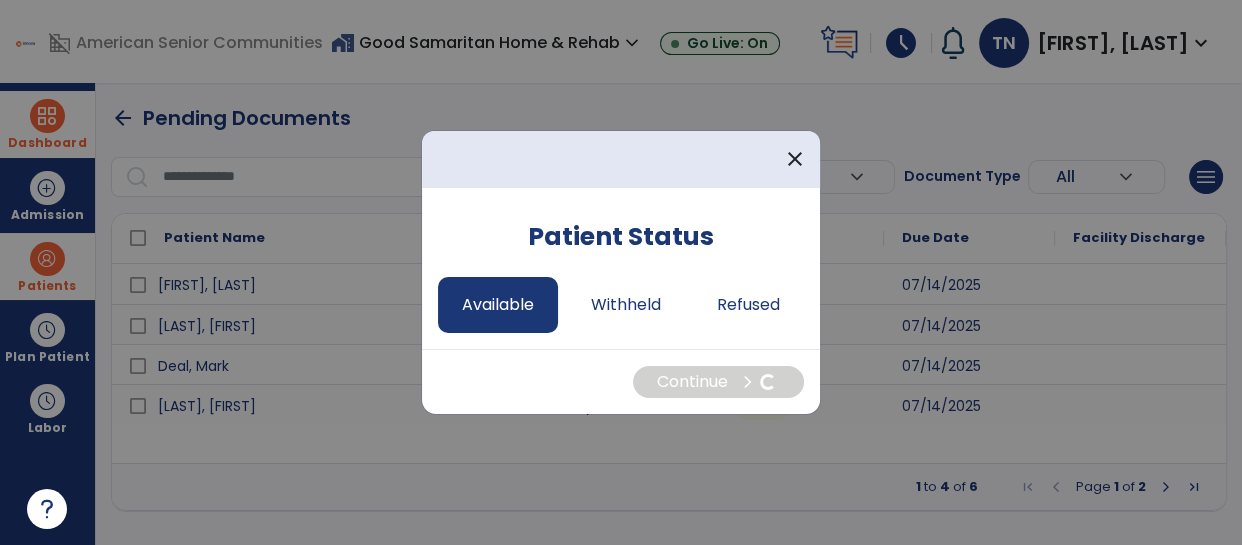 select on "*" 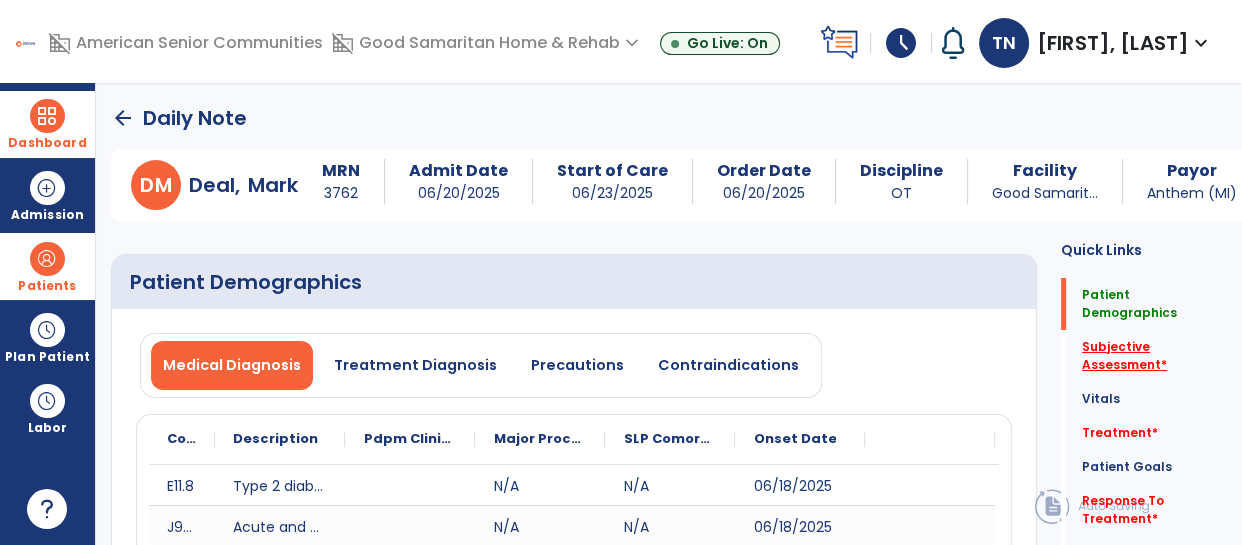click on "Subjective Assessment   *" 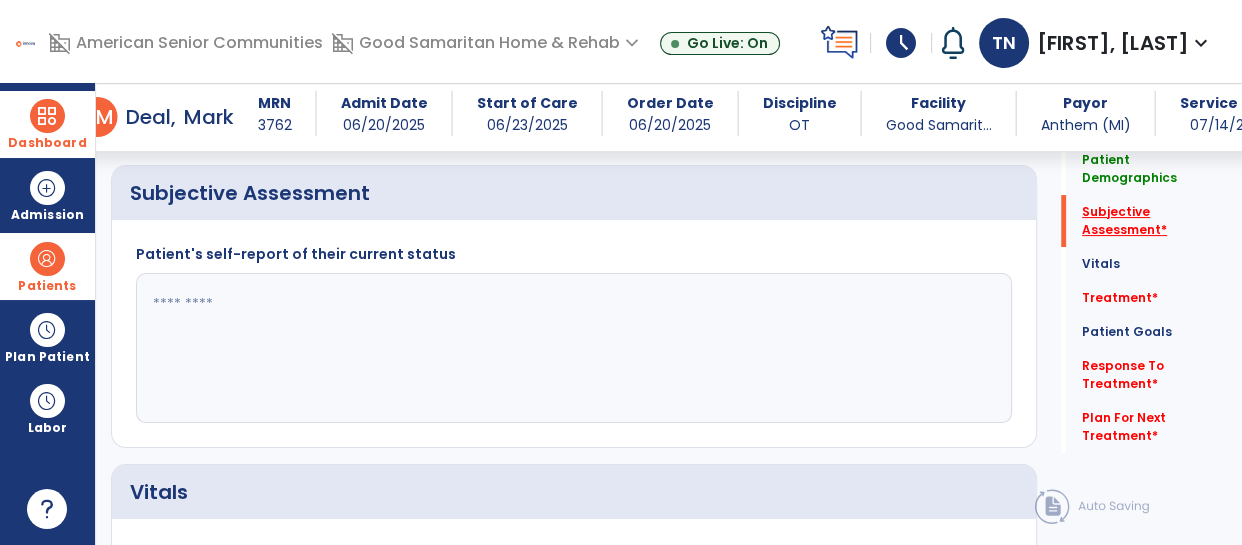 scroll, scrollTop: 453, scrollLeft: 0, axis: vertical 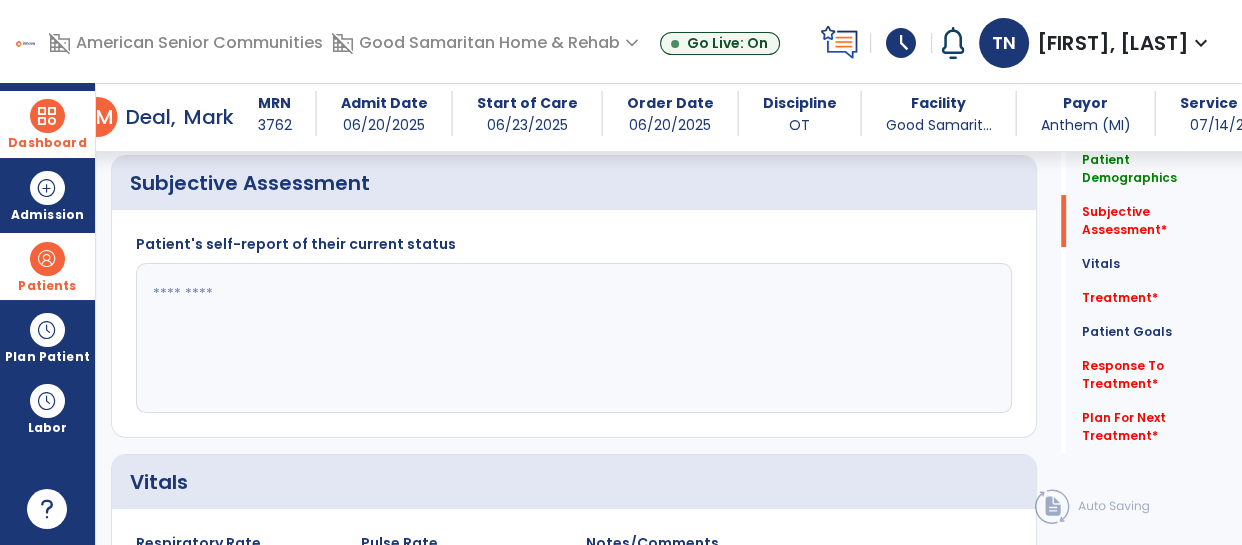 click 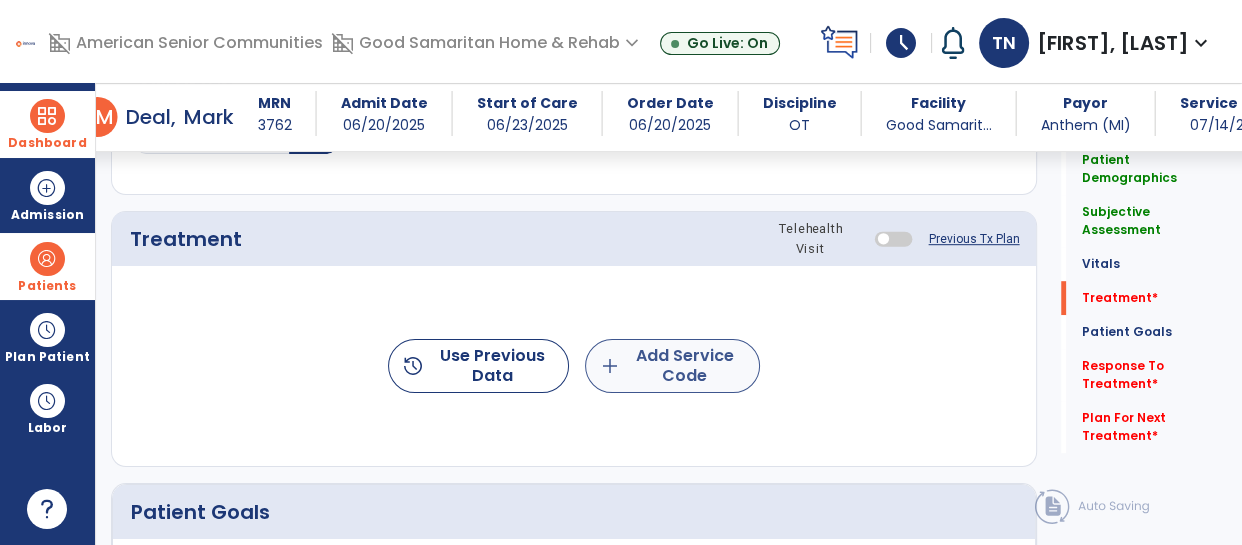 type on "**********" 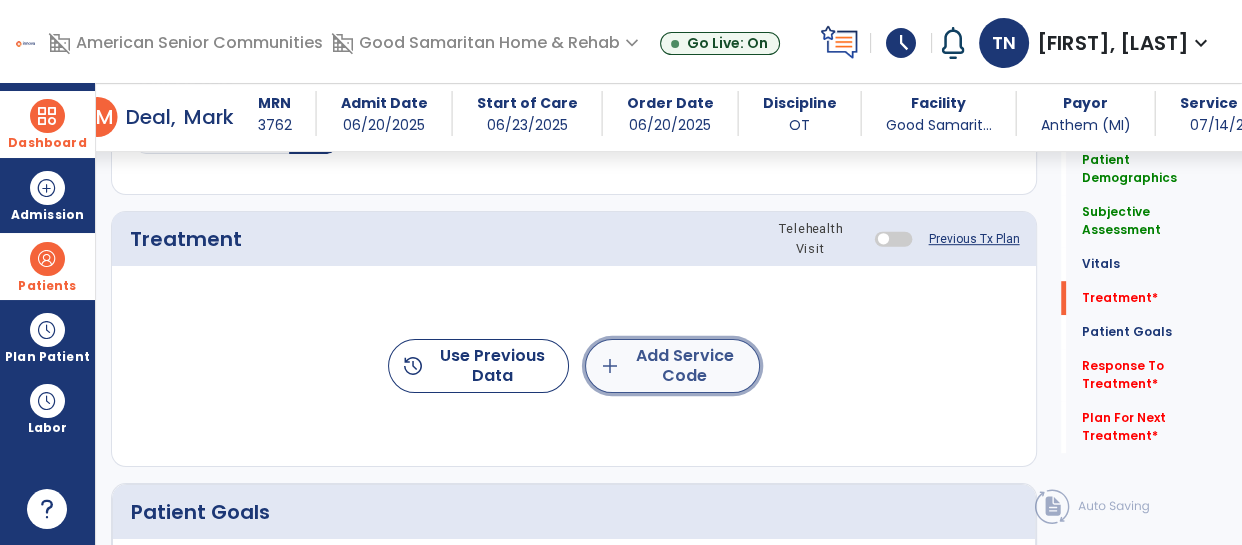 click on "add  Add Service Code" 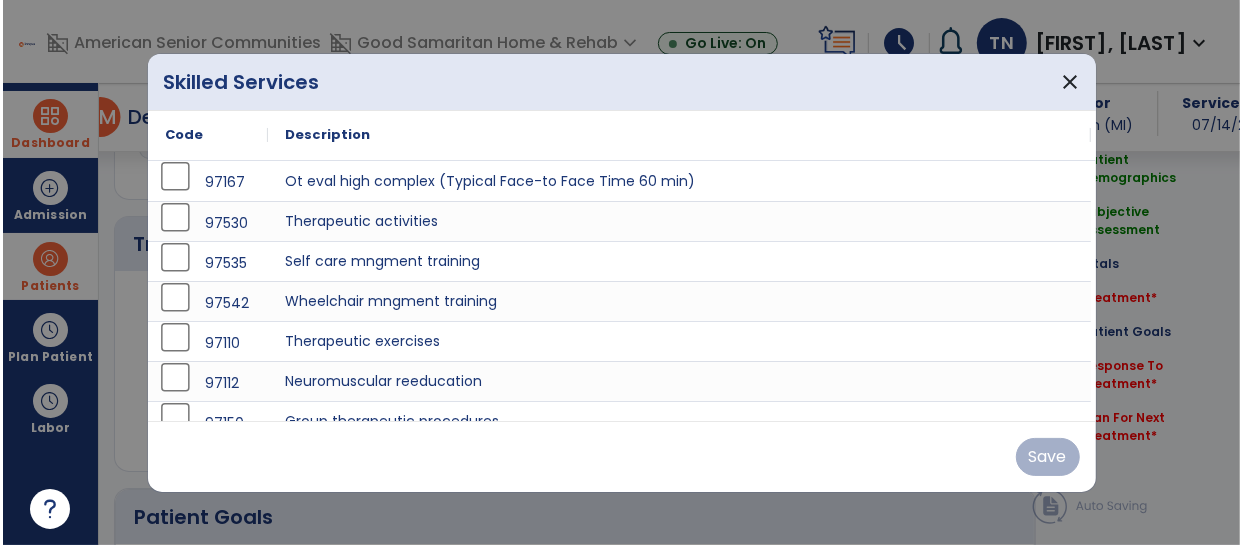 scroll, scrollTop: 1118, scrollLeft: 0, axis: vertical 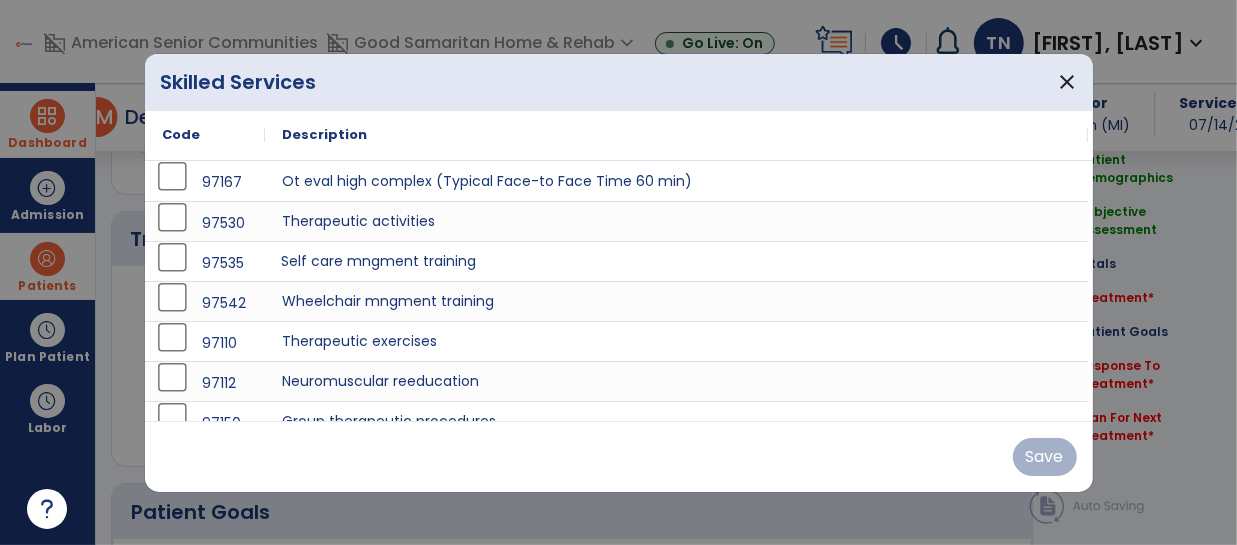 click on "Self care mngment training" at bounding box center (676, 261) 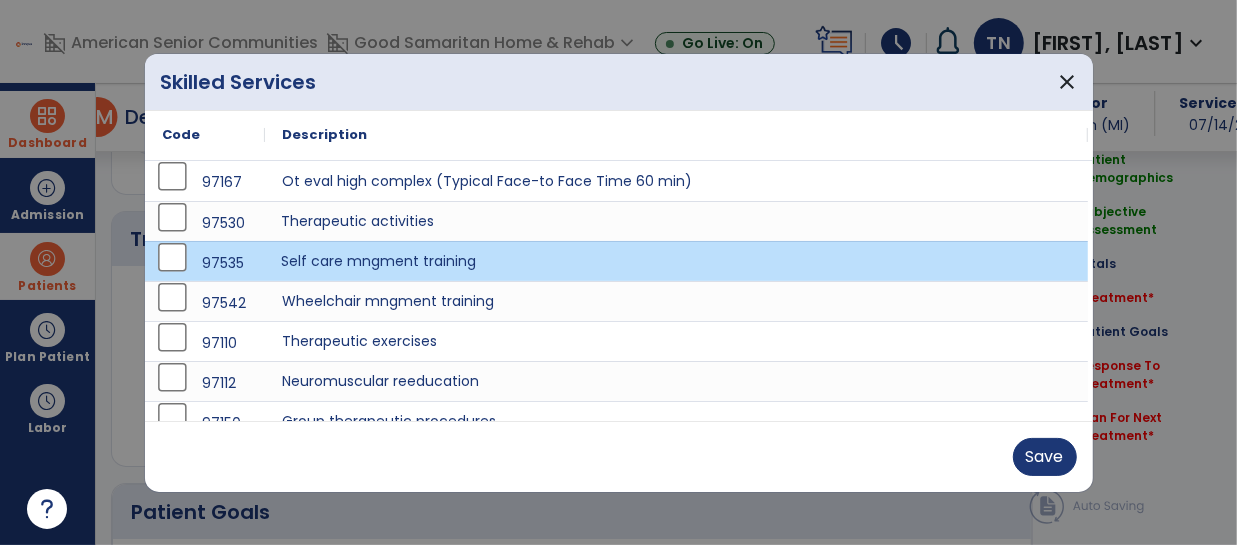 click on "Therapeutic activities" at bounding box center (676, 221) 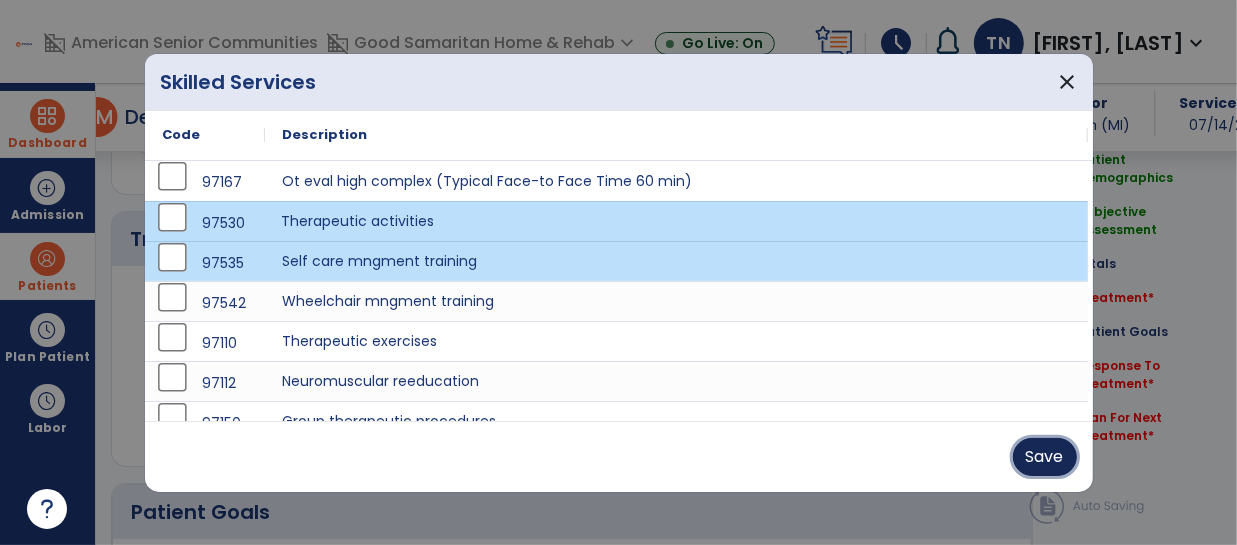 click on "Save" at bounding box center (1045, 457) 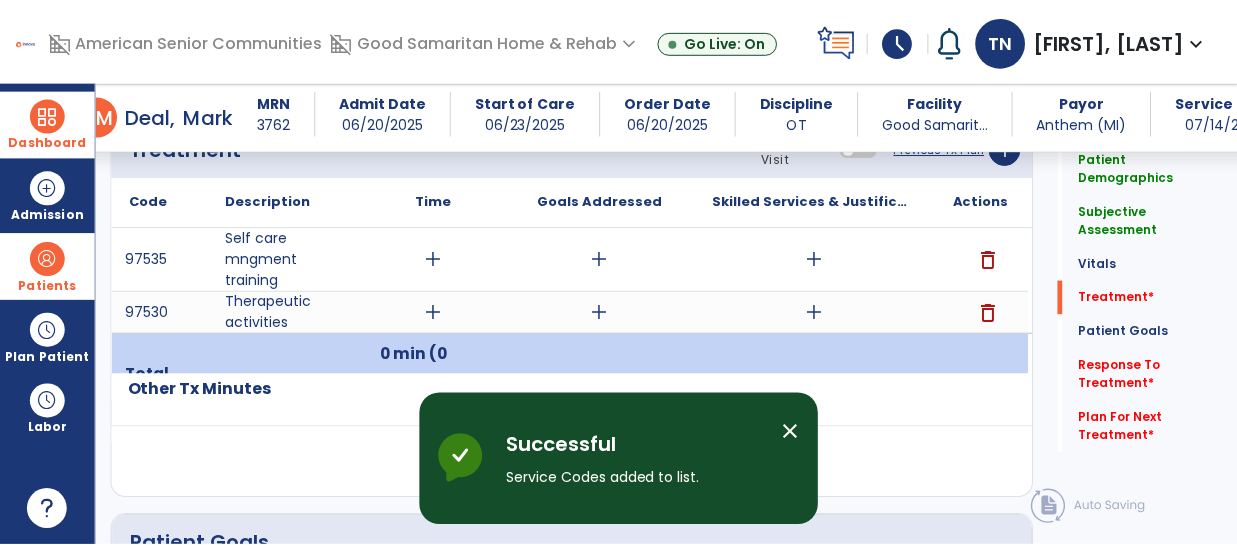 scroll, scrollTop: 1209, scrollLeft: 0, axis: vertical 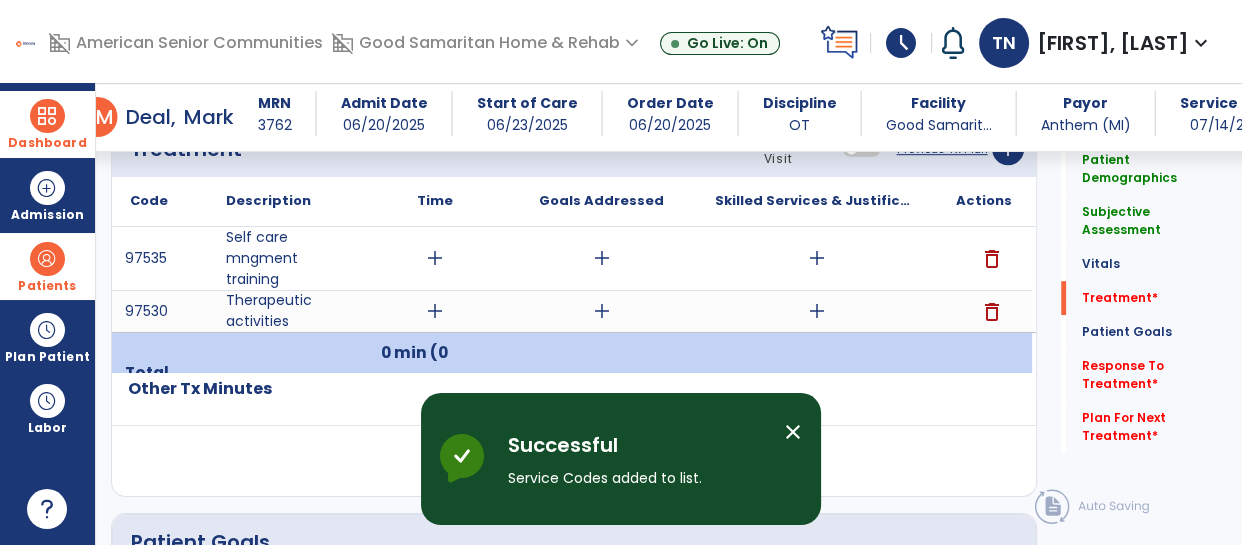 click on "add" at bounding box center [435, 311] 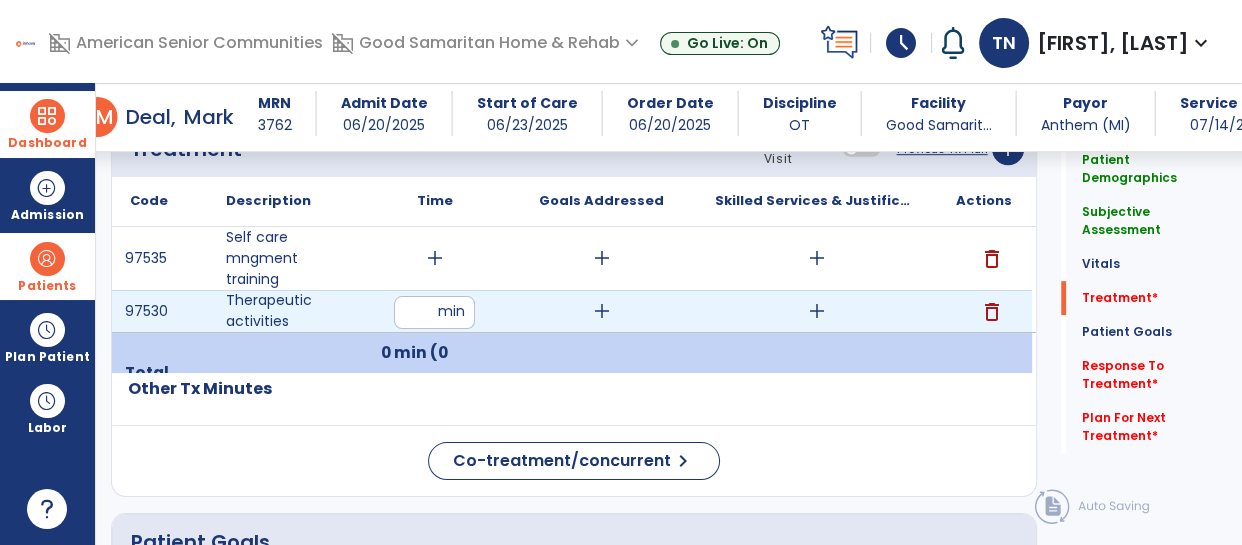 type on "**" 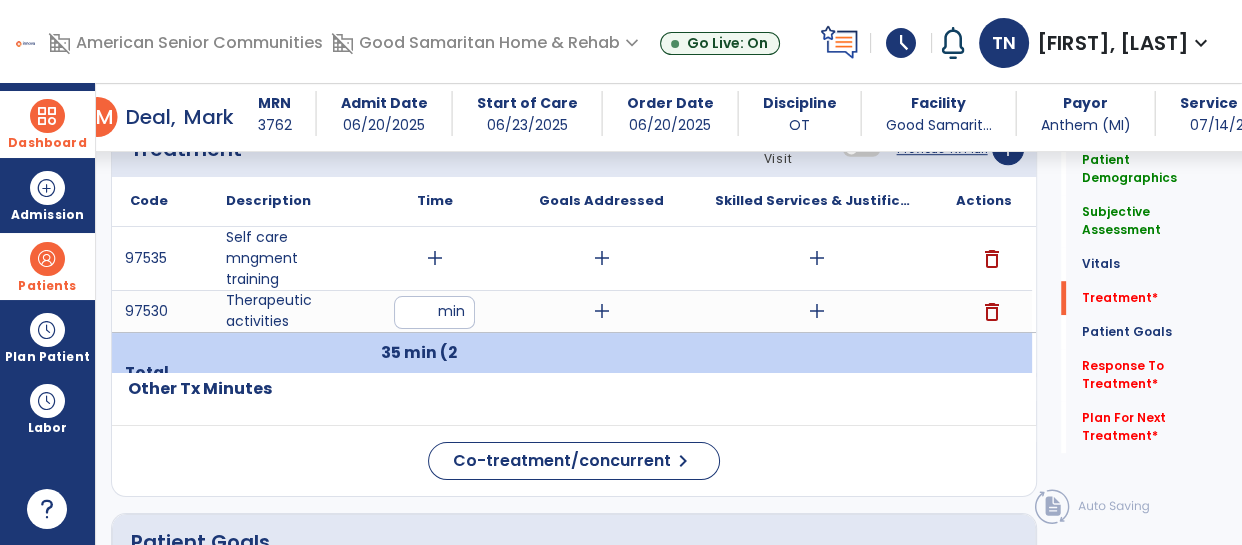 click on "**" at bounding box center [434, 312] 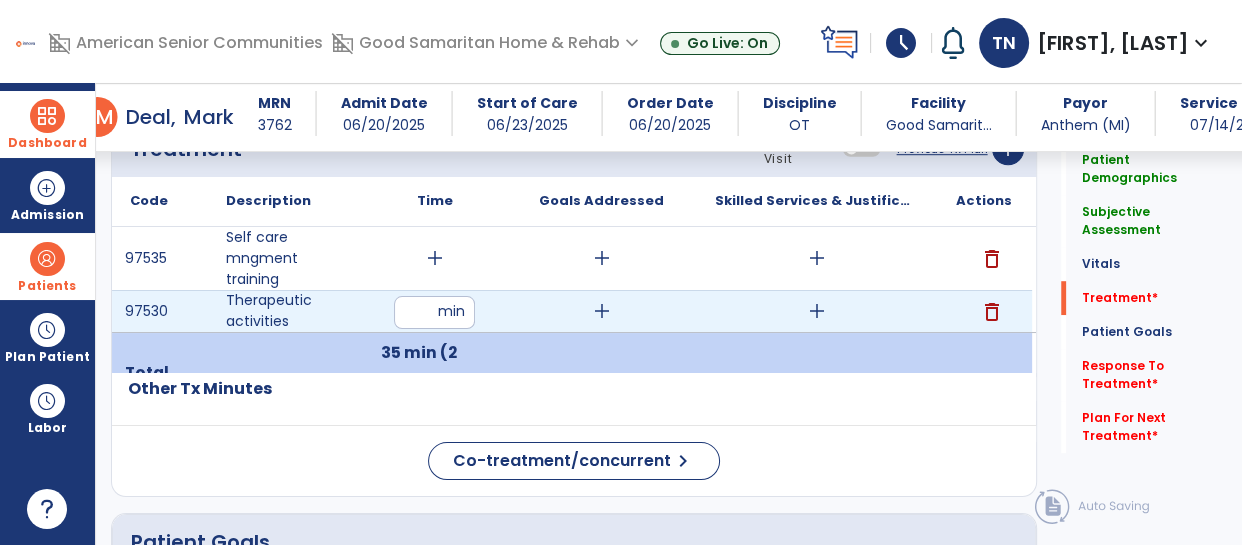type on "*" 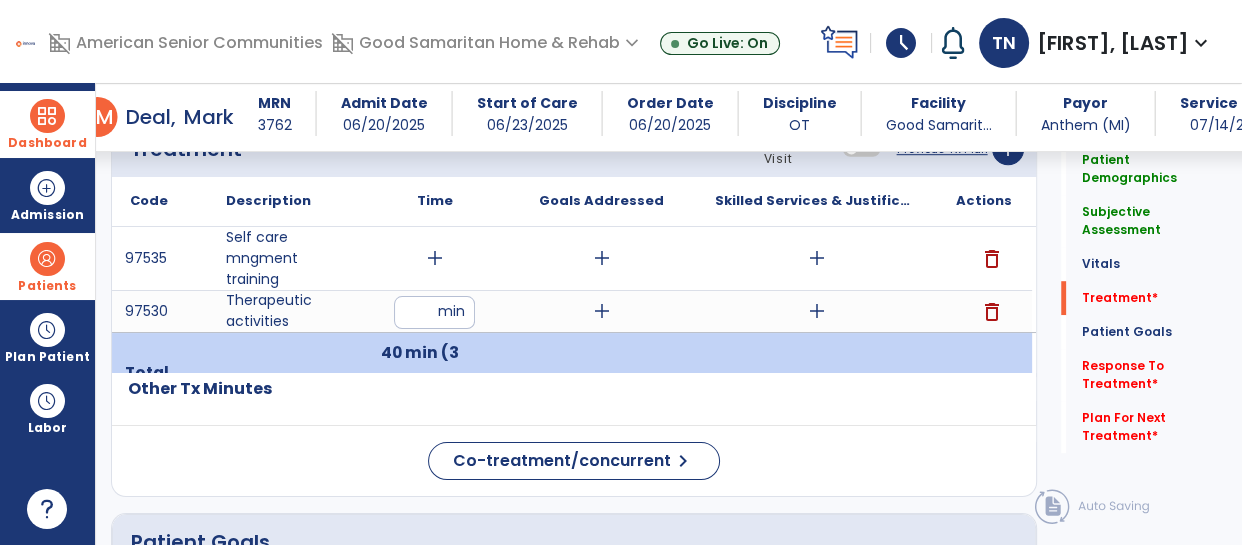 click on "add" at bounding box center (435, 258) 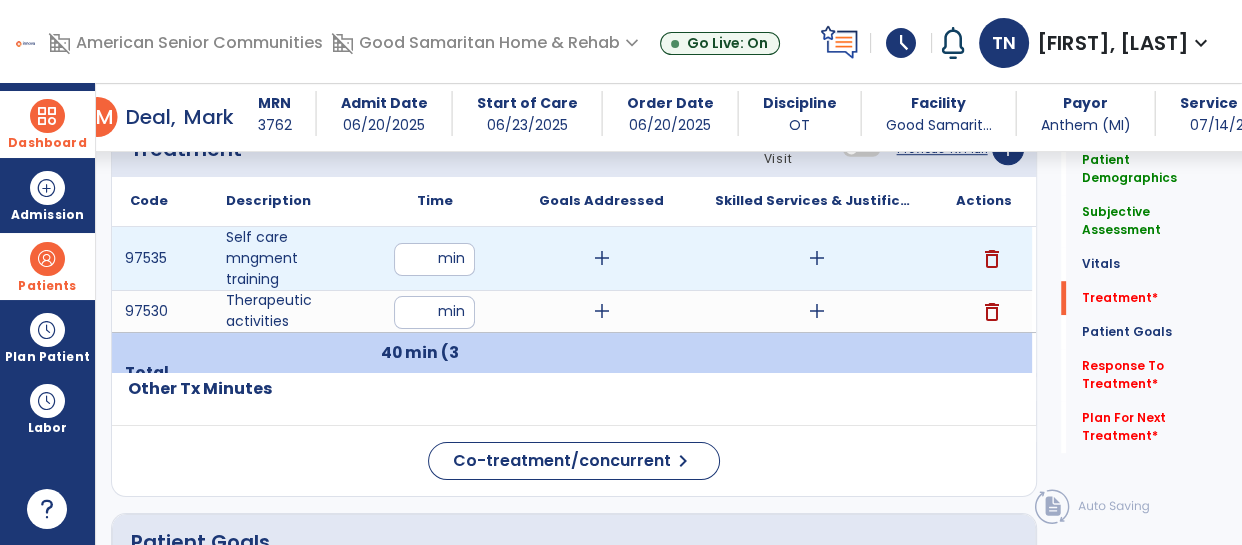 type on "**" 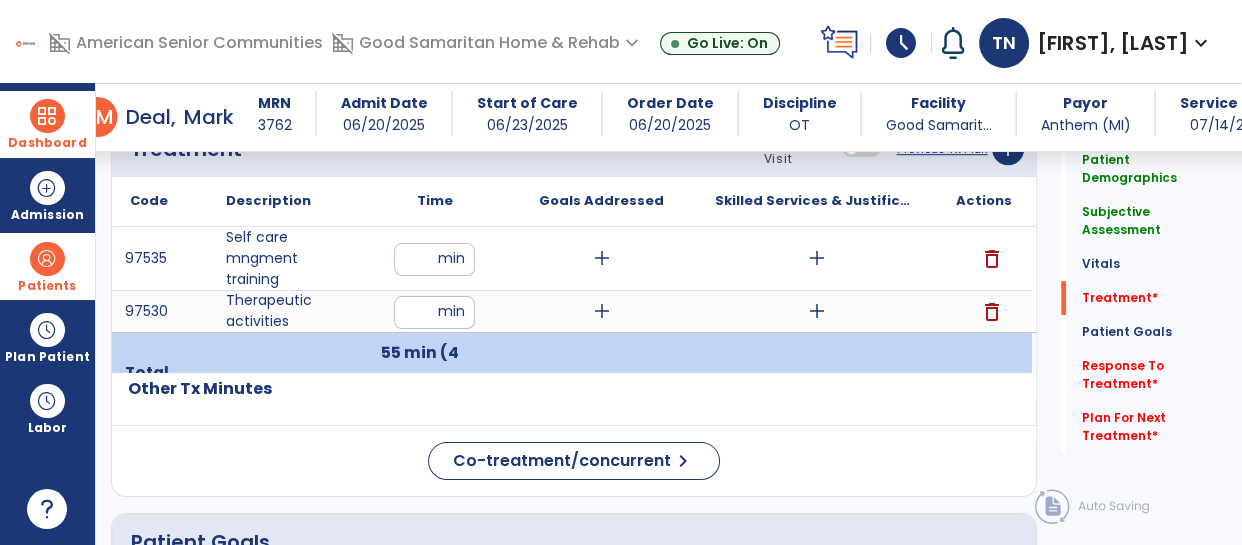 click on "**" at bounding box center [434, 259] 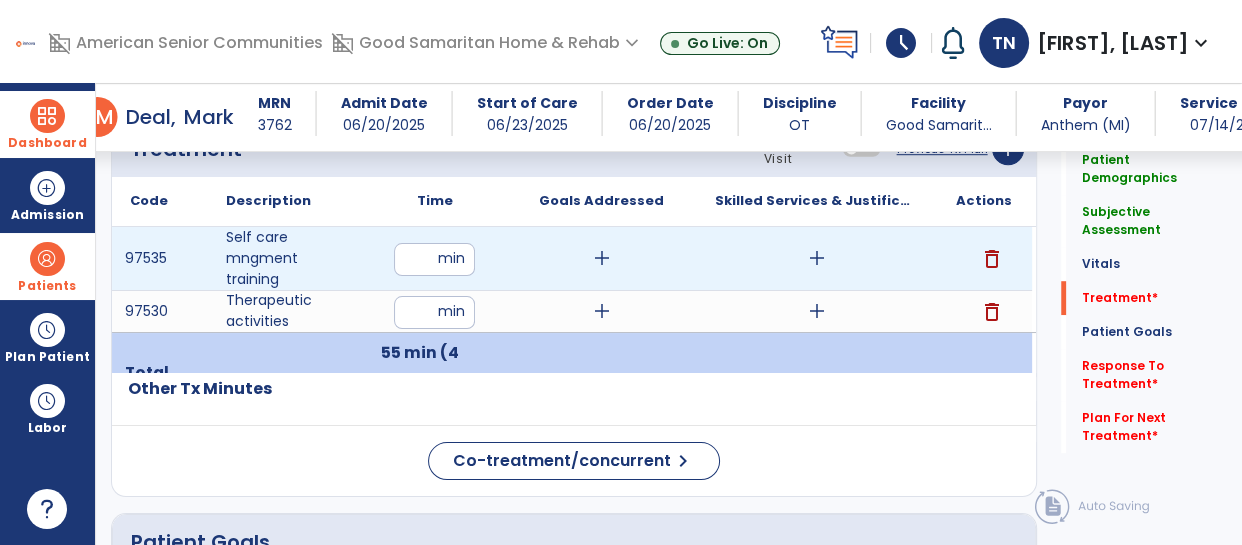 type on "*" 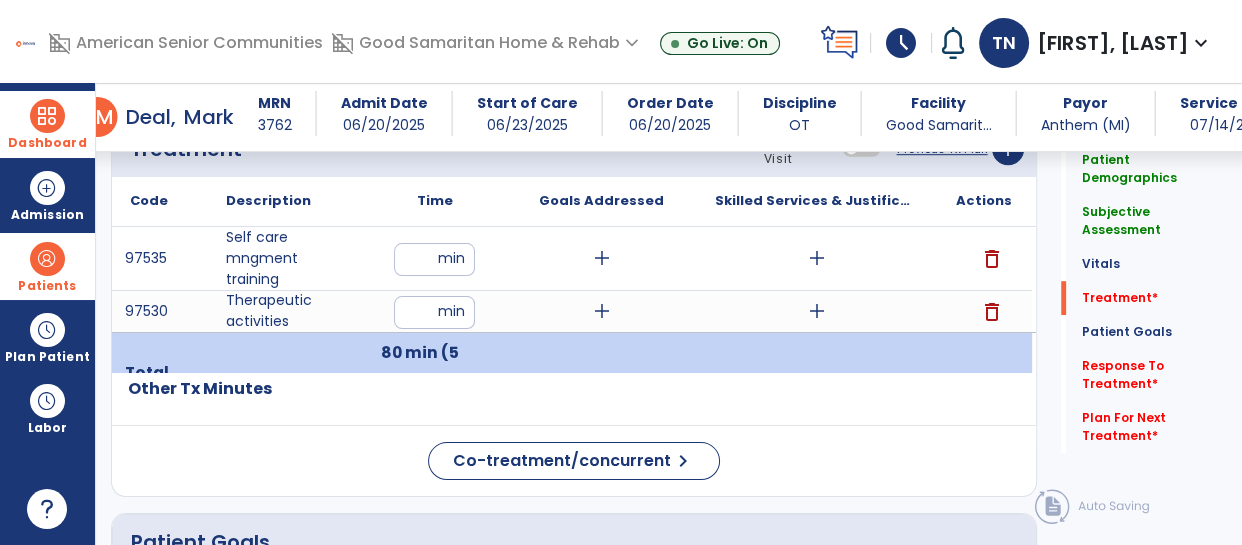 click on "**" at bounding box center [434, 312] 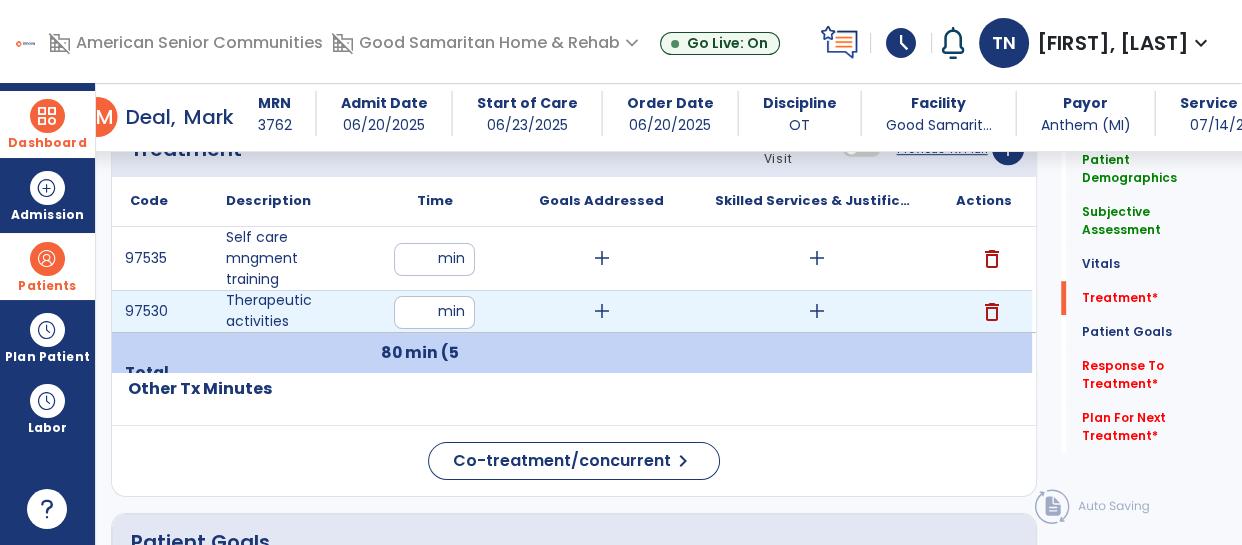 type on "*" 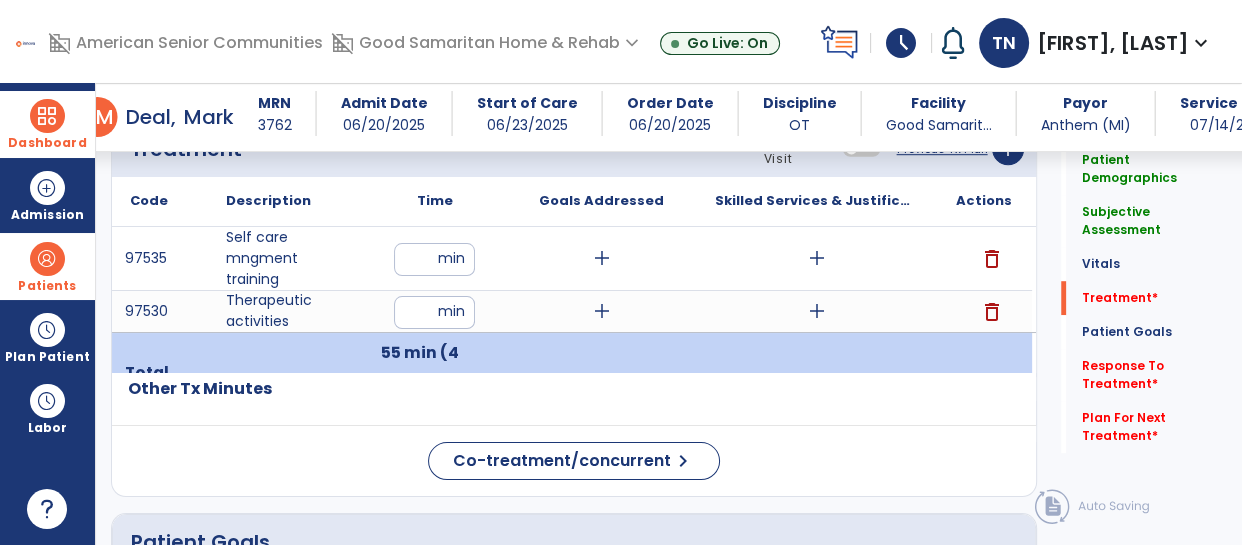 click on "add" at bounding box center [817, 311] 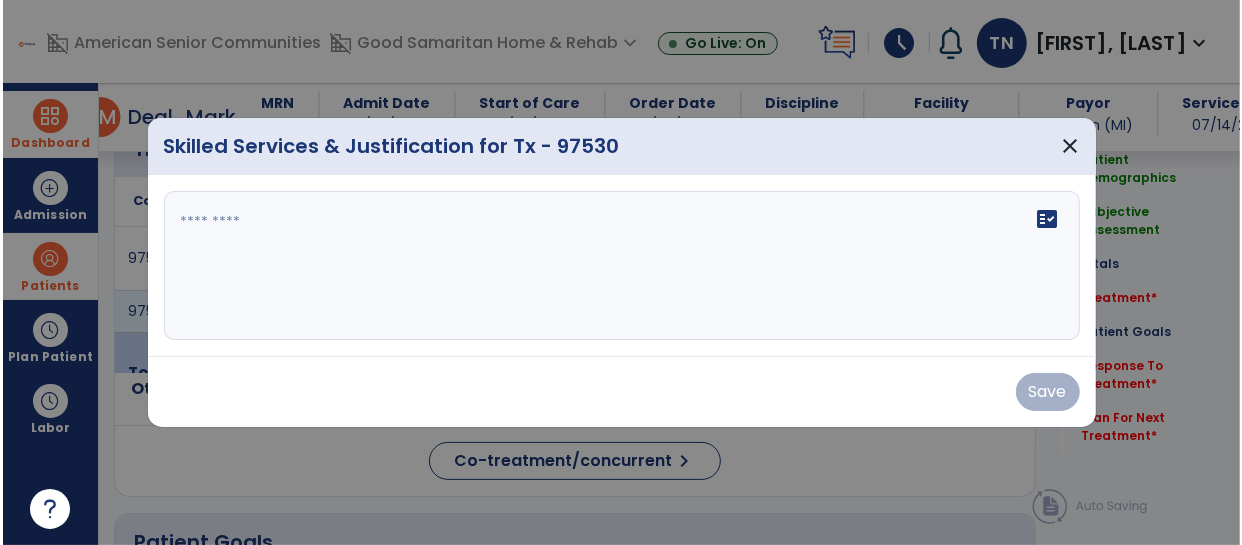 scroll, scrollTop: 1209, scrollLeft: 0, axis: vertical 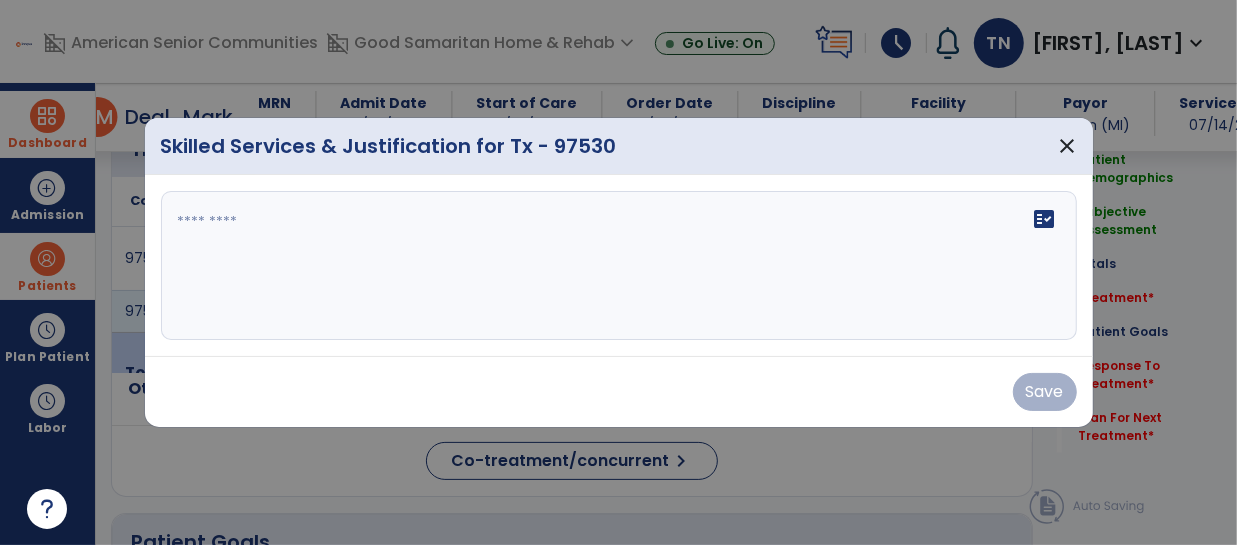 click on "fact_check" at bounding box center (619, 266) 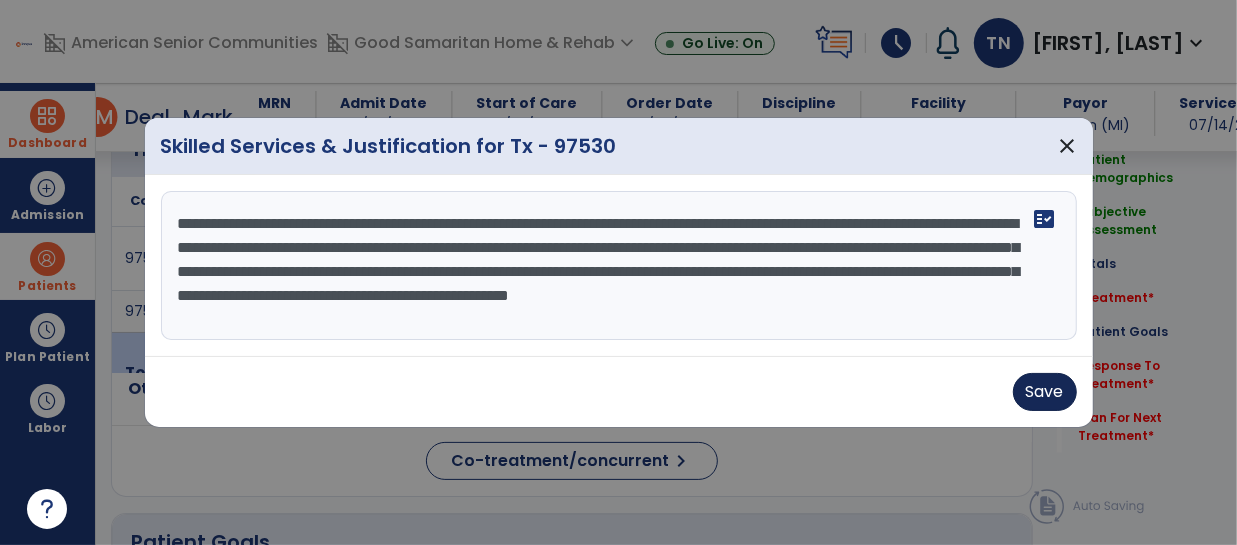 type on "**********" 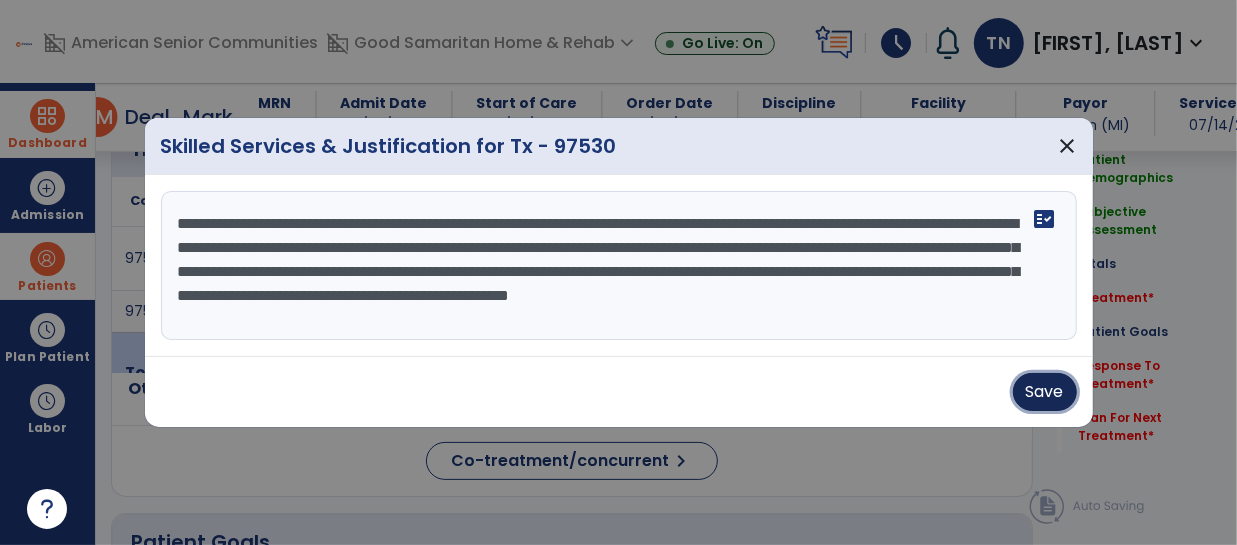 click on "Save" at bounding box center (1045, 392) 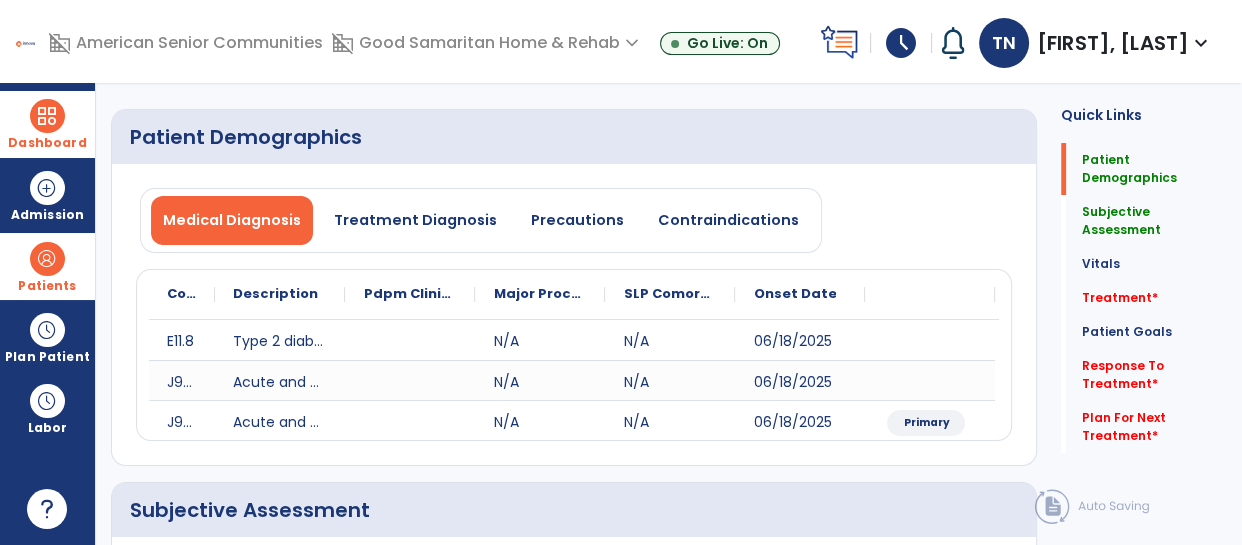 scroll, scrollTop: 0, scrollLeft: 0, axis: both 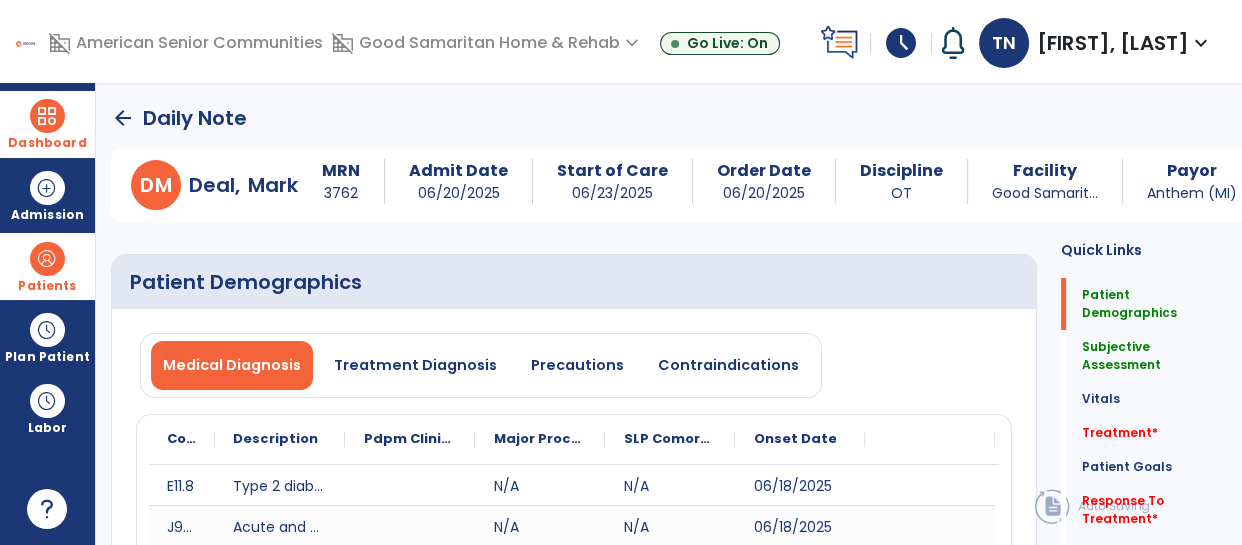 click on "Dashboard  dashboard  Therapist Dashboard" at bounding box center (47, 124) 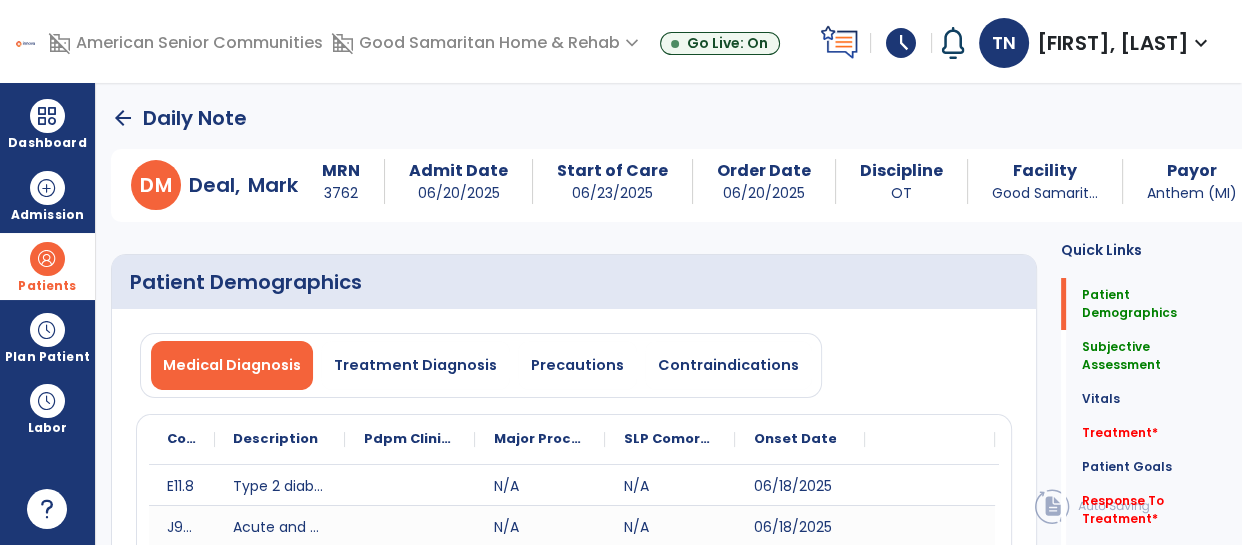 click on "arrow_back" 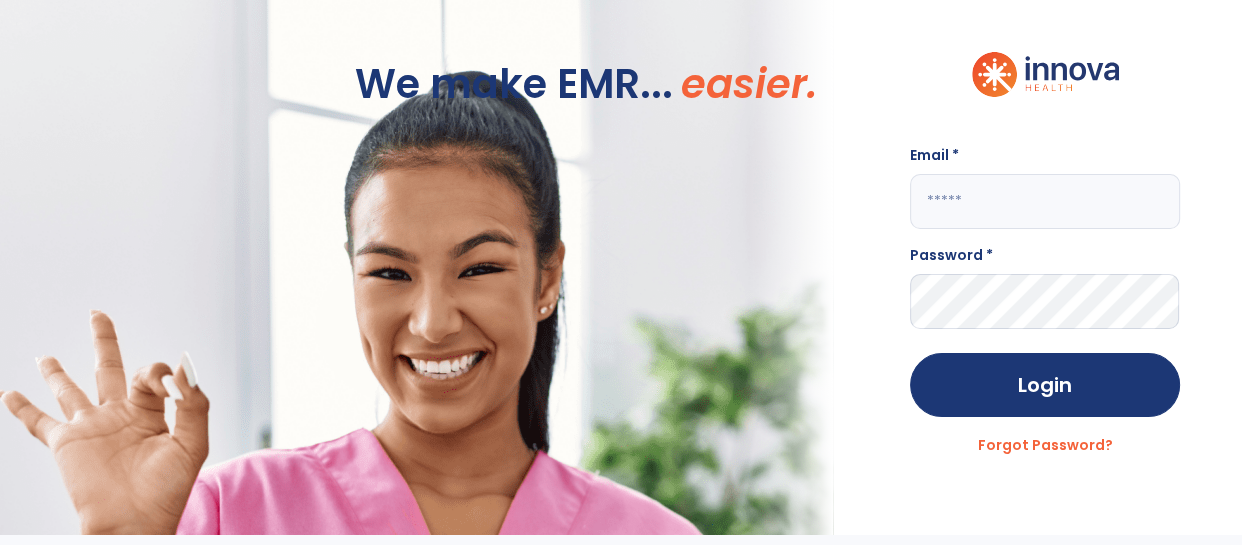 click 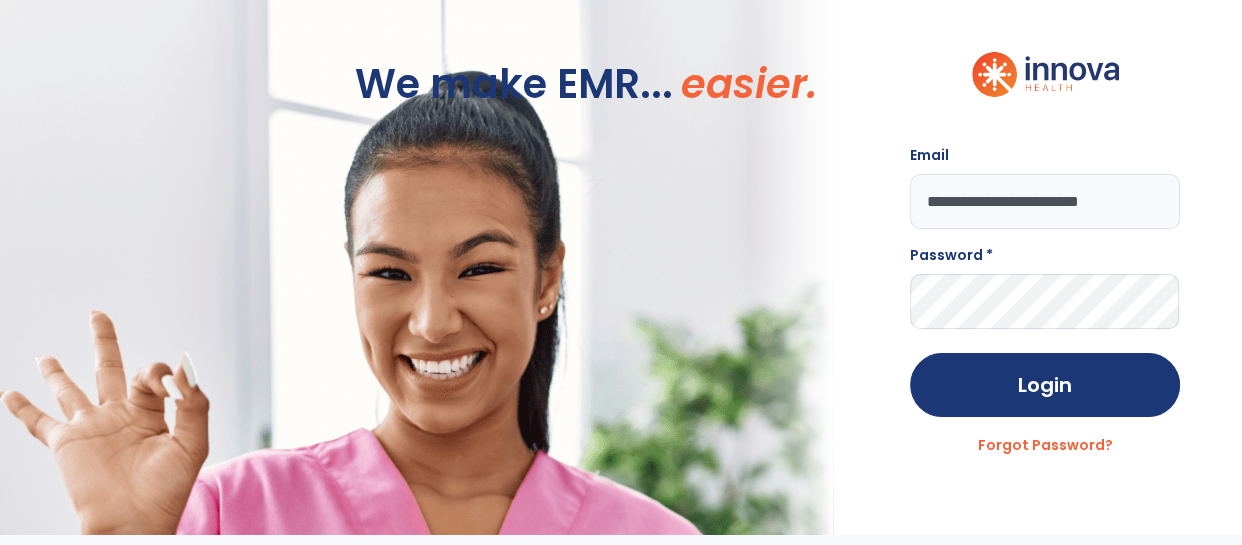 type on "**********" 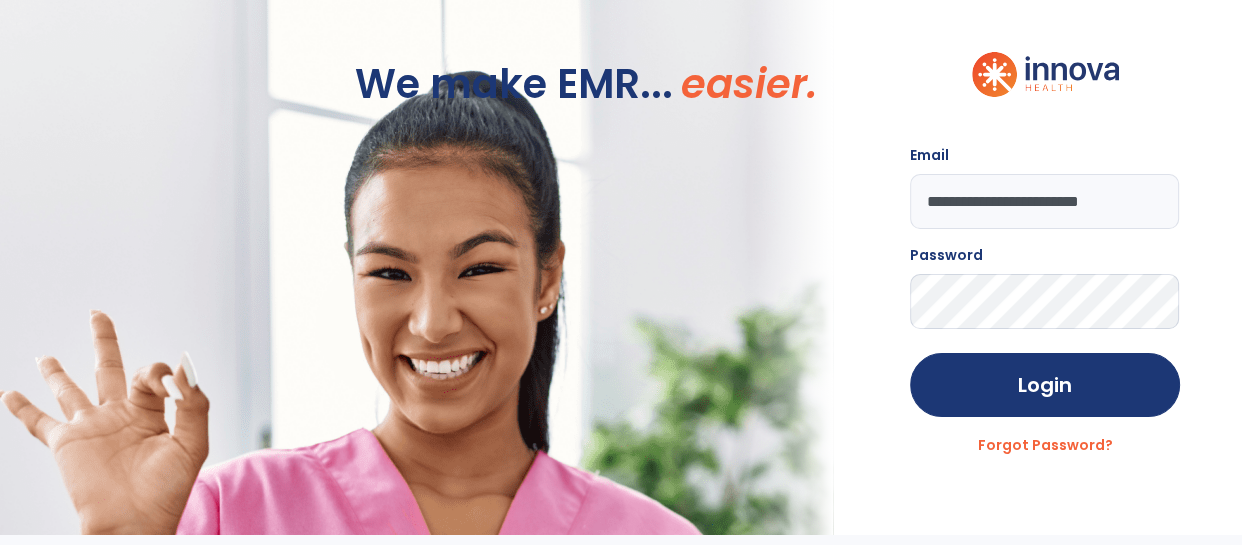 click on "Login" 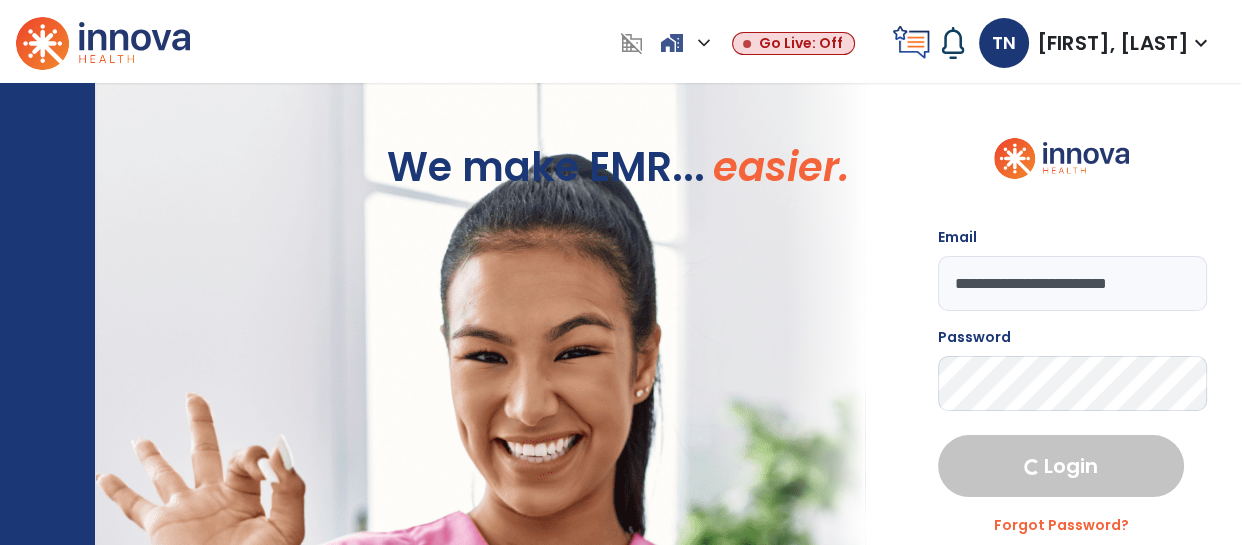 select on "****" 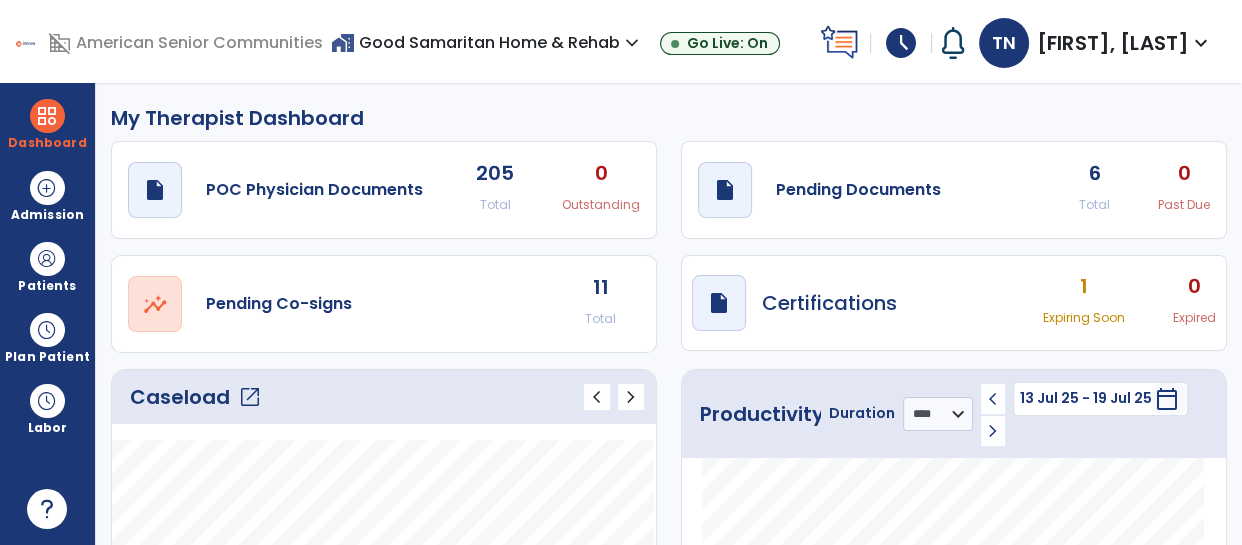 click on "draft   open_in_new  Pending Documents 6 Total 0 Past Due" 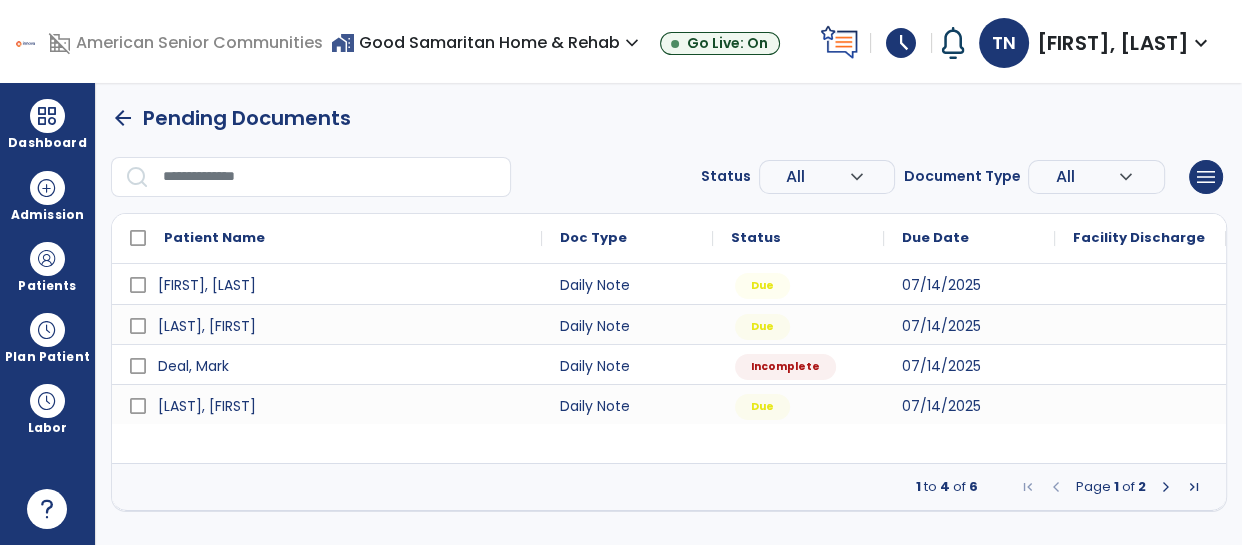 click at bounding box center (1140, 324) 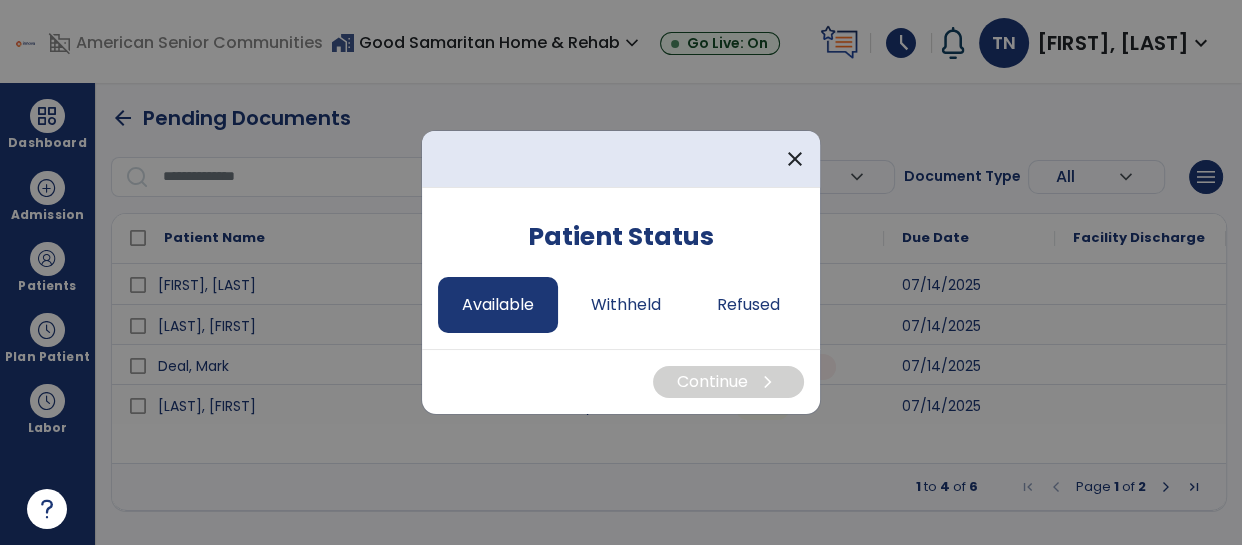 click on "Available" at bounding box center (498, 305) 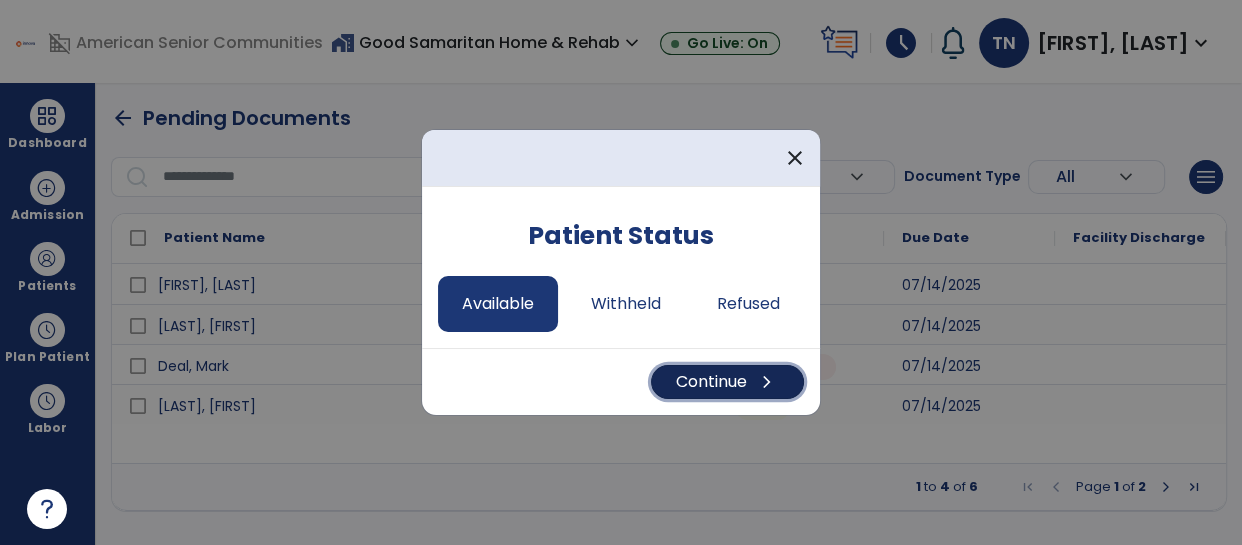 click on "Continue   chevron_right" at bounding box center [727, 382] 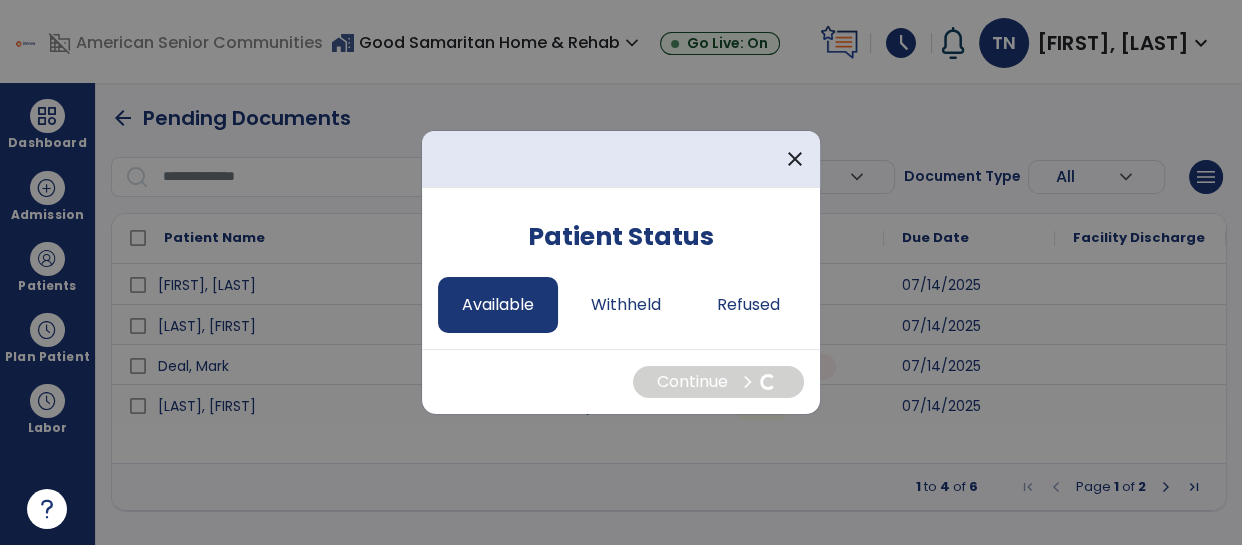 select on "*" 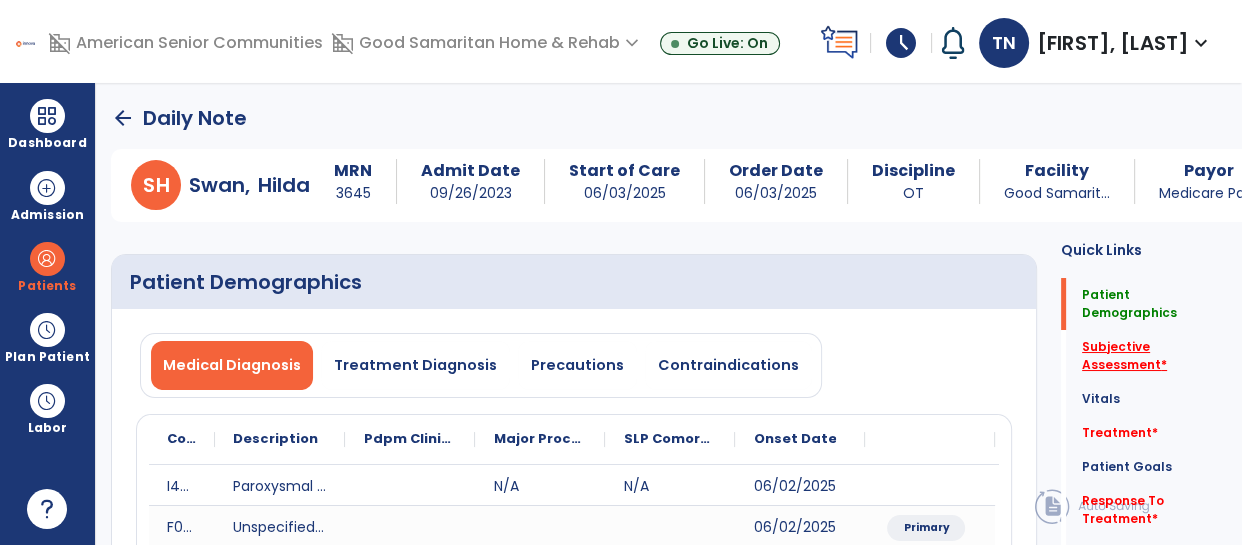 click on "Subjective Assessment   *" 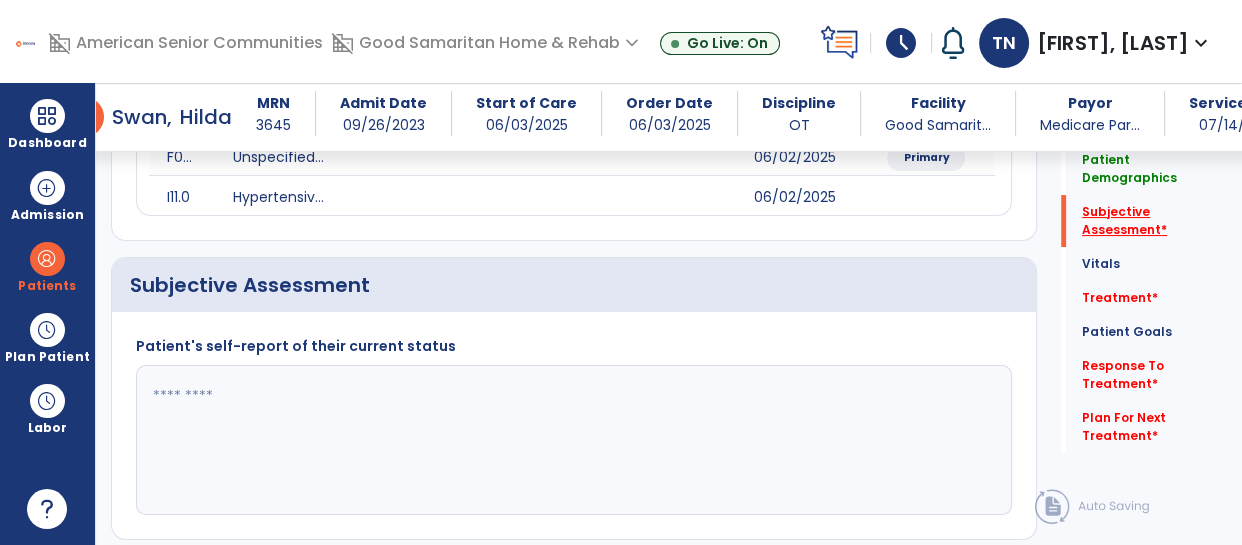scroll, scrollTop: 453, scrollLeft: 0, axis: vertical 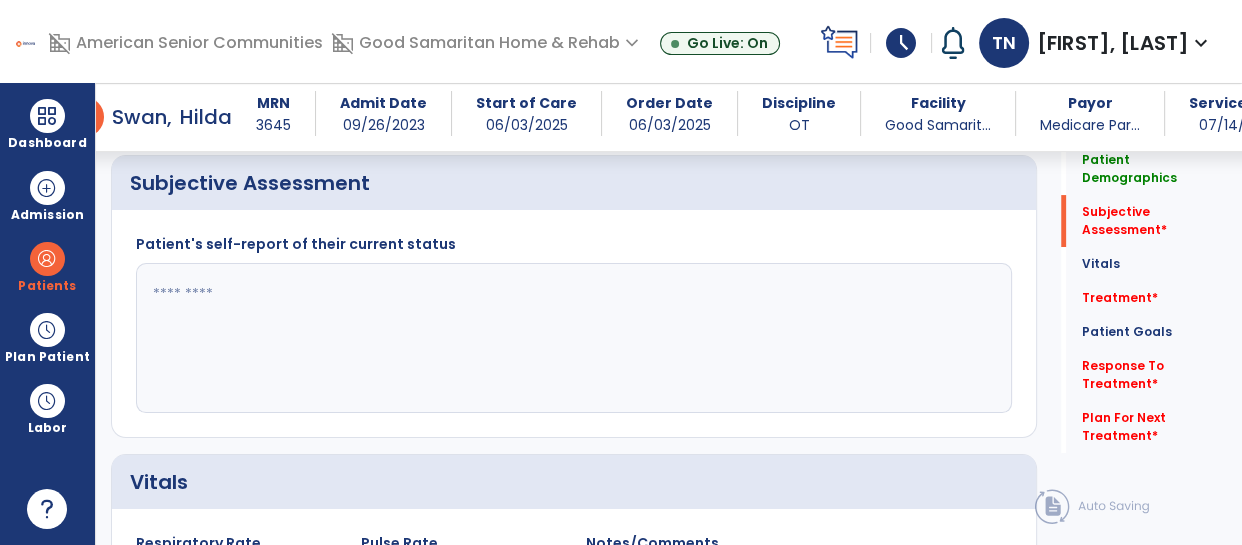 click 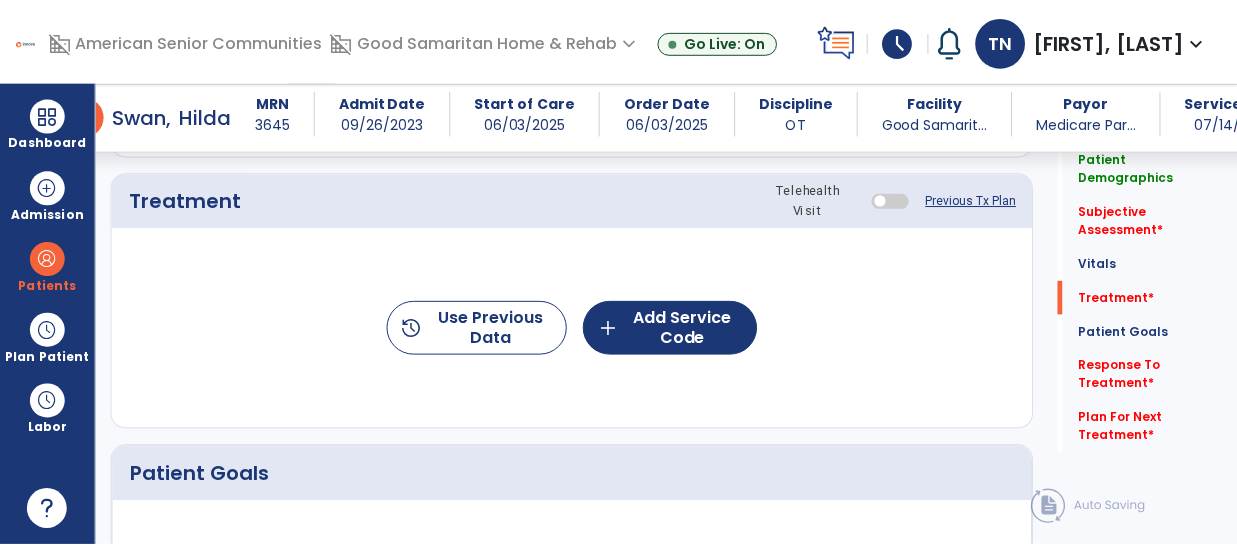 scroll, scrollTop: 1158, scrollLeft: 0, axis: vertical 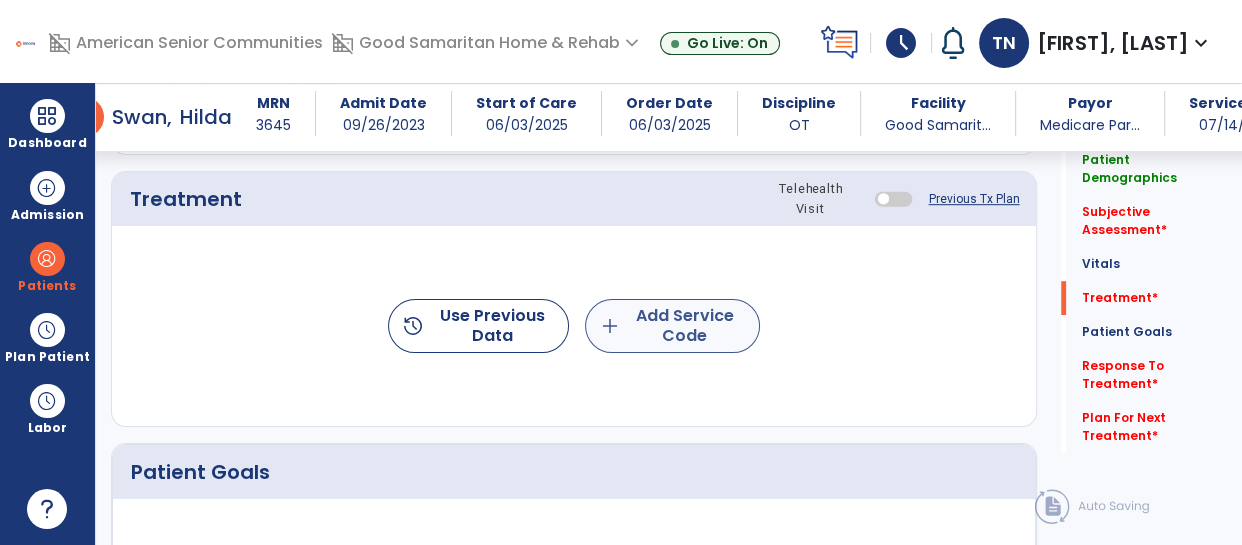 type on "**********" 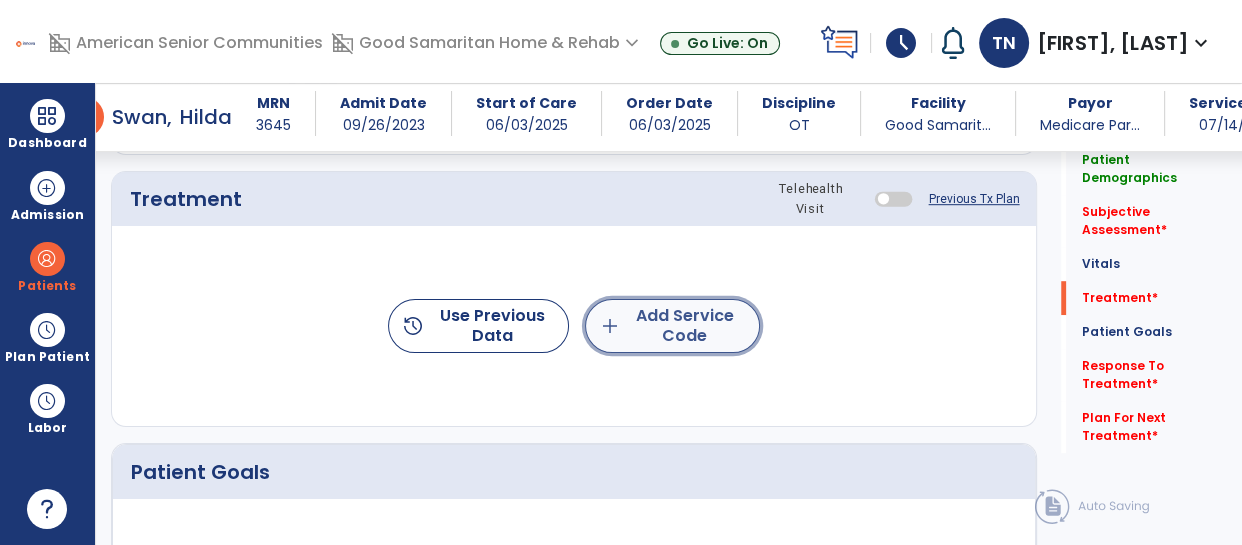 click on "add  Add Service Code" 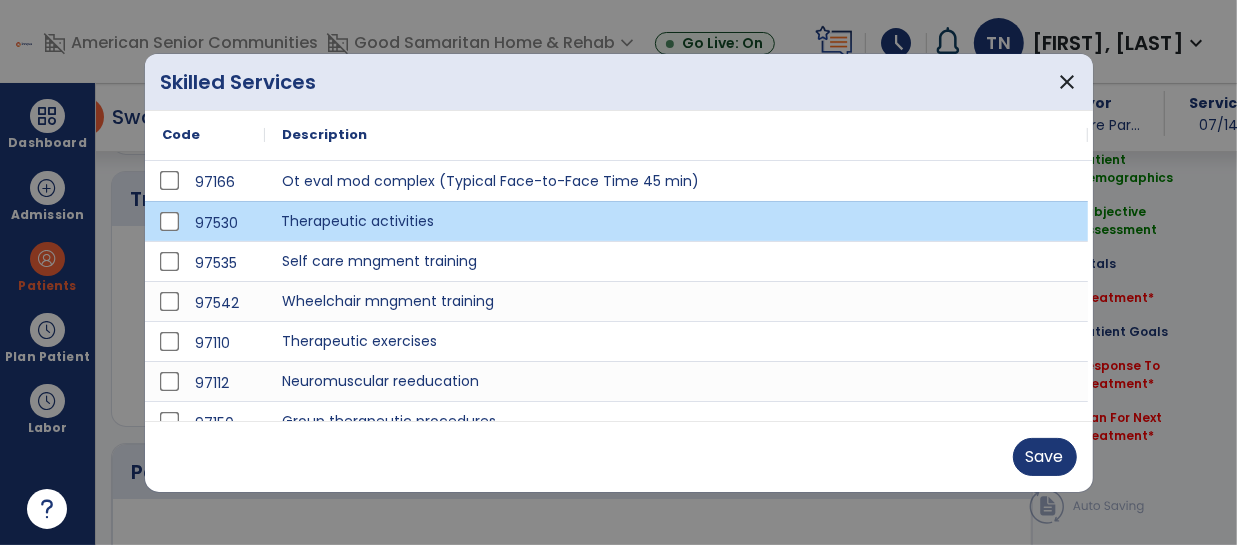 scroll, scrollTop: 1158, scrollLeft: 0, axis: vertical 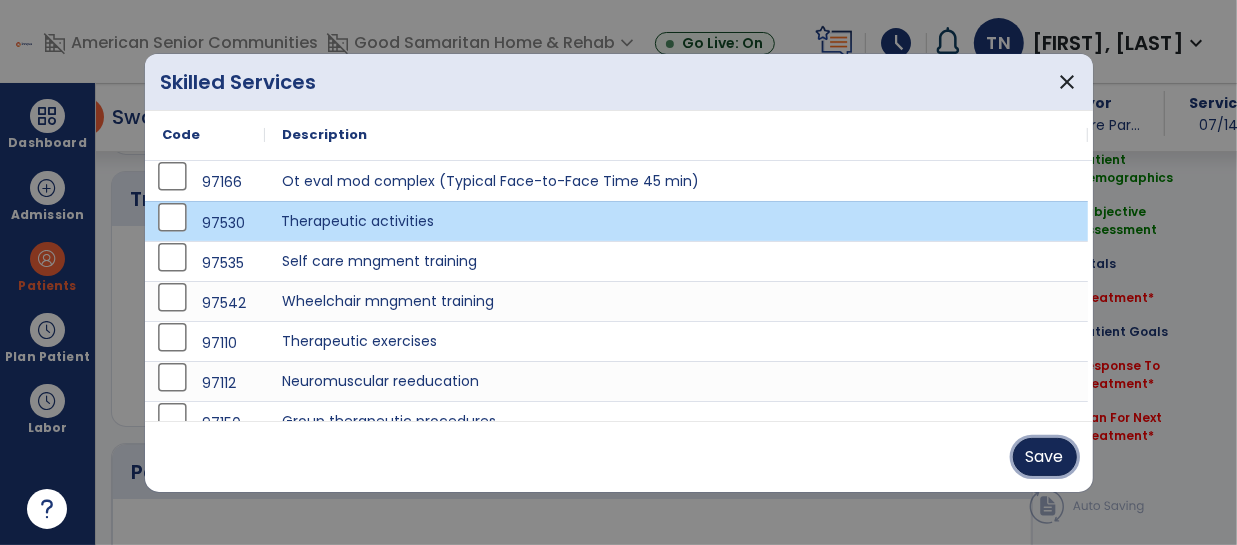 click on "Save" at bounding box center (1045, 457) 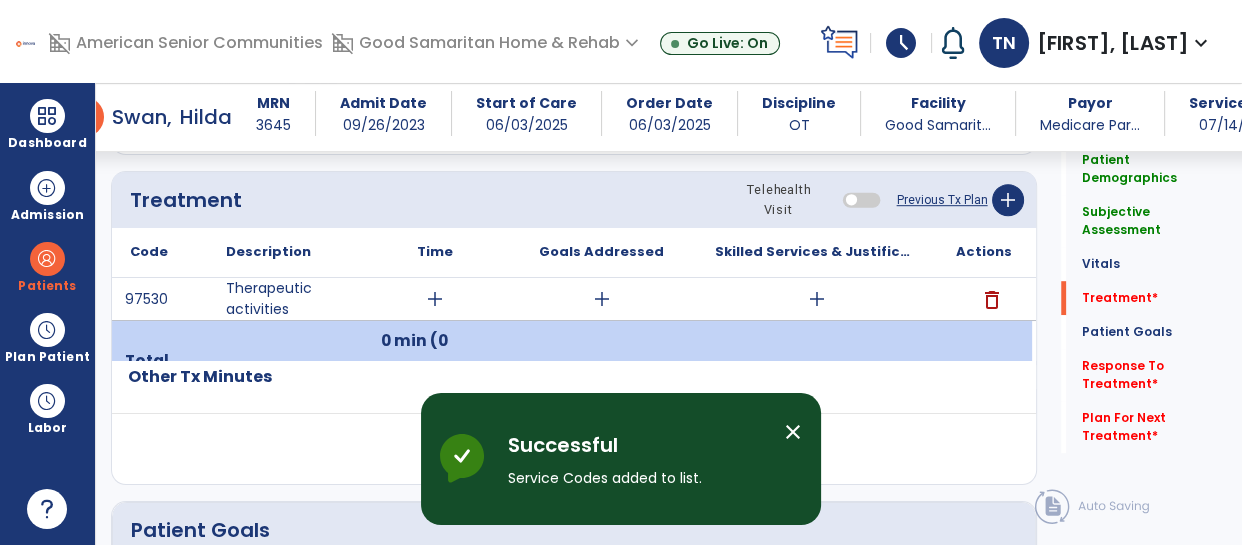 click on "add" at bounding box center [435, 299] 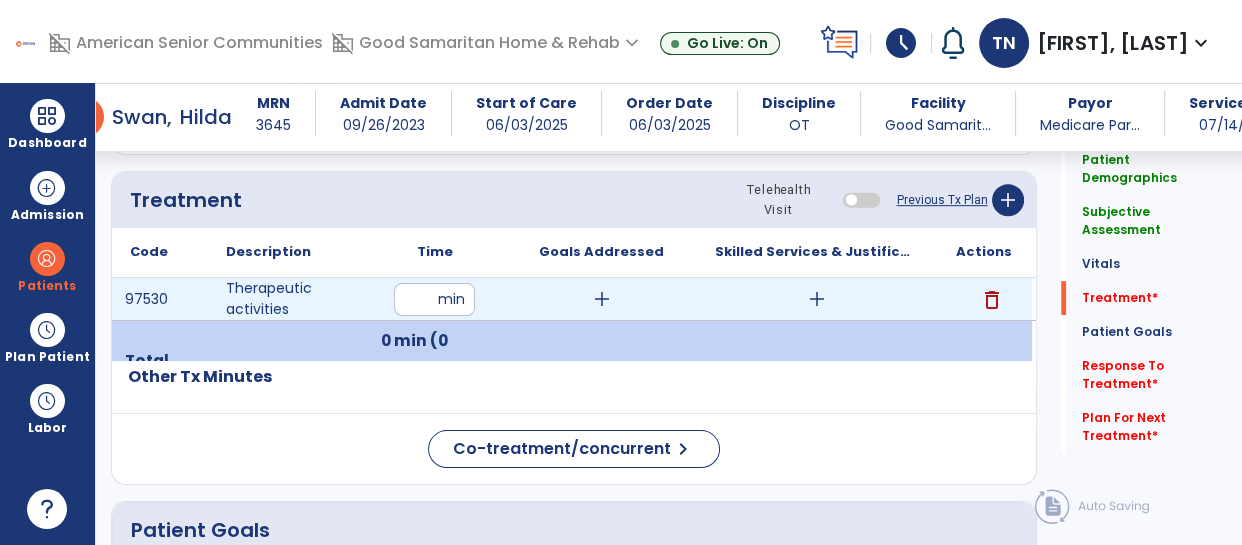type on "**" 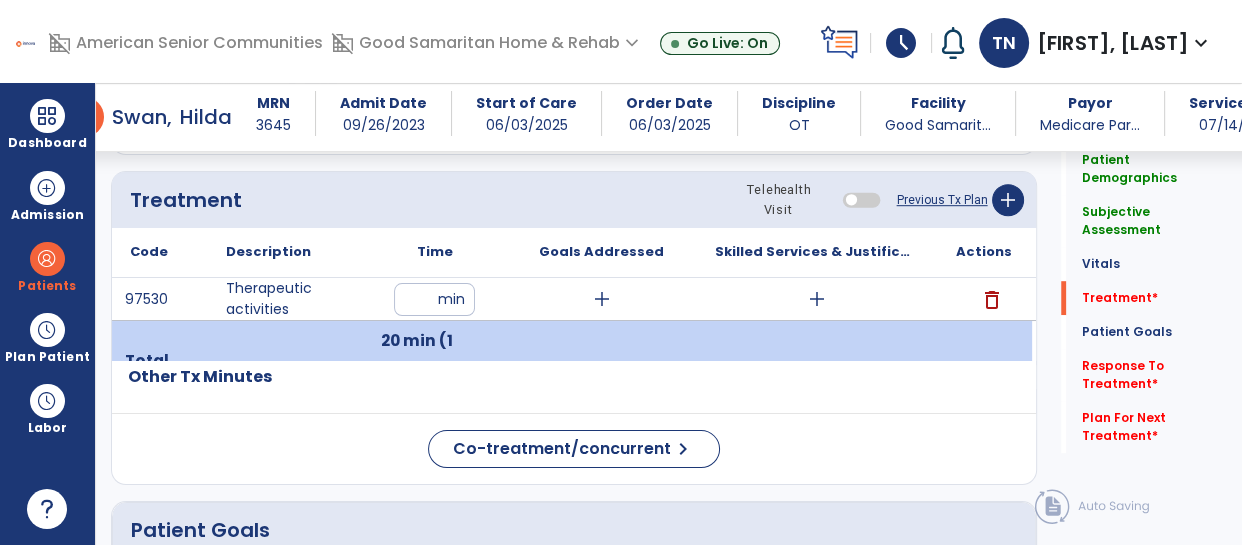 click on "**" at bounding box center (434, 299) 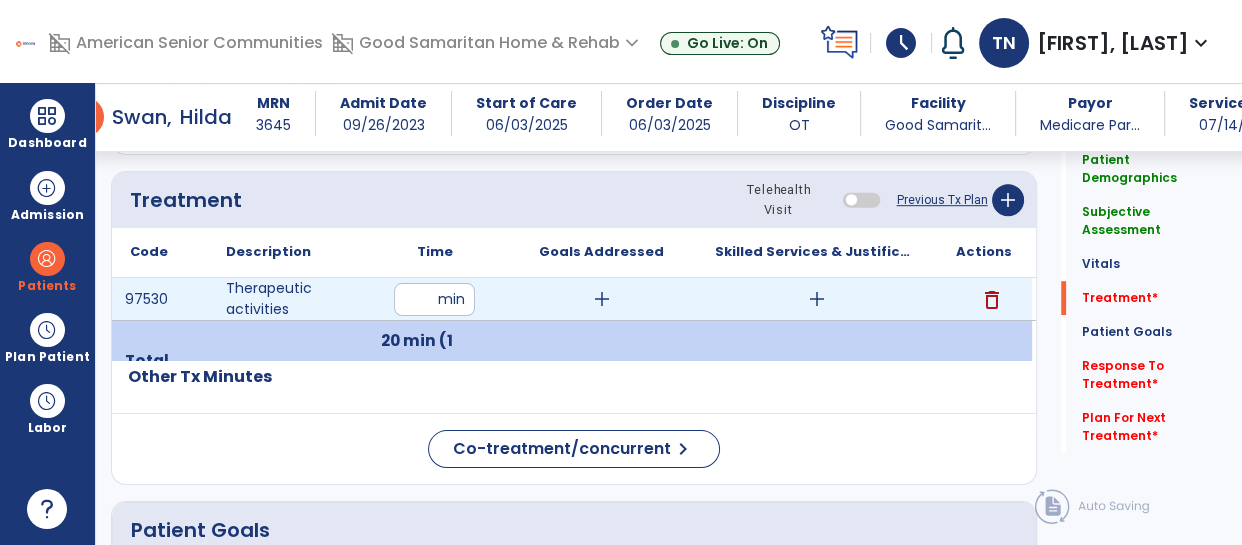 type on "**" 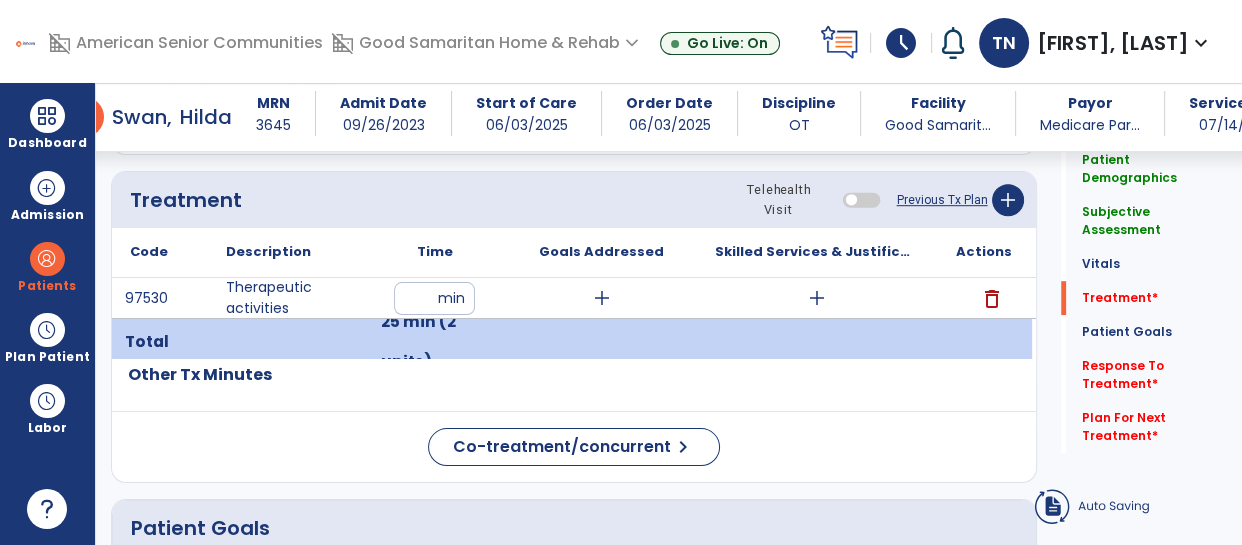 click on "add" at bounding box center (817, 298) 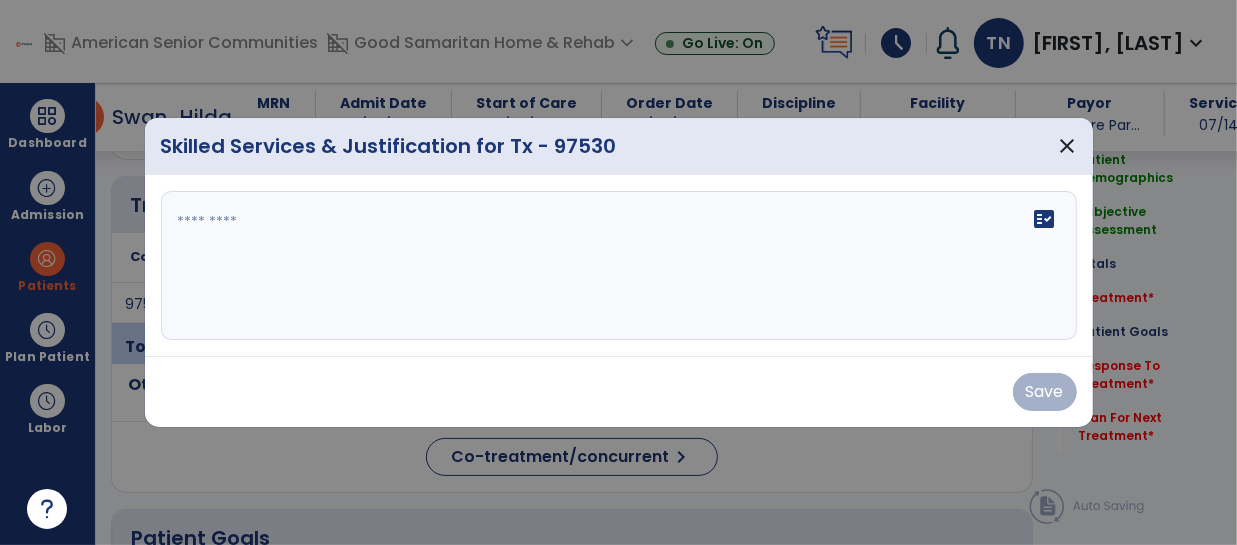 click on "fact_check" at bounding box center [619, 266] 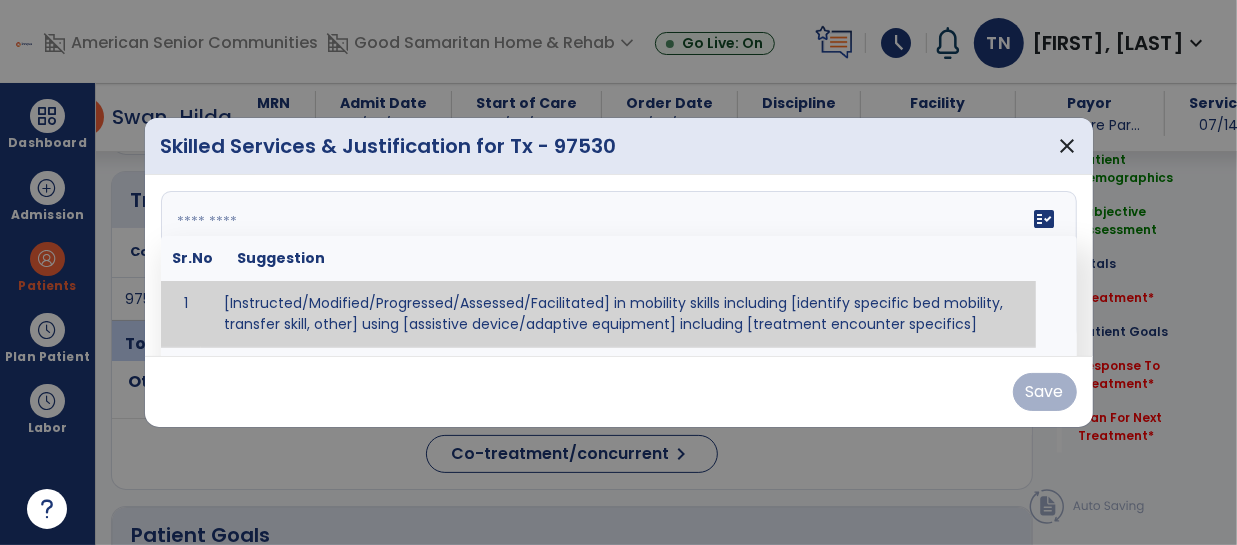 scroll, scrollTop: 1158, scrollLeft: 0, axis: vertical 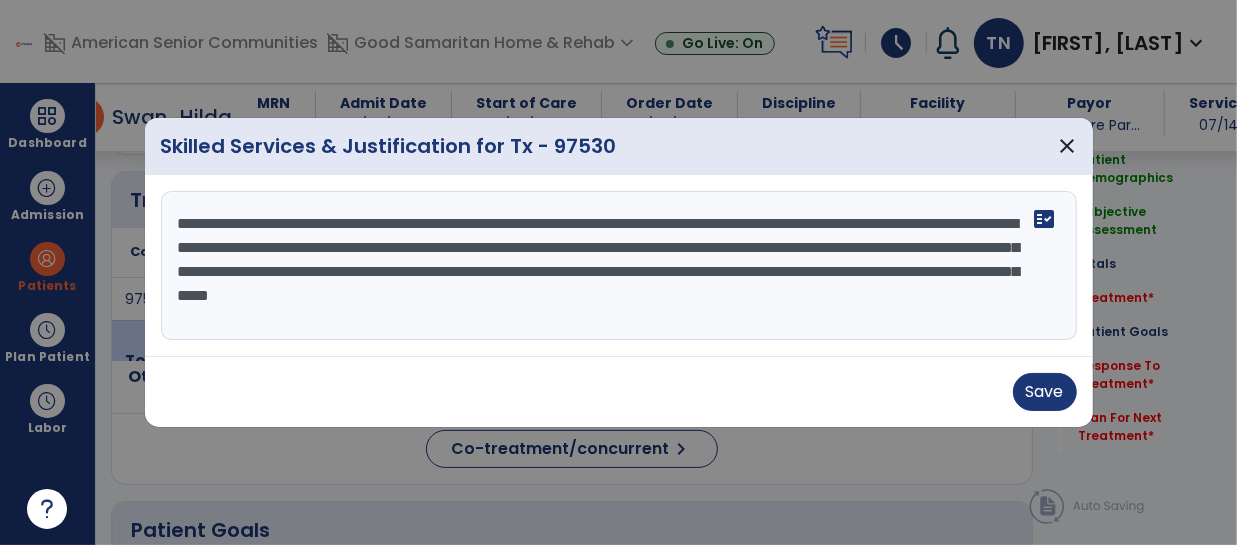 click on "**********" at bounding box center (619, 266) 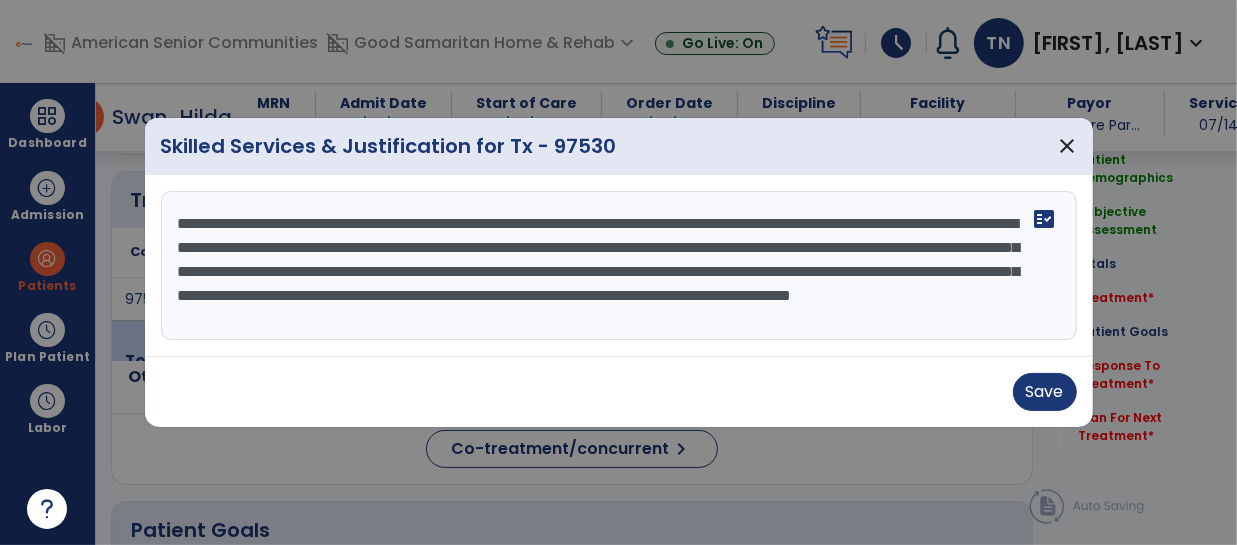 scroll, scrollTop: 15, scrollLeft: 0, axis: vertical 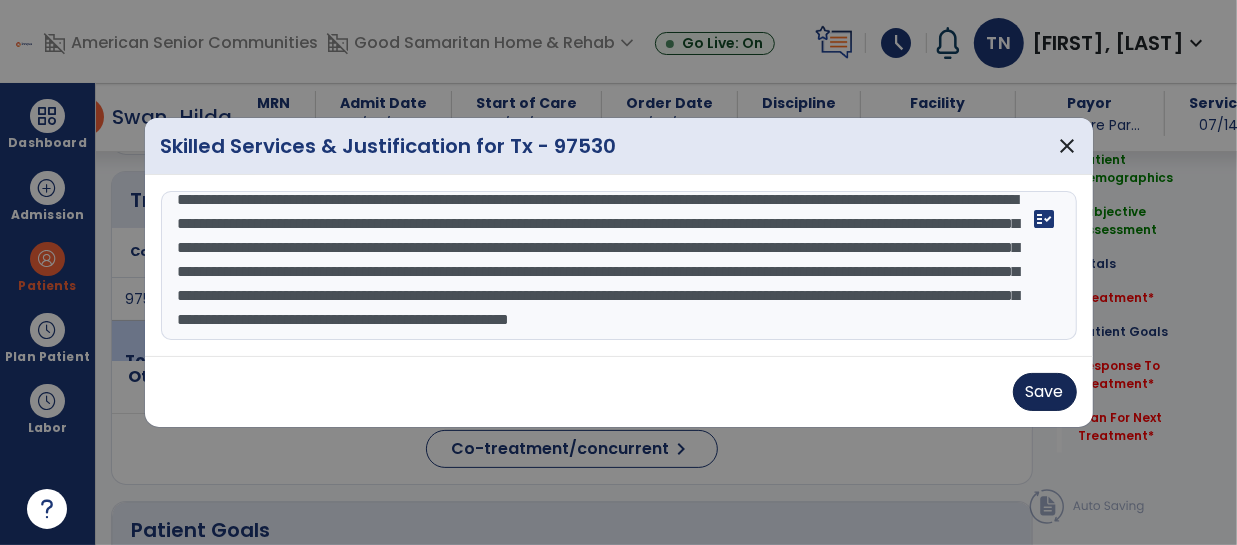 type on "**********" 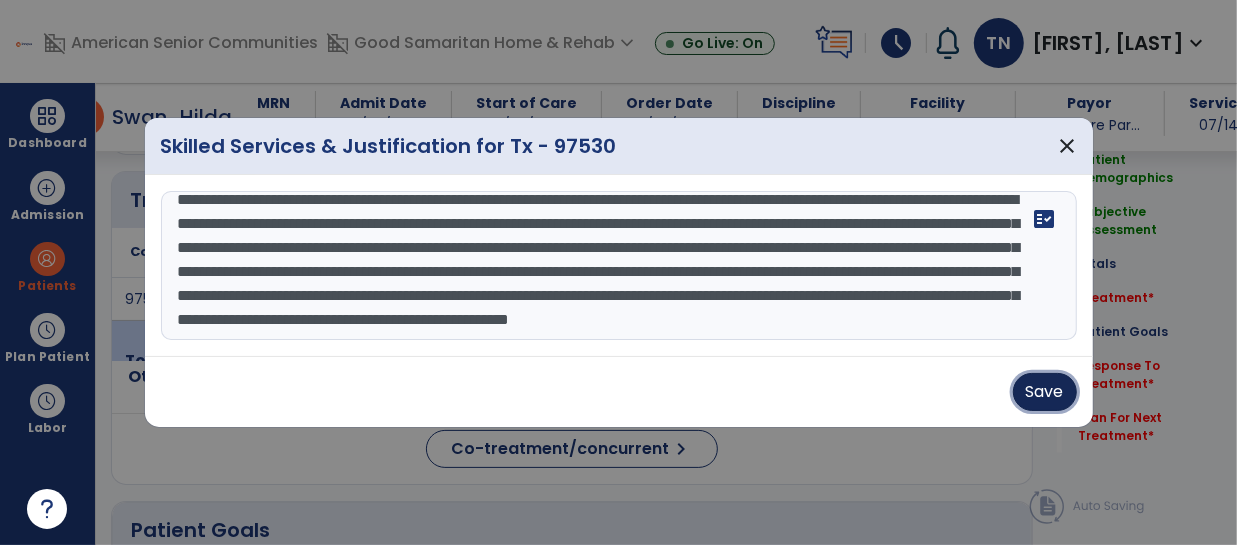 click on "Save" at bounding box center [1045, 392] 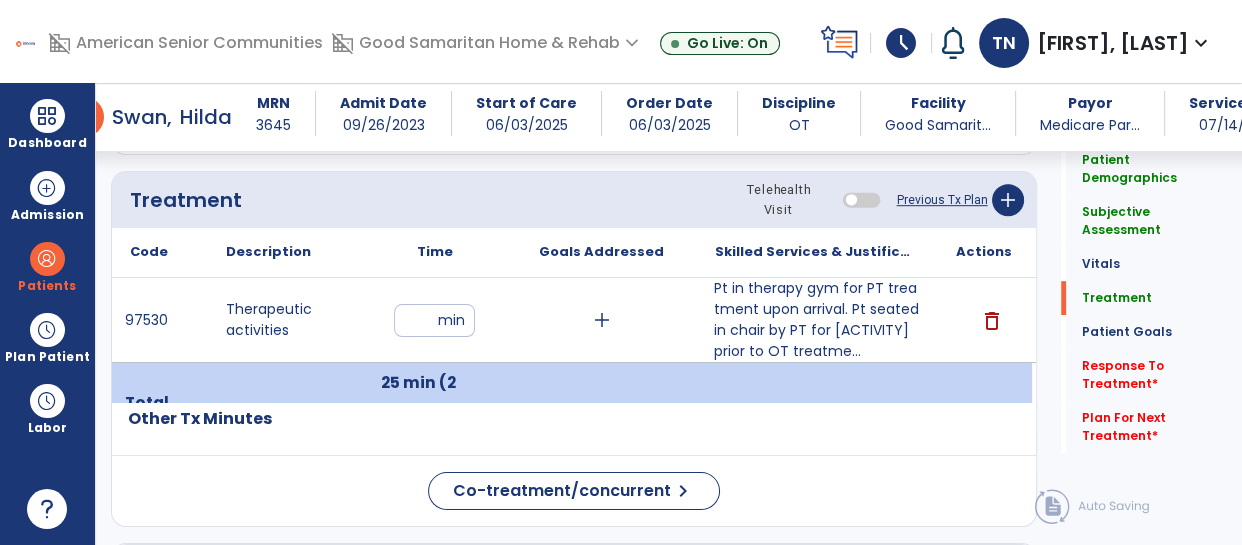 click on "Pt in therapy gym for PT treatment upon arrival. Pt seated in chair by PT for [ACTIVITY] prior to OT treatme..." at bounding box center (816, 320) 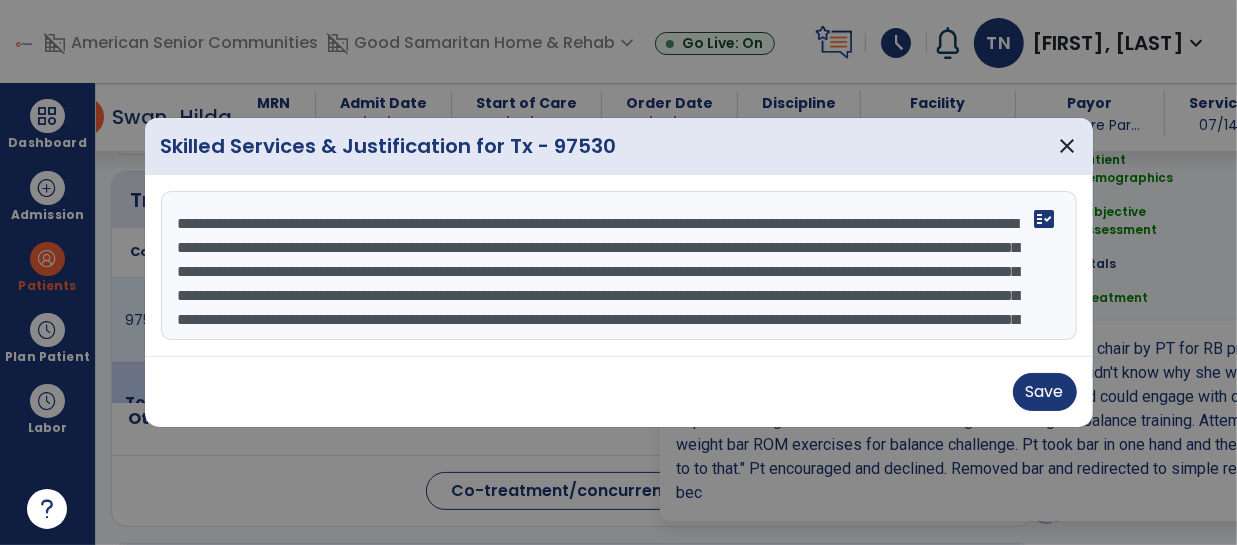 scroll, scrollTop: 1158, scrollLeft: 0, axis: vertical 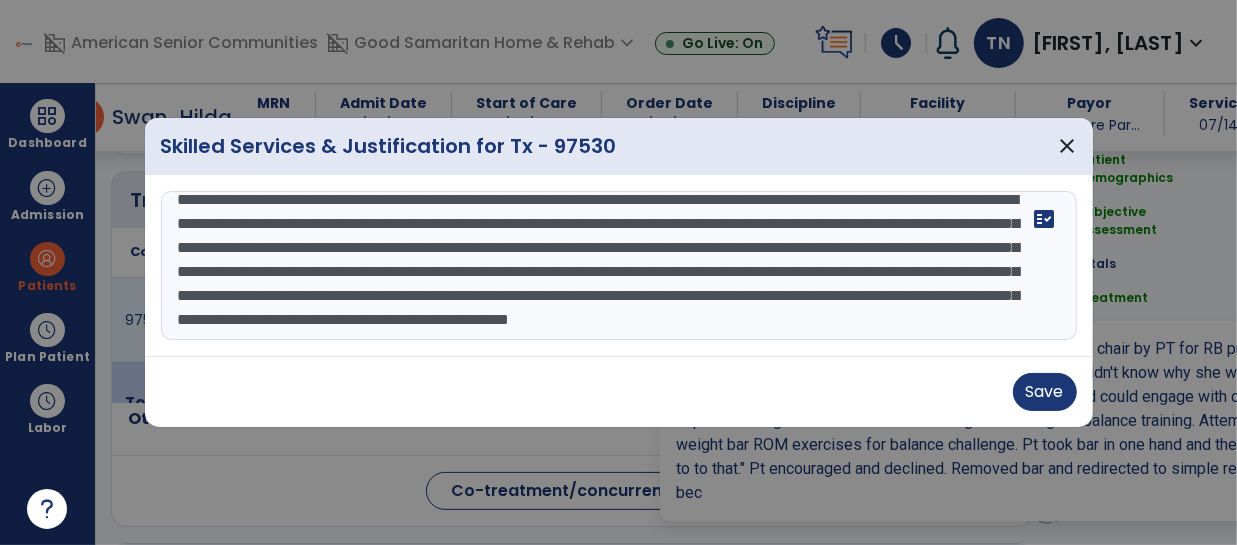 click on "**********" at bounding box center [619, 266] 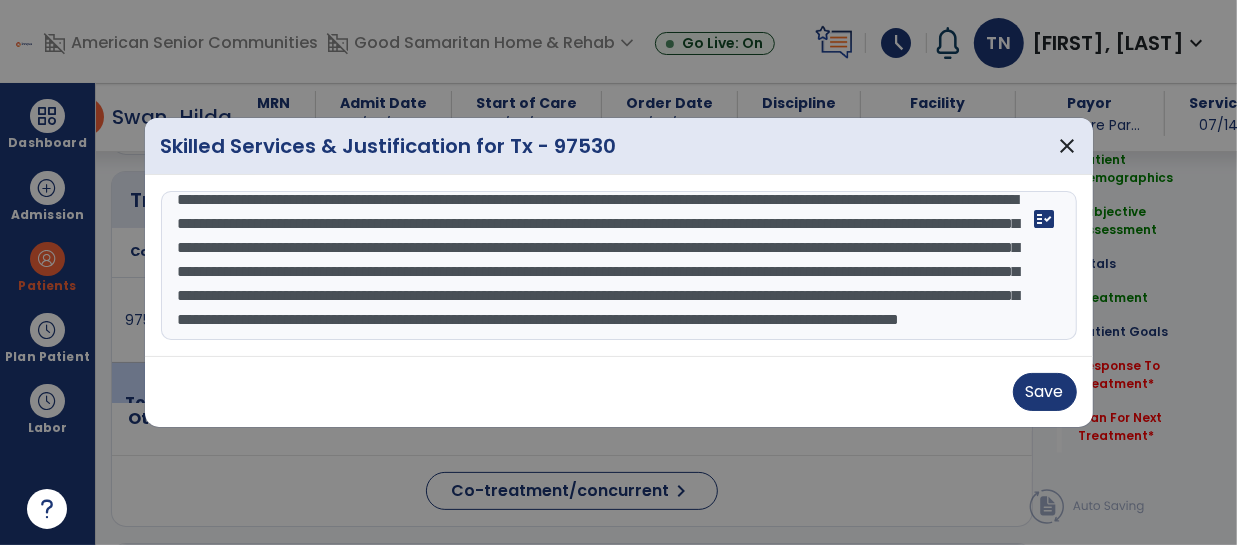 scroll, scrollTop: 87, scrollLeft: 0, axis: vertical 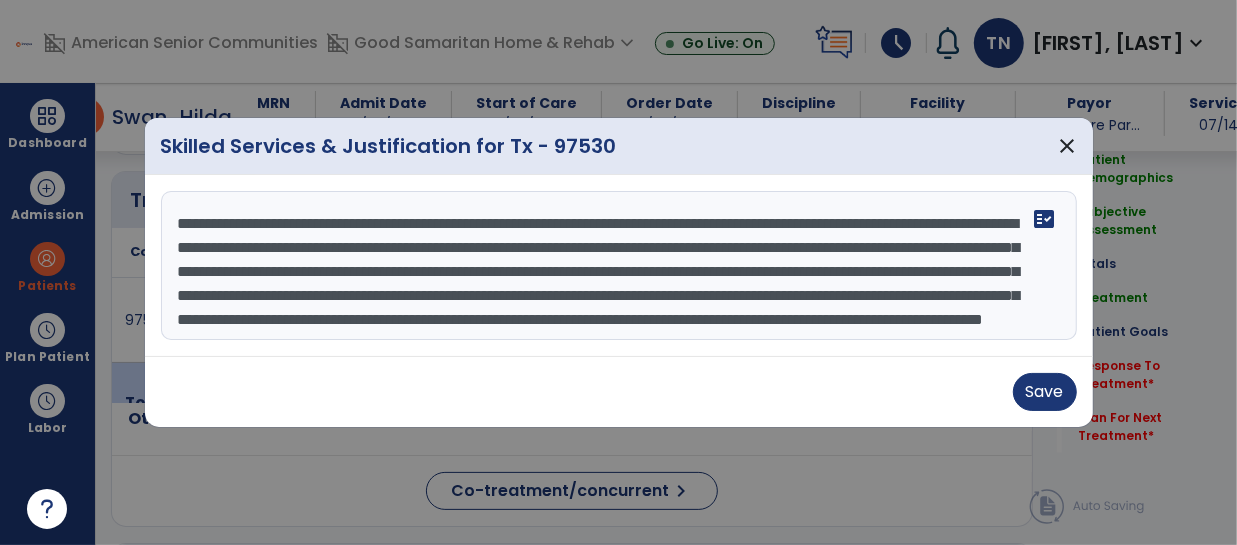 click on "**********" at bounding box center [619, 266] 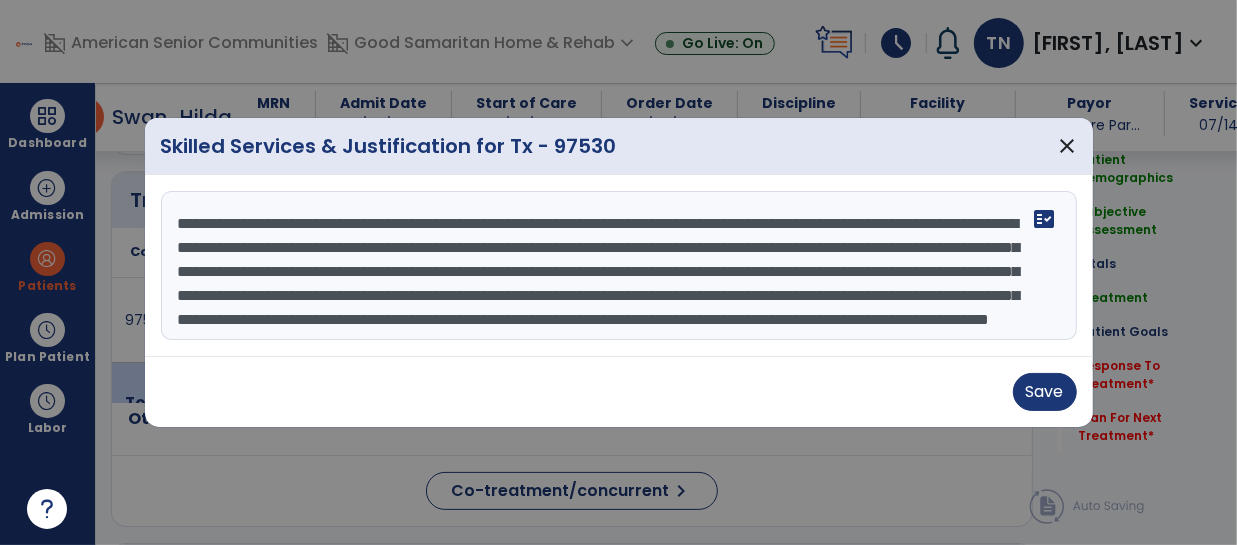 paste on "**********" 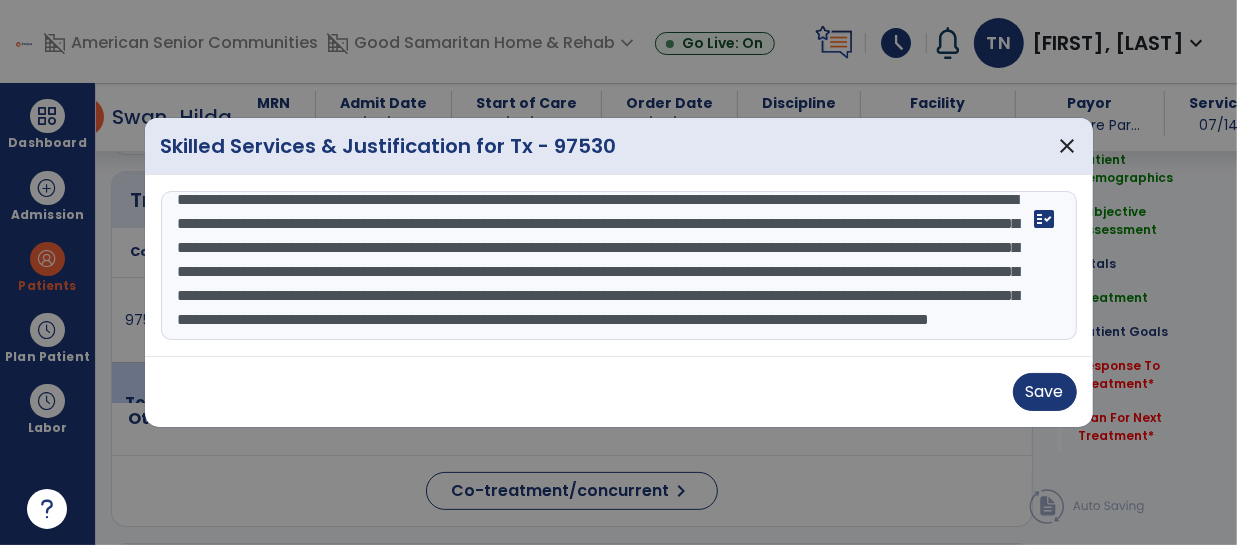 scroll, scrollTop: 87, scrollLeft: 0, axis: vertical 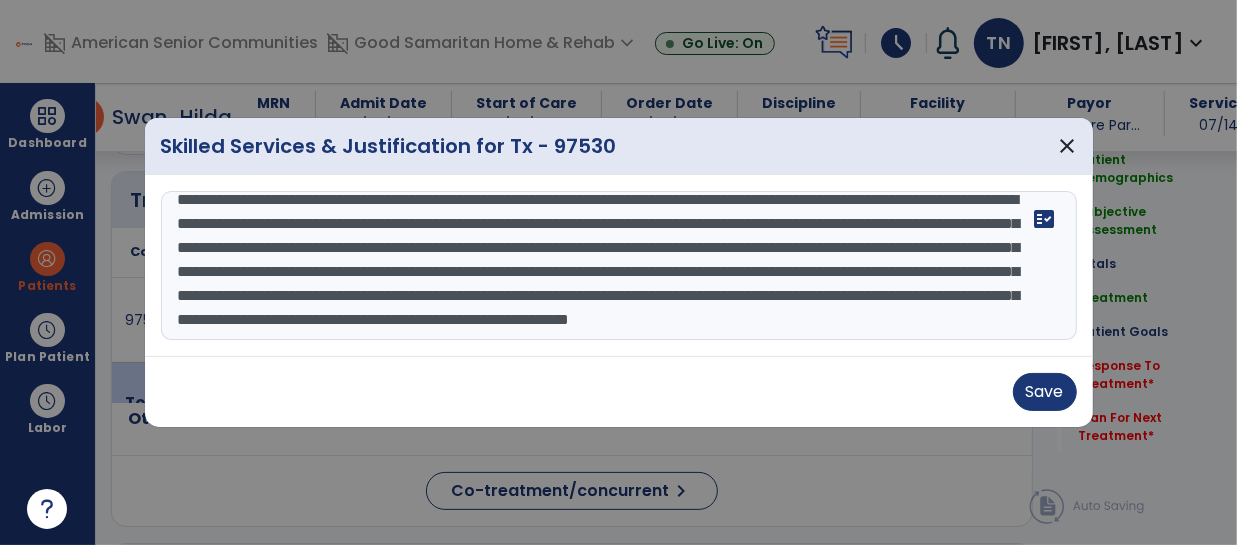 click on "**********" at bounding box center (619, 266) 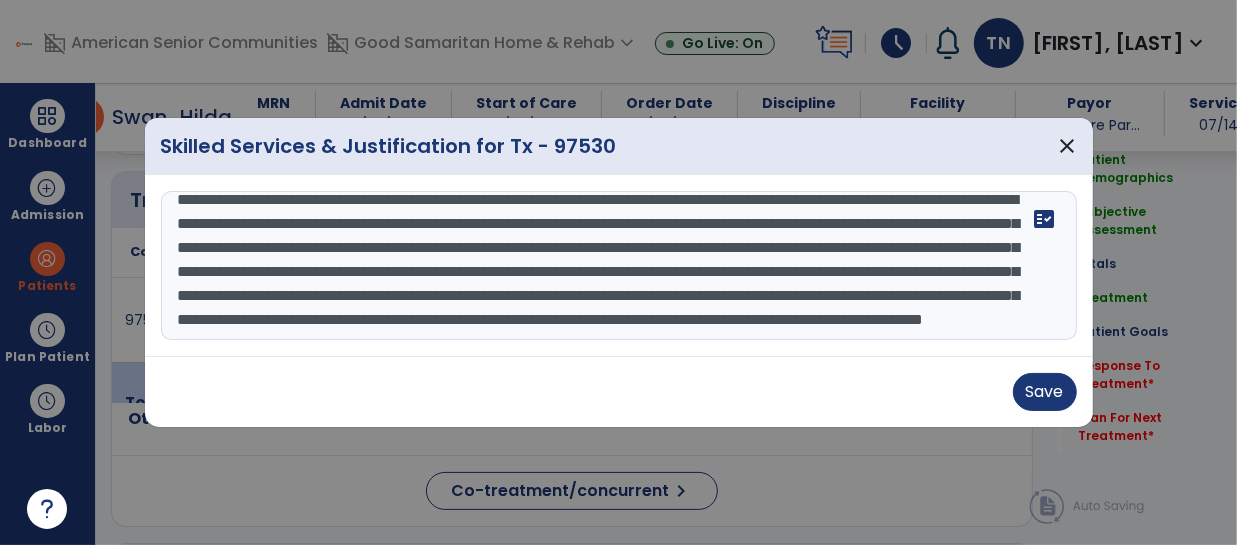 scroll, scrollTop: 87, scrollLeft: 0, axis: vertical 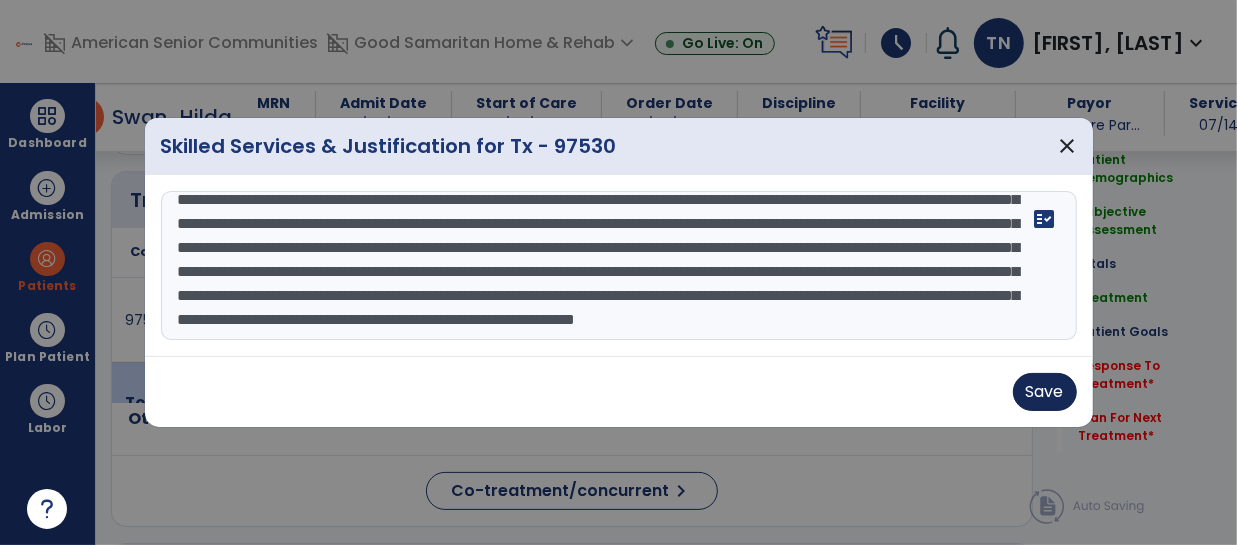 type on "**********" 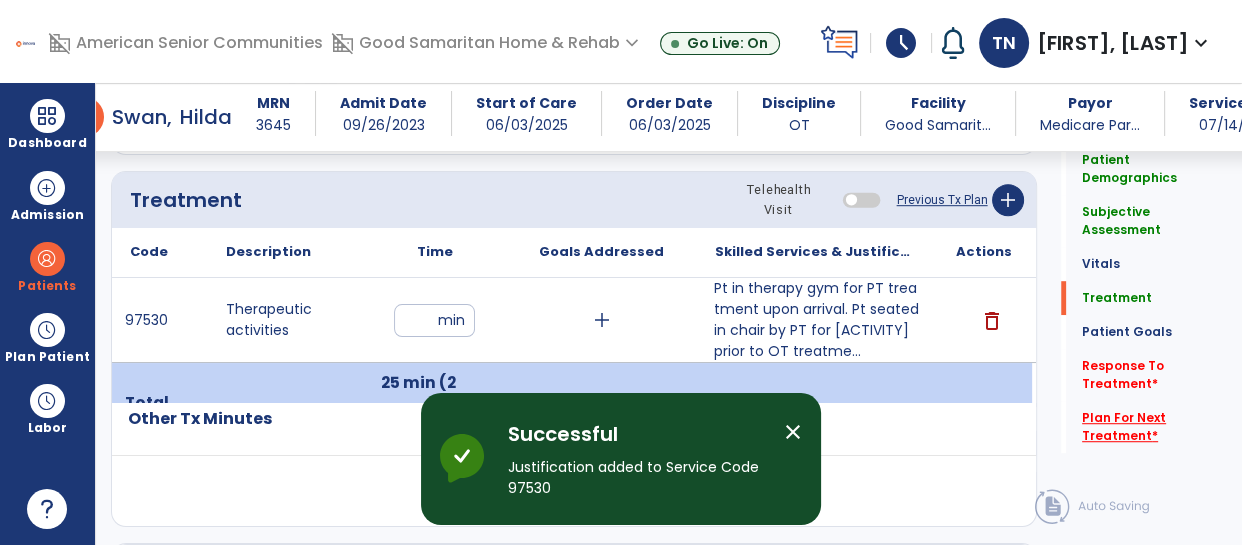 click on "Plan For Next Treatment   *" 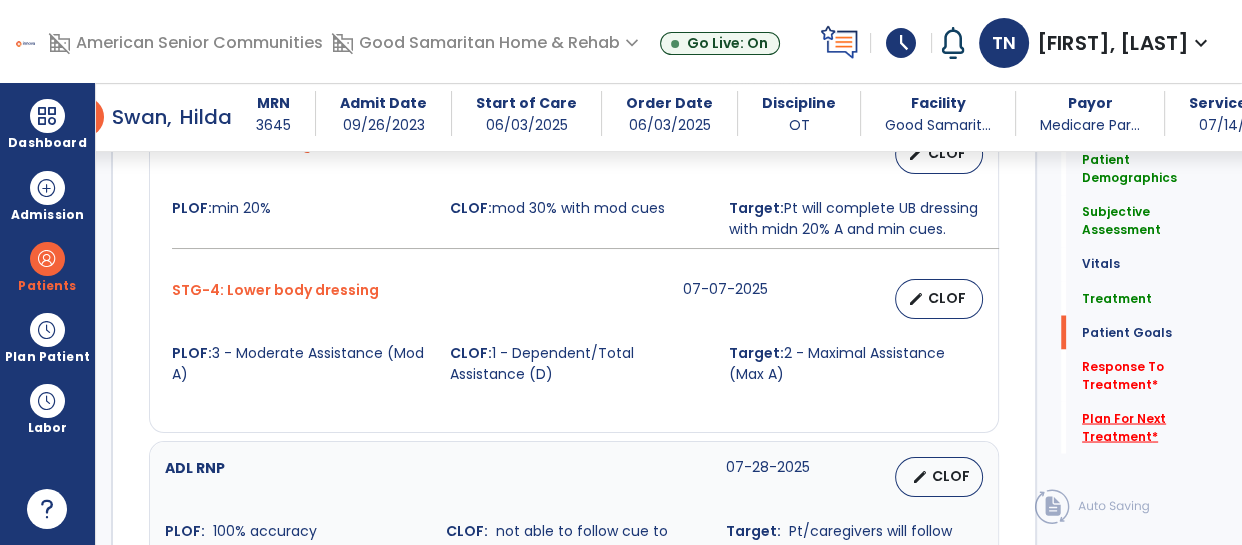 scroll, scrollTop: 4222, scrollLeft: 0, axis: vertical 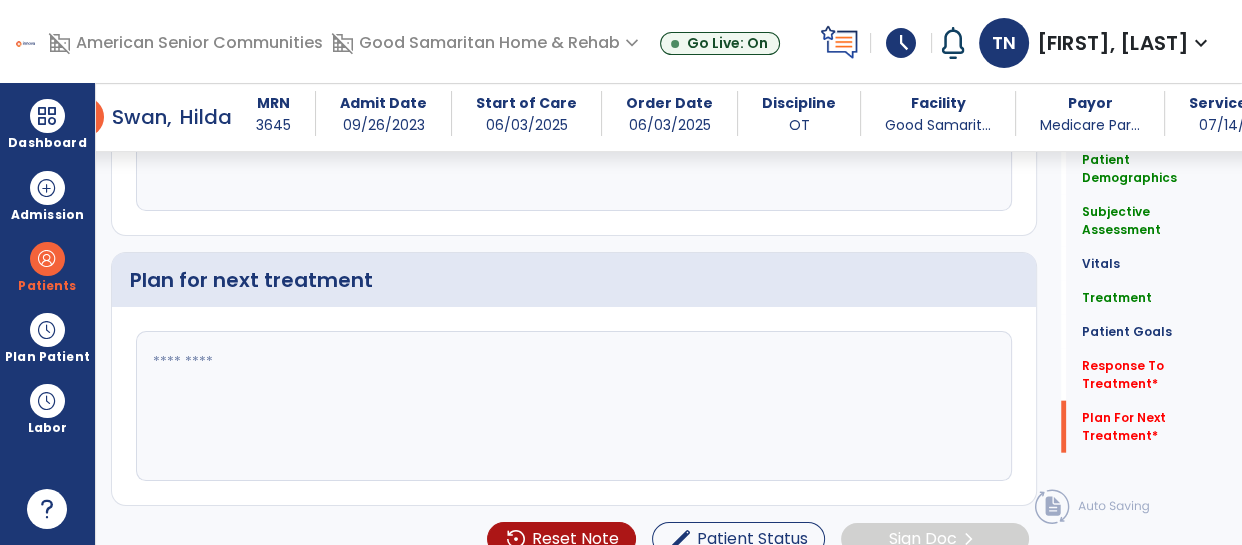 click 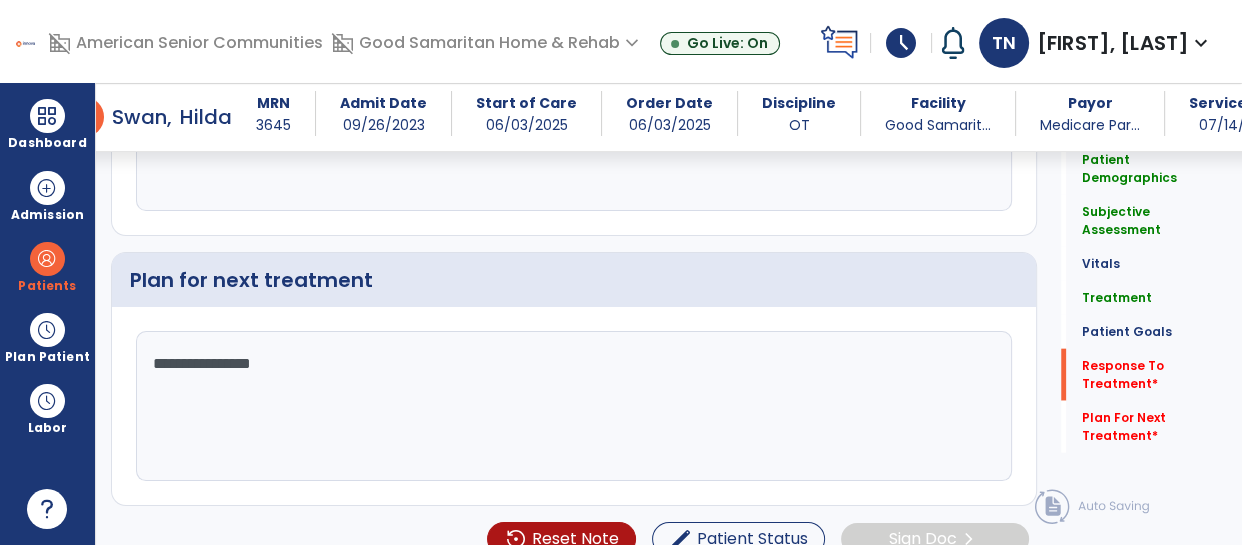 scroll, scrollTop: 4023, scrollLeft: 0, axis: vertical 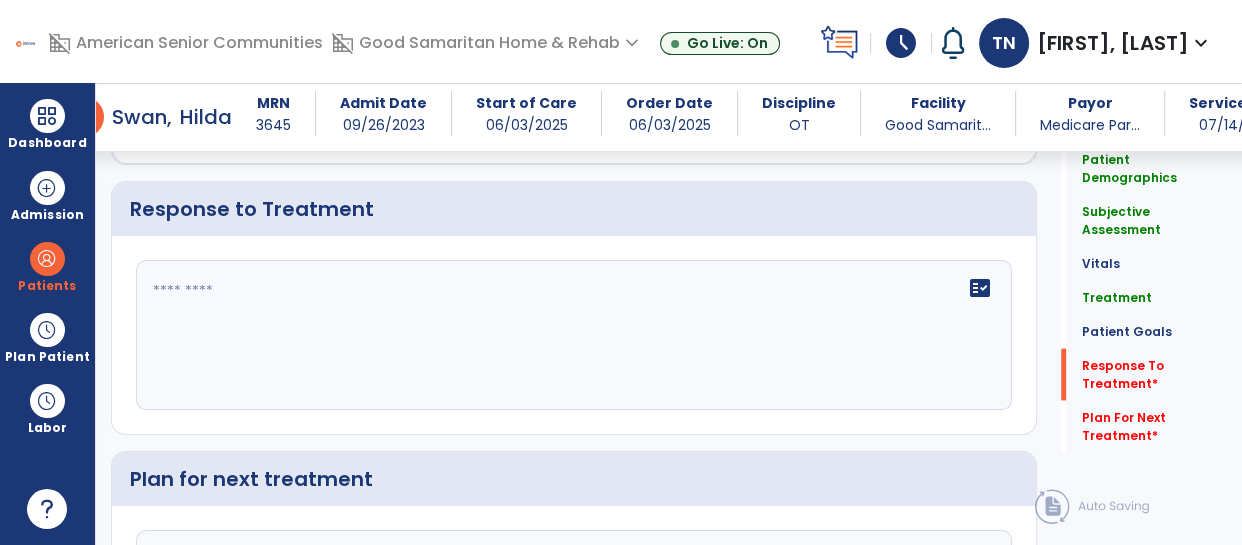 type on "**********" 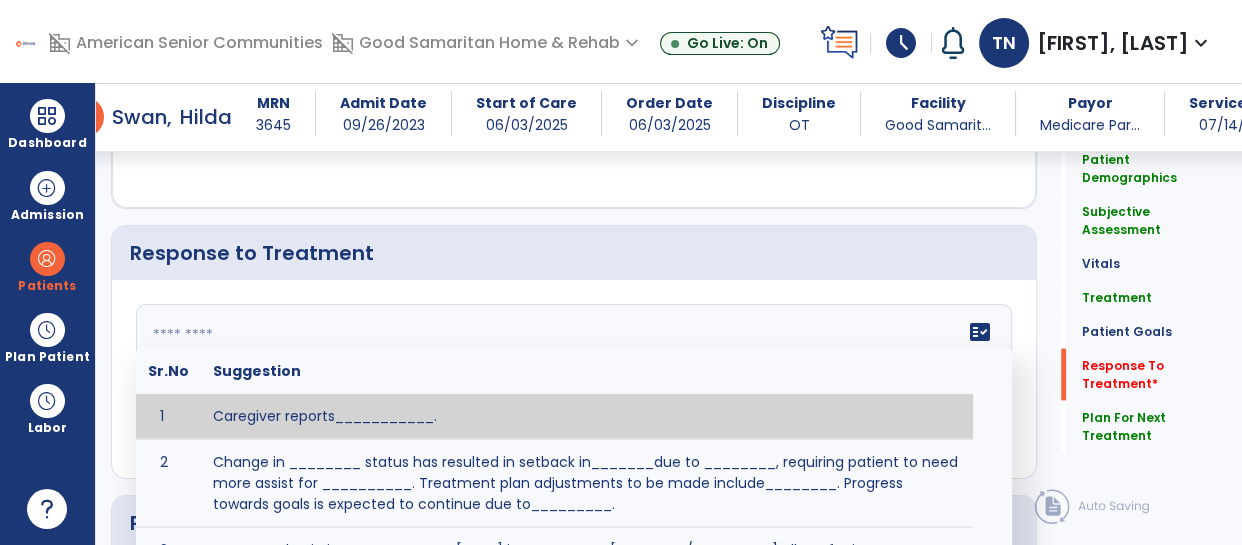 scroll, scrollTop: 4023, scrollLeft: 0, axis: vertical 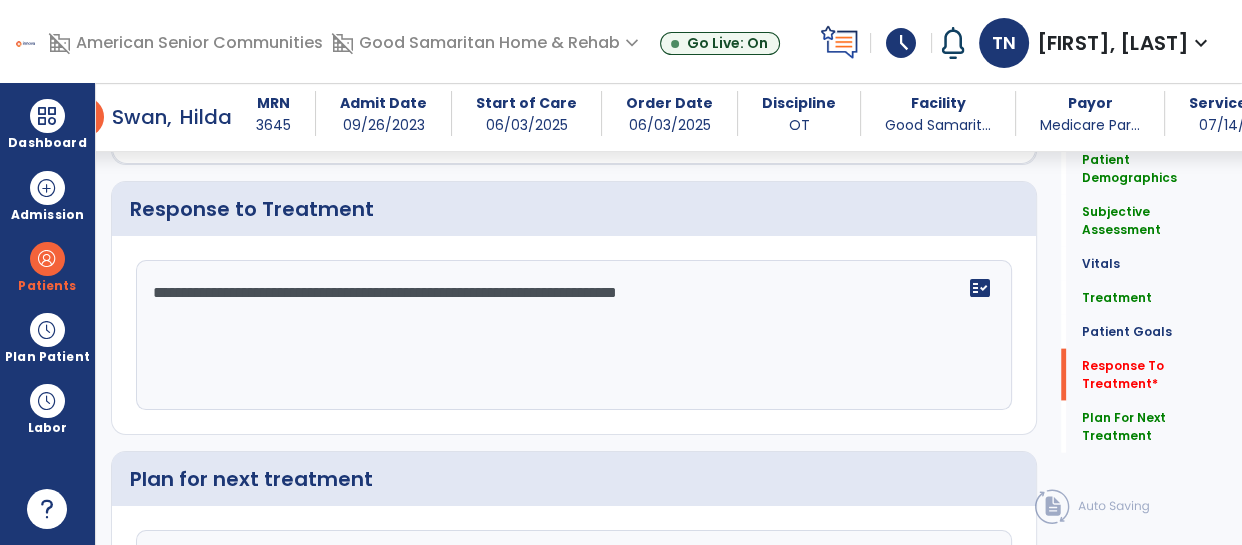 click on "**********" 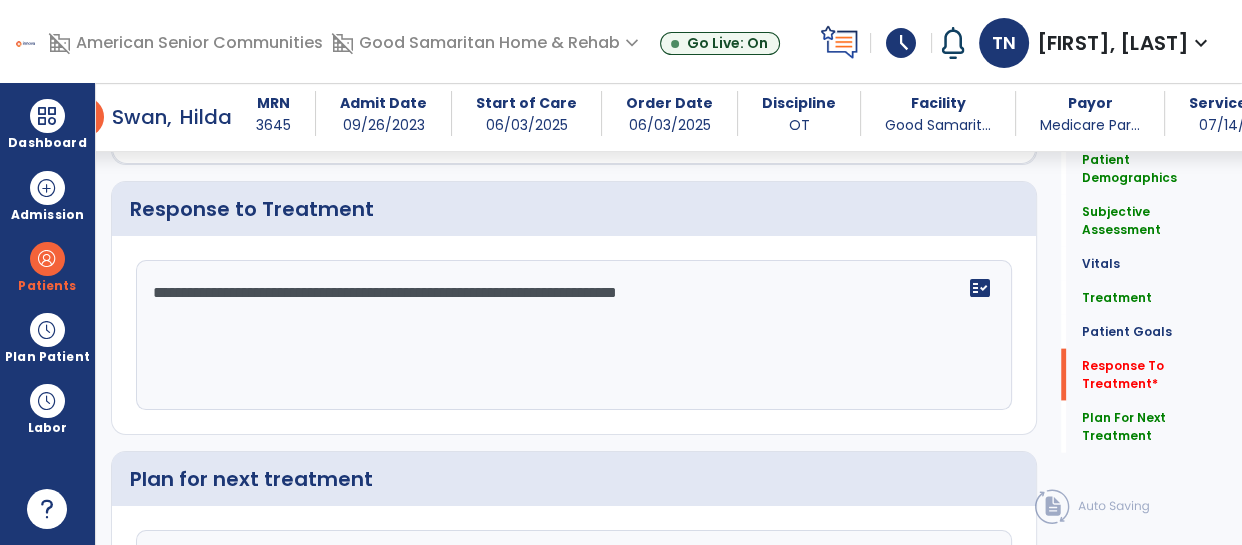 click on "**********" 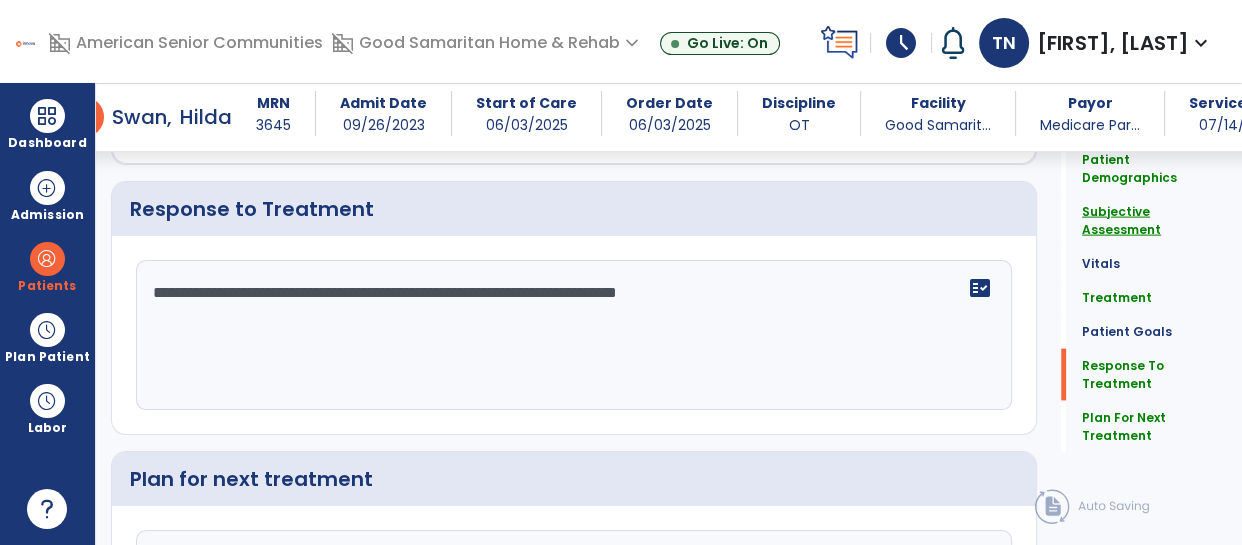 type on "**********" 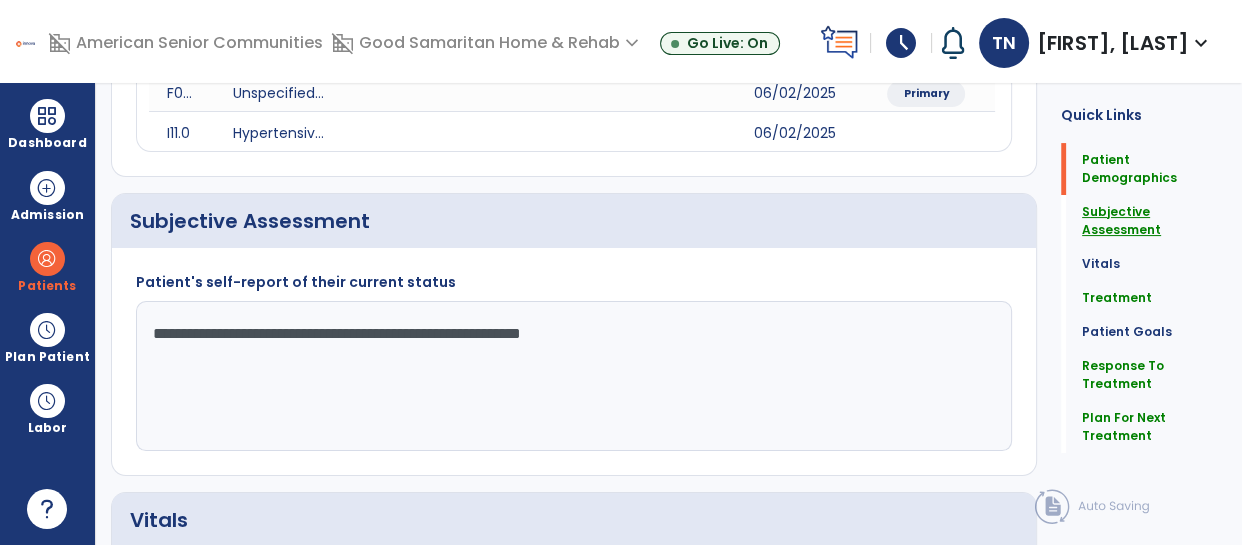 scroll, scrollTop: 0, scrollLeft: 0, axis: both 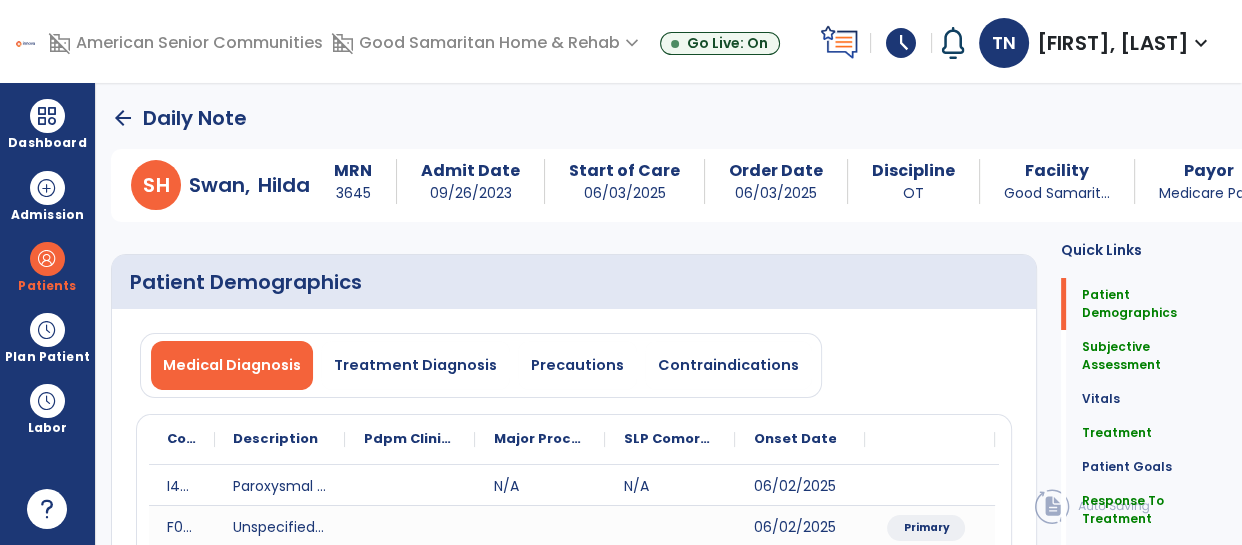 click on "arrow_back" 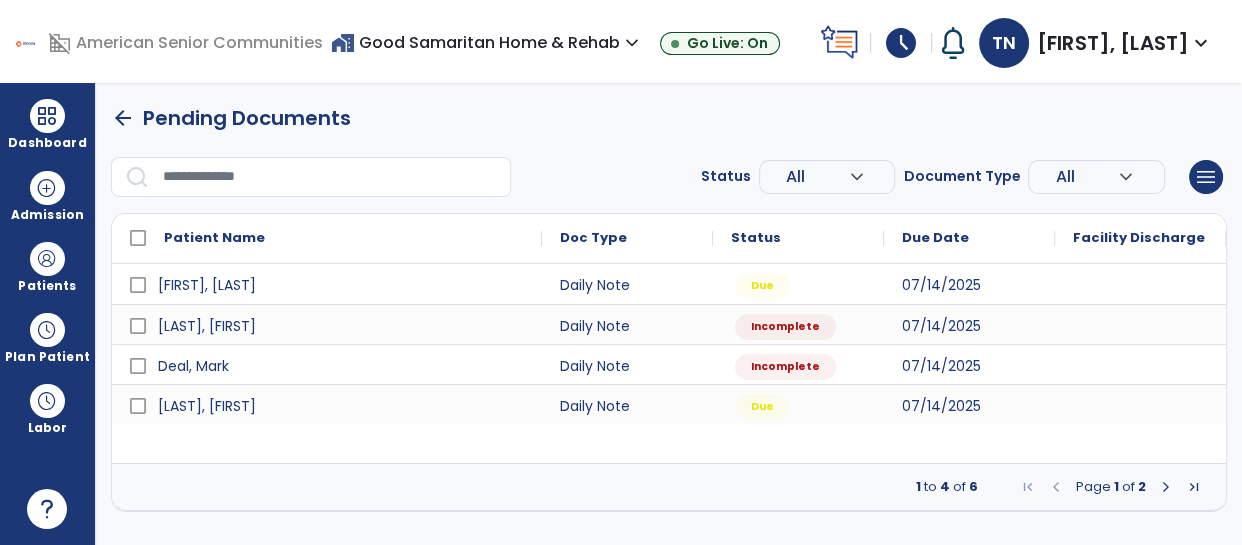 click at bounding box center [1140, 364] 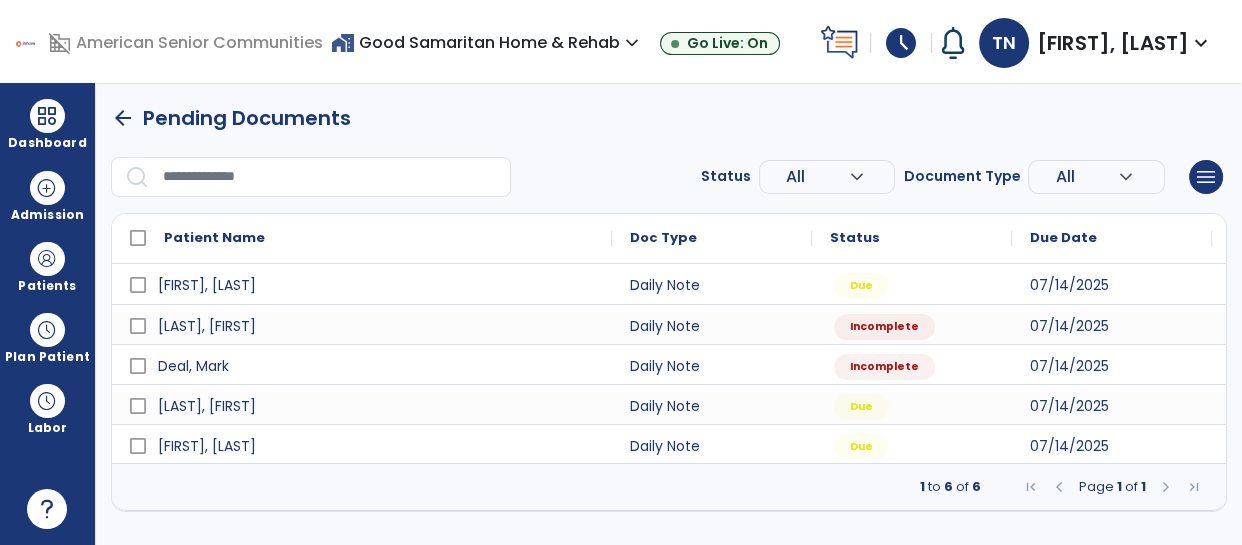 select on "*" 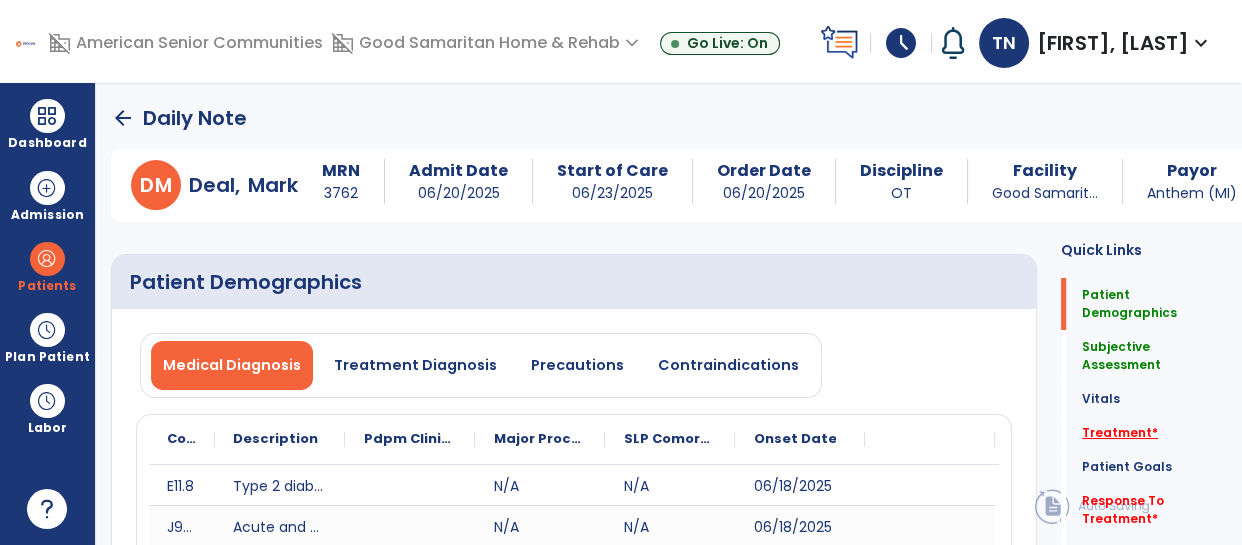 click on "Treatment   *" 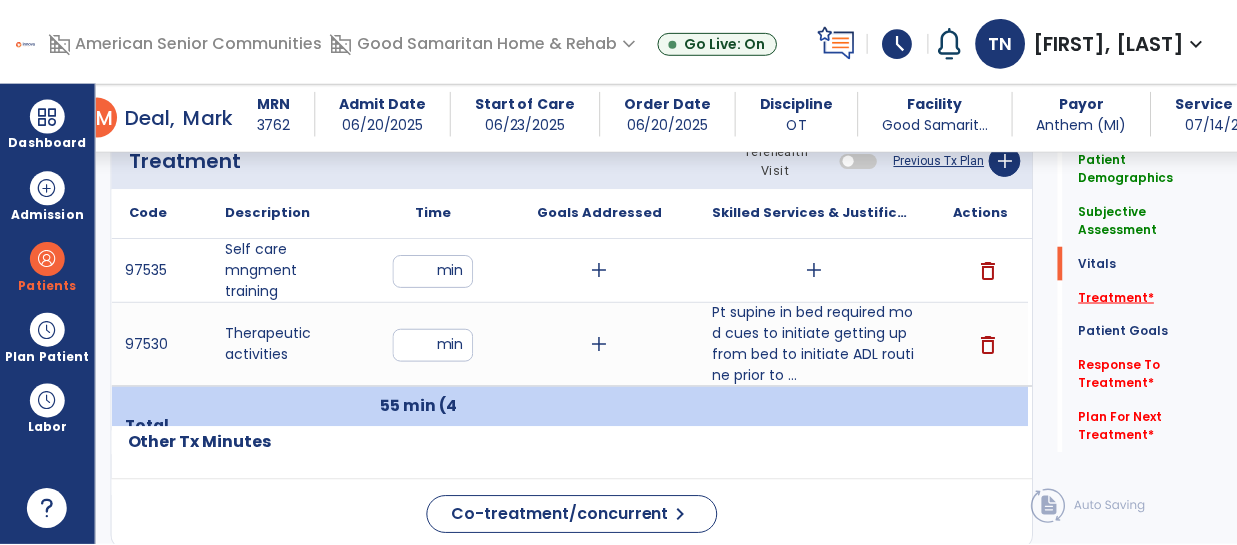 scroll, scrollTop: 1241, scrollLeft: 0, axis: vertical 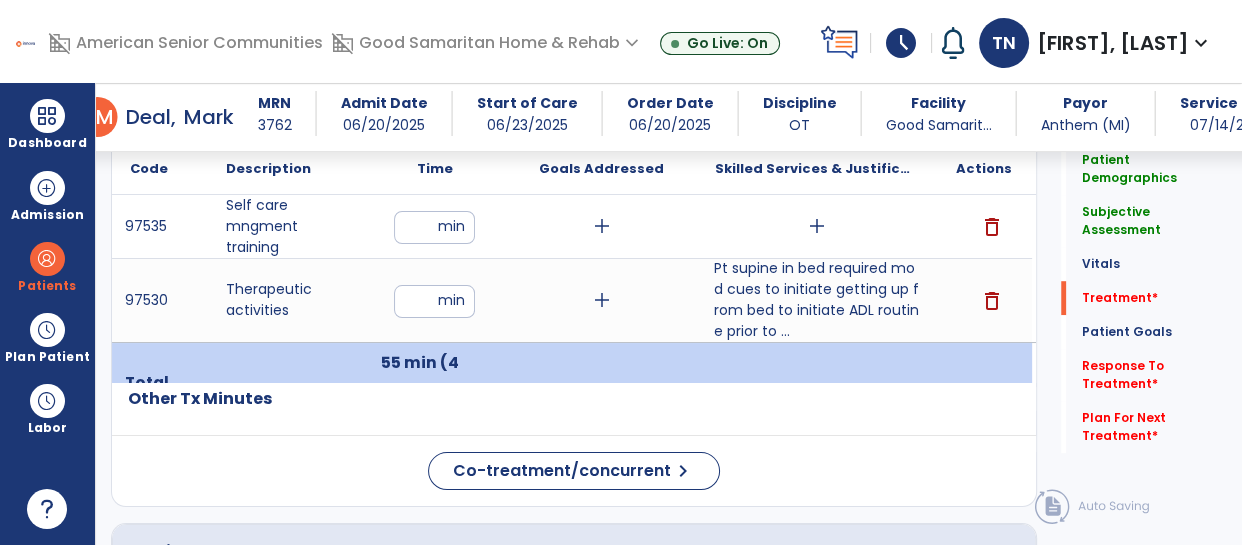 click on "Pt supine in bed required mod cues to initiate getting up from bed to initiate ADL routine prior to ..." at bounding box center [816, 300] 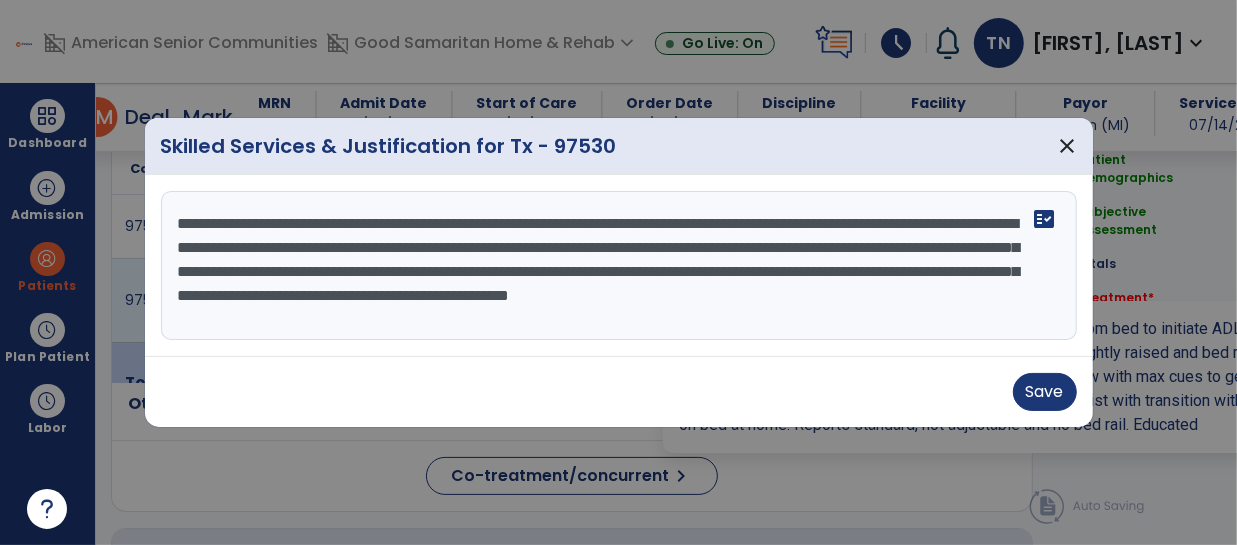 scroll, scrollTop: 1241, scrollLeft: 0, axis: vertical 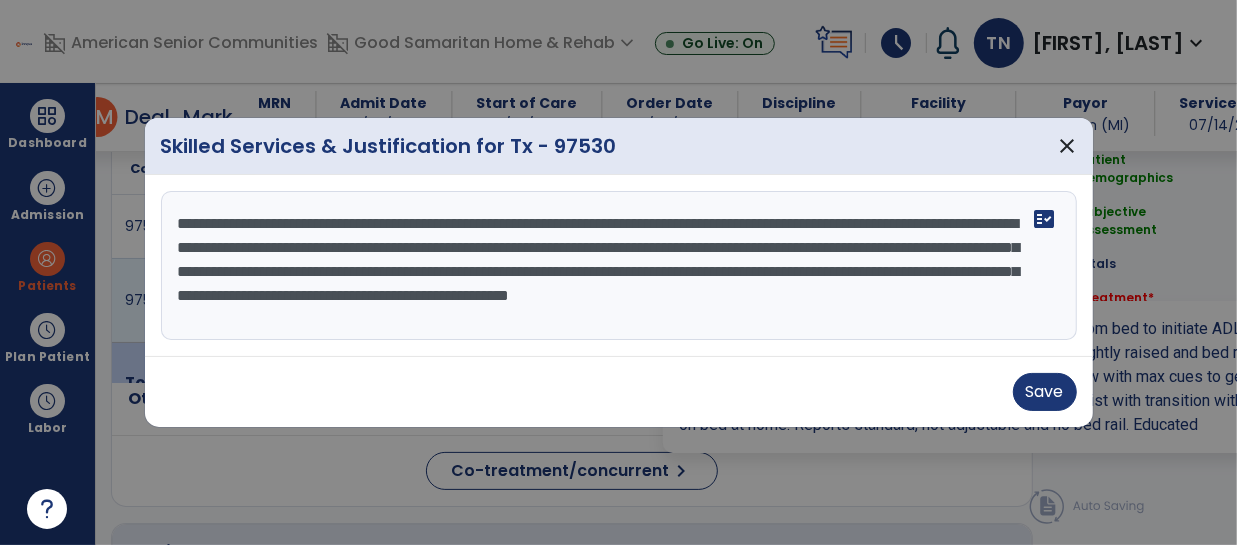 click on "**********" at bounding box center (619, 266) 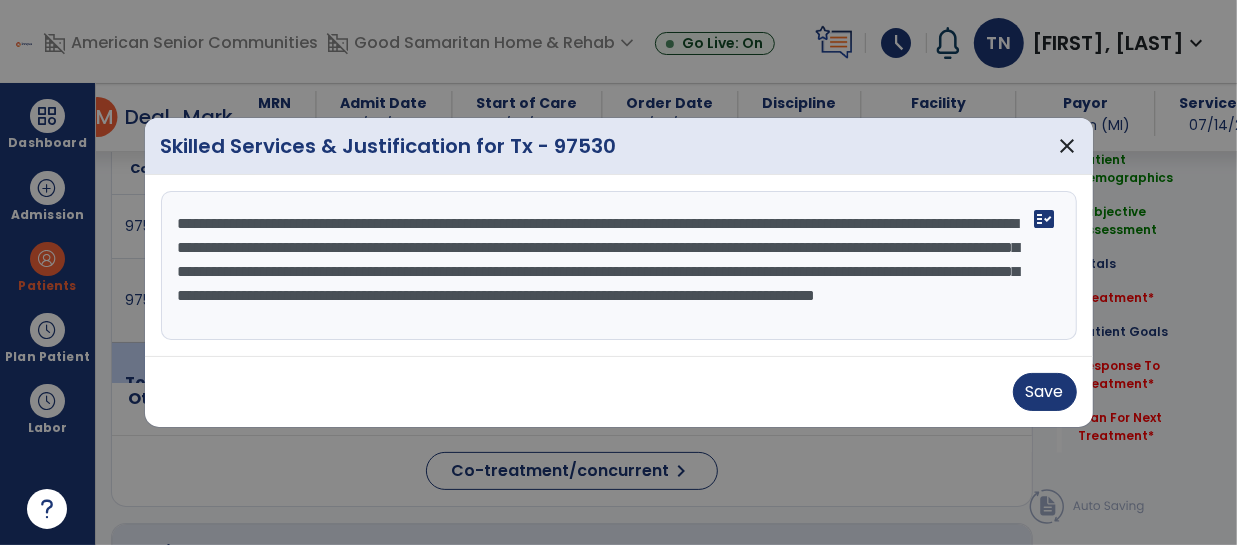 scroll, scrollTop: 15, scrollLeft: 0, axis: vertical 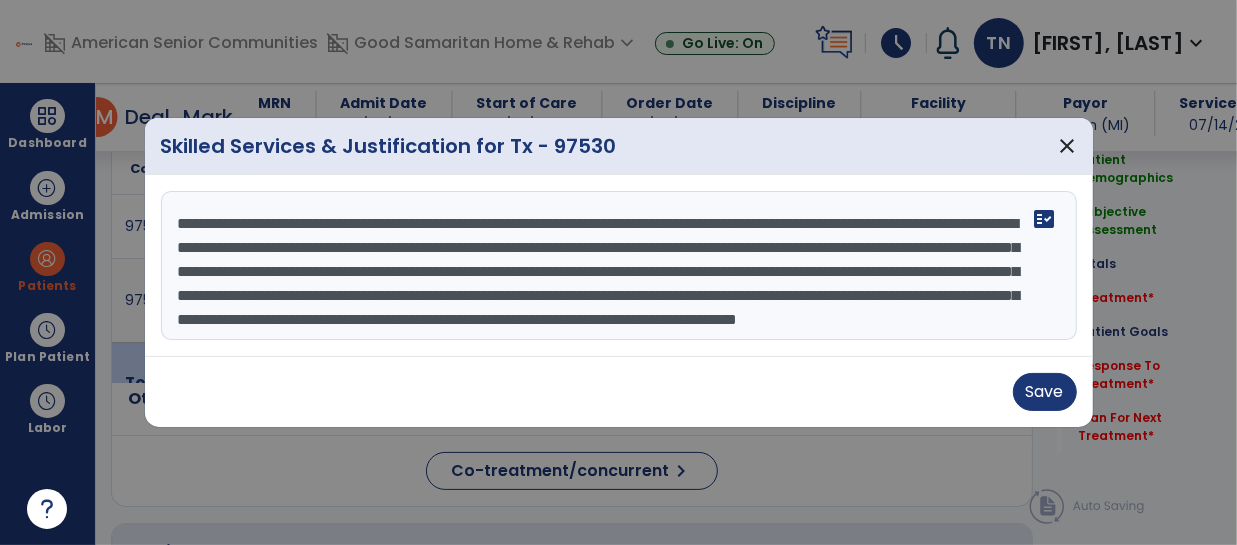 type on "**********" 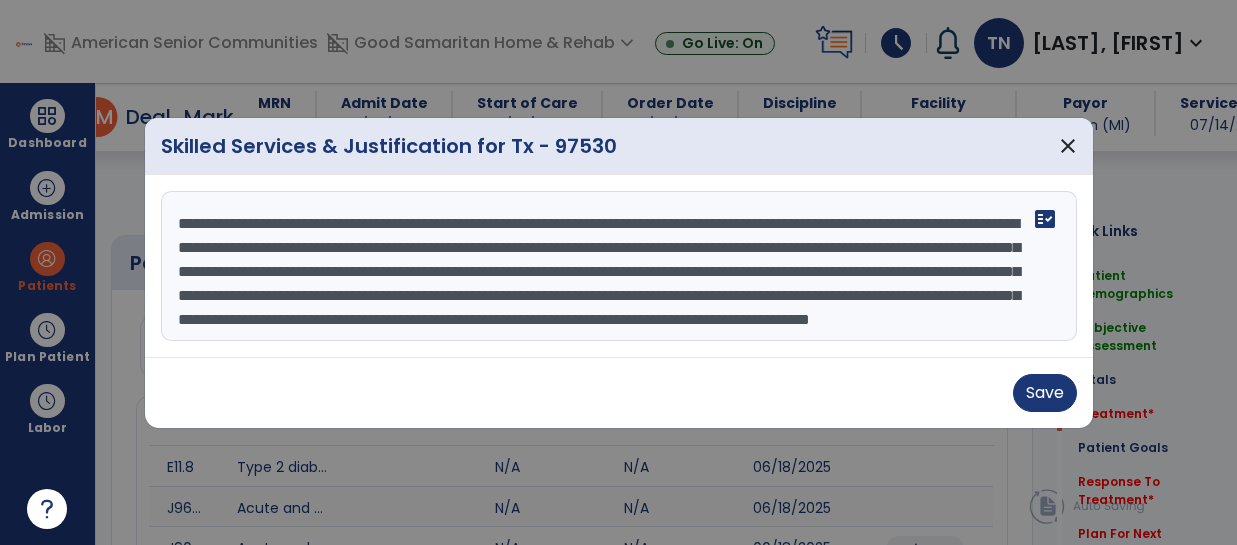 select on "*" 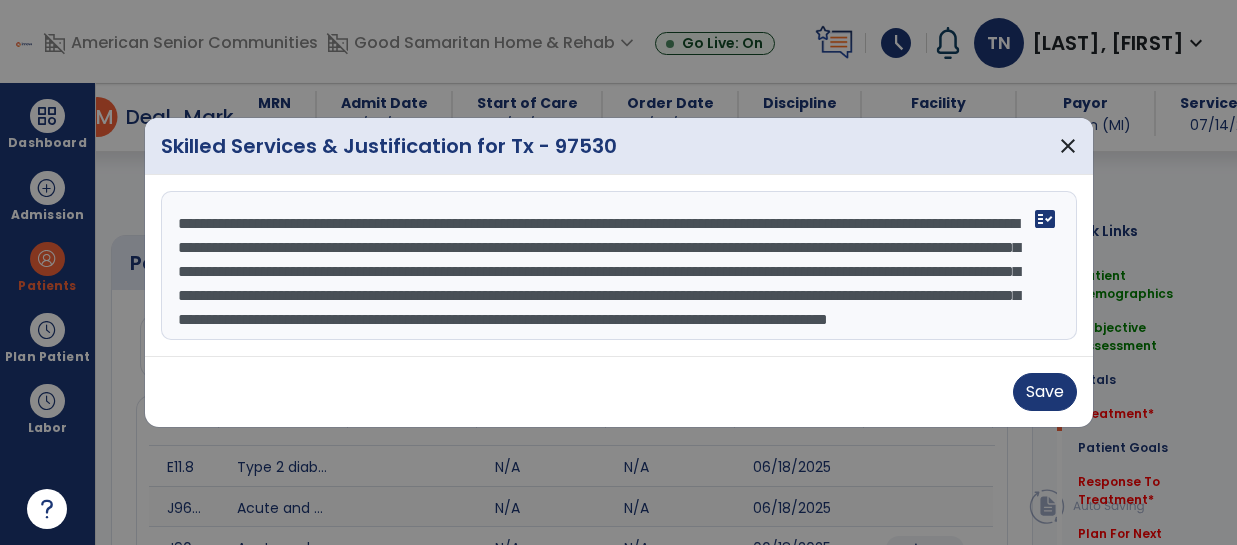 scroll, scrollTop: 0, scrollLeft: 0, axis: both 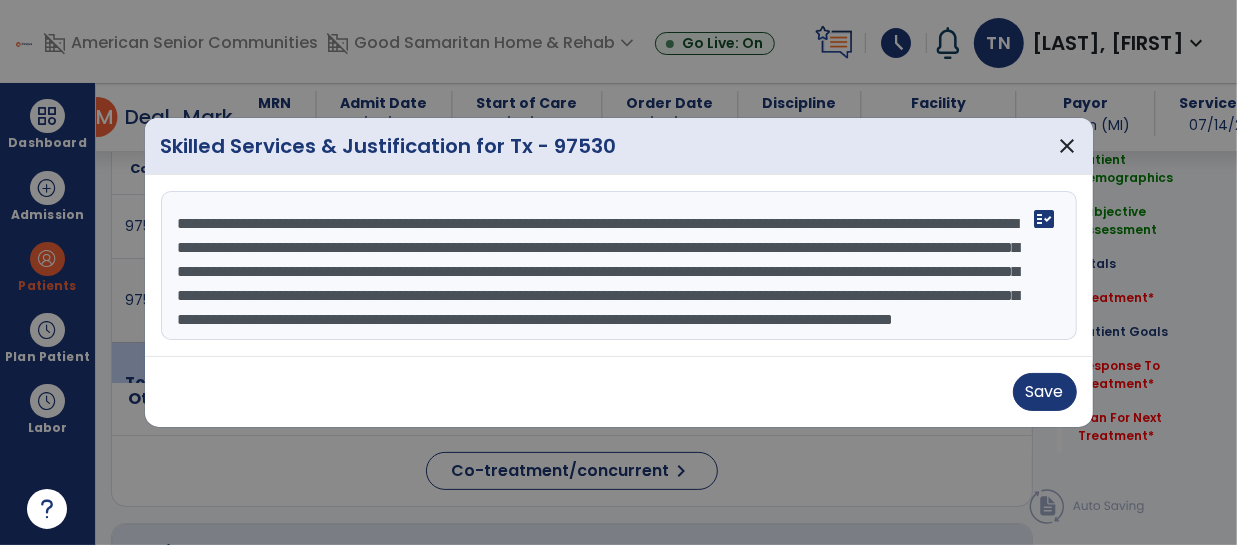 click on "**********" at bounding box center [619, 266] 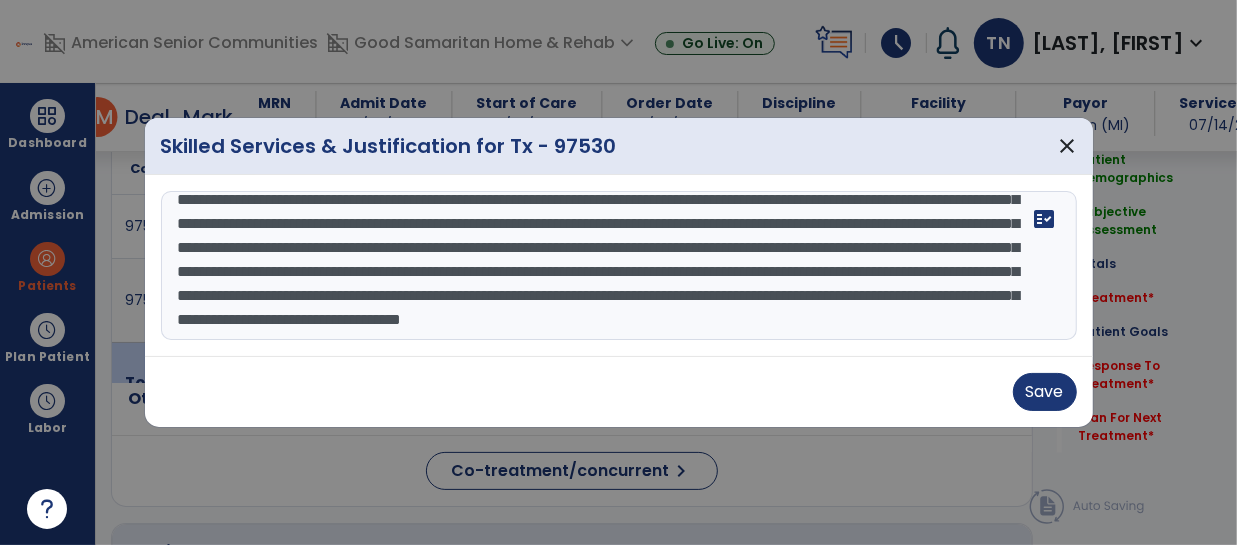 scroll, scrollTop: 63, scrollLeft: 0, axis: vertical 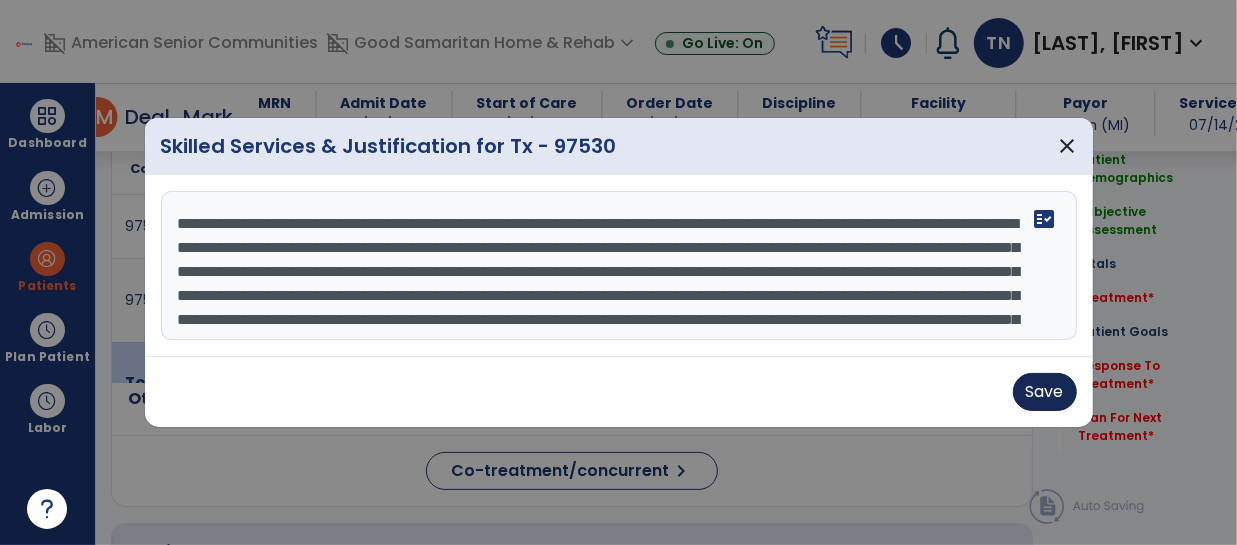 type on "**********" 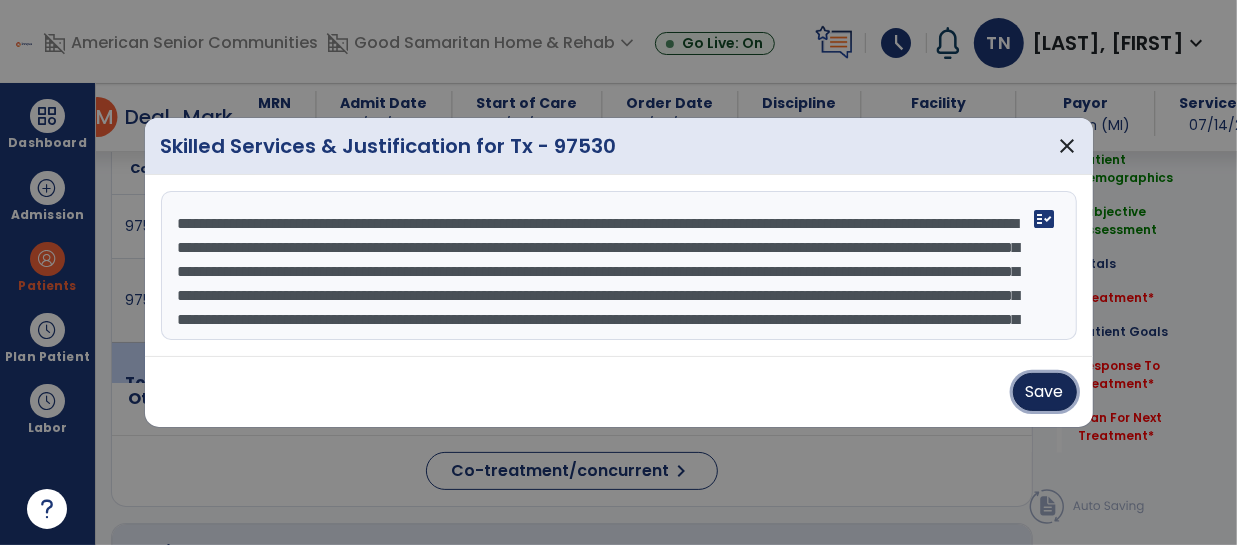 click on "Save" at bounding box center (1045, 392) 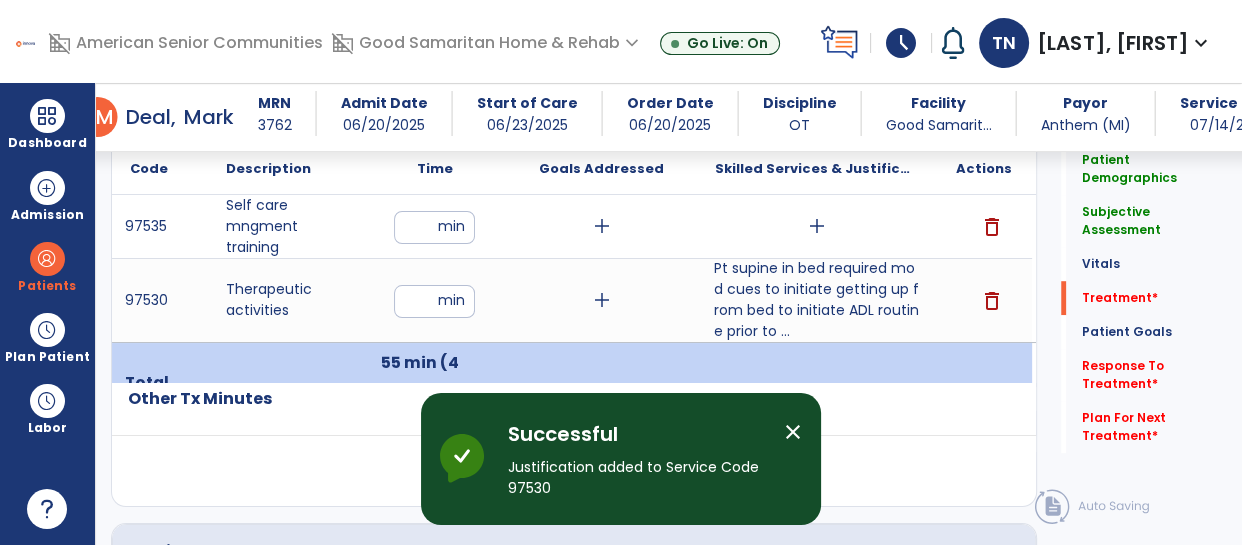 click on "add" at bounding box center (817, 226) 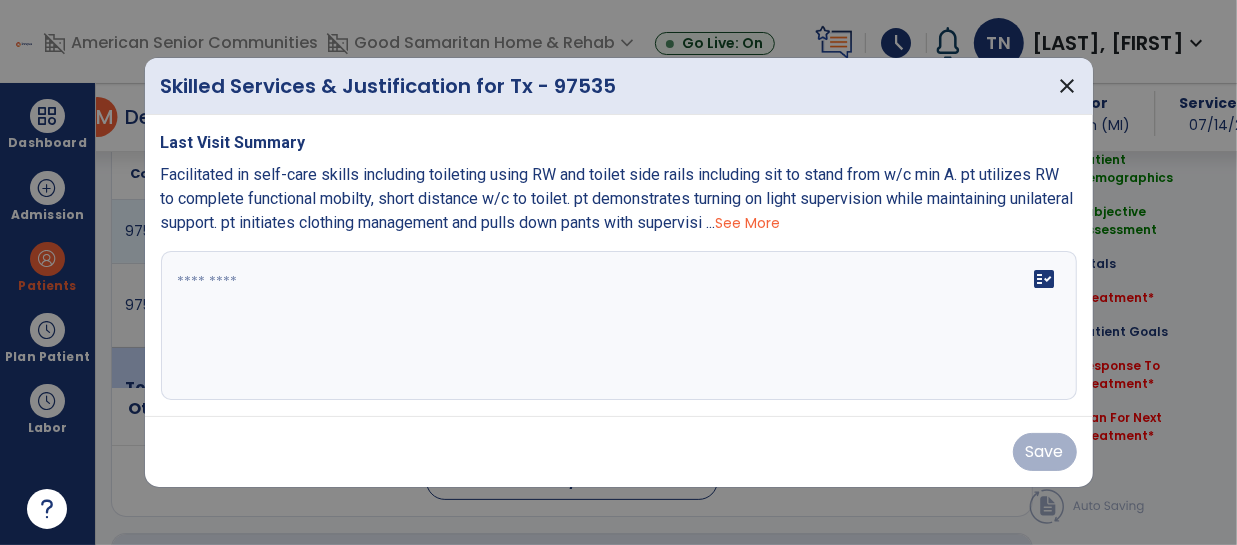 scroll, scrollTop: 1241, scrollLeft: 0, axis: vertical 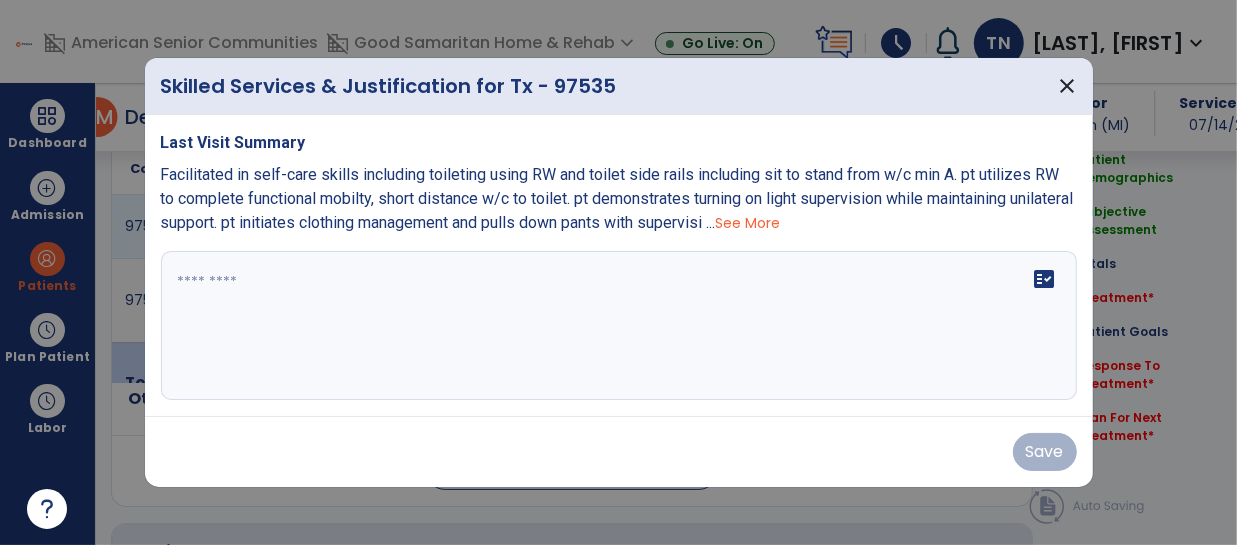 click on "fact_check" at bounding box center (619, 326) 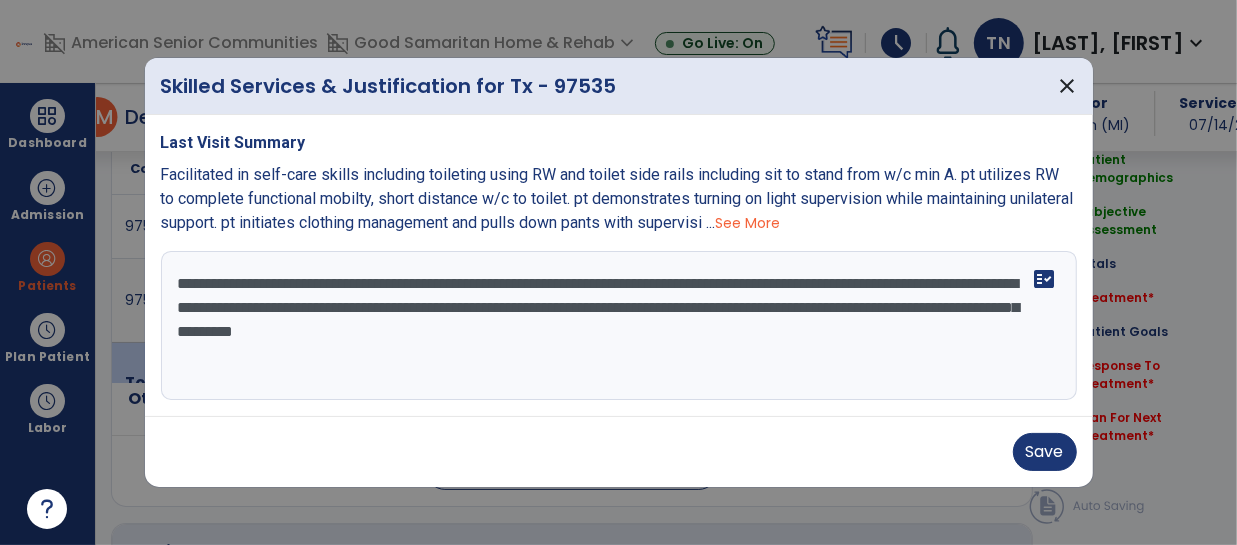 click on "**********" at bounding box center [619, 326] 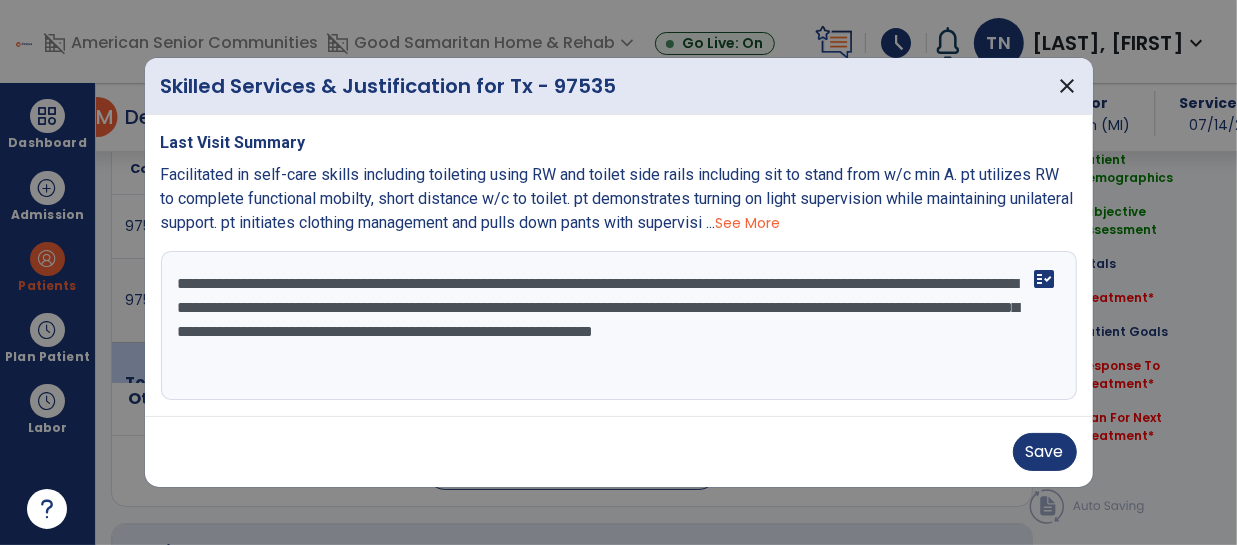 click on "**********" at bounding box center (619, 326) 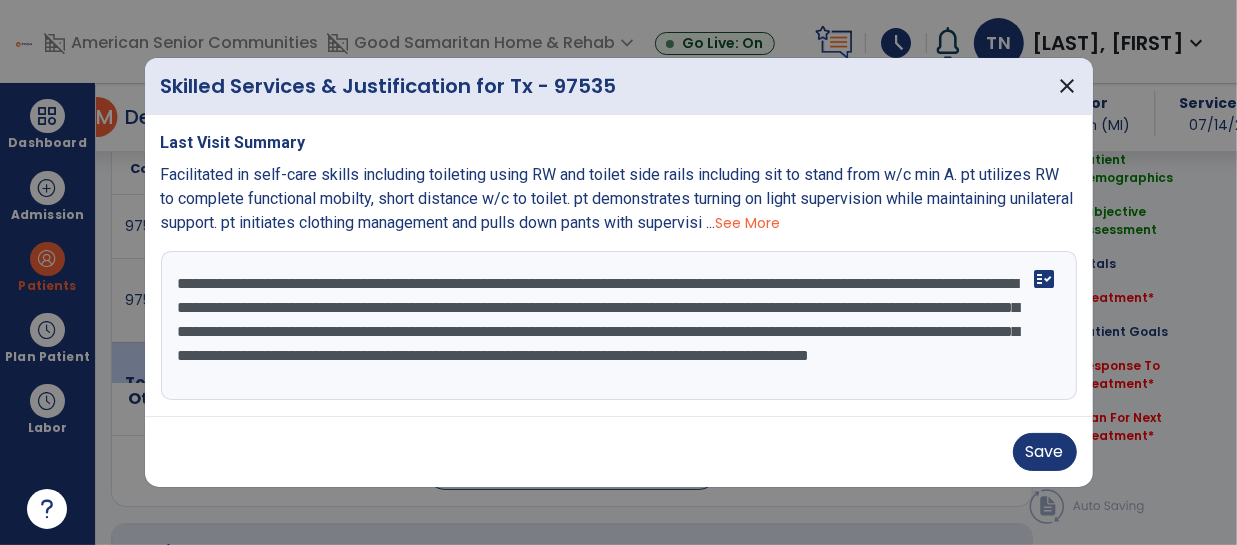 scroll, scrollTop: 15, scrollLeft: 0, axis: vertical 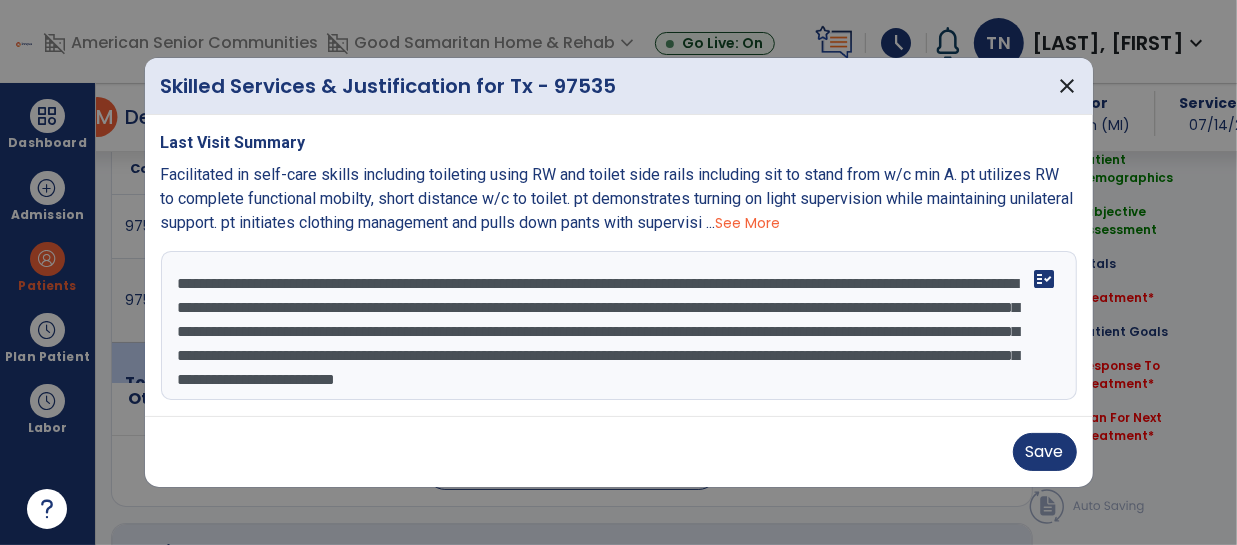 click on "**********" at bounding box center [619, 326] 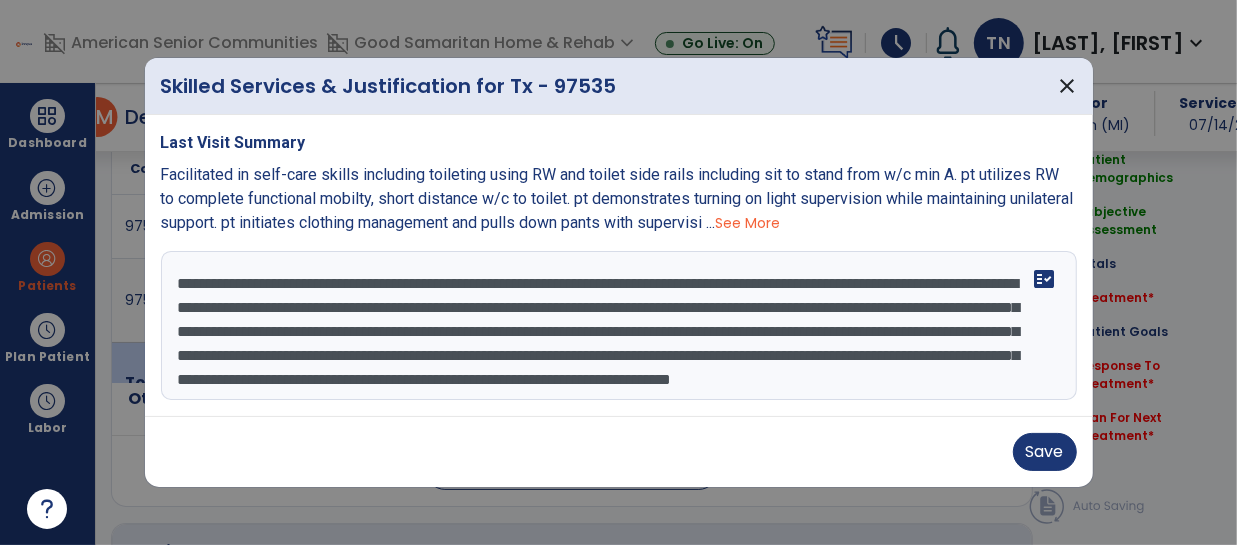 scroll, scrollTop: 48, scrollLeft: 0, axis: vertical 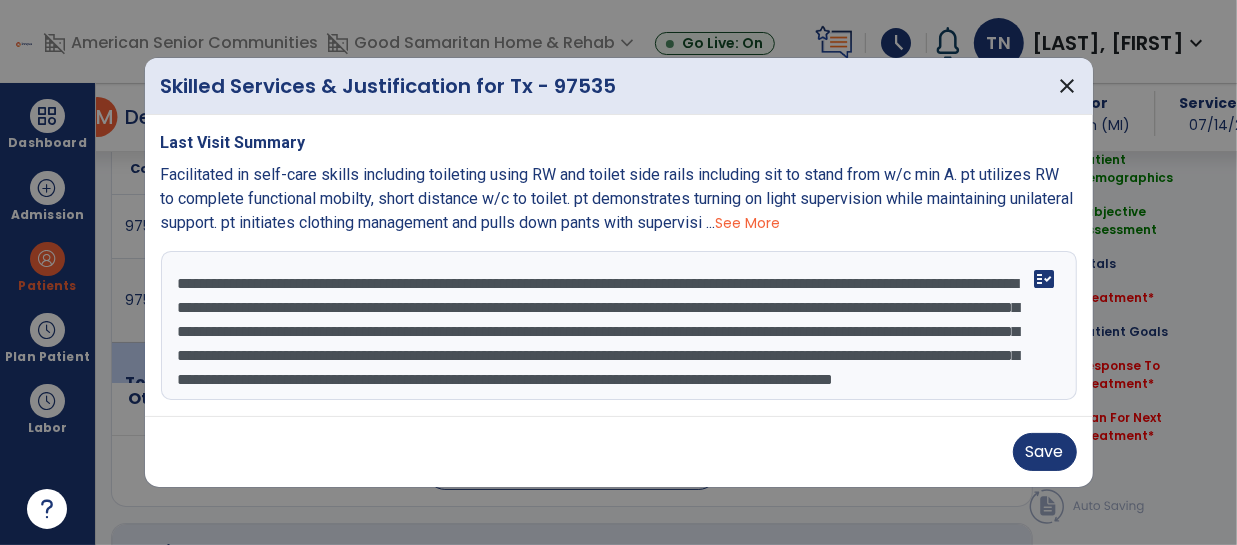 click on "**********" at bounding box center [619, 326] 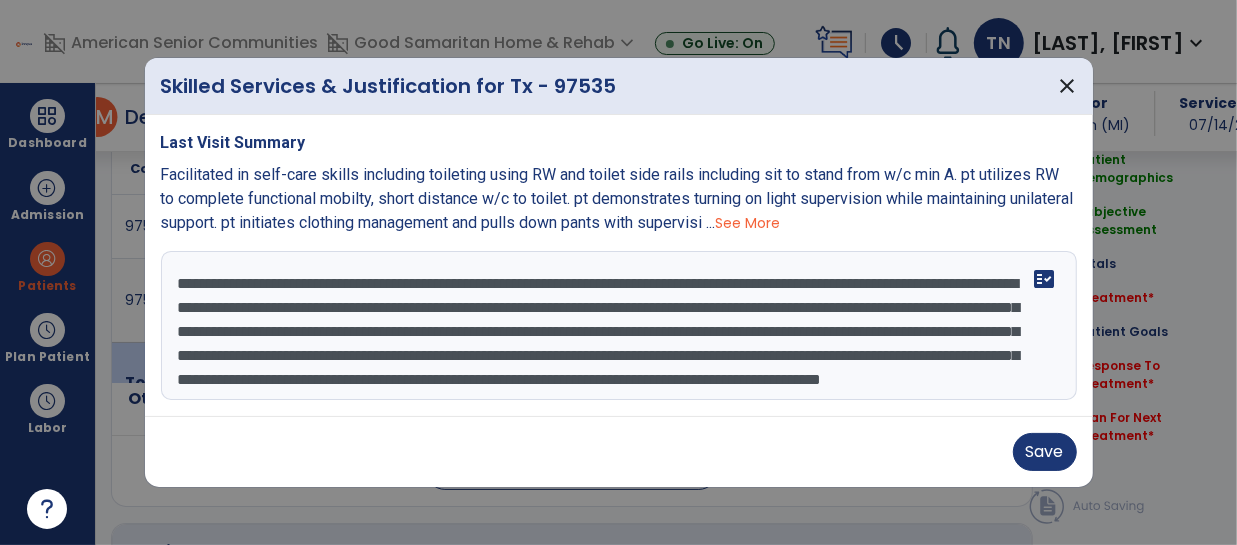 click on "**********" at bounding box center (619, 326) 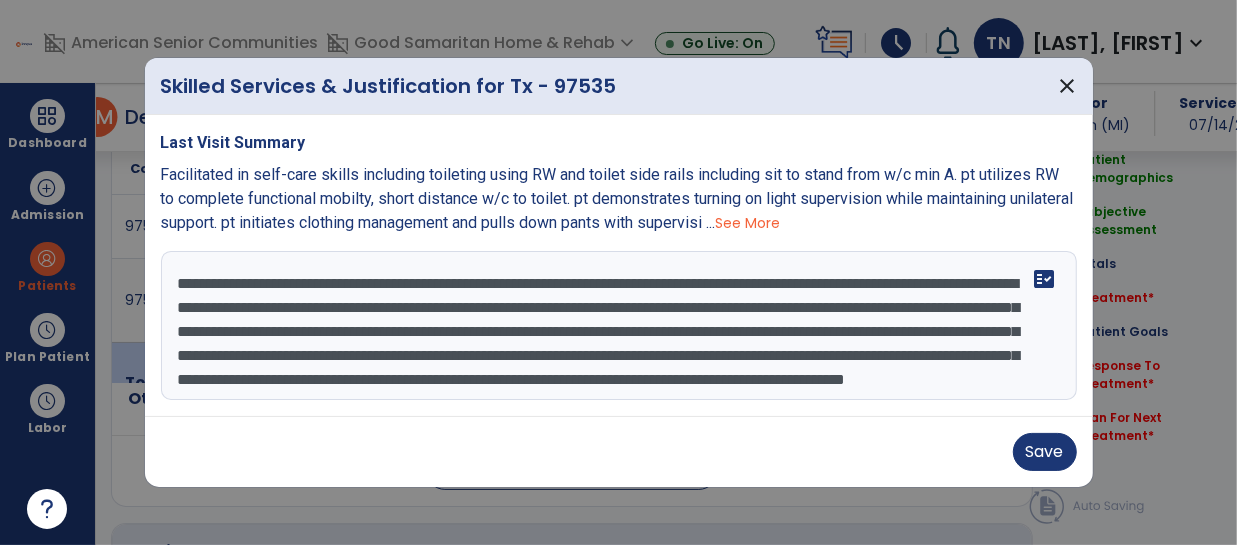 click on "**********" at bounding box center [619, 326] 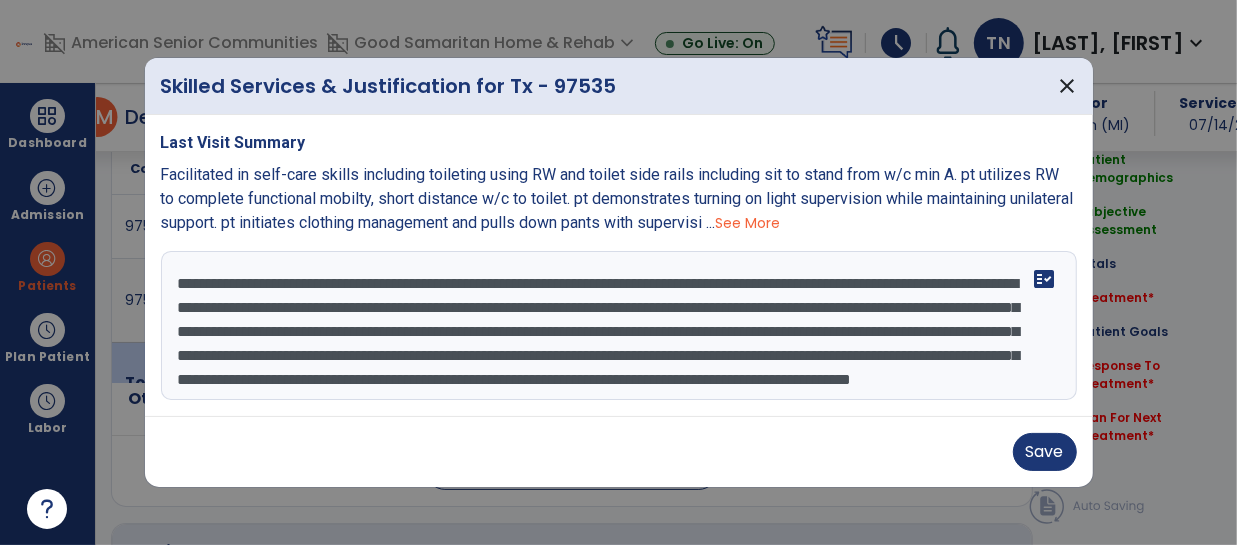 scroll, scrollTop: 63, scrollLeft: 0, axis: vertical 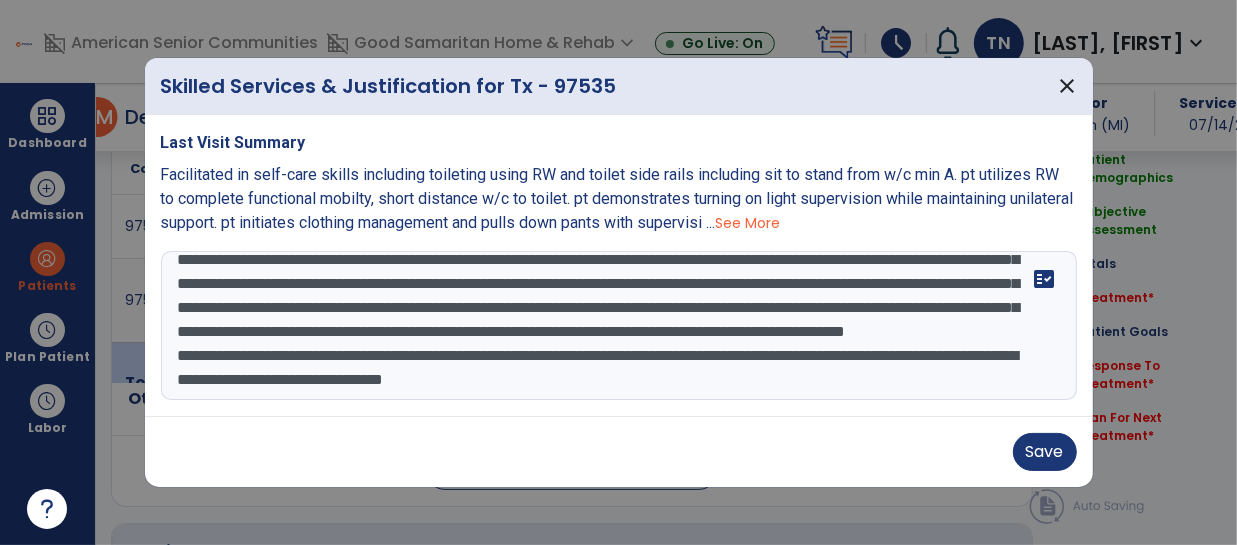 click on "**********" at bounding box center [619, 326] 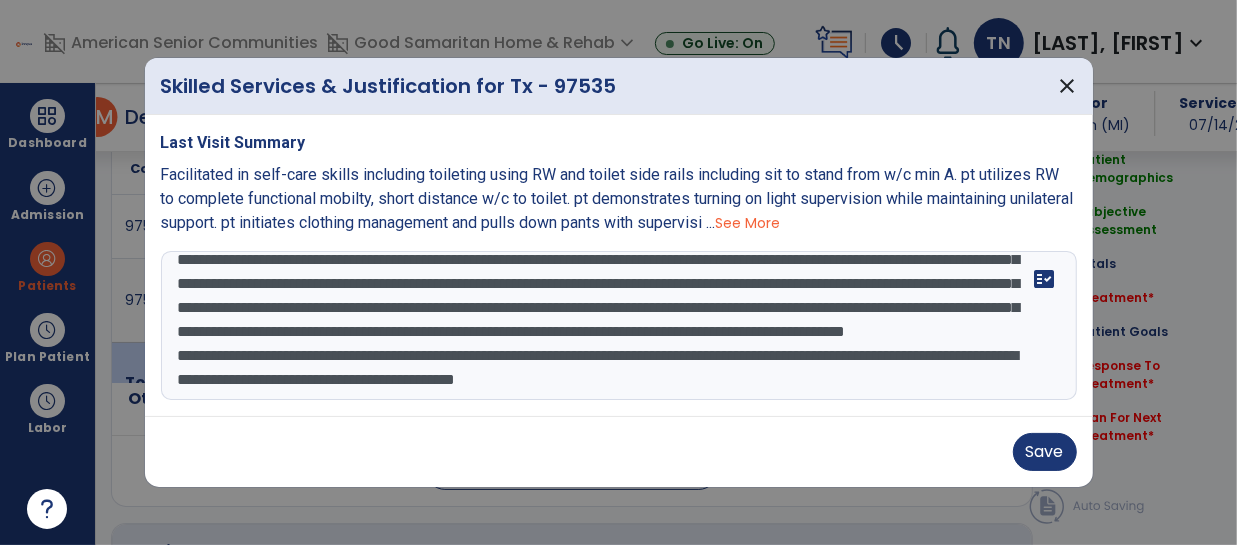 click on "**********" at bounding box center (619, 326) 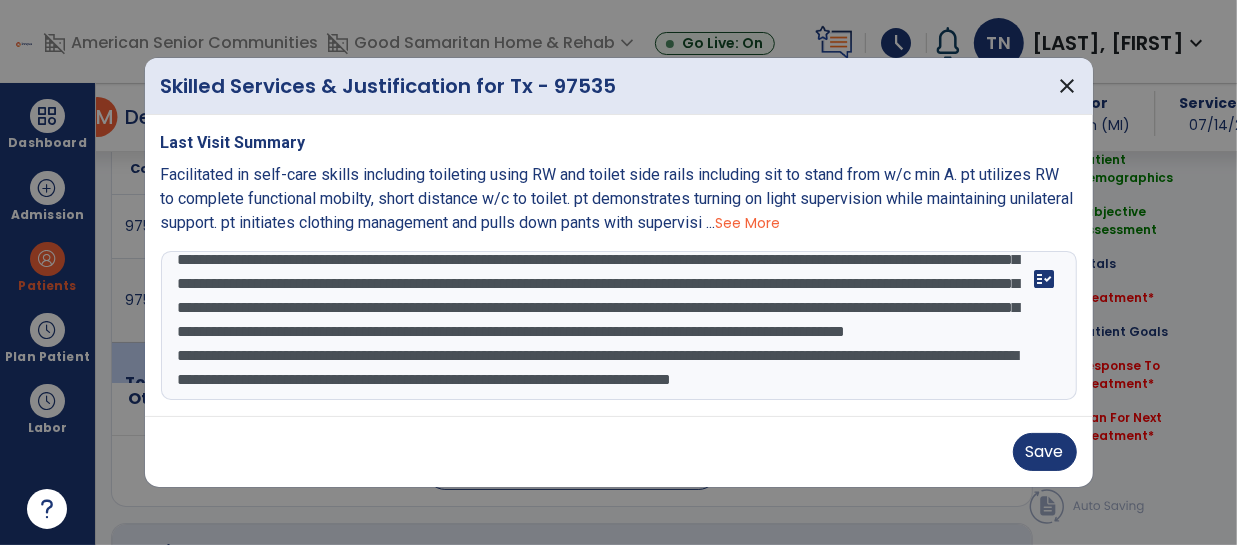 scroll, scrollTop: 111, scrollLeft: 0, axis: vertical 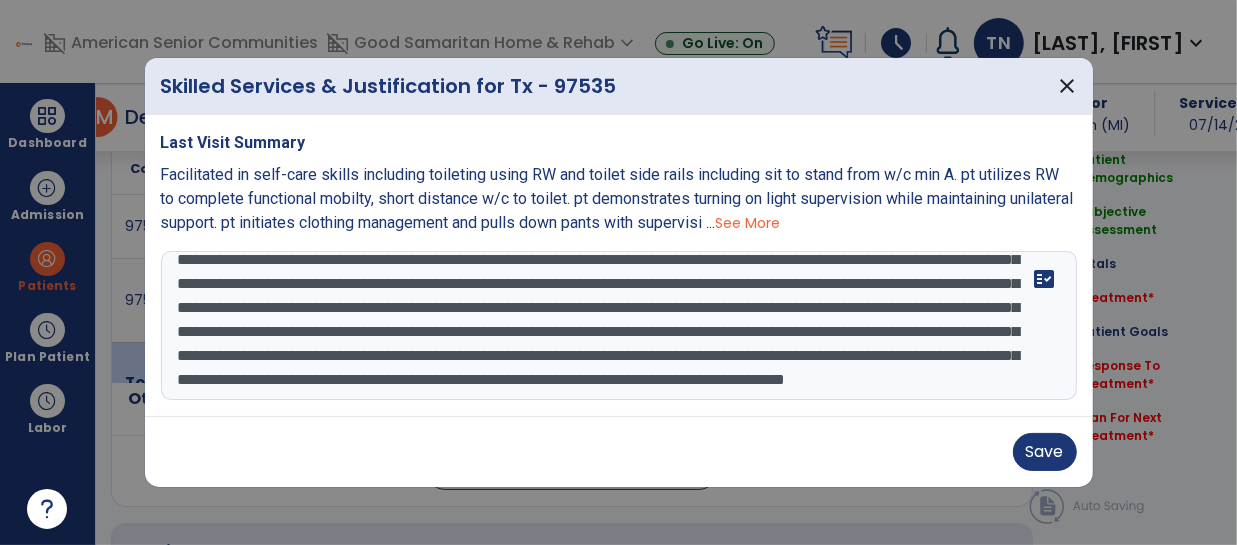 click at bounding box center [619, 326] 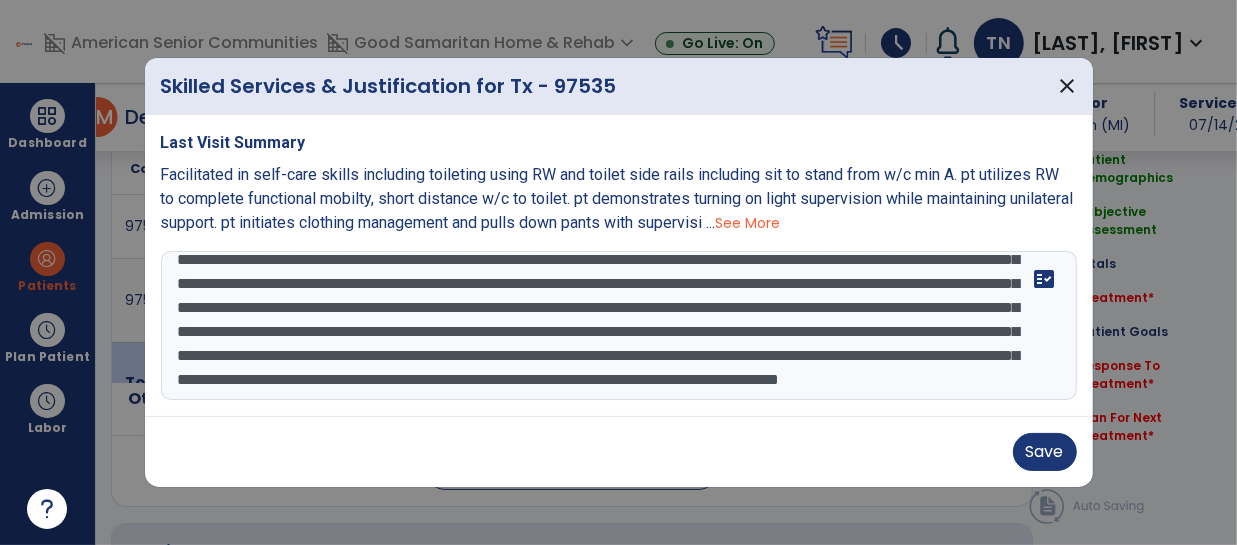 scroll, scrollTop: 263, scrollLeft: 0, axis: vertical 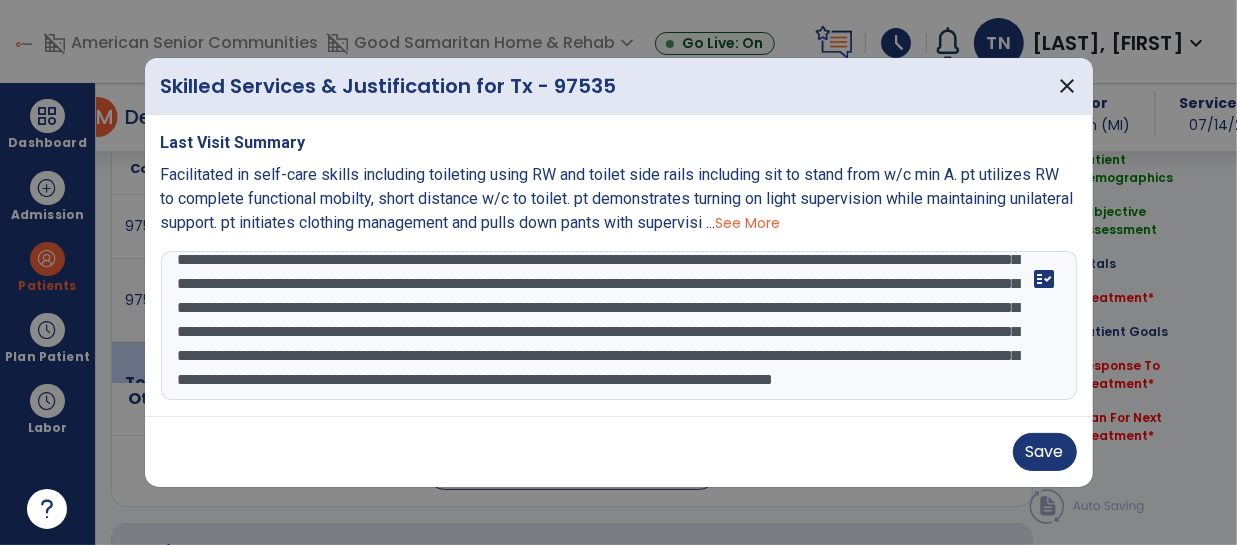 click at bounding box center (619, 326) 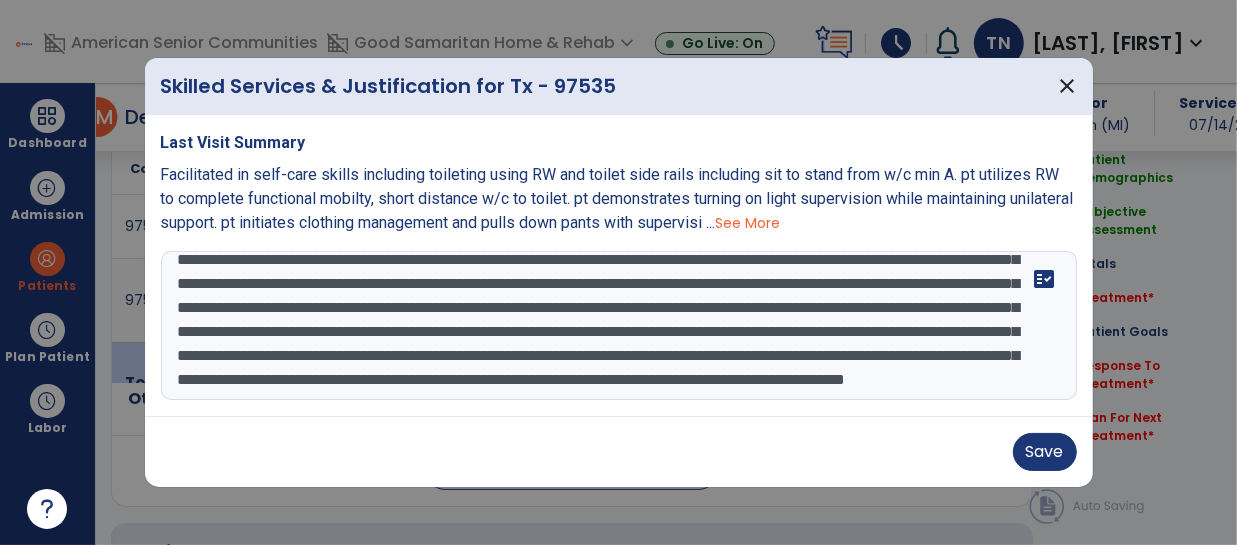 scroll, scrollTop: 279, scrollLeft: 0, axis: vertical 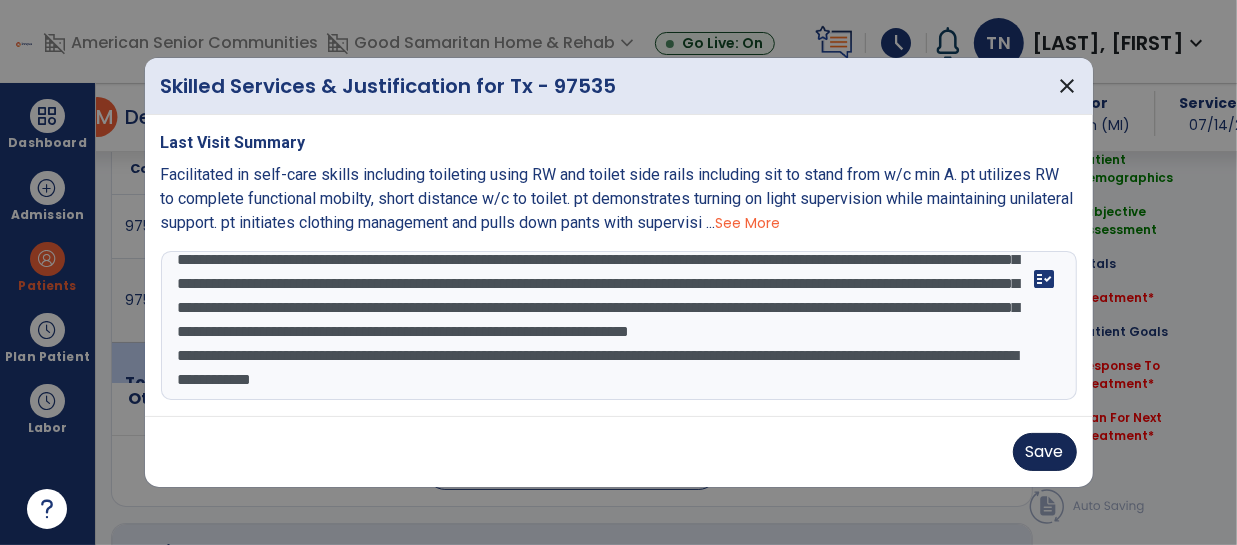 type on "**********" 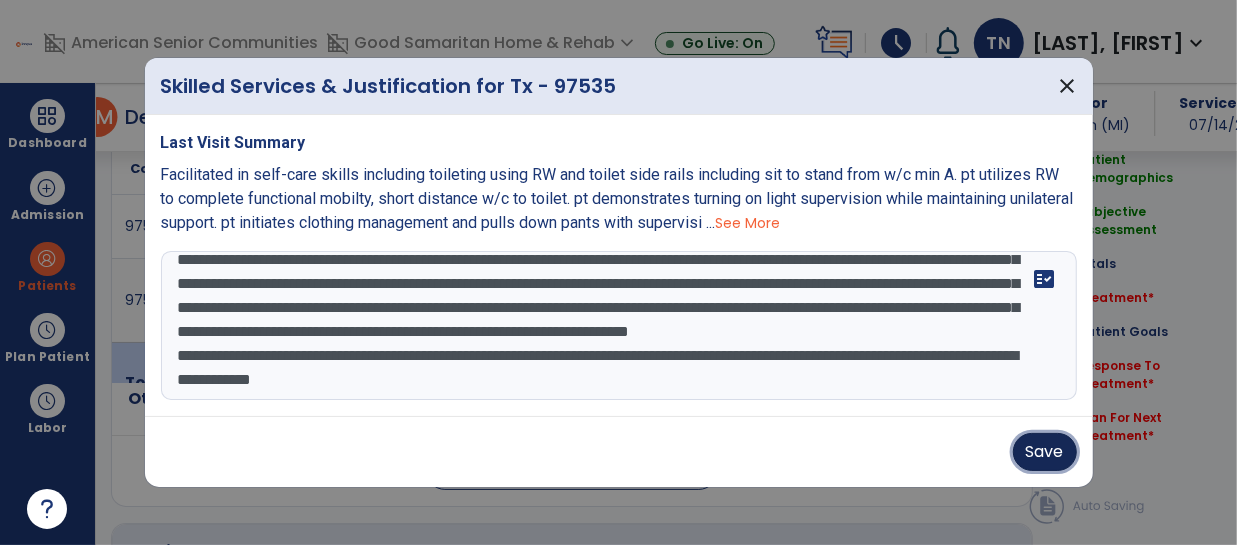 click on "Save" at bounding box center (1045, 452) 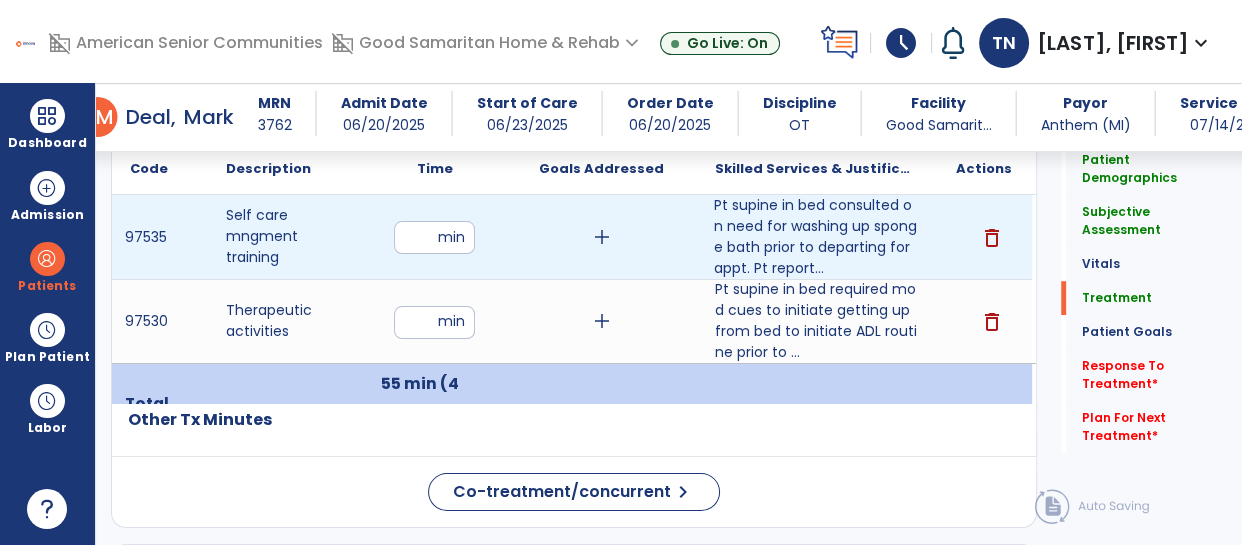 click on "Pt supine in bed consulted on need for washing up sponge bath prior to departing for appt. Pt report..." at bounding box center (816, 237) 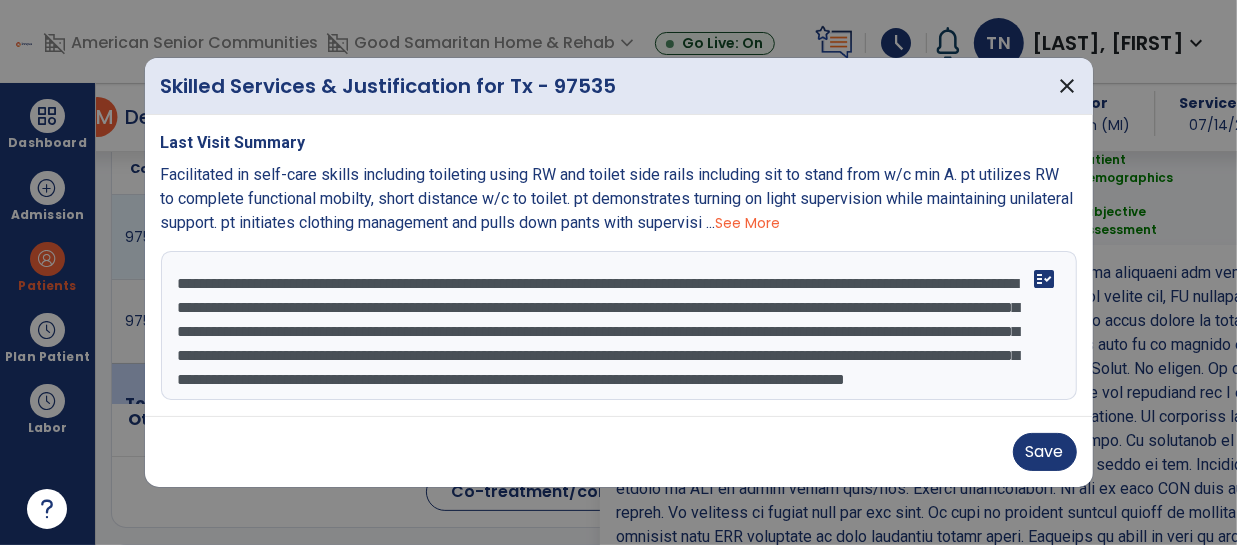 scroll, scrollTop: 1241, scrollLeft: 0, axis: vertical 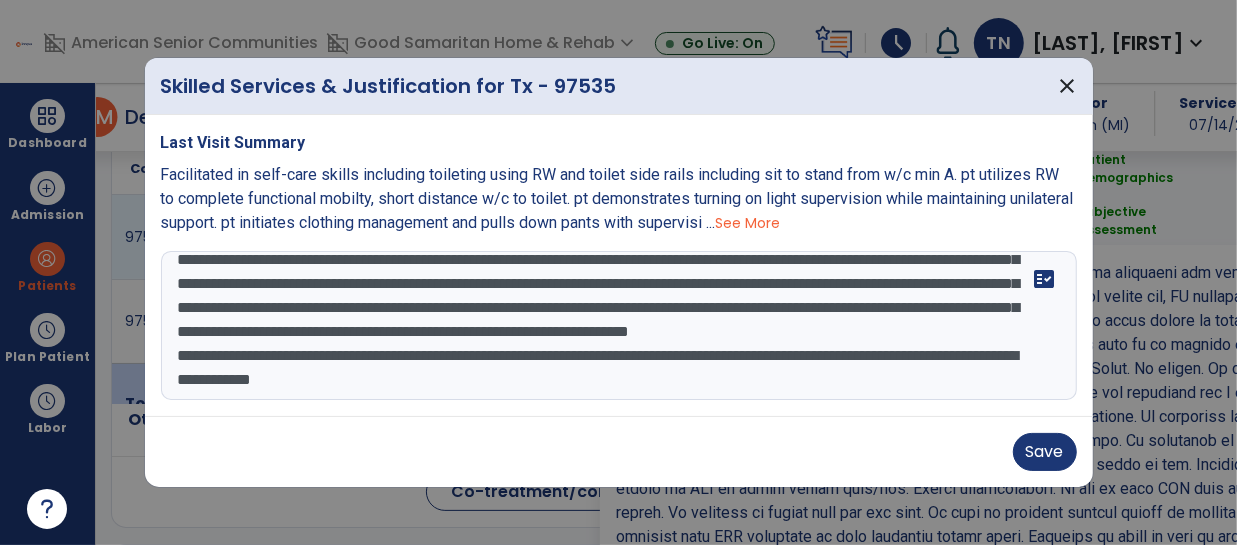 click at bounding box center [619, 326] 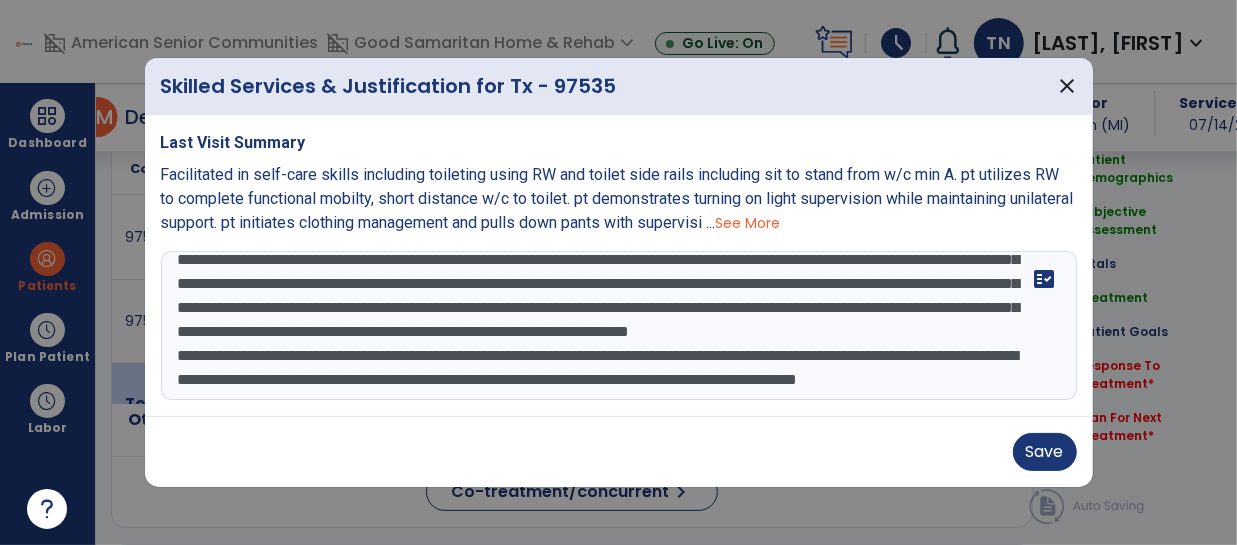 scroll, scrollTop: 375, scrollLeft: 0, axis: vertical 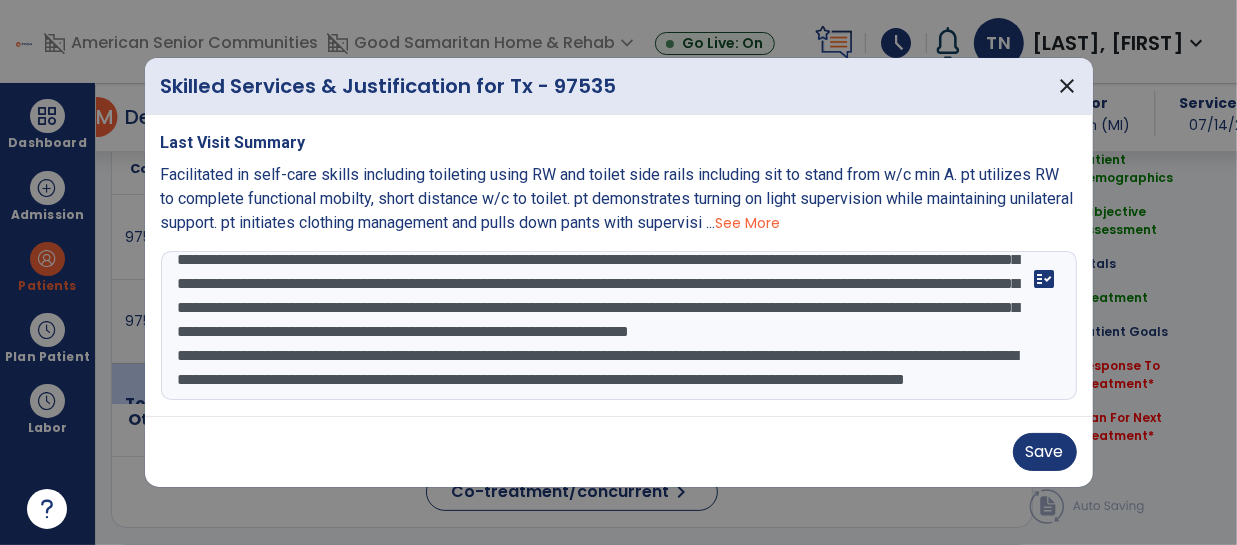 click at bounding box center (619, 326) 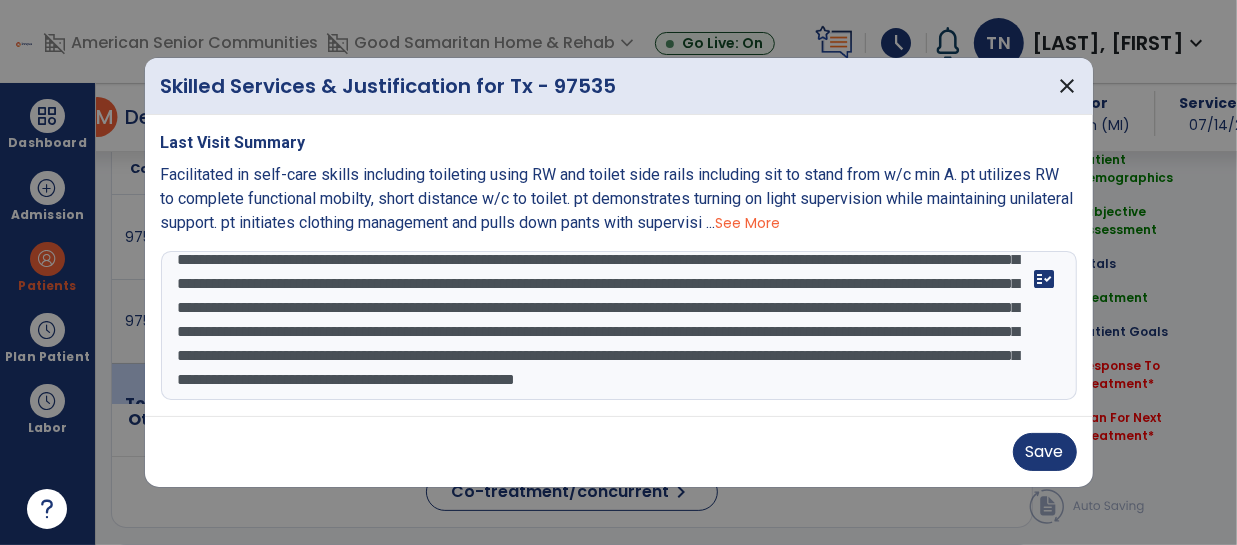 scroll, scrollTop: 360, scrollLeft: 0, axis: vertical 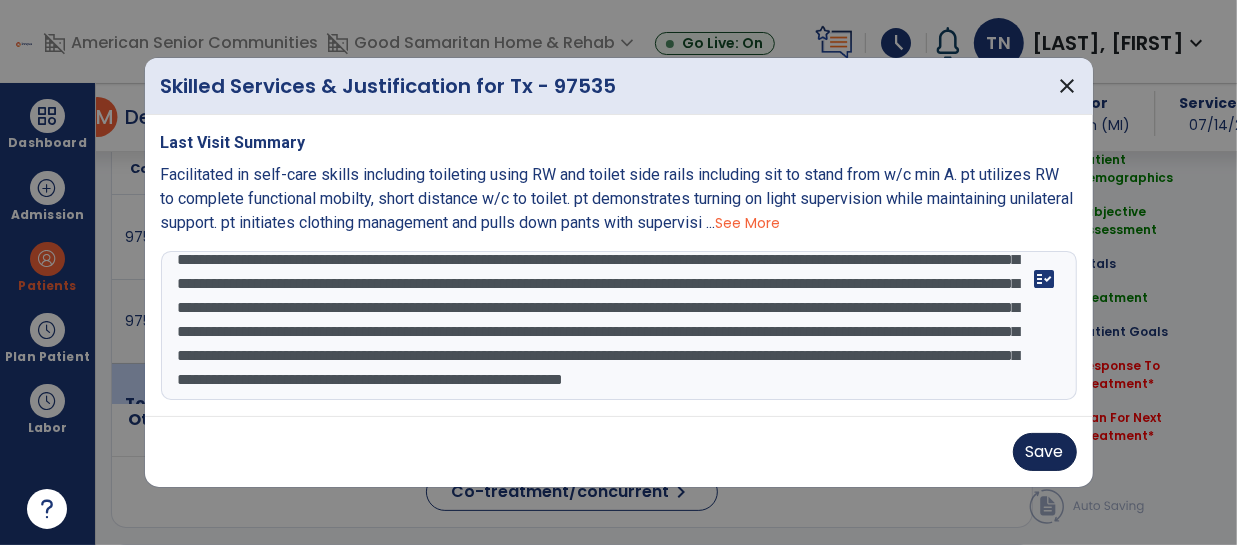 type on "**********" 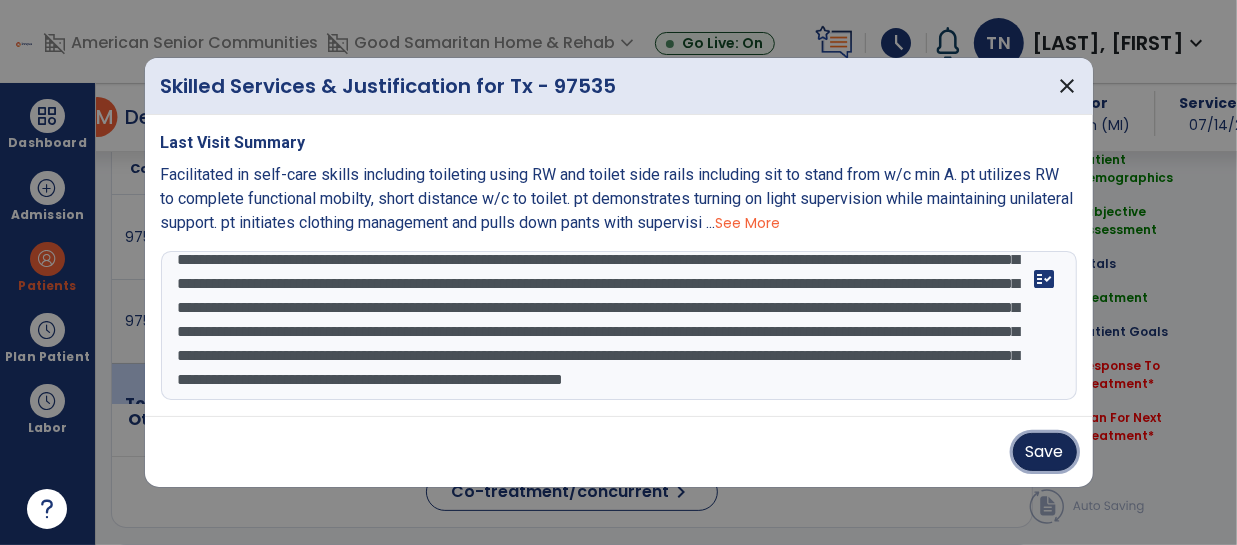 click on "Save" at bounding box center (1045, 452) 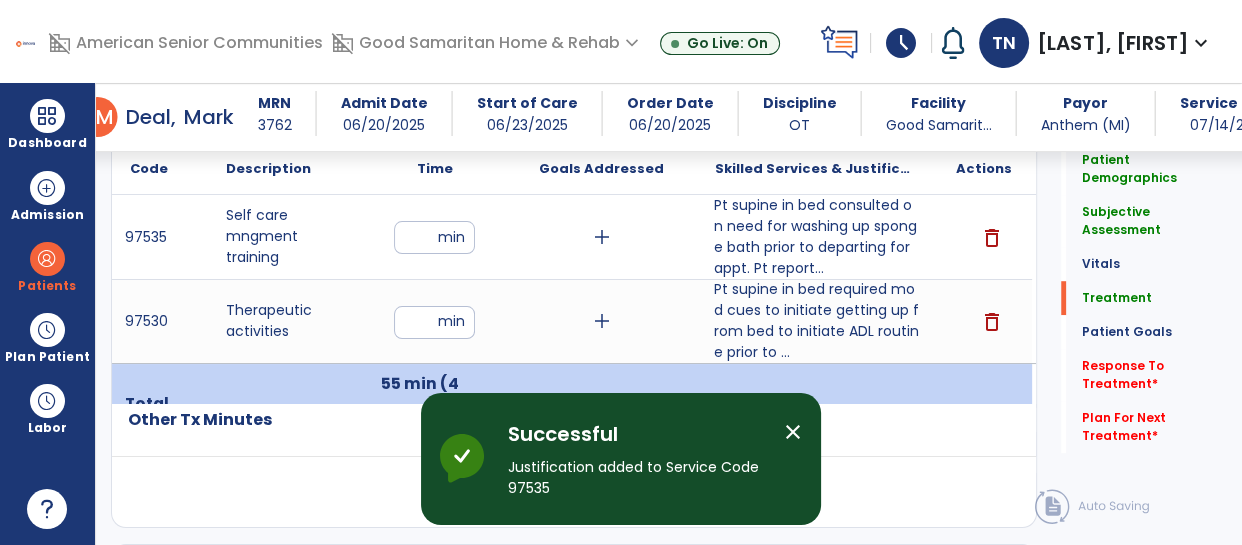 click on "Pt supine in bed required mod cues to initiate getting up from bed to initiate ADL routine prior to ..." at bounding box center (816, 321) 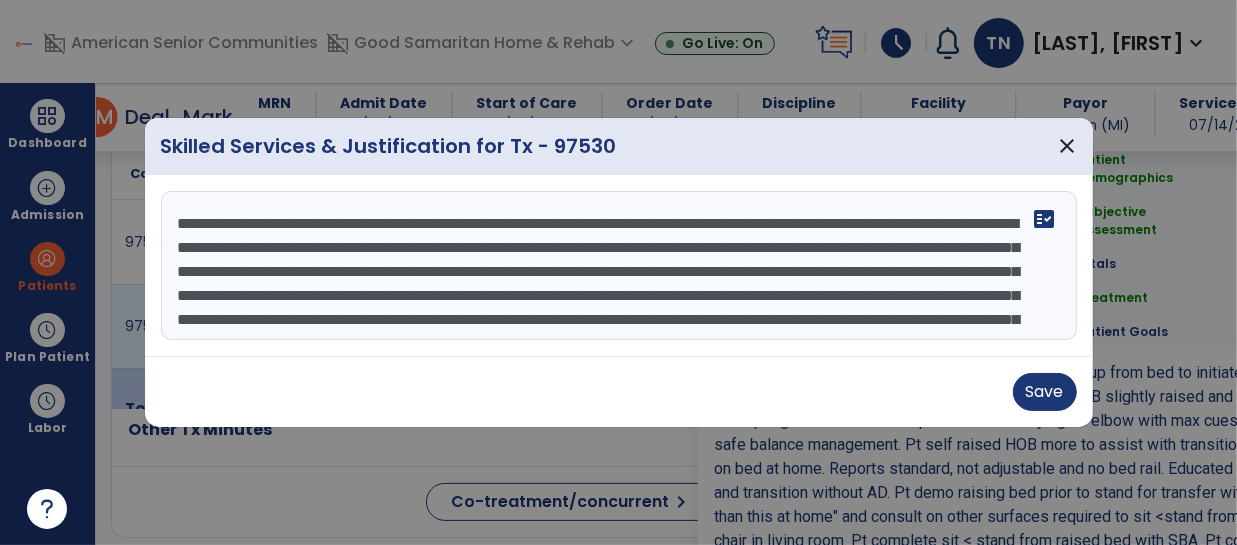 scroll, scrollTop: 1241, scrollLeft: 0, axis: vertical 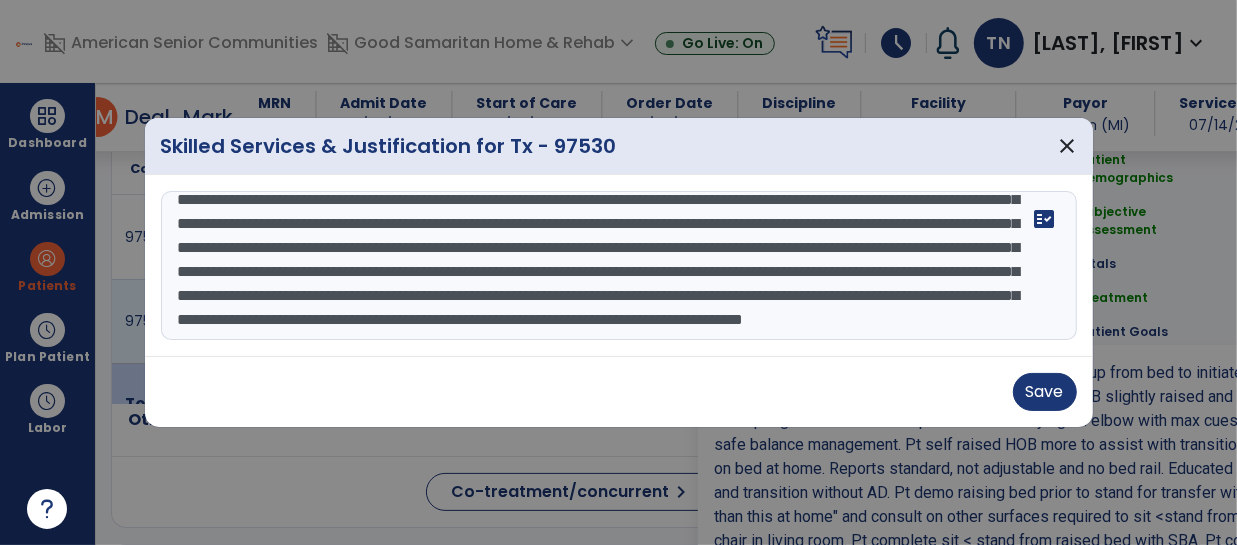 click on "**********" at bounding box center (619, 266) 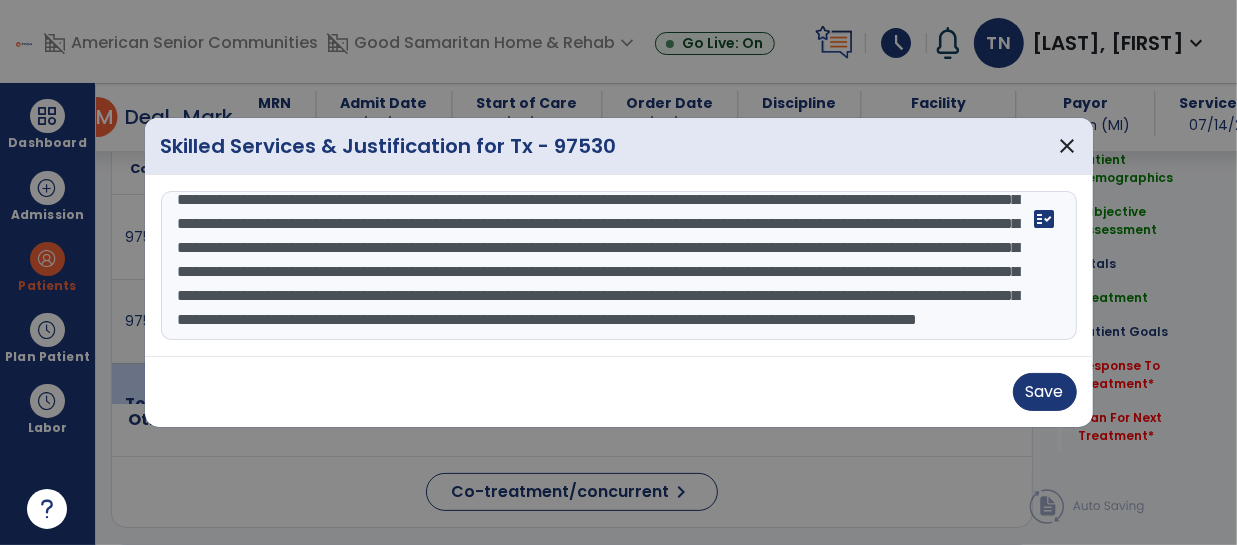 scroll, scrollTop: 111, scrollLeft: 0, axis: vertical 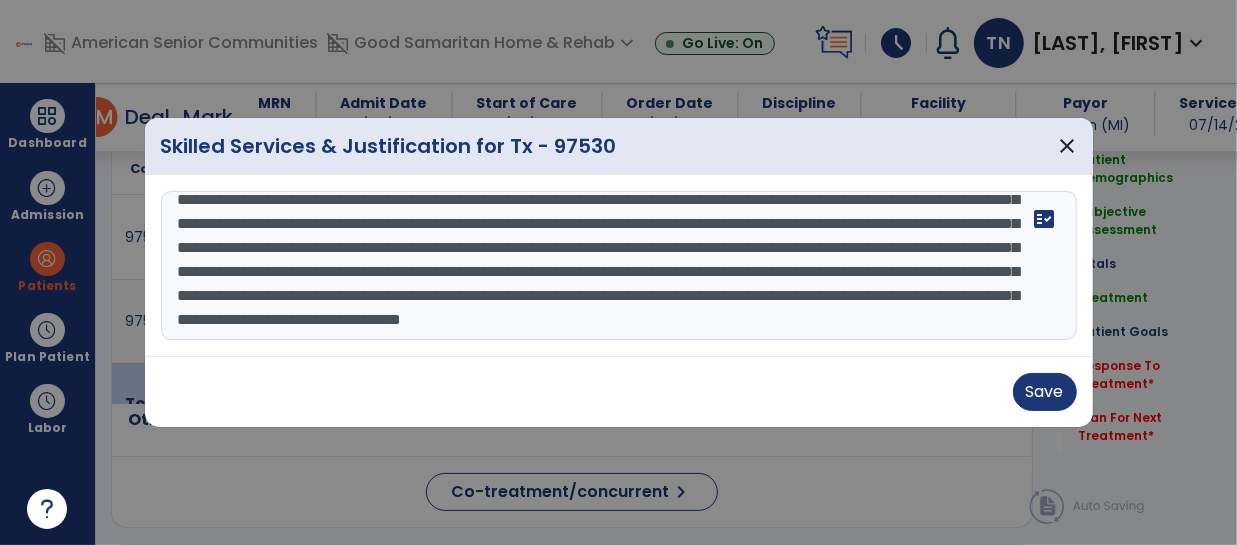 click on "**********" at bounding box center (619, 266) 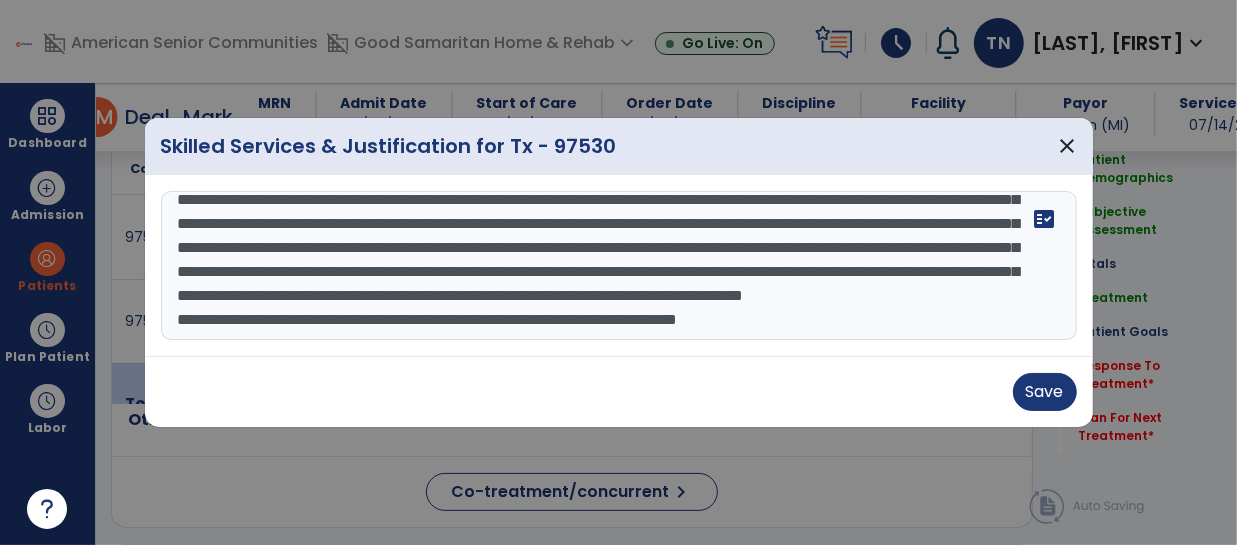 scroll, scrollTop: 120, scrollLeft: 0, axis: vertical 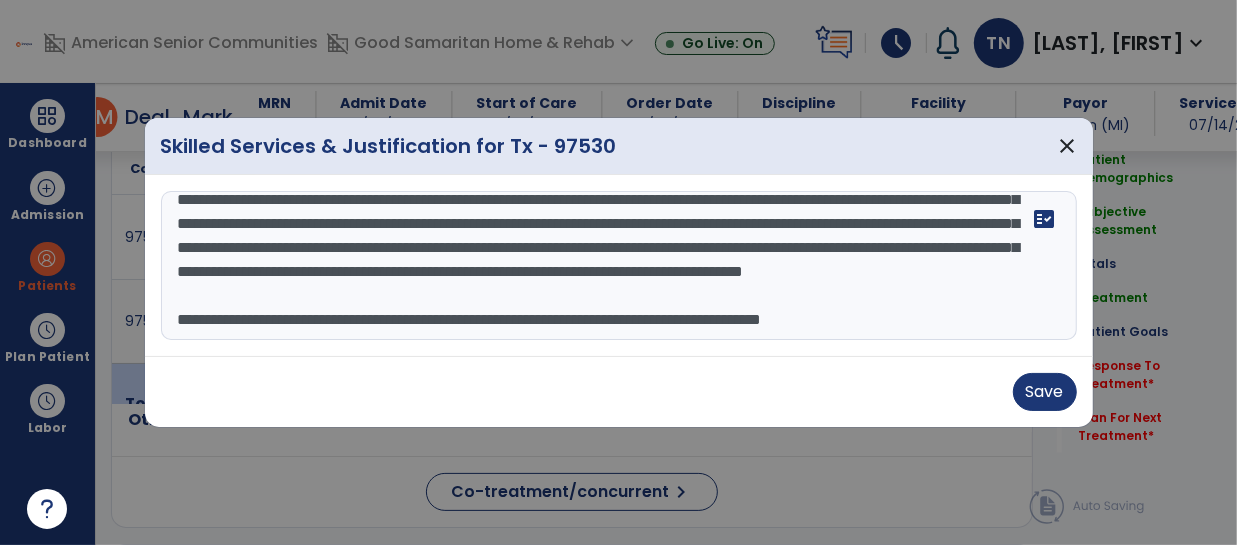 type on "**********" 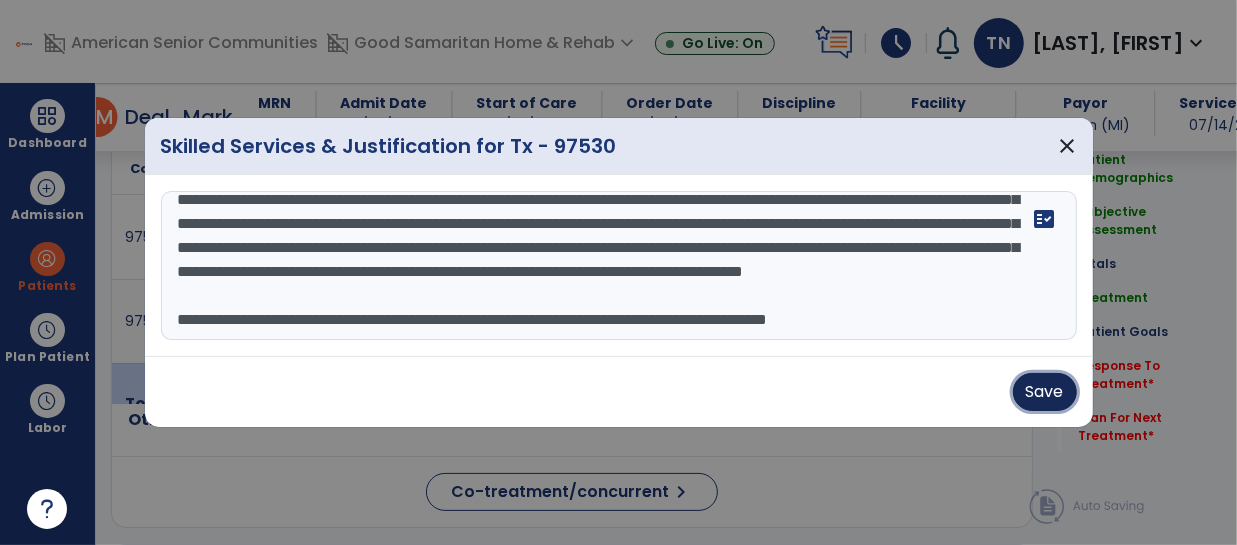 click on "Save" at bounding box center (1045, 392) 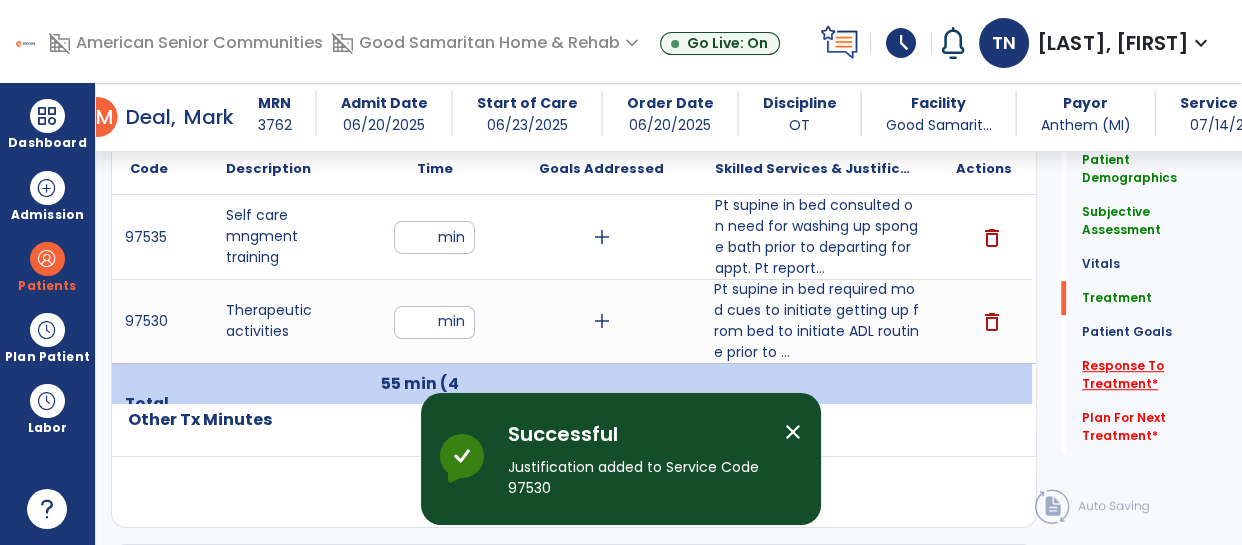 click on "Response To Treatment   *" 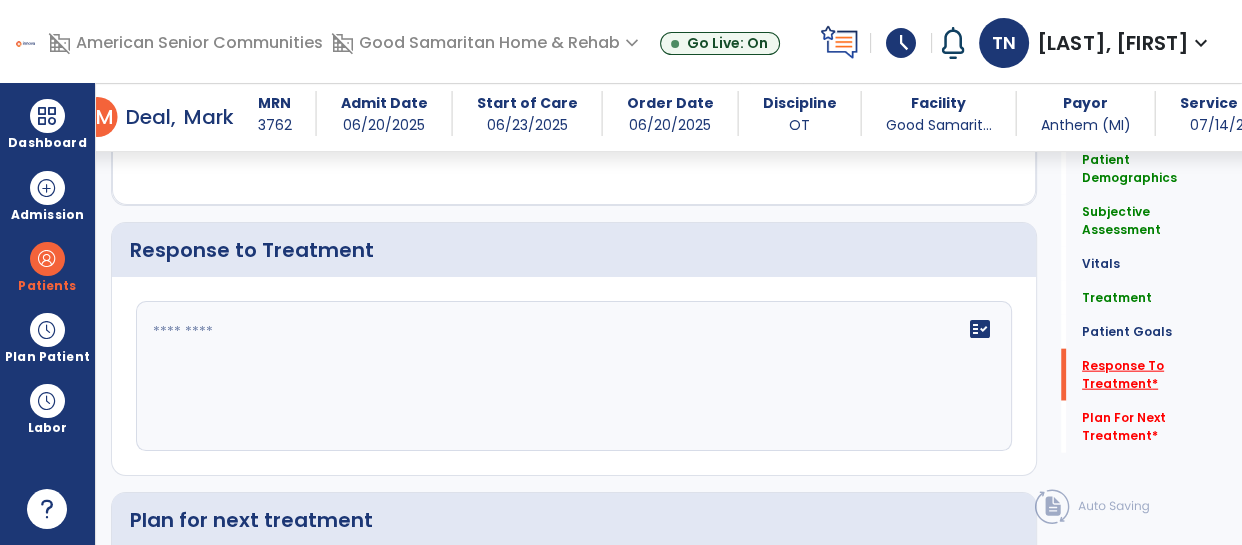 scroll, scrollTop: 4300, scrollLeft: 0, axis: vertical 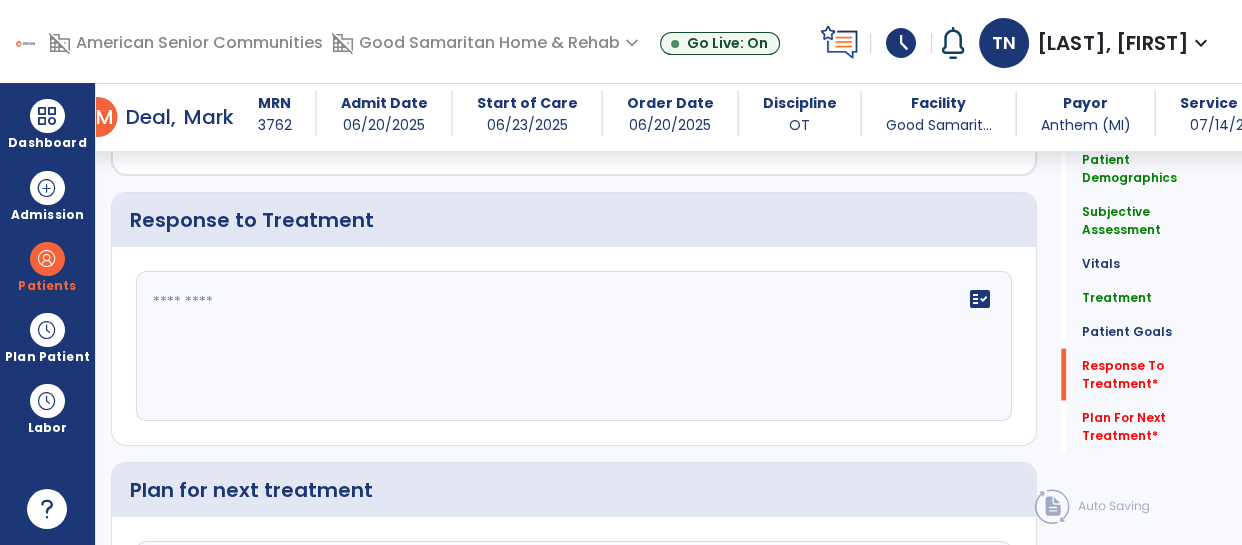 click on "fact_check" 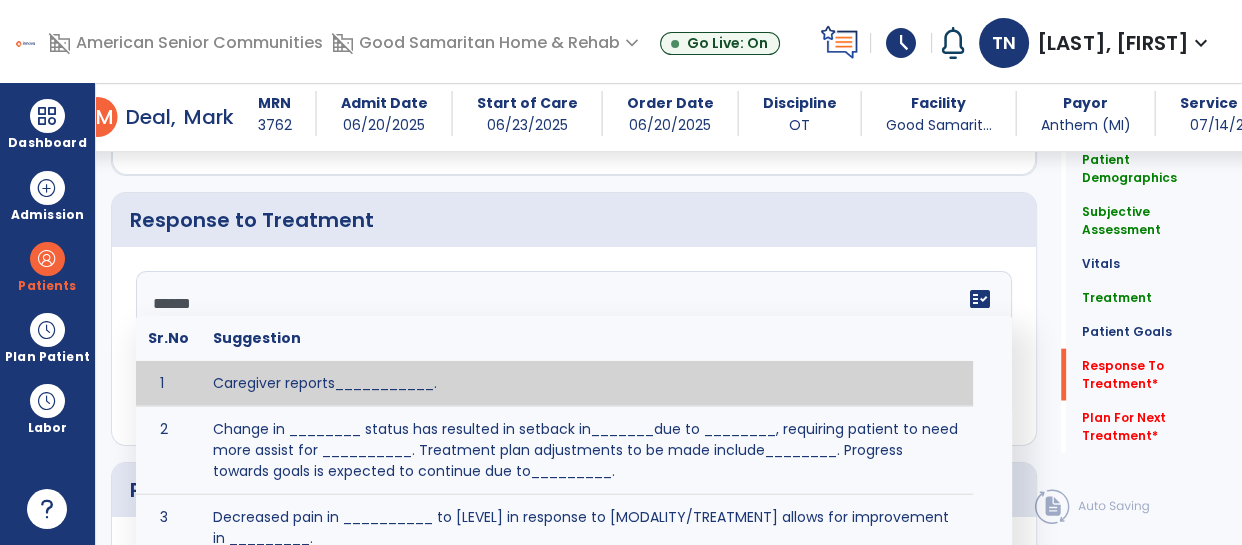 type on "*******" 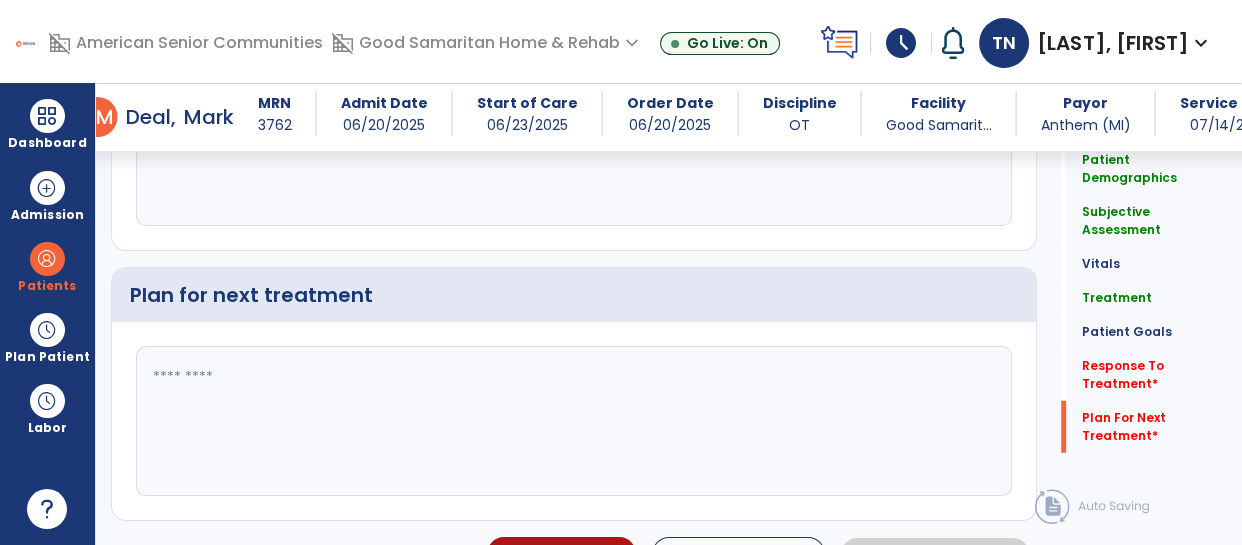 scroll, scrollTop: 4531, scrollLeft: 0, axis: vertical 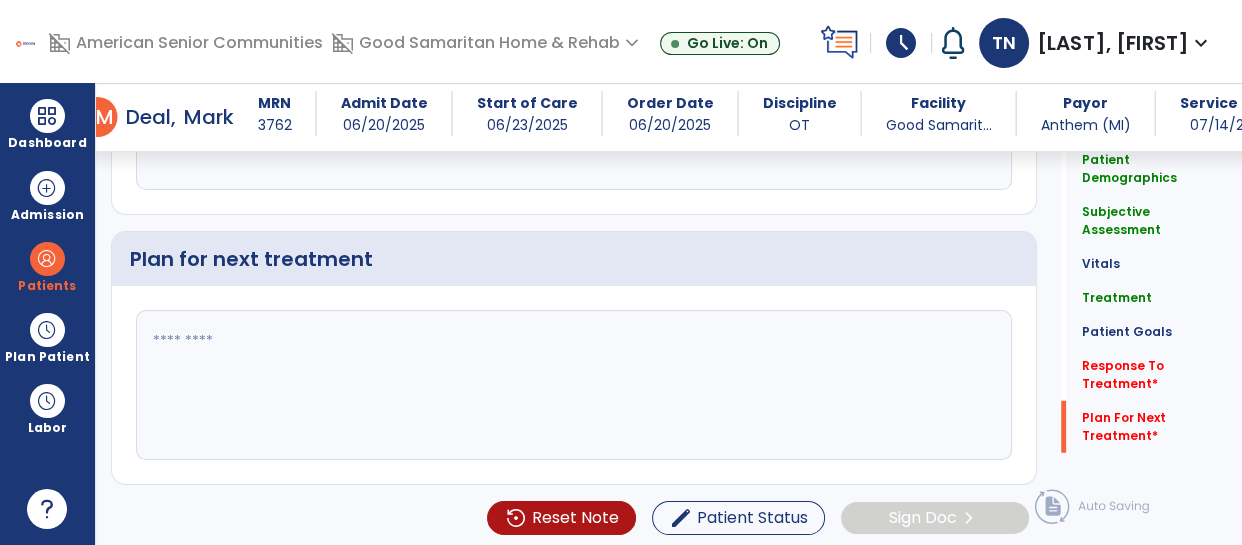 click 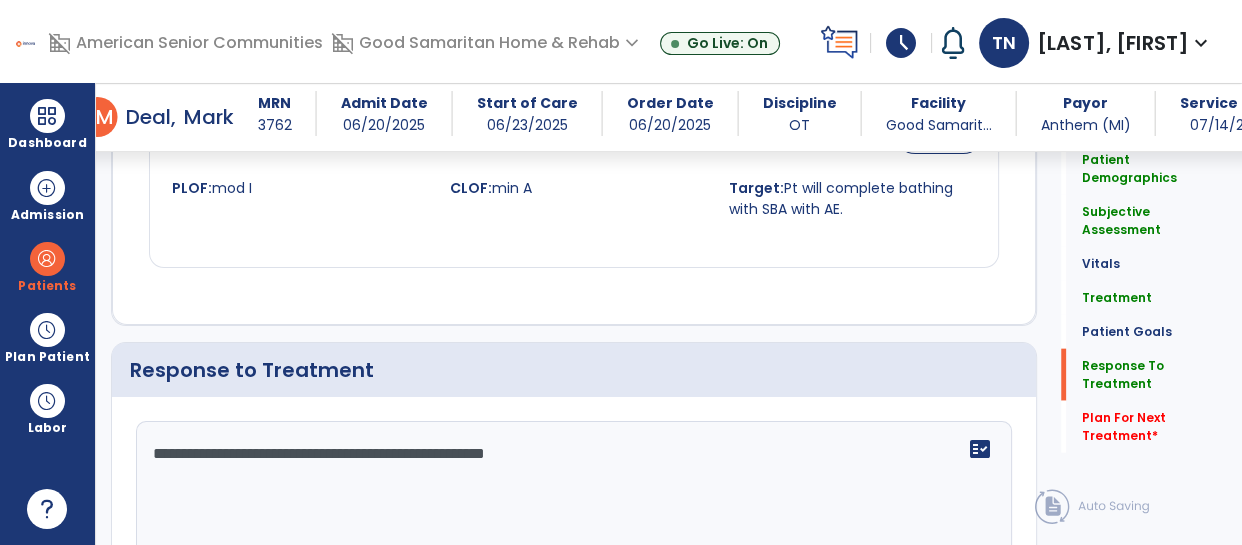 scroll, scrollTop: 4239, scrollLeft: 0, axis: vertical 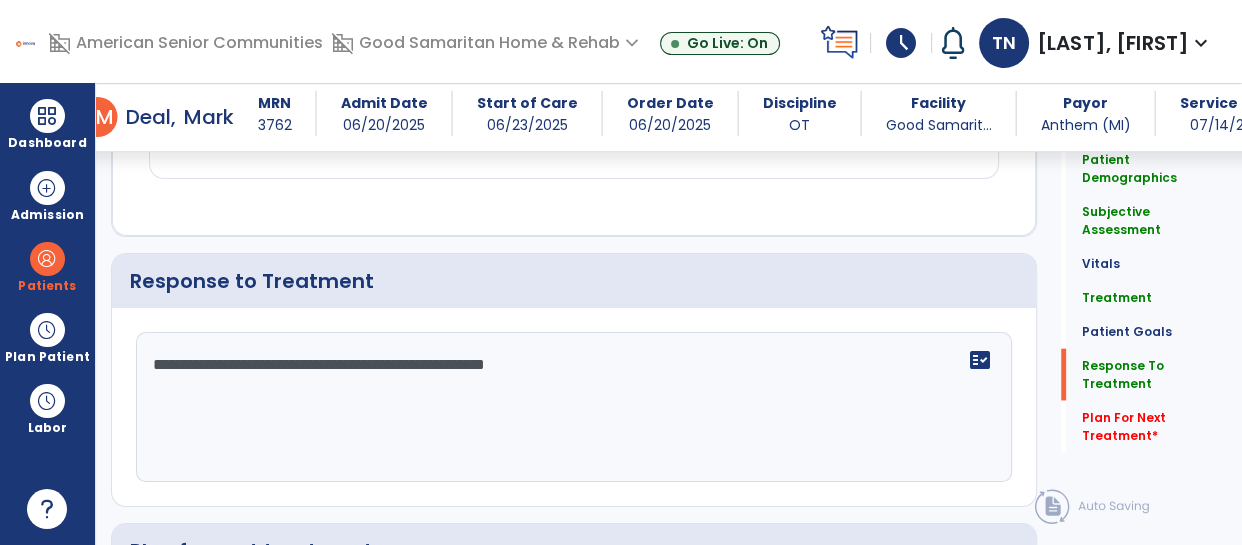 click on "**********" 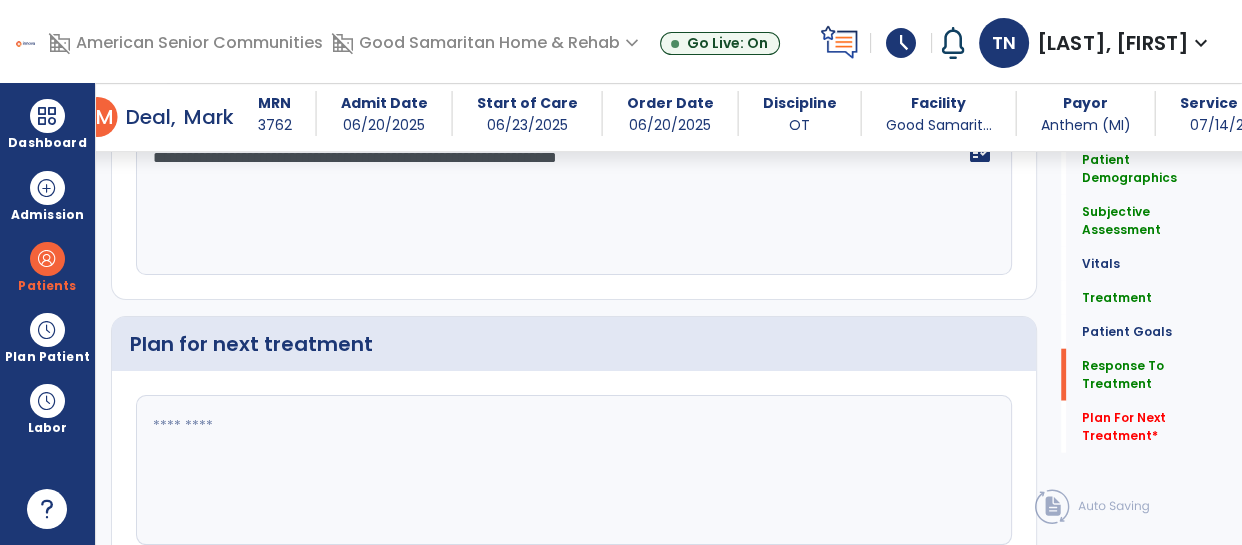 scroll, scrollTop: 4465, scrollLeft: 0, axis: vertical 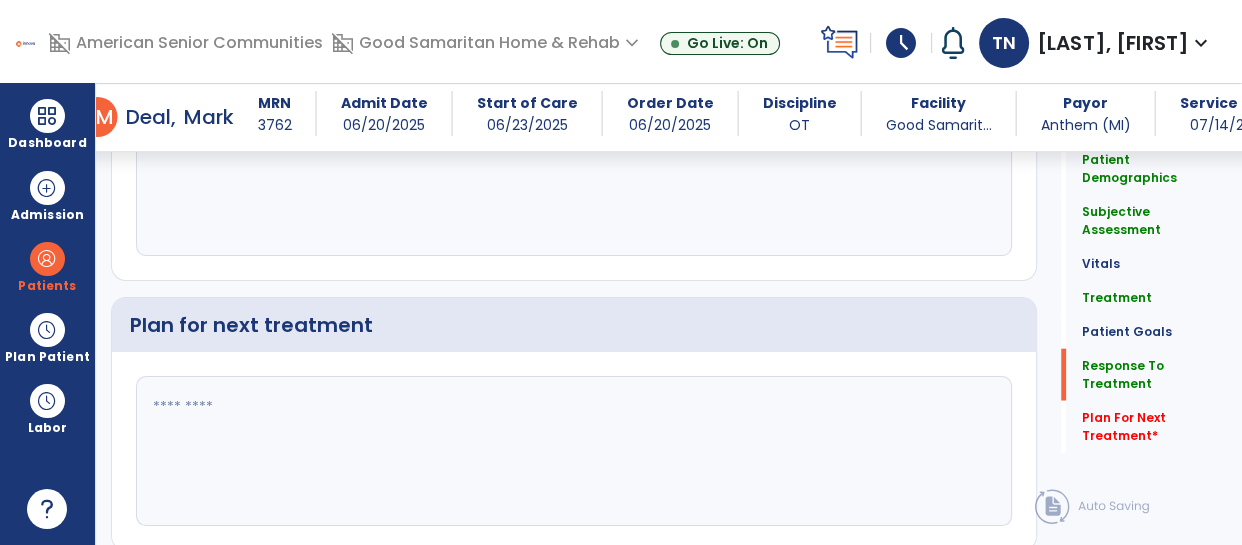 type on "**********" 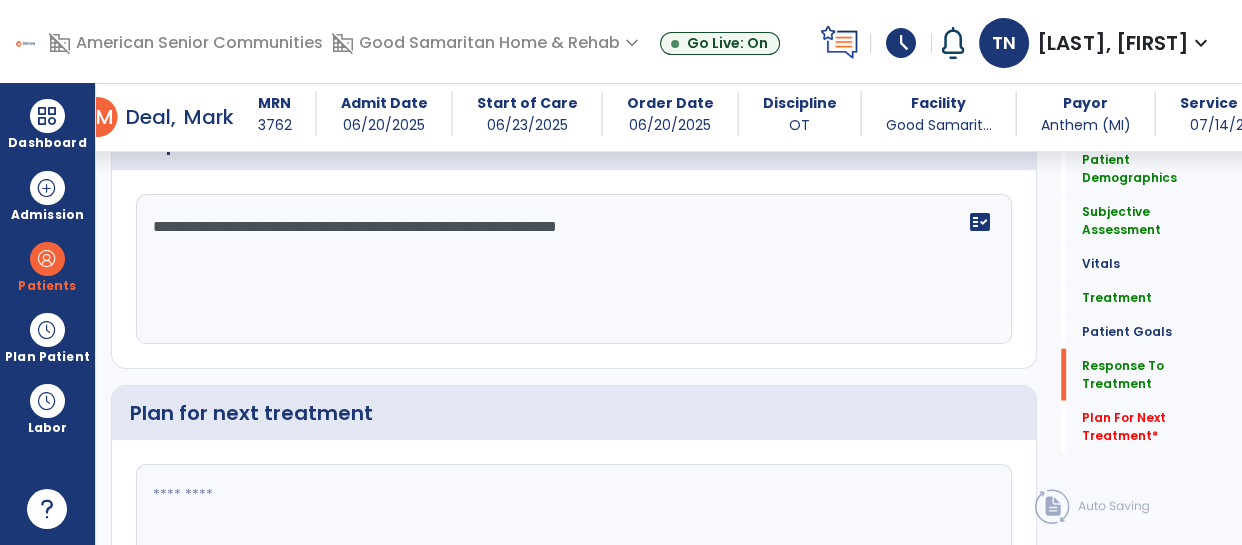 scroll, scrollTop: 4465, scrollLeft: 0, axis: vertical 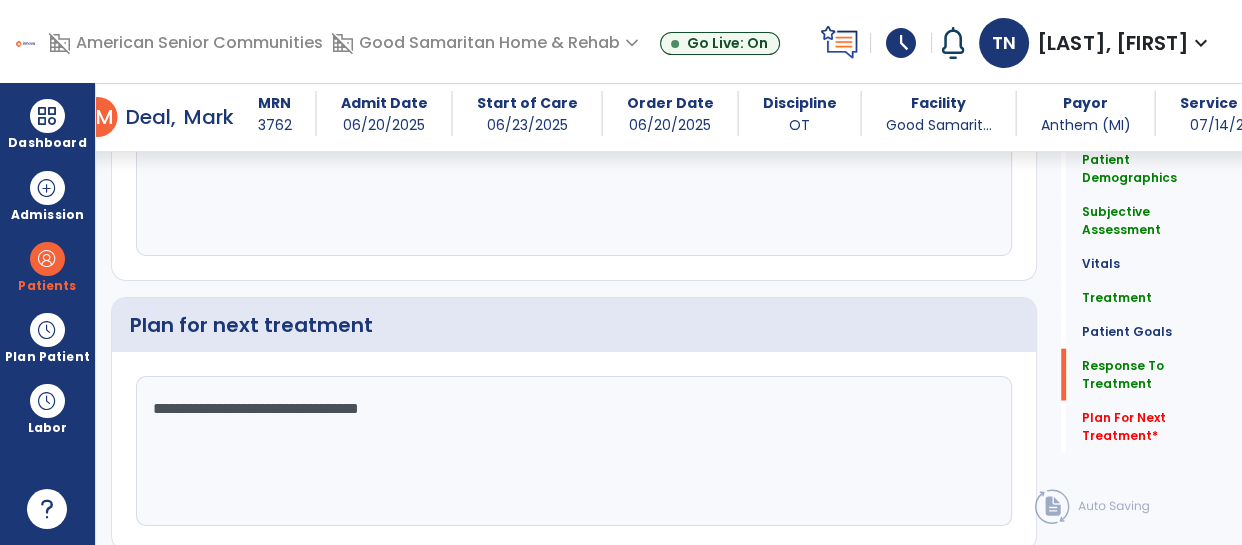 click on "**********" 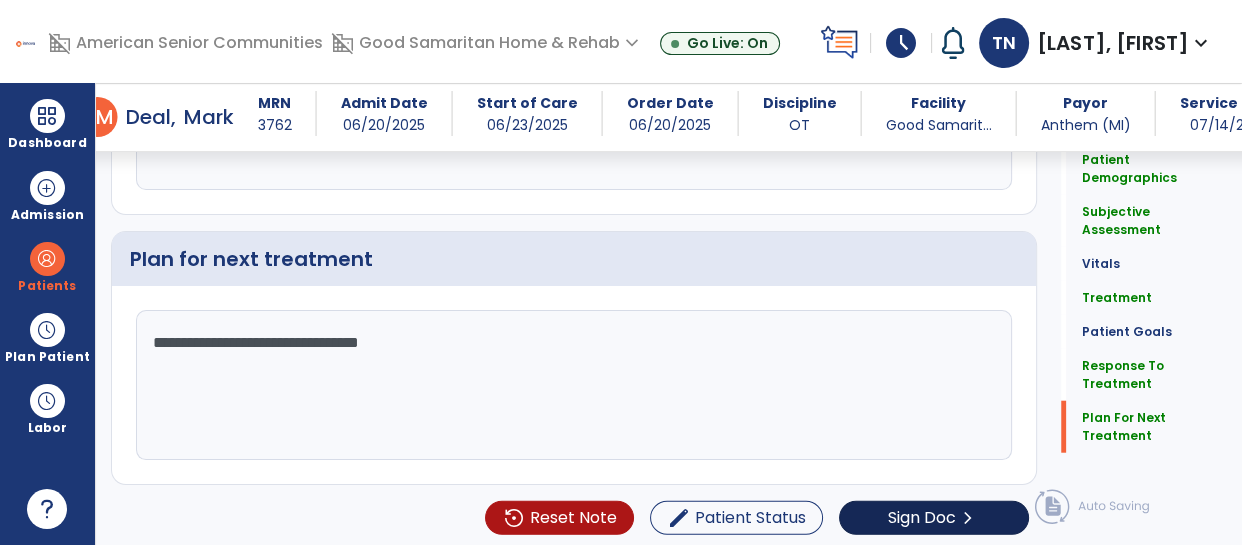 type on "**********" 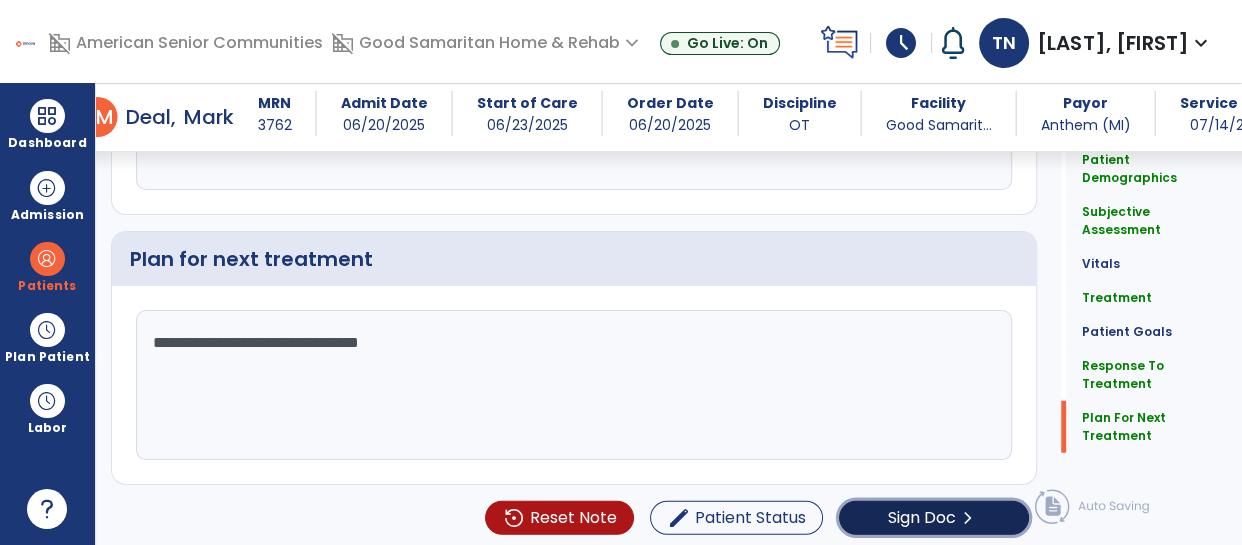 click on "chevron_right" 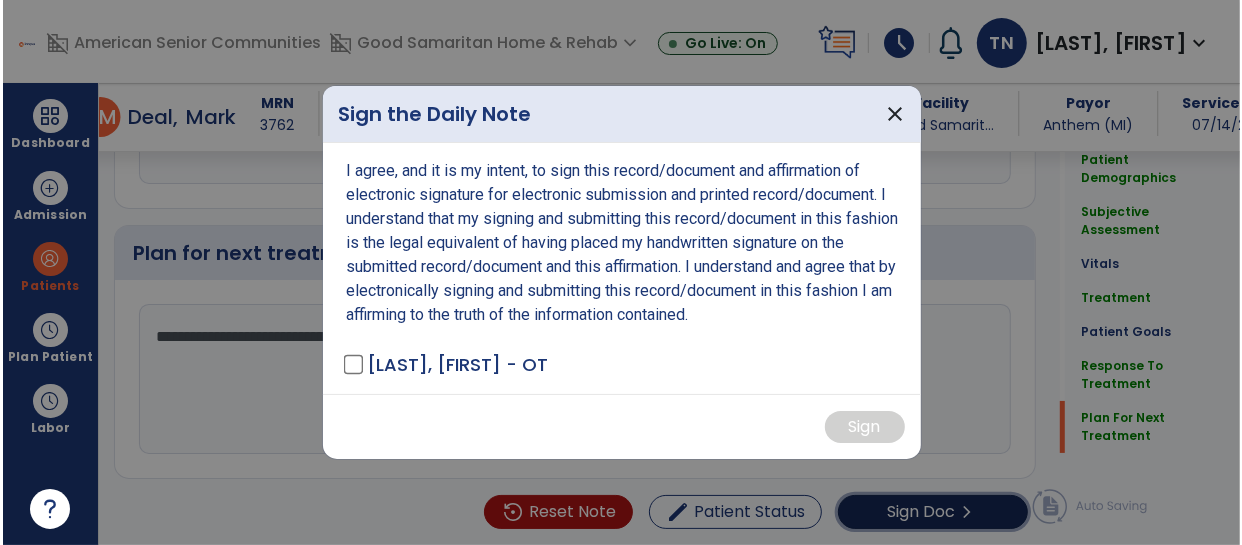 scroll, scrollTop: 4531, scrollLeft: 0, axis: vertical 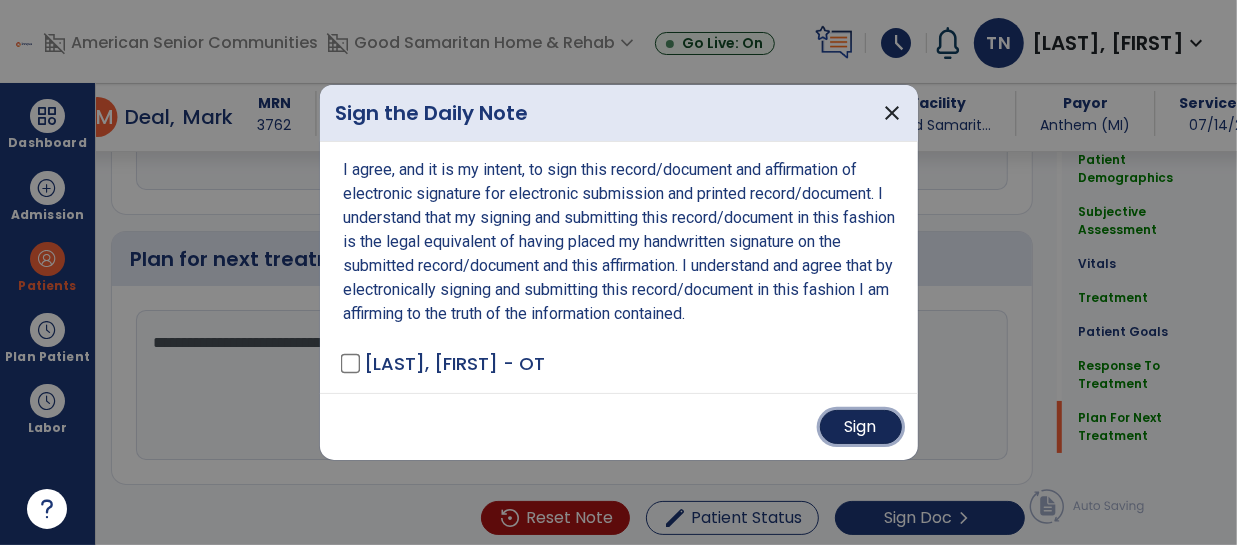 click on "Sign" at bounding box center (861, 427) 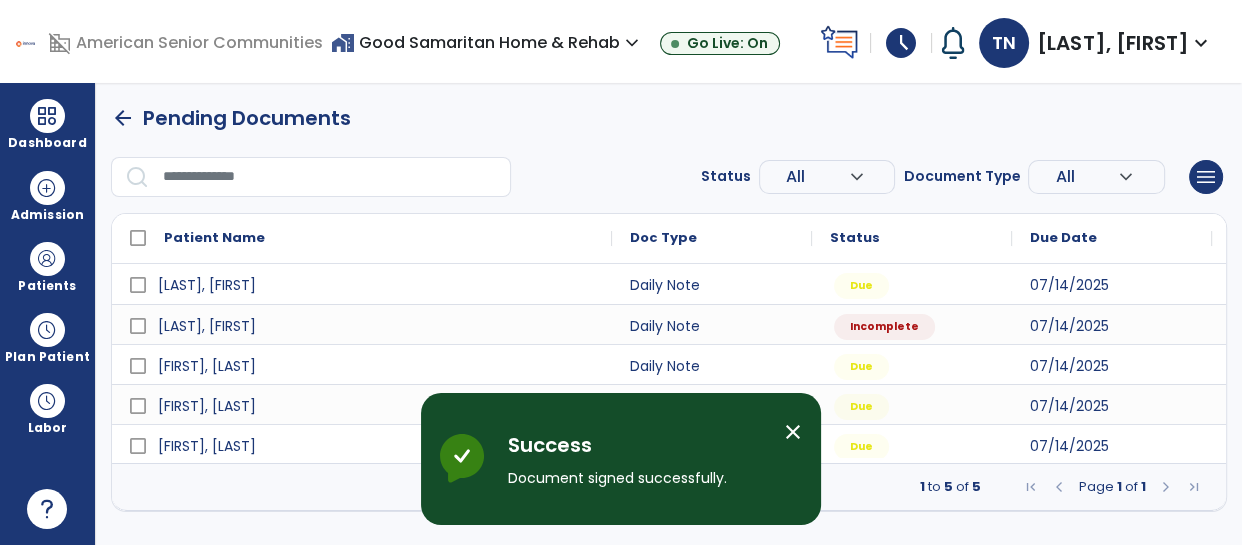 scroll, scrollTop: 0, scrollLeft: 0, axis: both 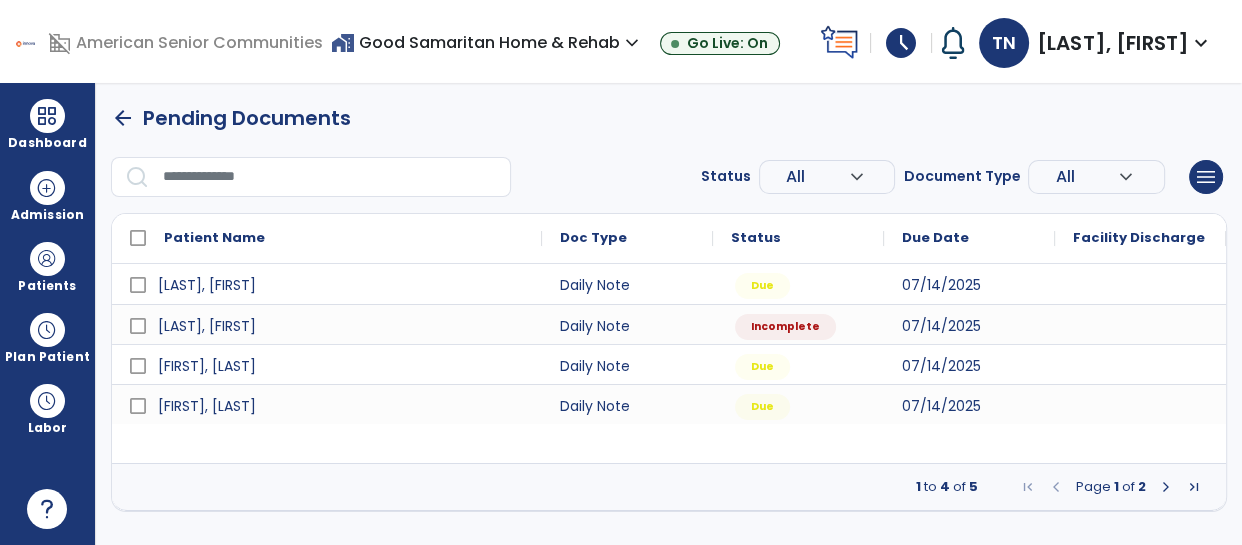 click at bounding box center [1166, 487] 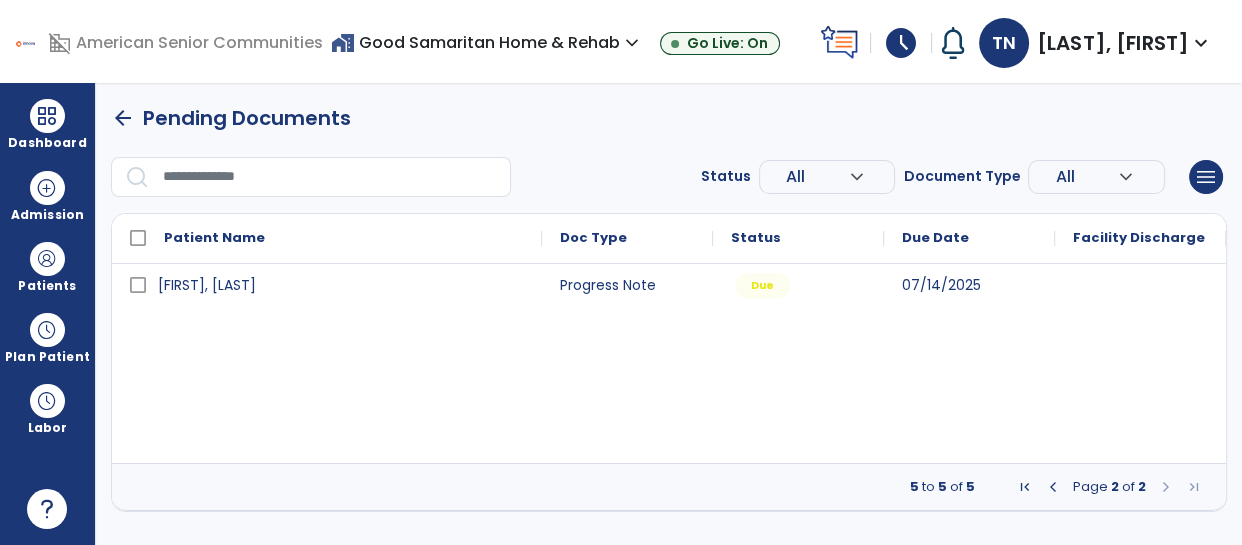 click at bounding box center [1053, 487] 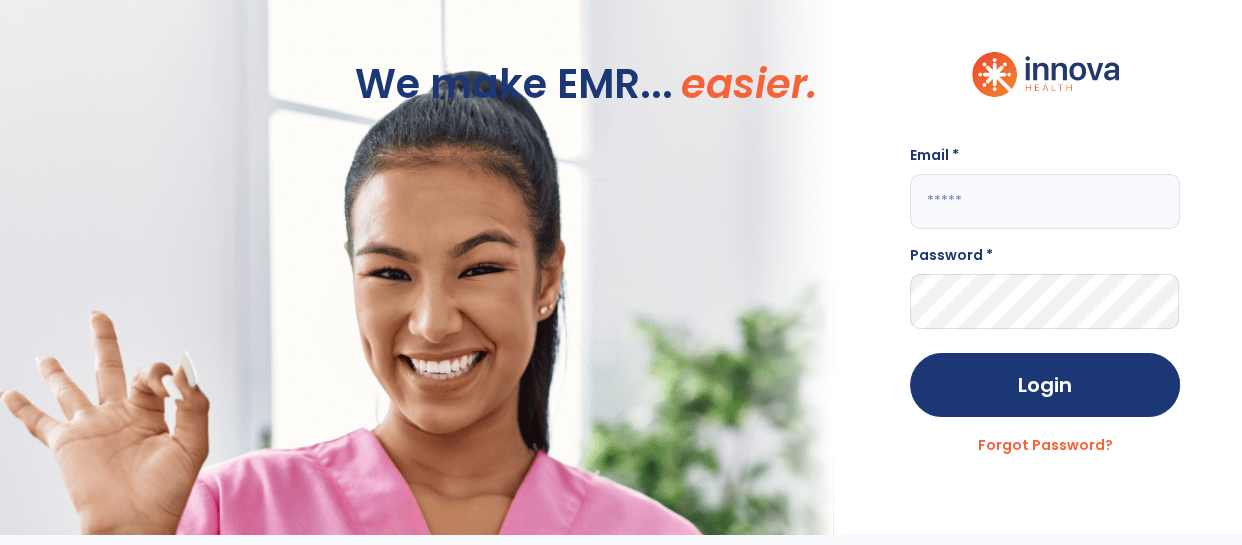 click 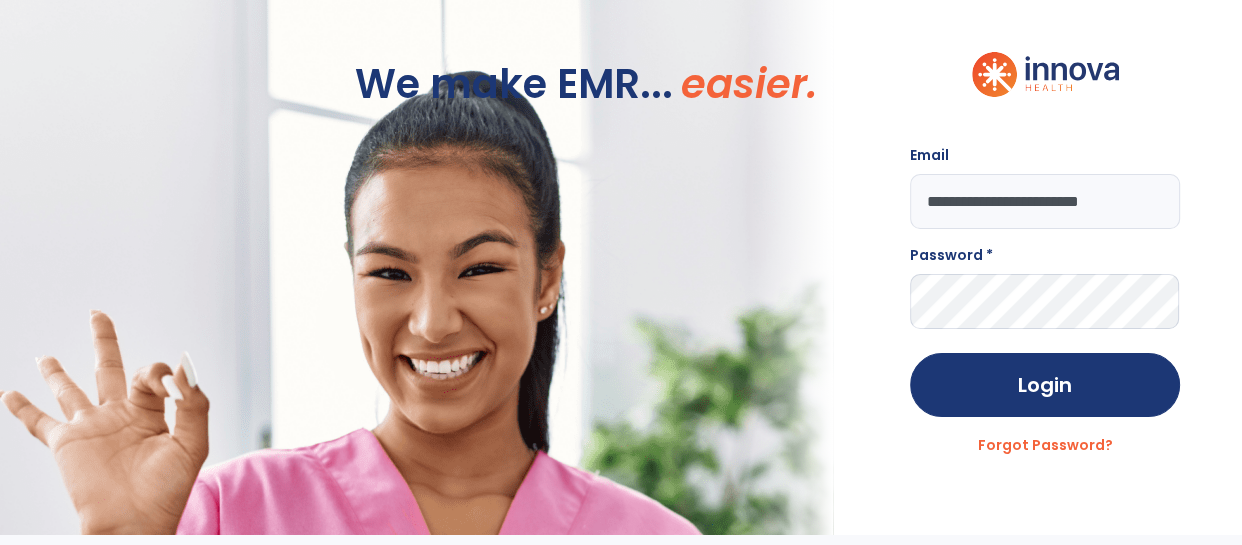 scroll, scrollTop: 0, scrollLeft: 0, axis: both 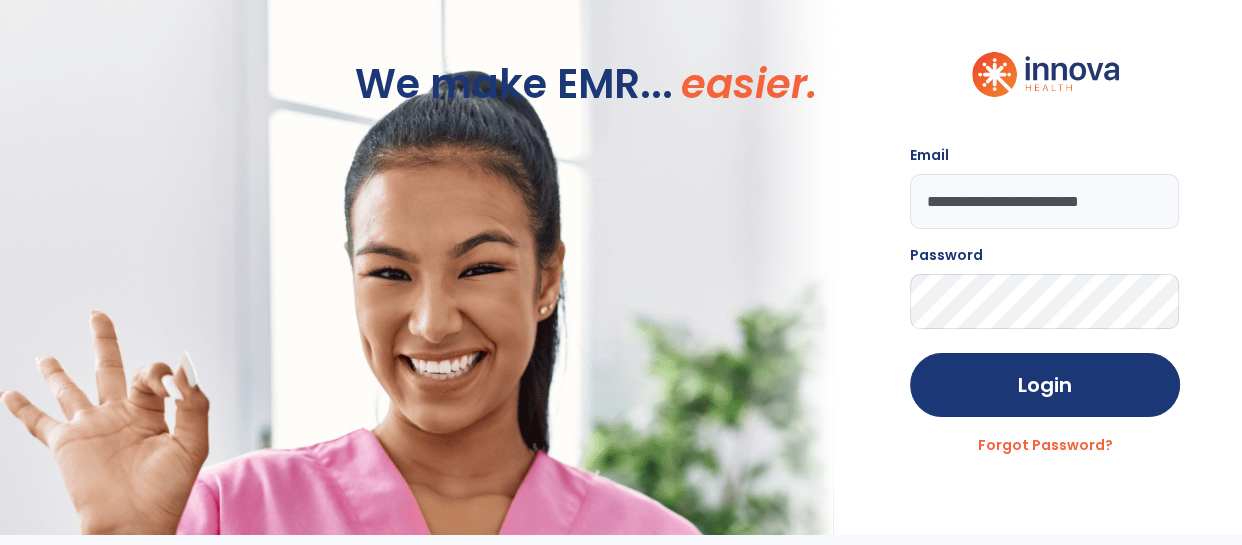 click on "Login" 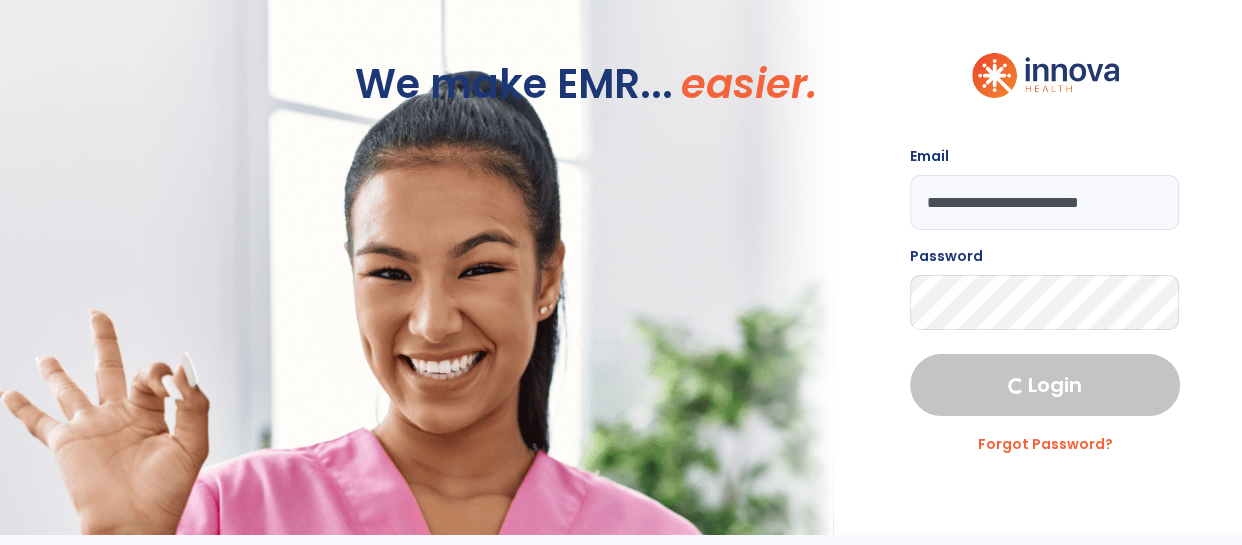select on "****" 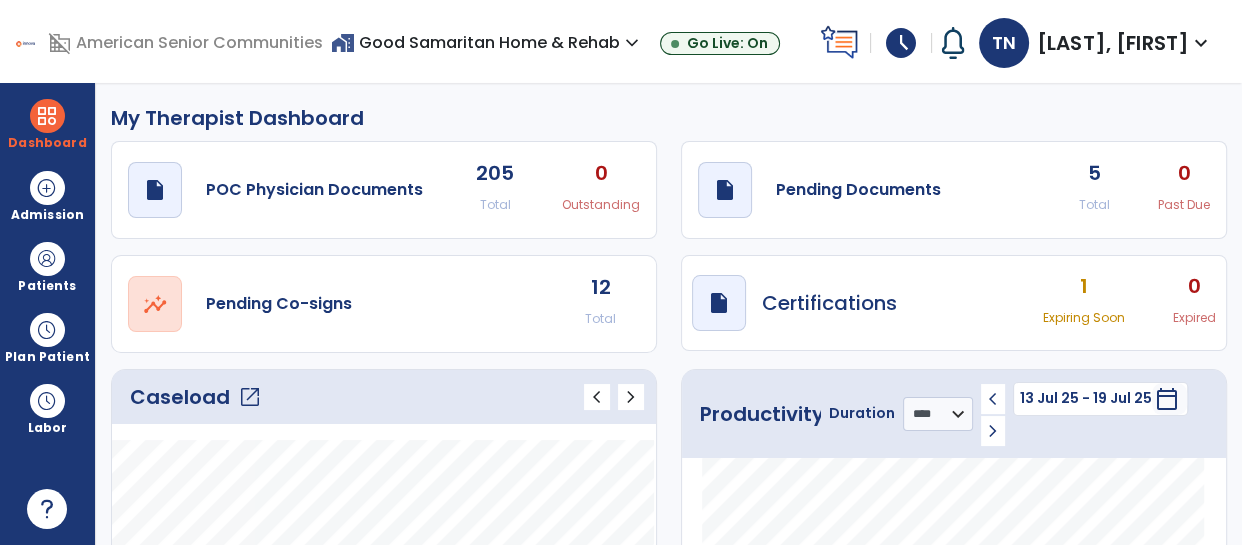 click on "5" 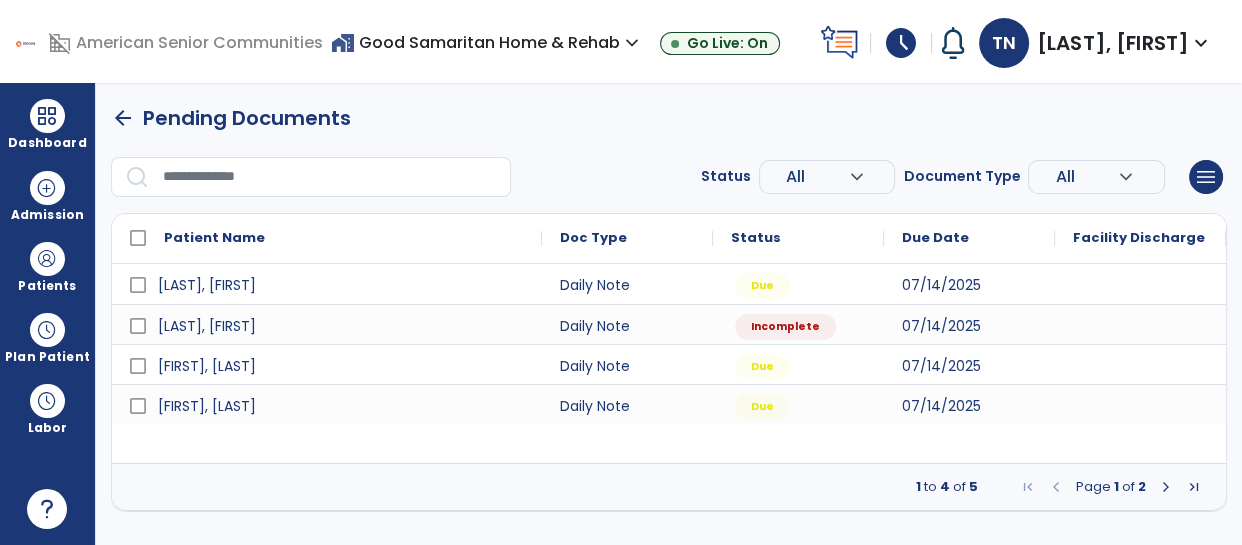 click at bounding box center [1166, 487] 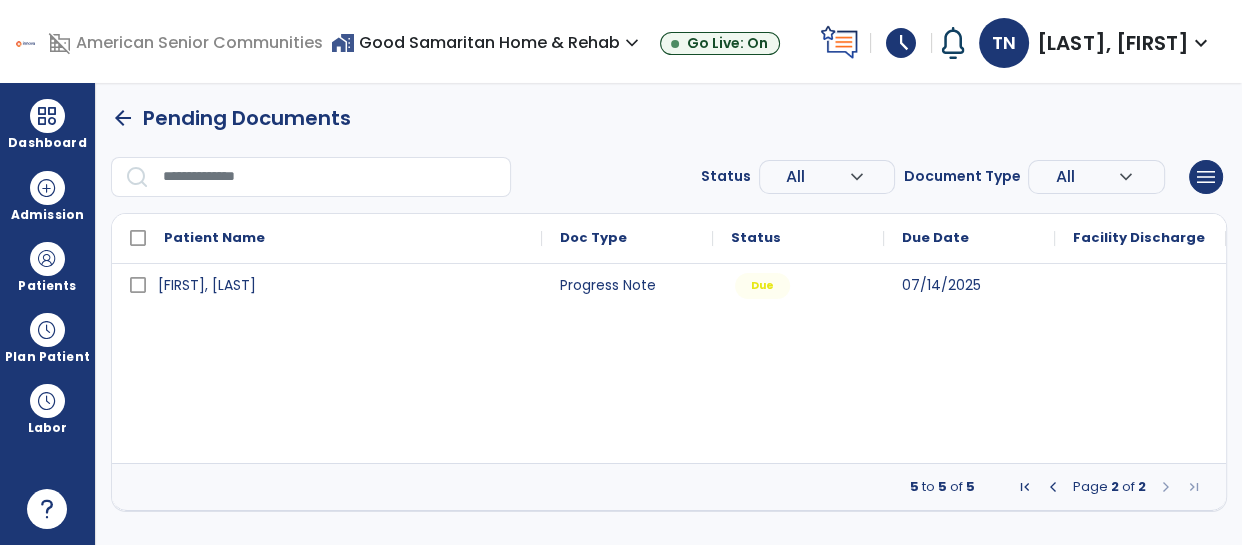click at bounding box center [1140, 284] 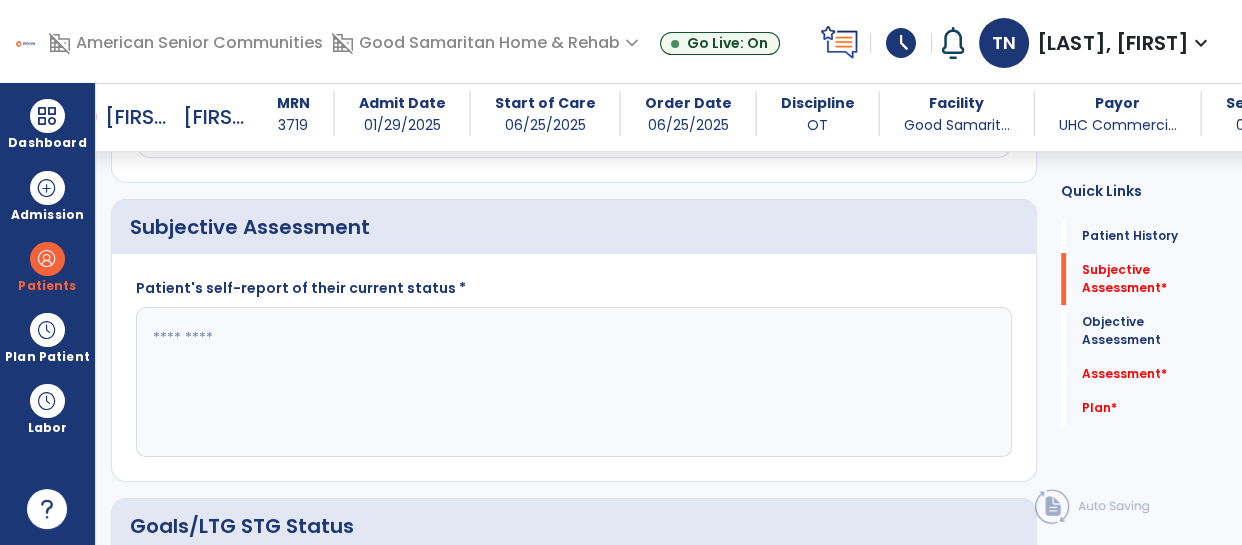 scroll, scrollTop: 404, scrollLeft: 0, axis: vertical 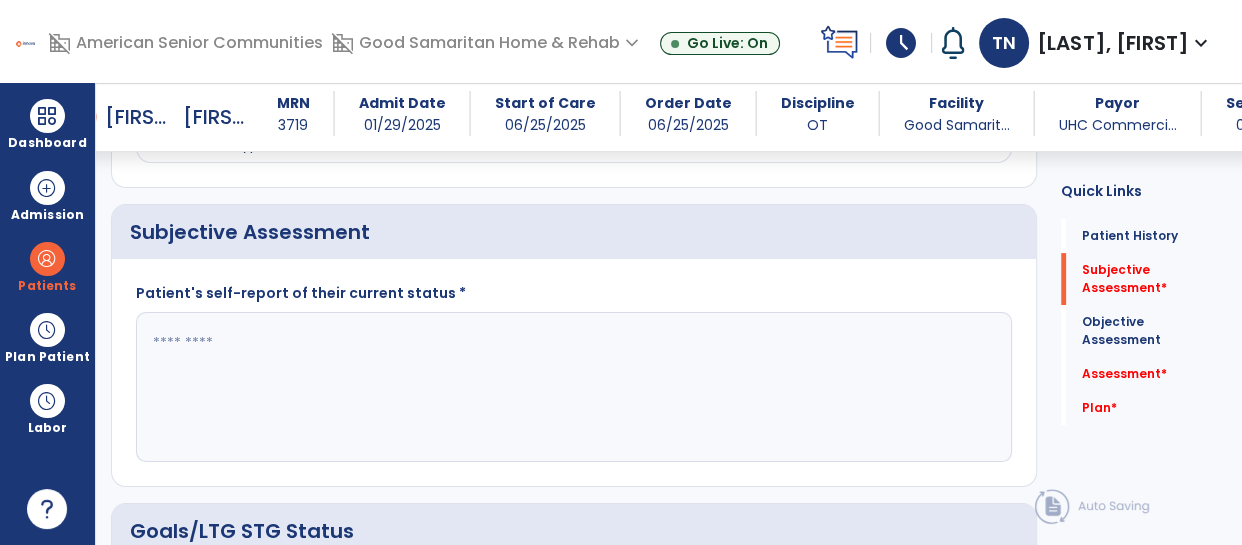 click 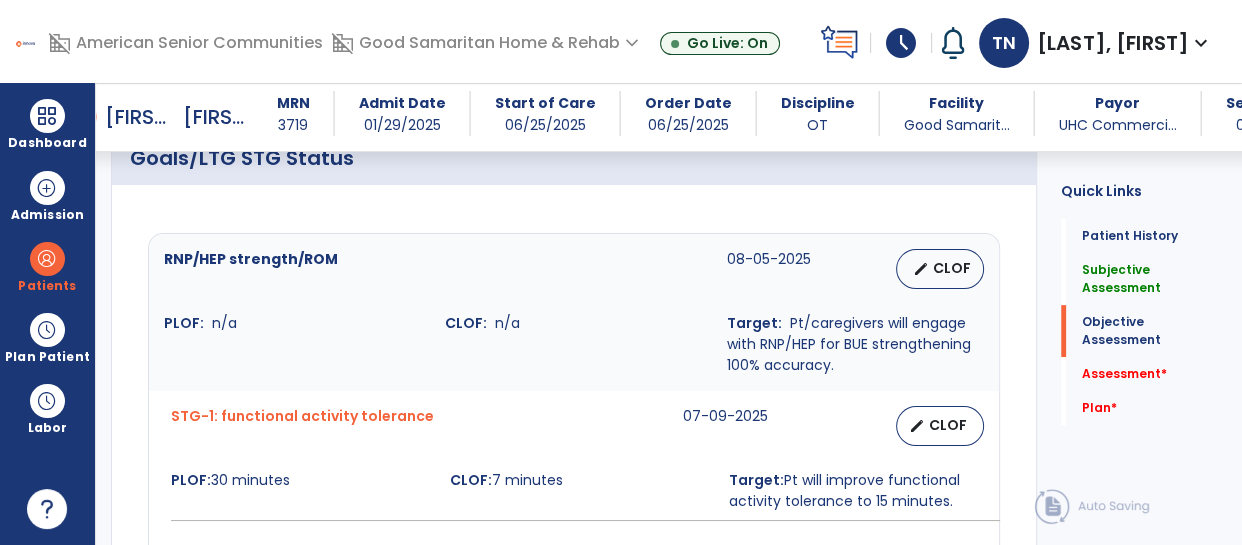 scroll, scrollTop: 778, scrollLeft: 0, axis: vertical 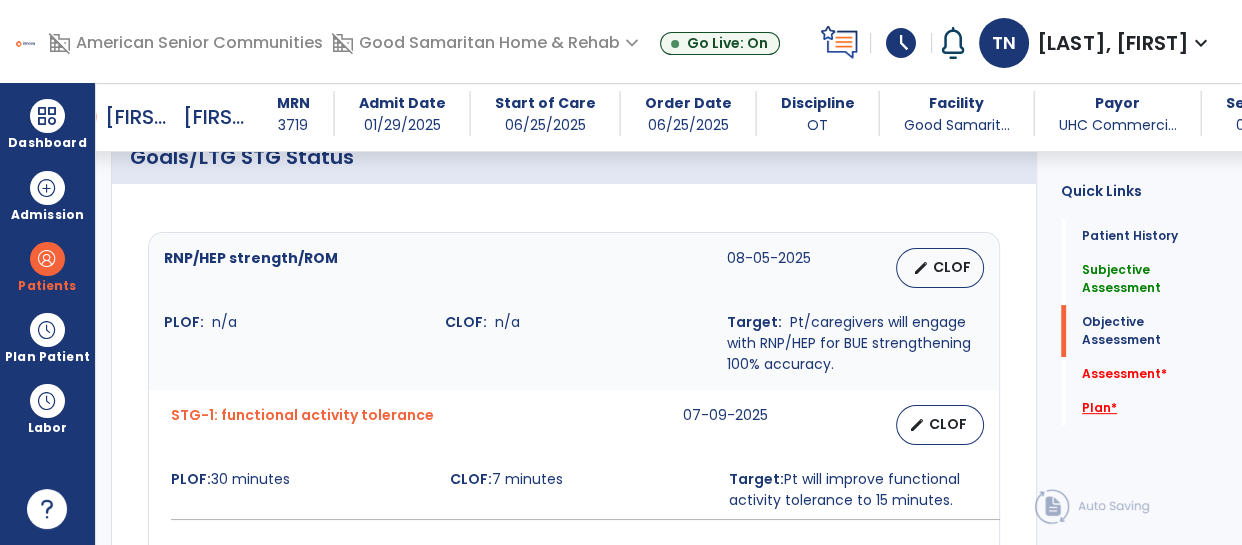 type on "**********" 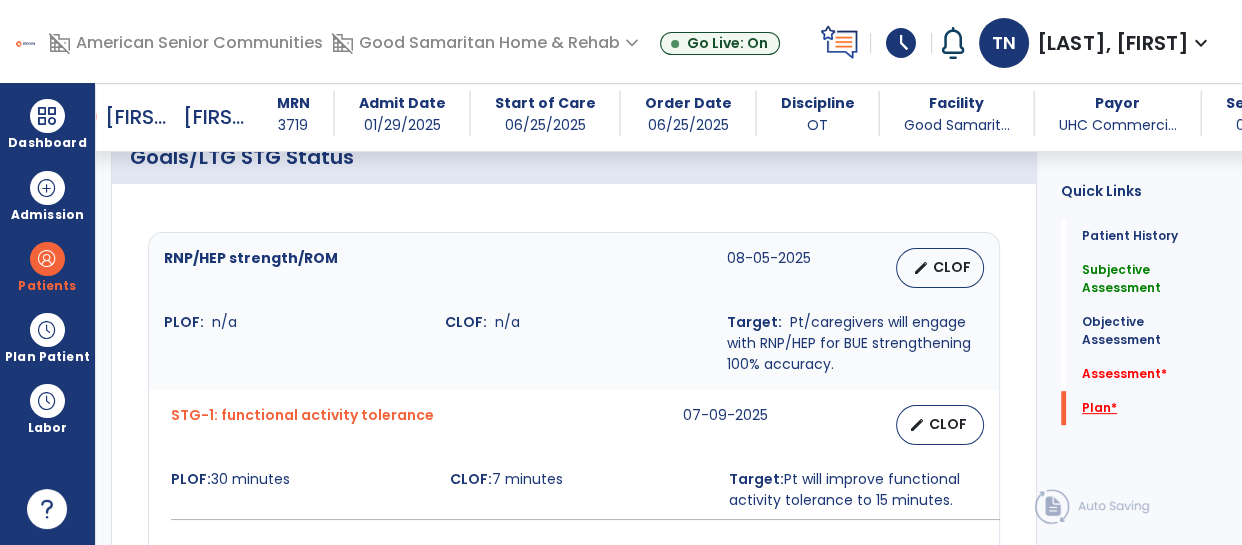 scroll, scrollTop: 960, scrollLeft: 0, axis: vertical 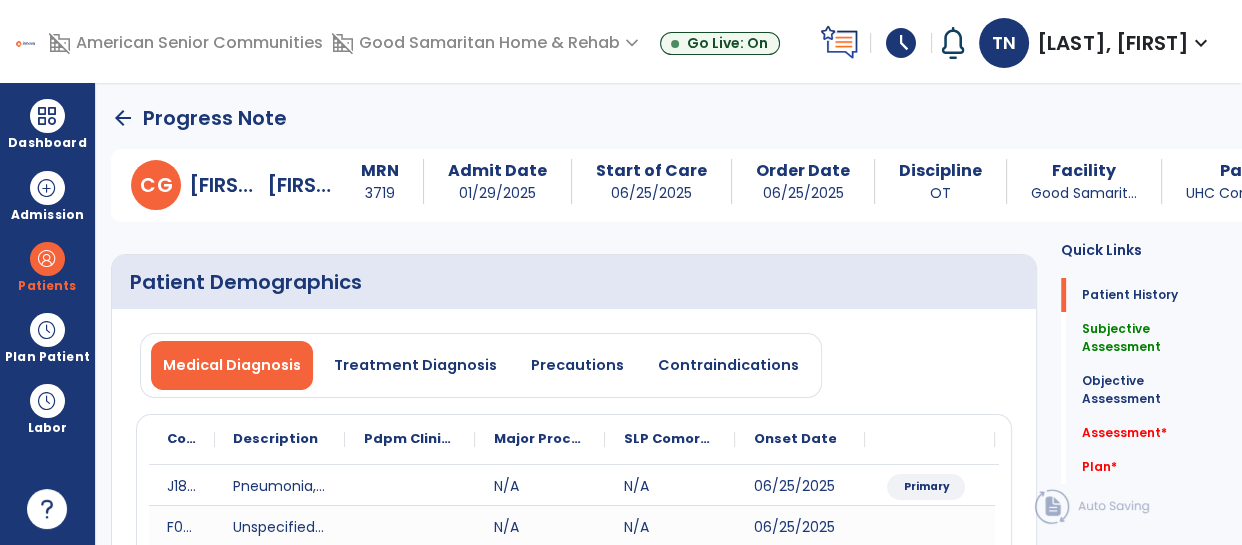 click on "arrow_back" 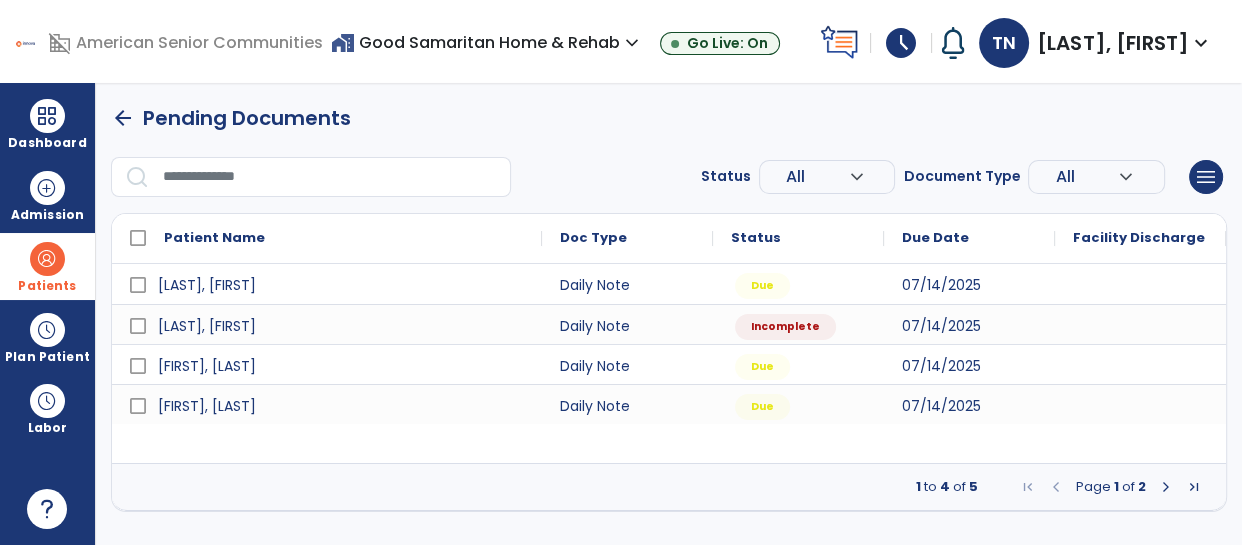 click at bounding box center [47, 259] 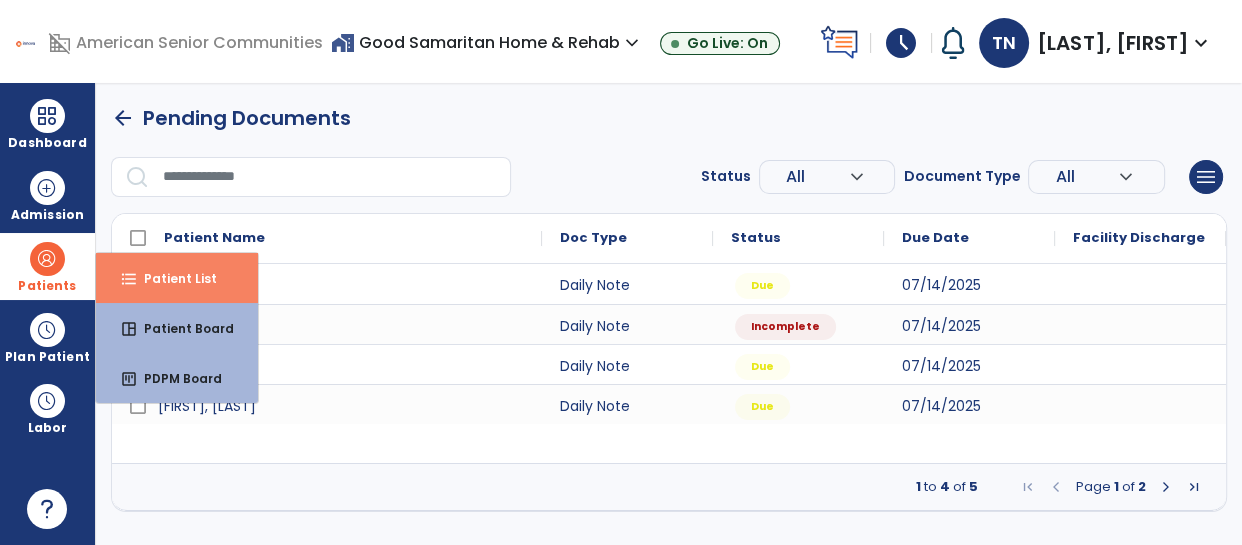 click on "Patient List" at bounding box center (172, 278) 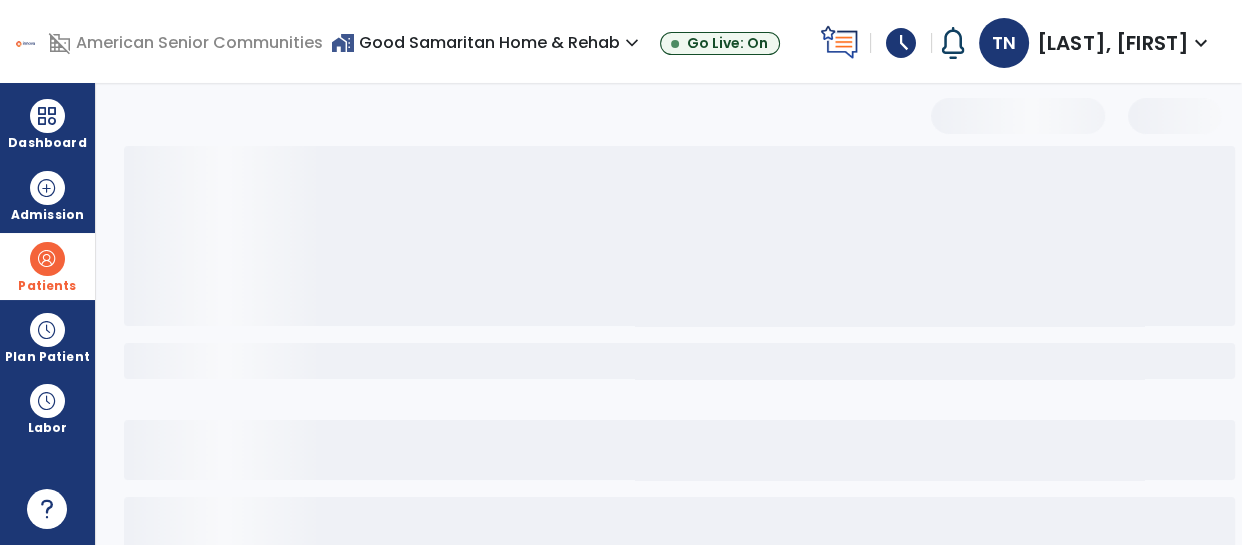 select on "***" 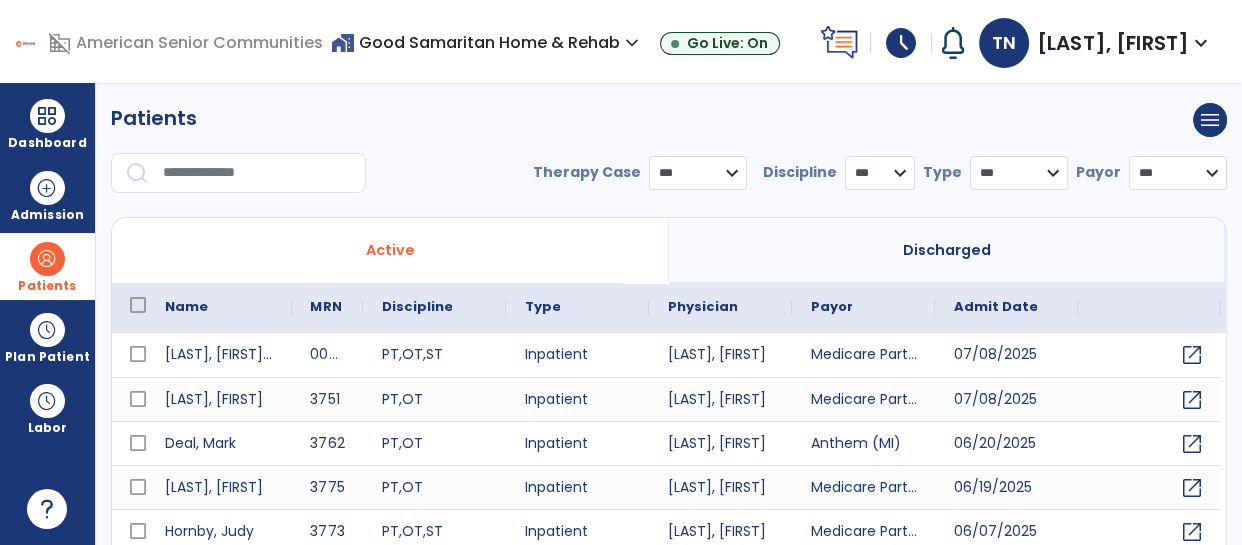 click at bounding box center (257, 173) 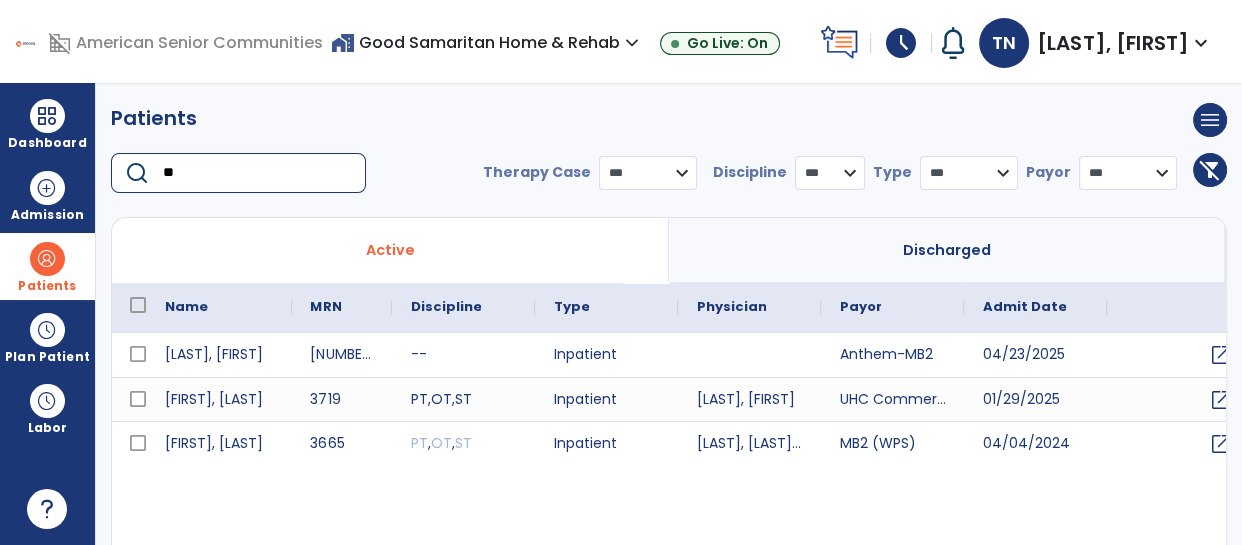 type on "**" 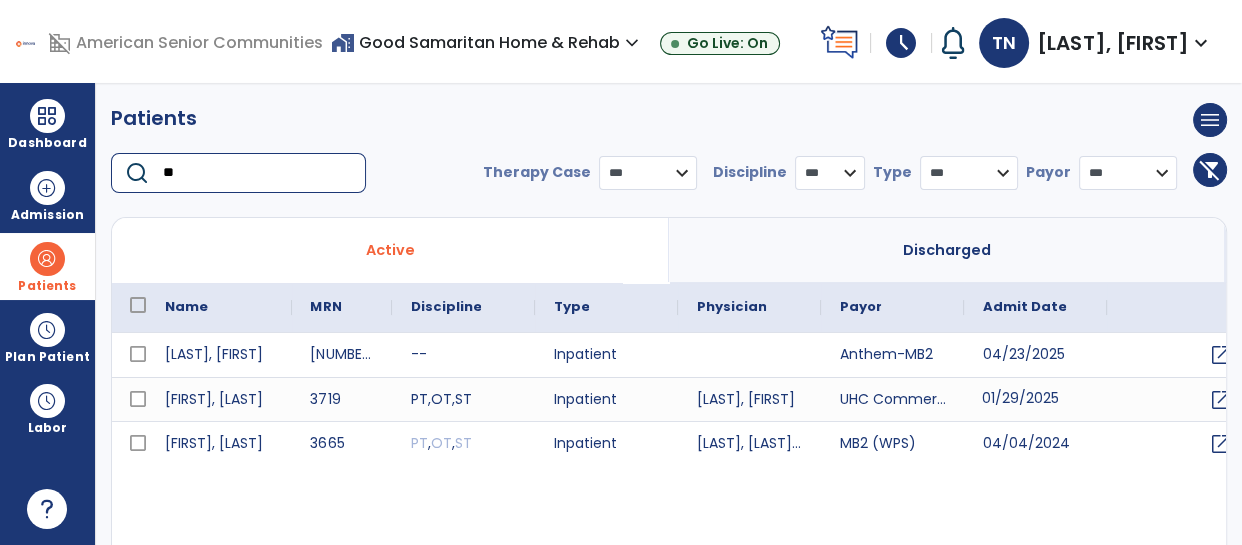 click on "01/29/2025" at bounding box center [1035, 399] 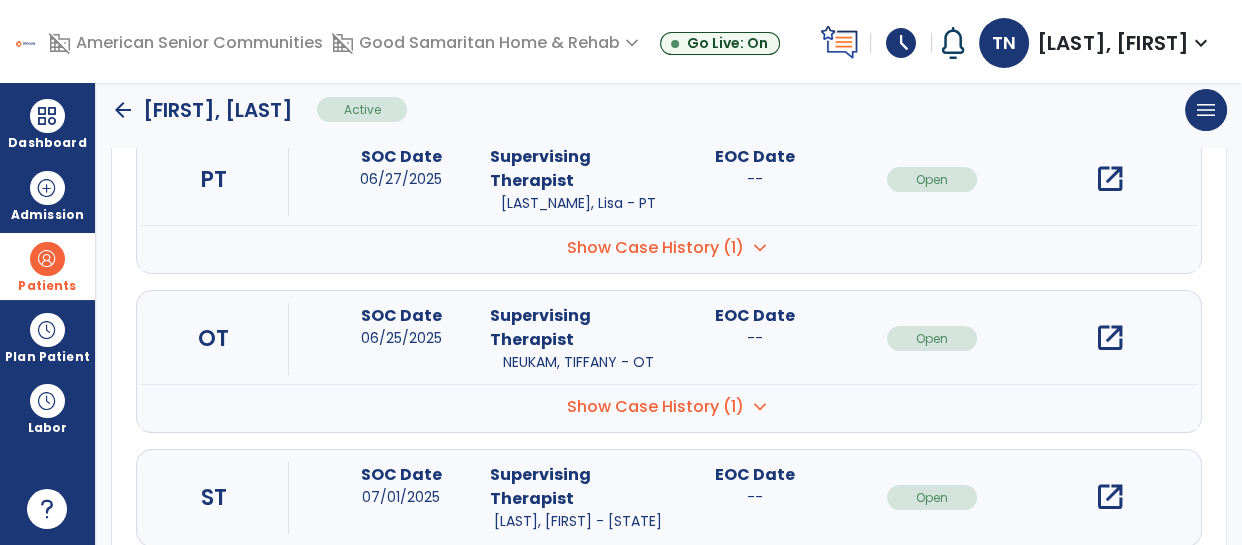 scroll, scrollTop: 302, scrollLeft: 0, axis: vertical 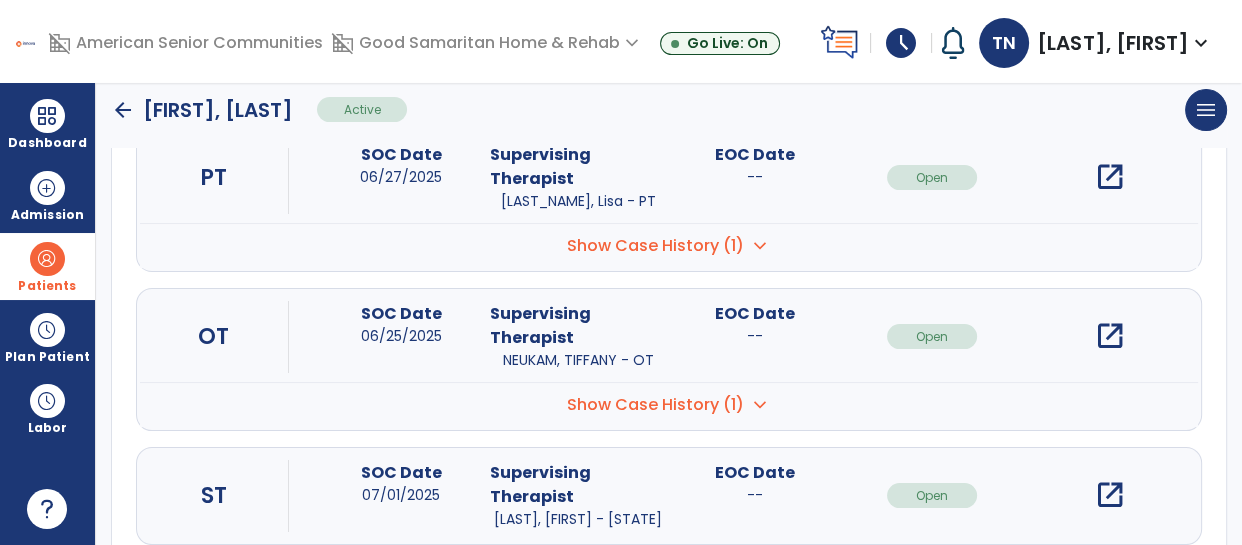 click on "open_in_new" at bounding box center (1109, 336) 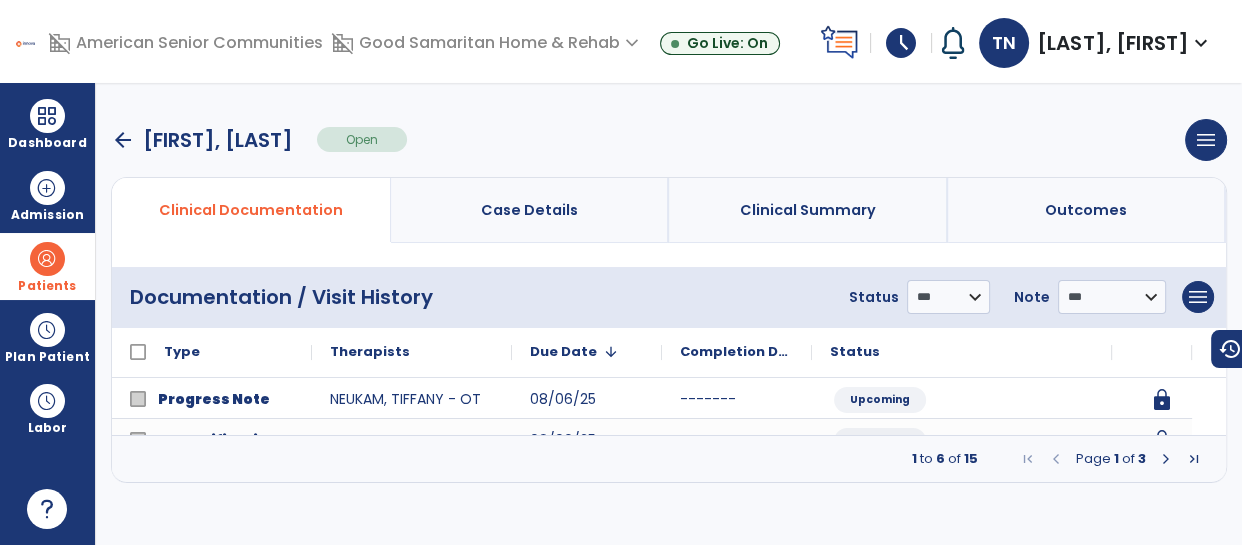 scroll, scrollTop: 0, scrollLeft: 0, axis: both 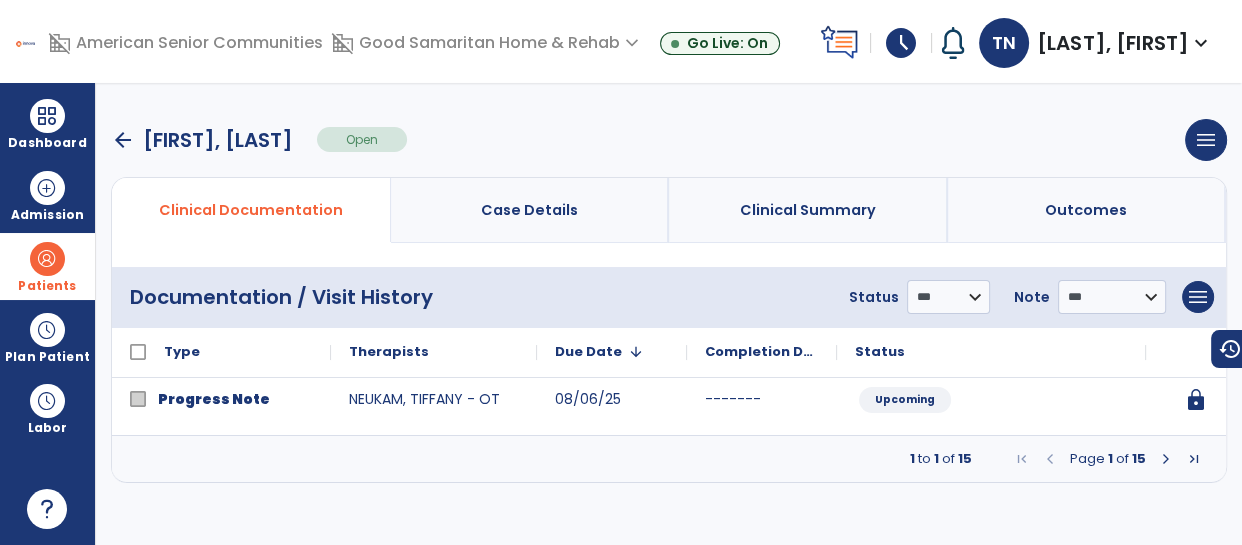 click at bounding box center (1166, 459) 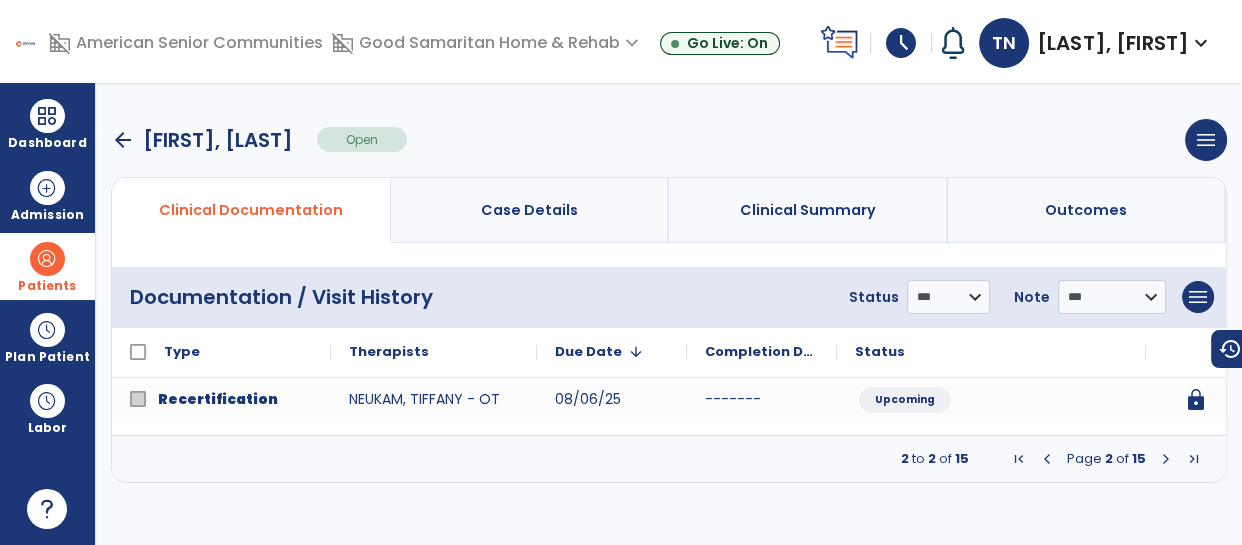 click at bounding box center [1166, 459] 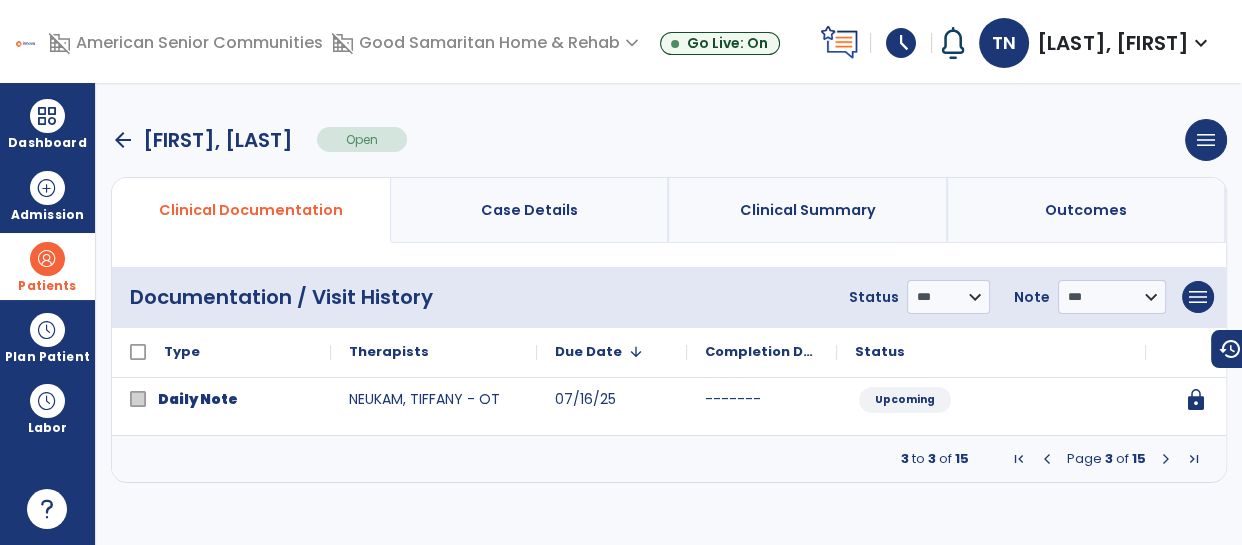 click at bounding box center (1166, 459) 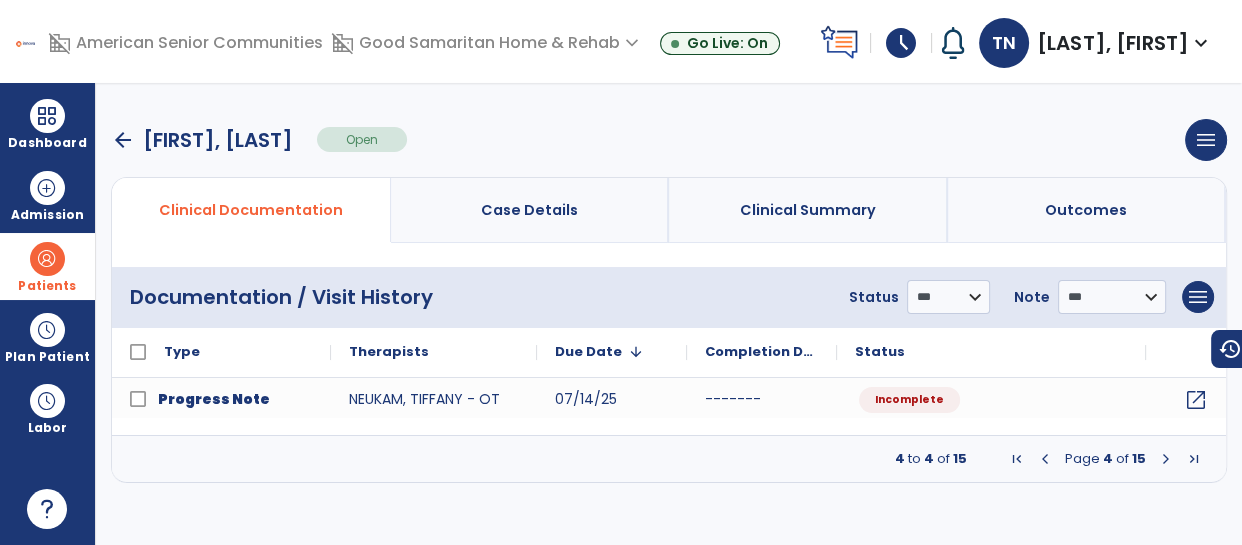 click at bounding box center (1166, 459) 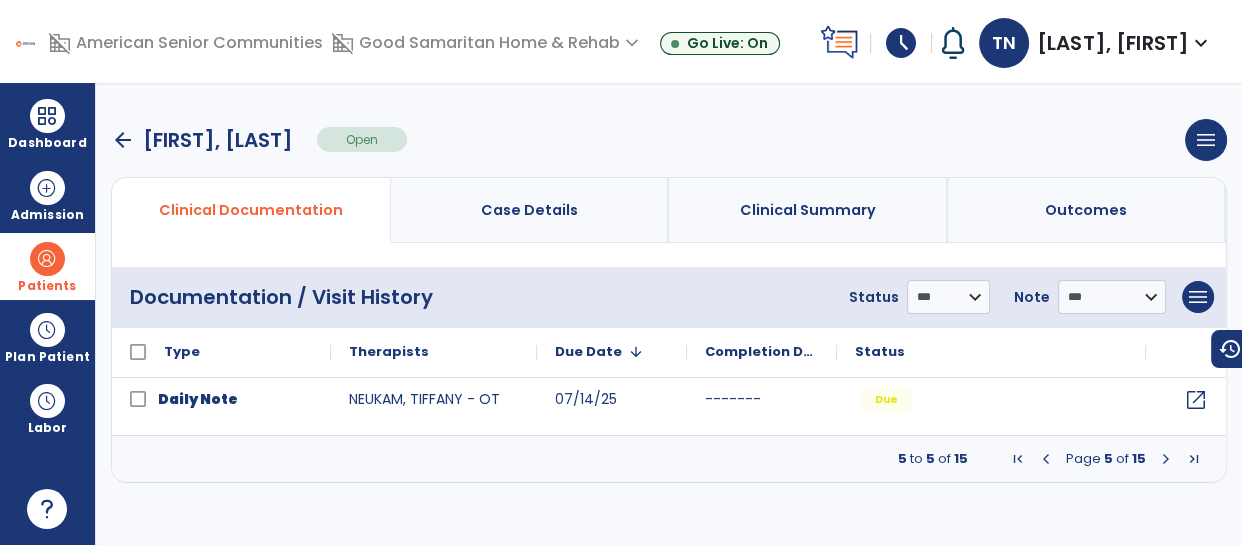 click at bounding box center [1166, 459] 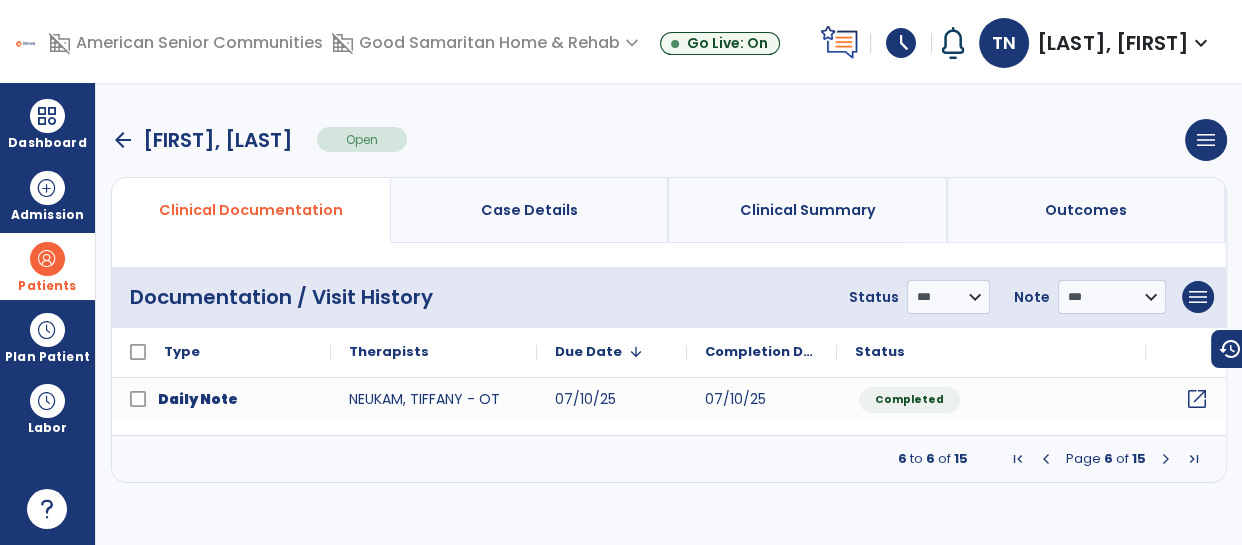 click on "open_in_new" 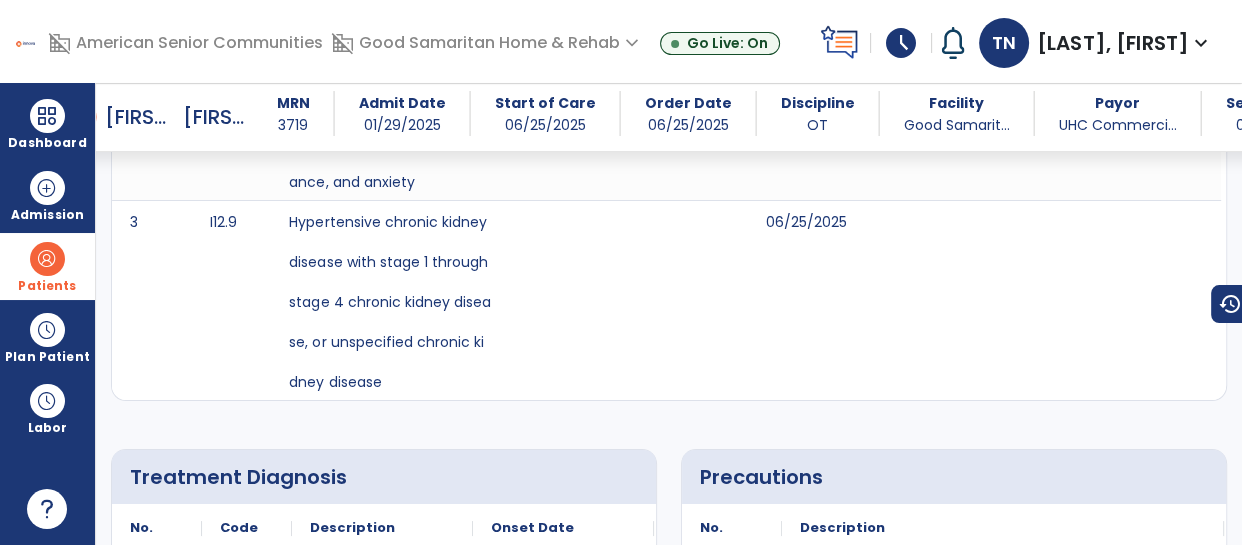 scroll, scrollTop: 0, scrollLeft: 0, axis: both 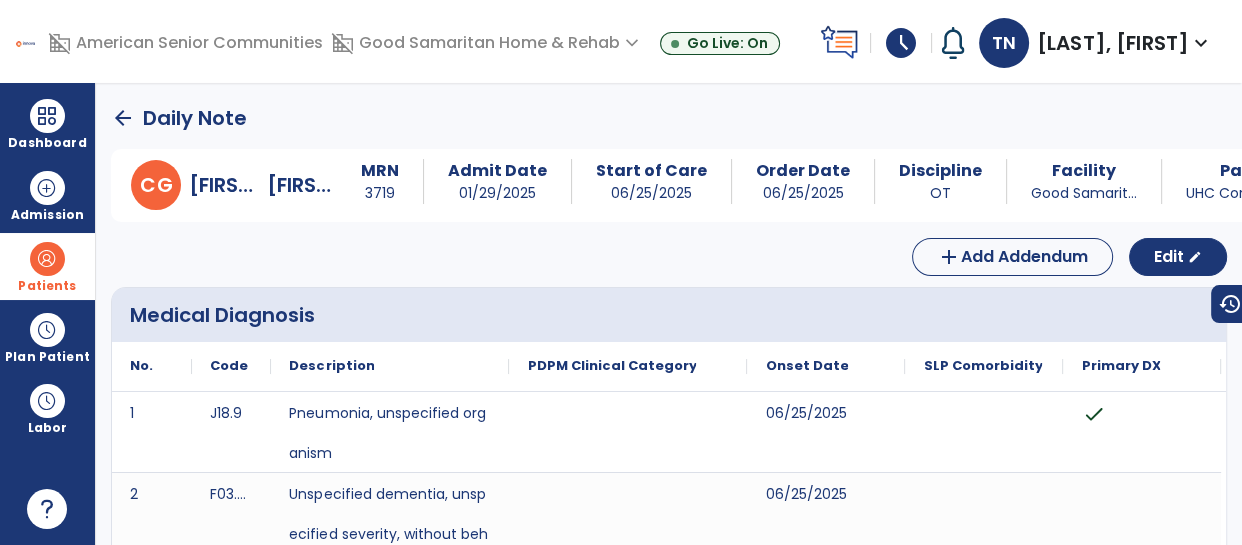 click on "arrow_back" 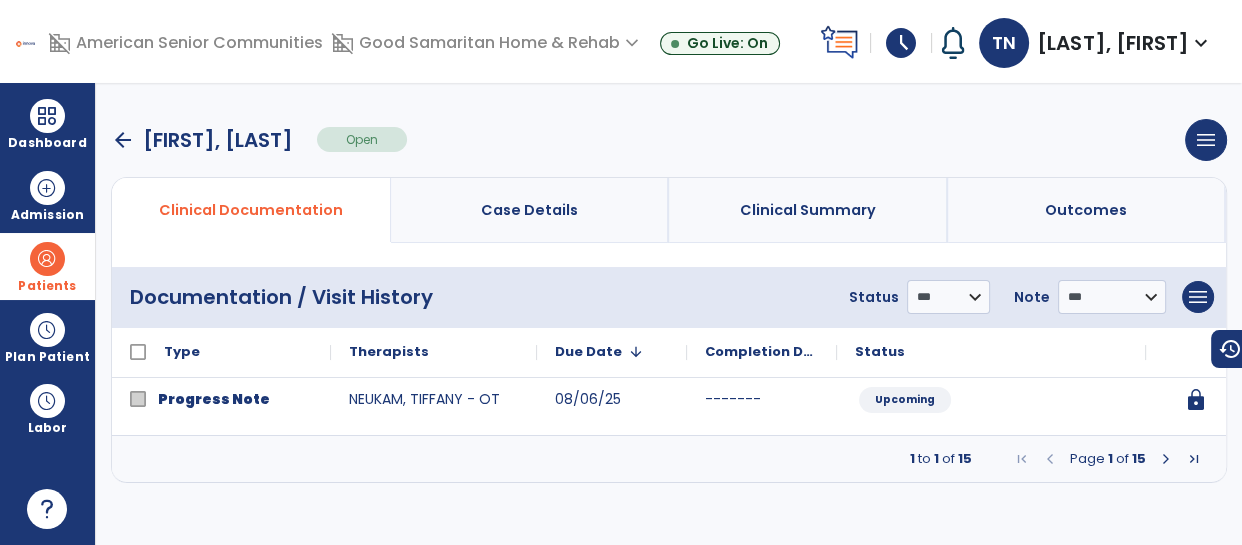 click at bounding box center (1166, 459) 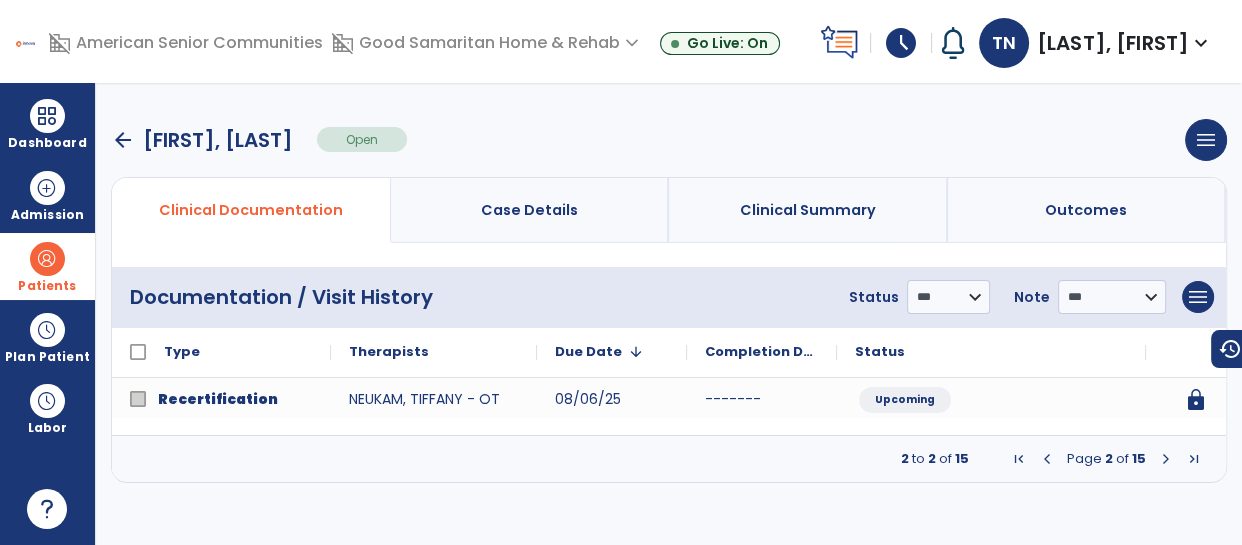 click at bounding box center (1166, 459) 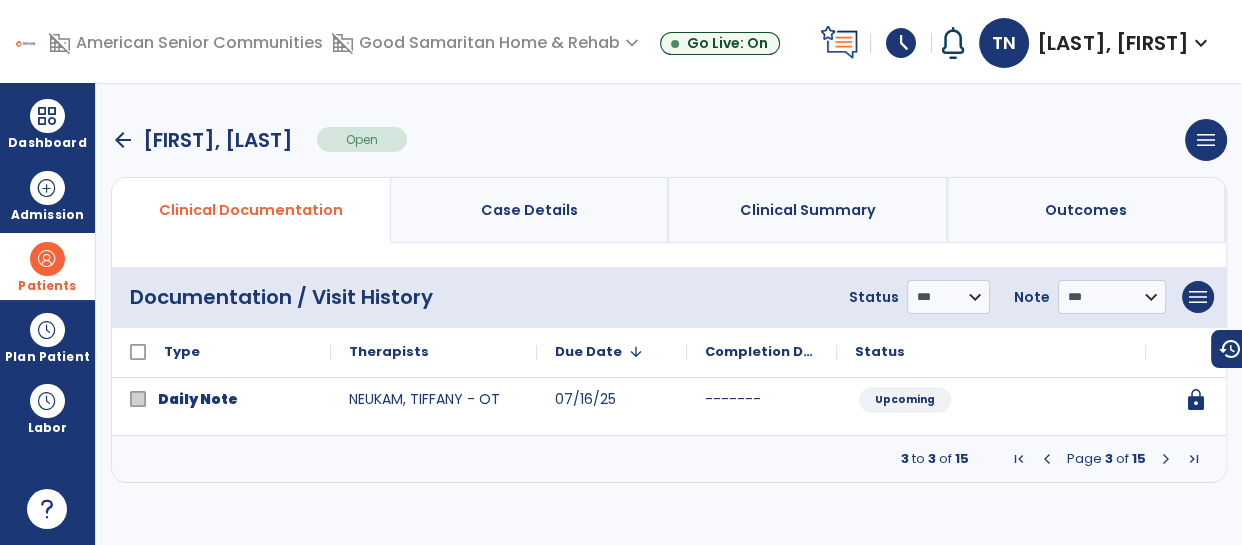 click at bounding box center [1166, 459] 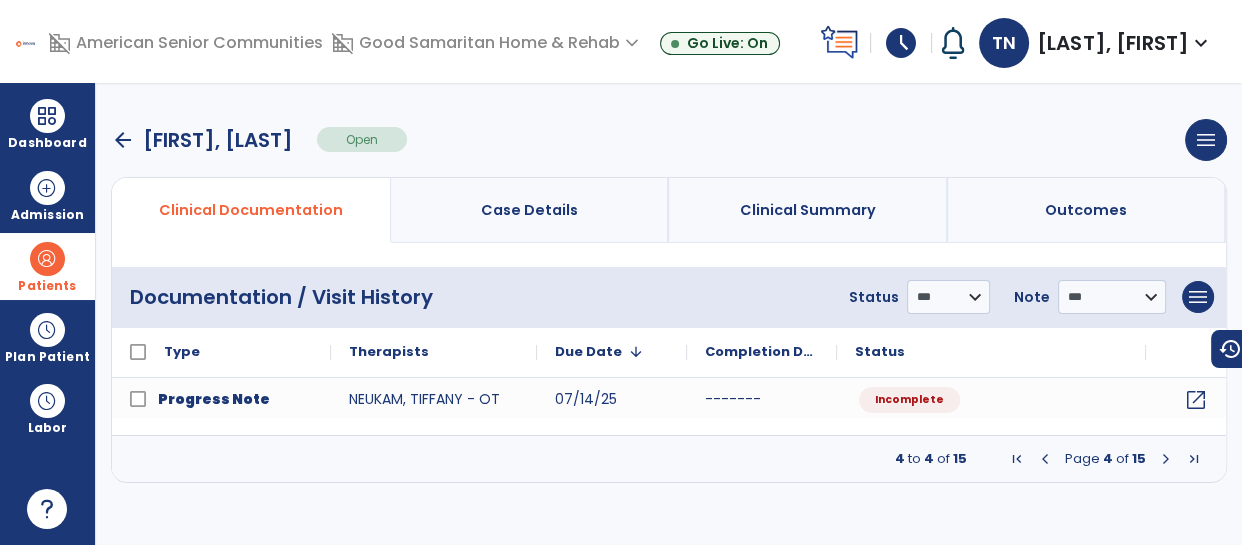 click at bounding box center [1166, 459] 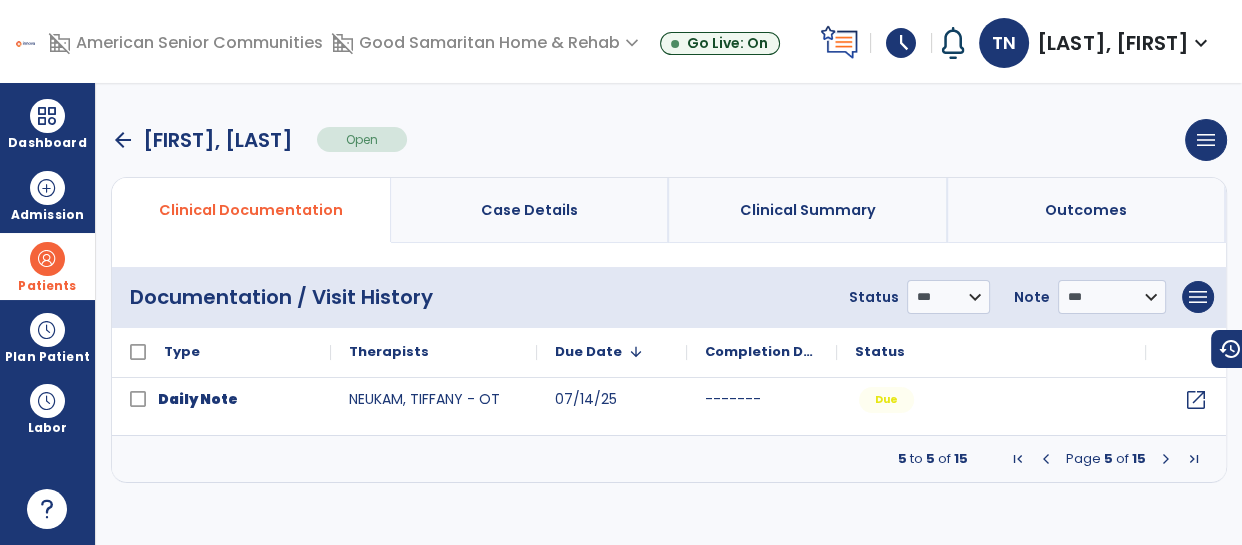 click at bounding box center [1046, 459] 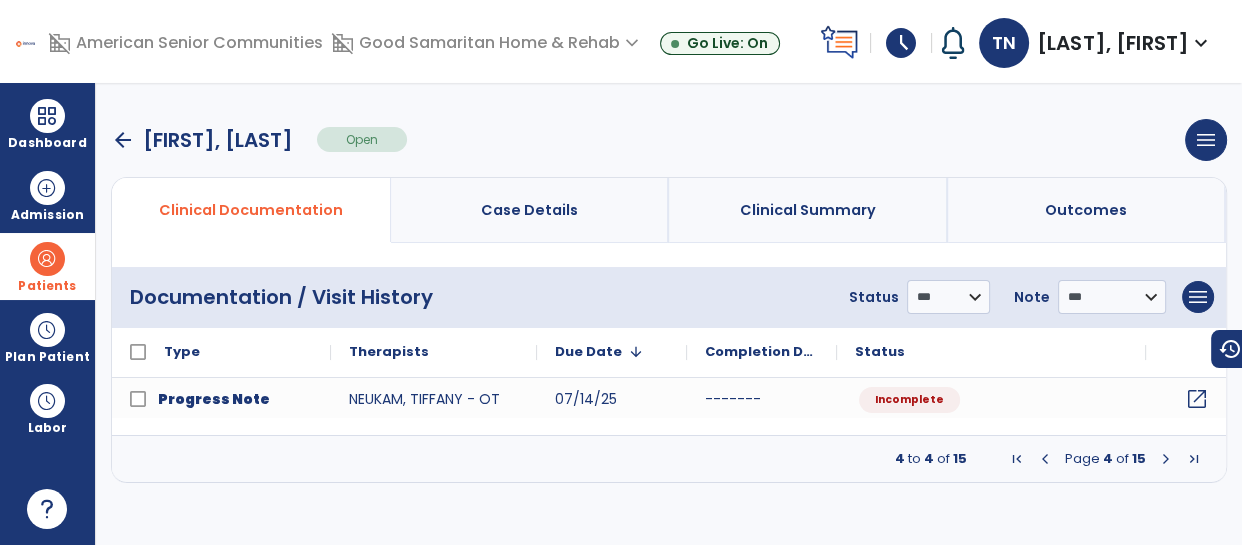 click on "open_in_new" 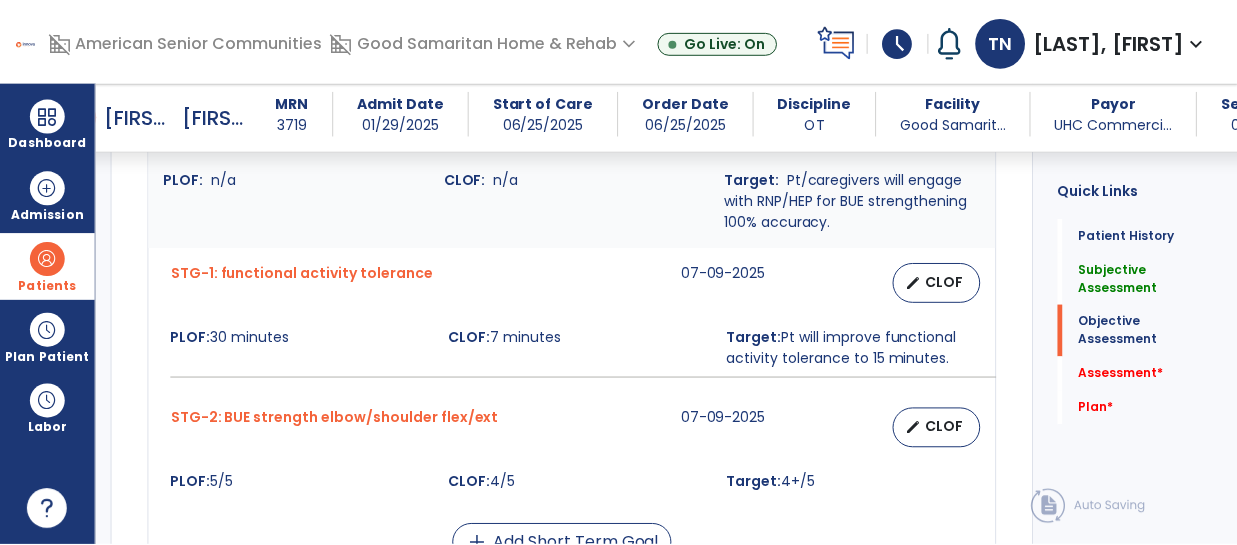 scroll, scrollTop: 932, scrollLeft: 0, axis: vertical 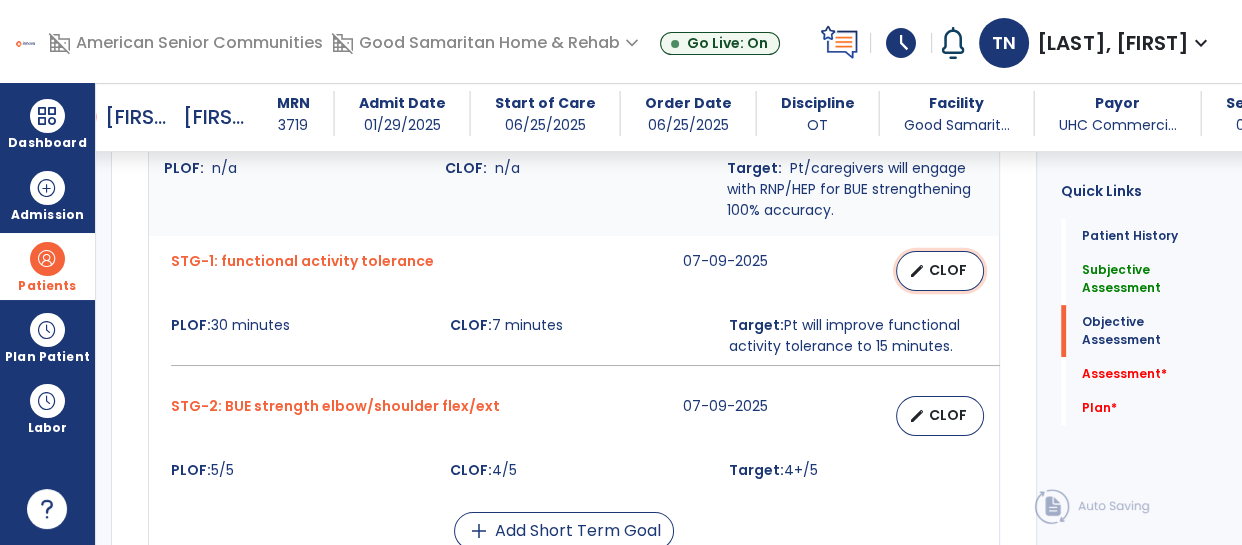click on "edit   CLOF" at bounding box center (940, 271) 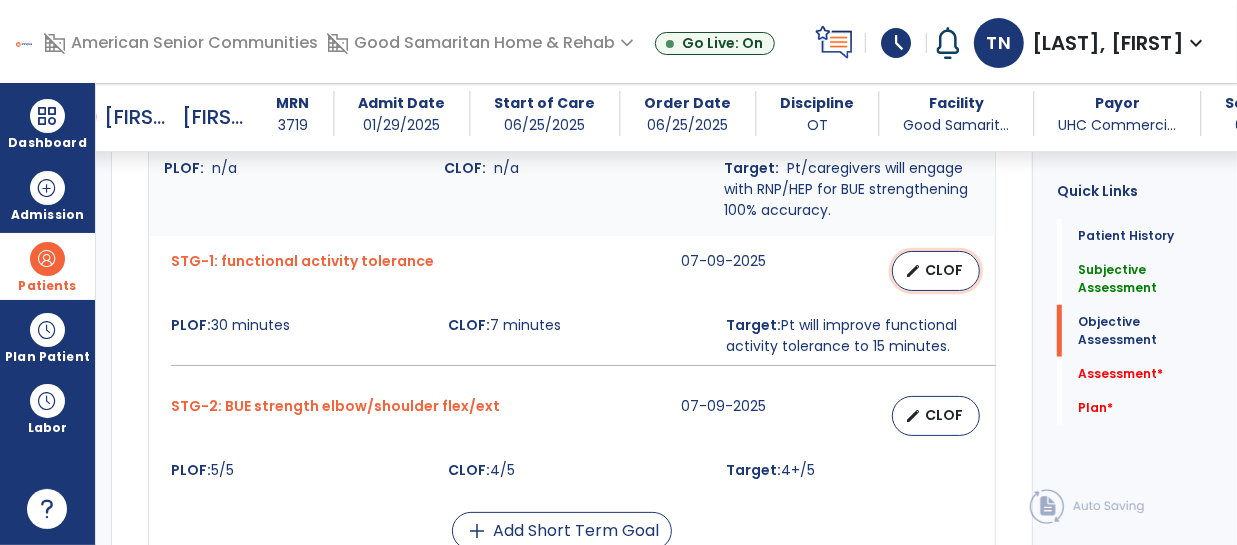 select on "********" 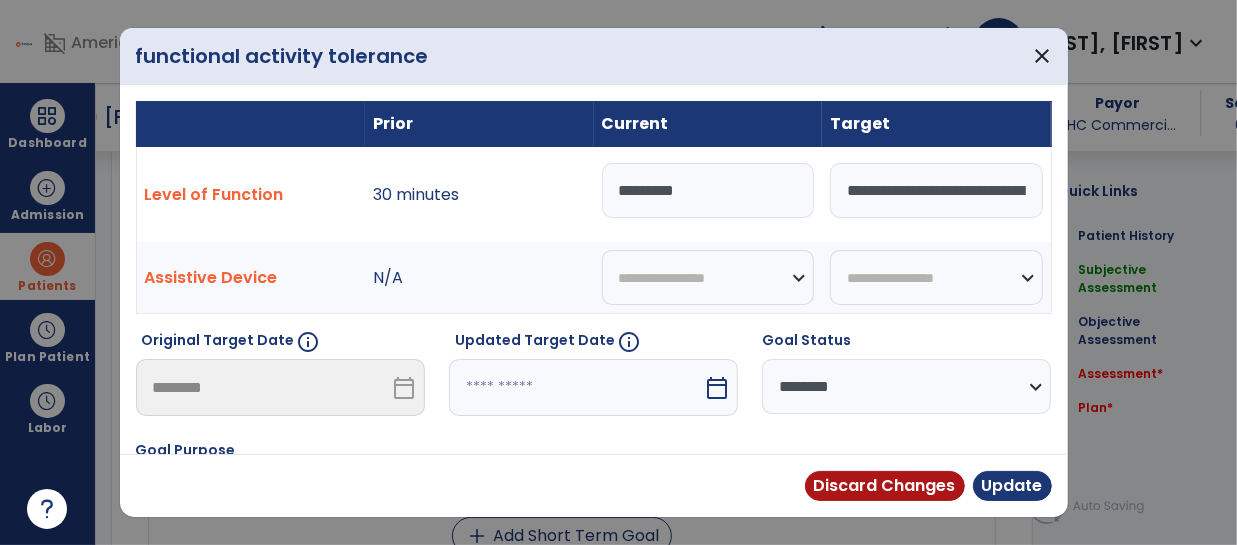 scroll, scrollTop: 932, scrollLeft: 0, axis: vertical 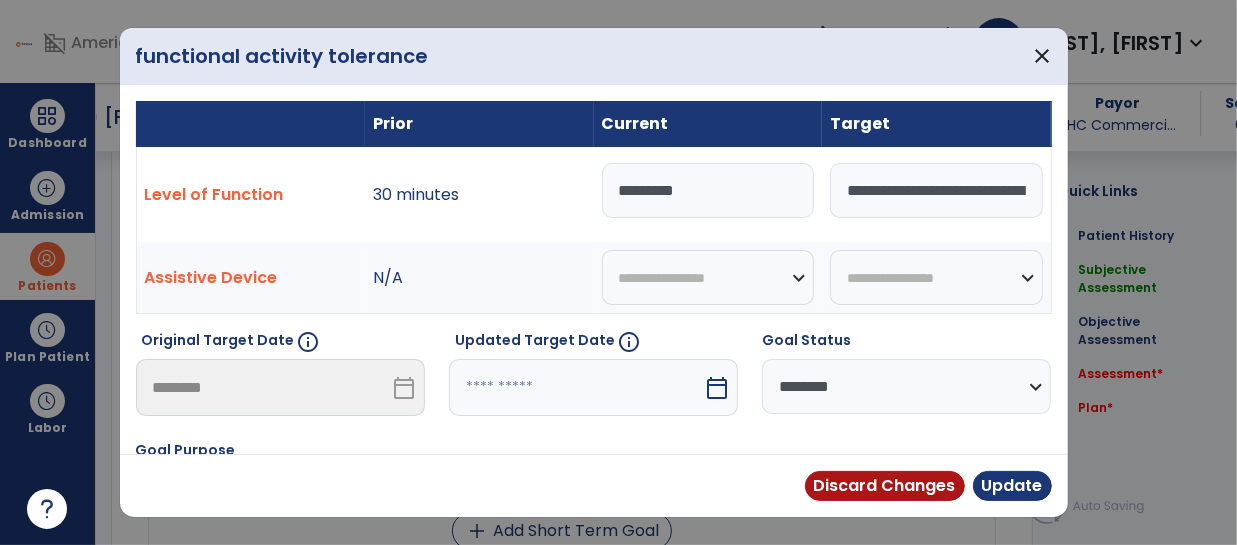 click on "*********" at bounding box center [708, 190] 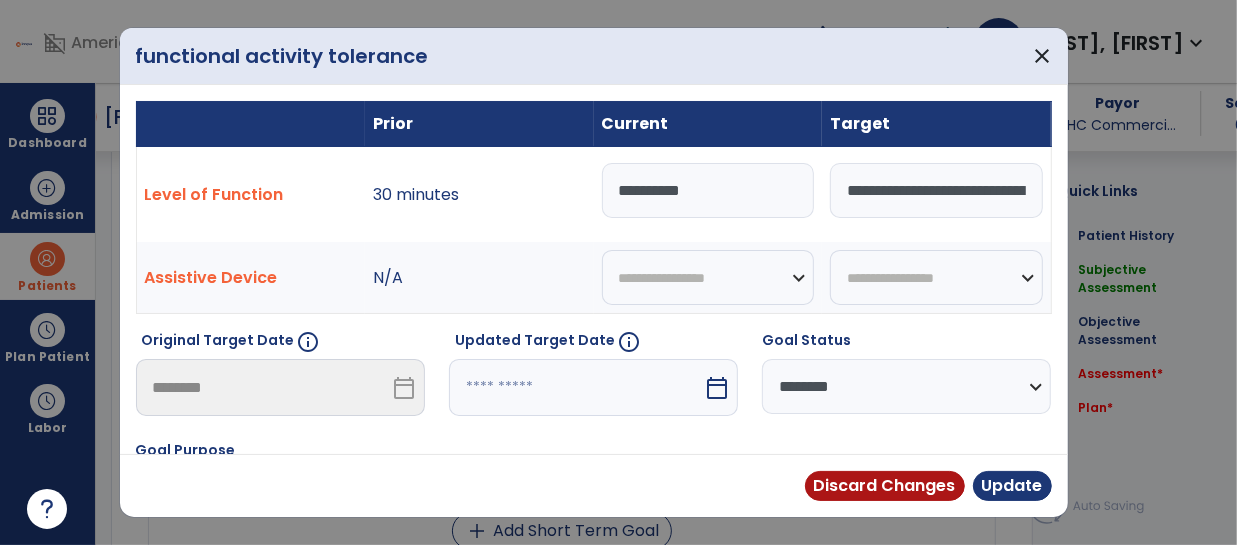 click on "**********" at bounding box center (936, 190) 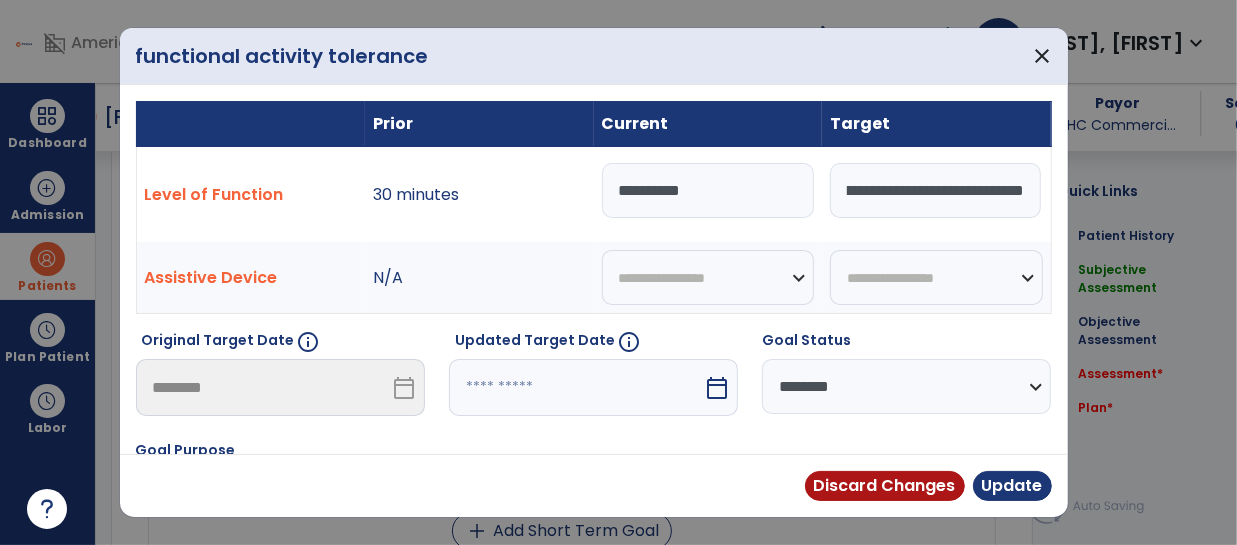 click on "**********" at bounding box center [708, 190] 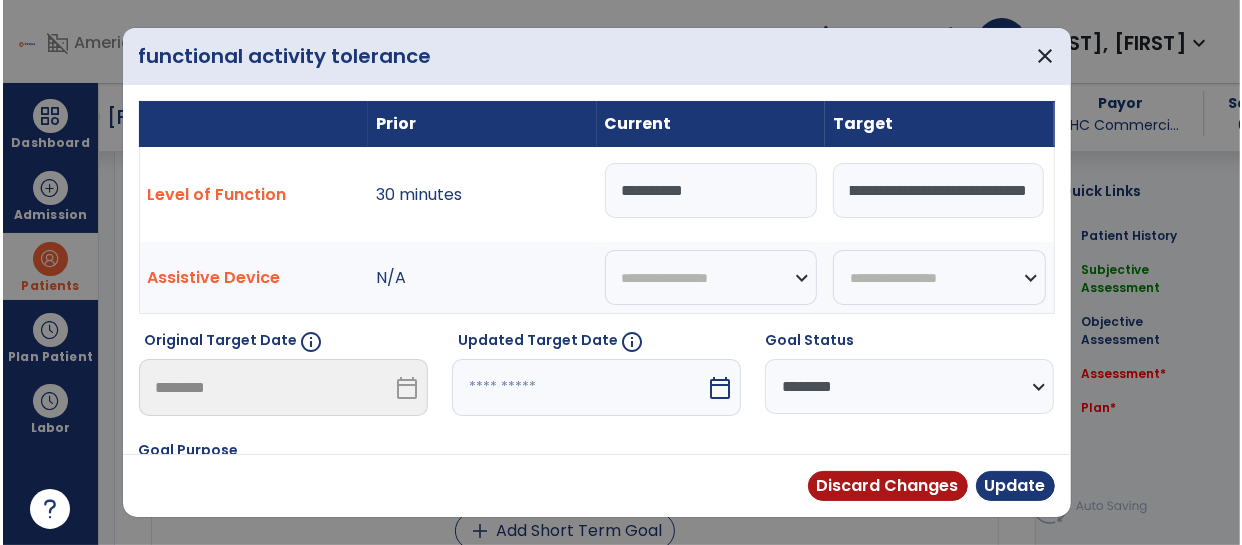 scroll, scrollTop: 0, scrollLeft: 0, axis: both 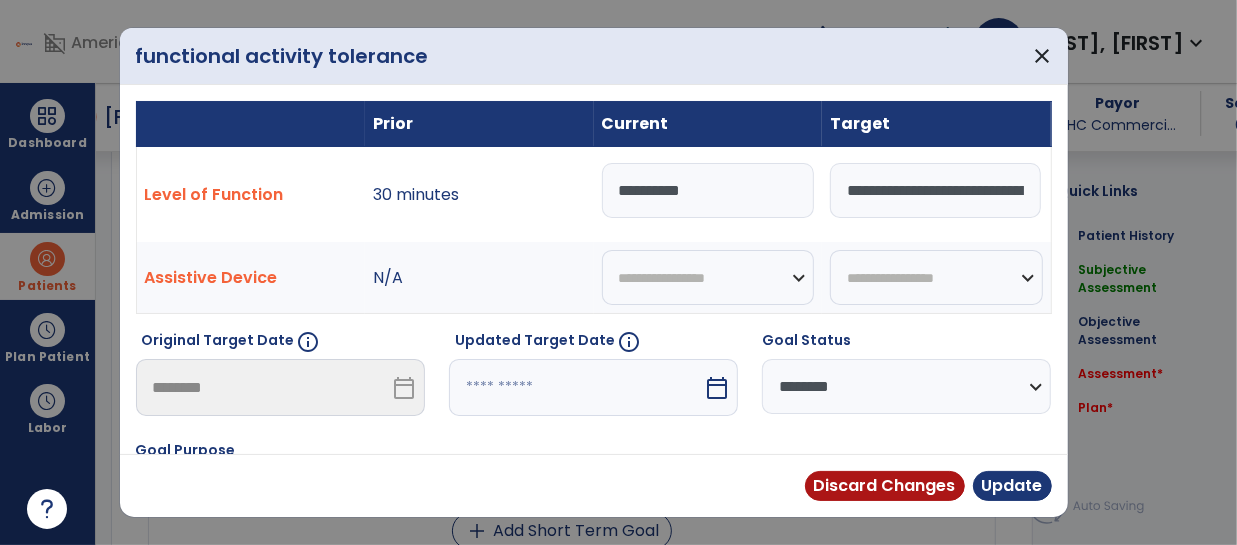 type on "**********" 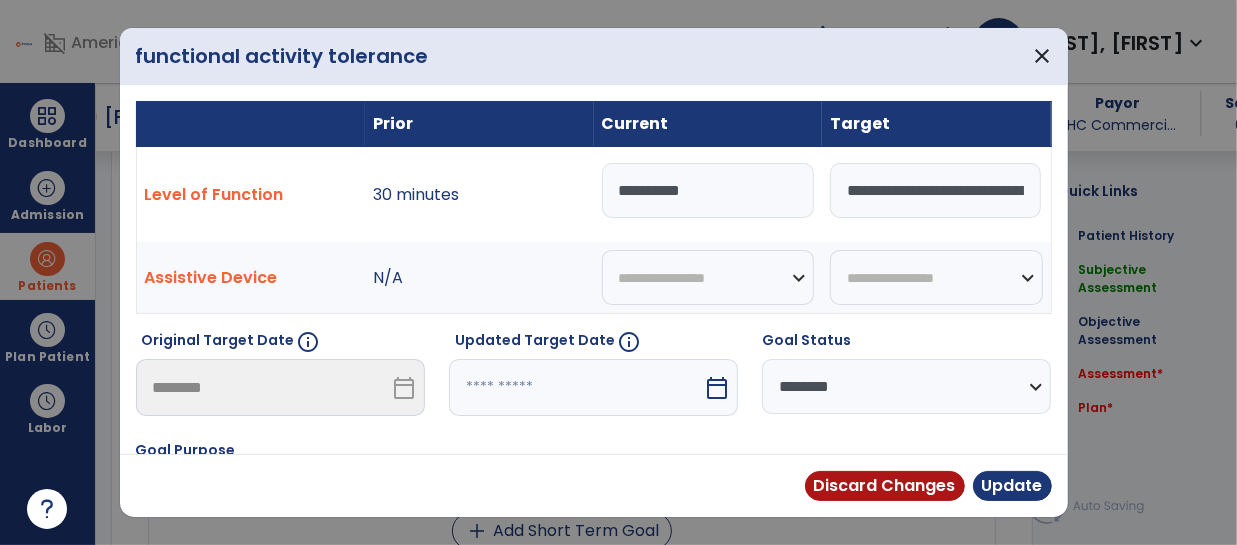 click on "**********" at bounding box center (906, 386) 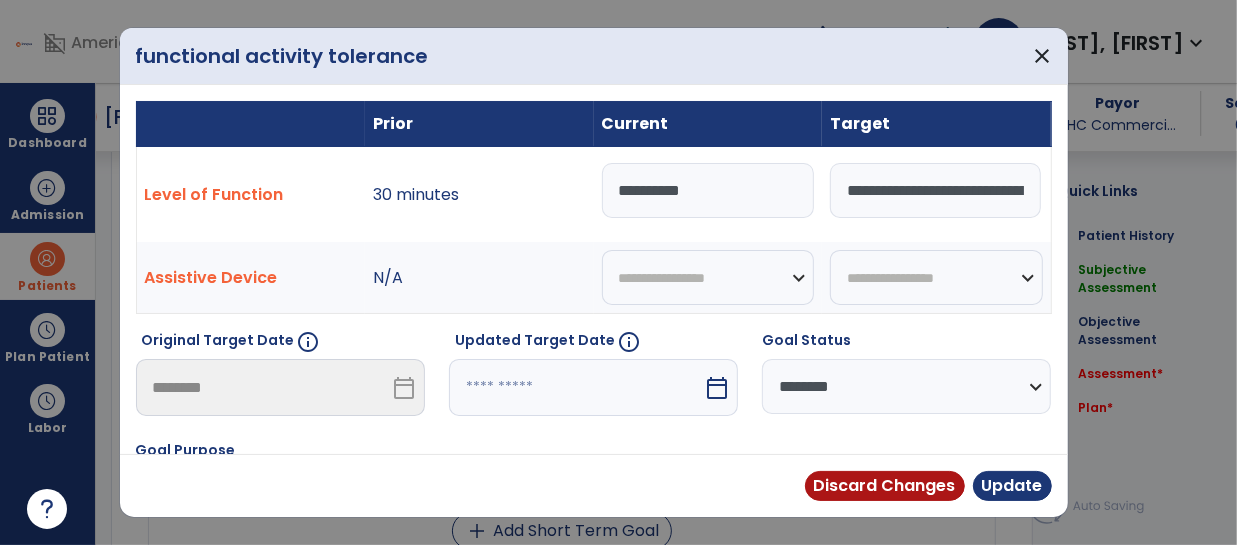 select on "********" 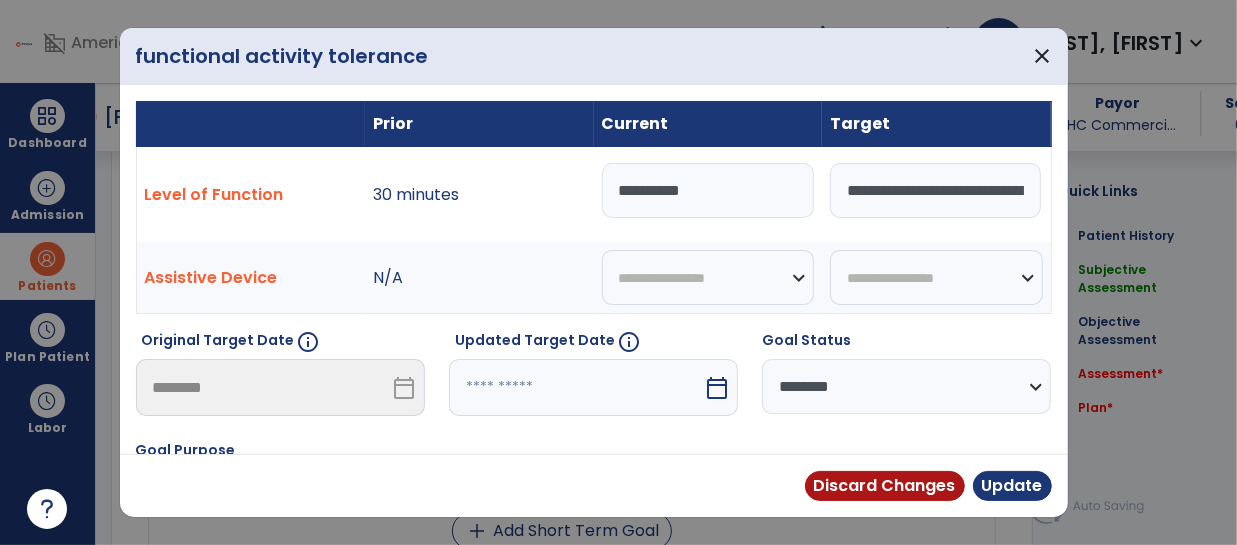click on "**********" at bounding box center (906, 386) 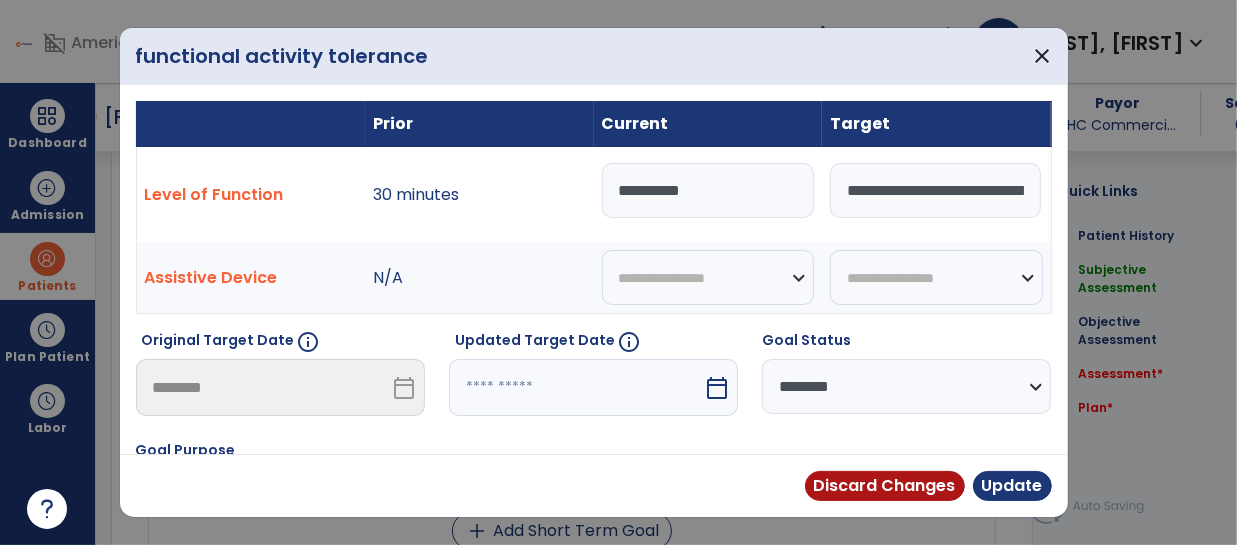 click on "**********" at bounding box center [935, 190] 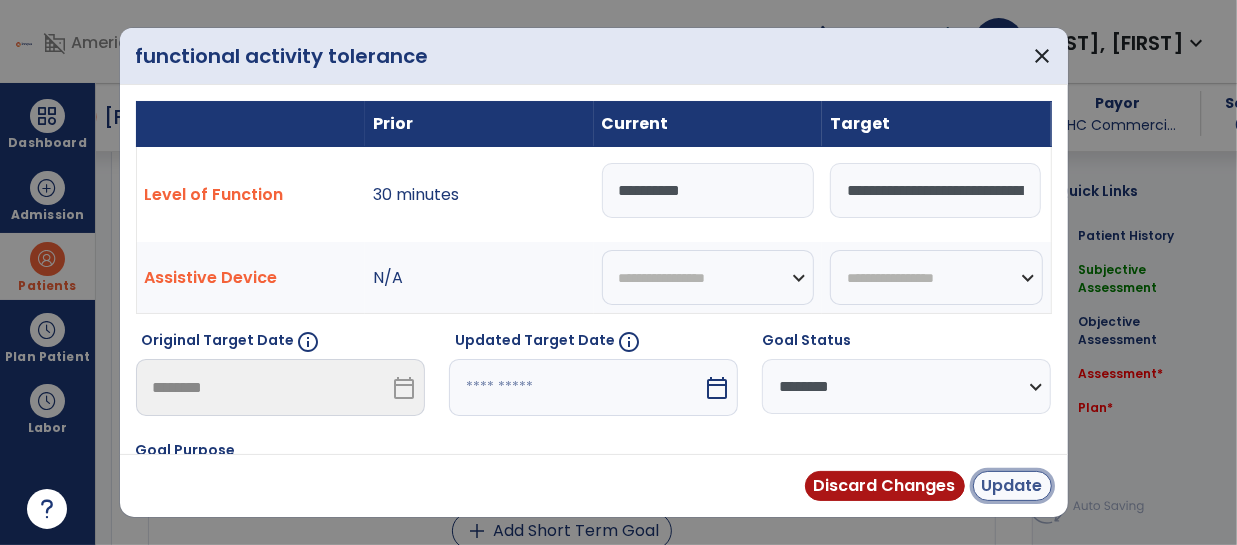 click on "Update" at bounding box center [1012, 486] 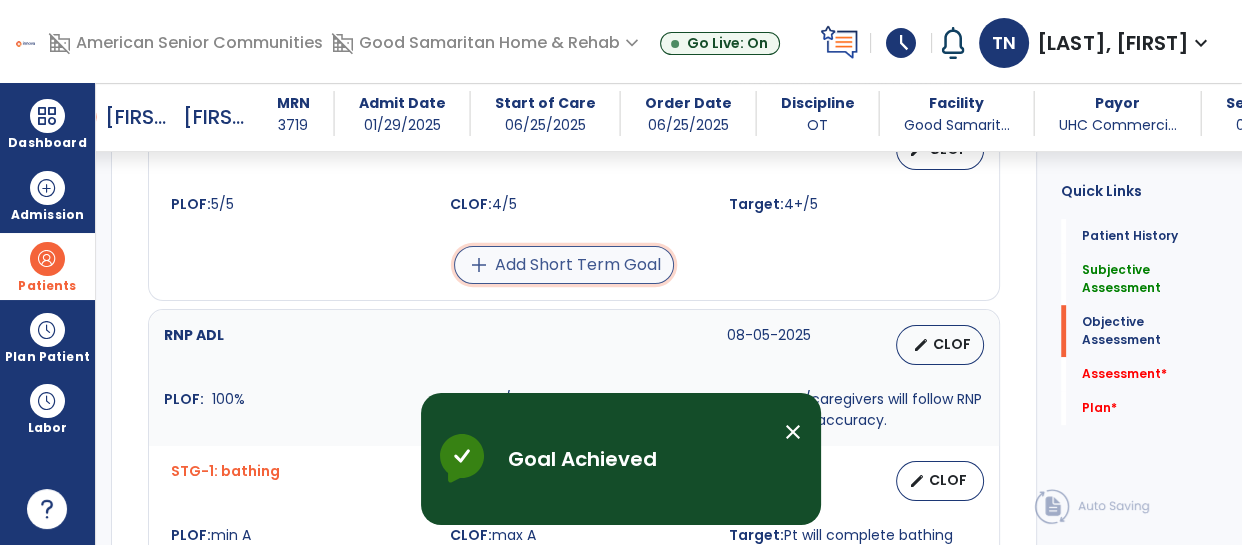 click on "add  Add Short Term Goal" at bounding box center [564, 265] 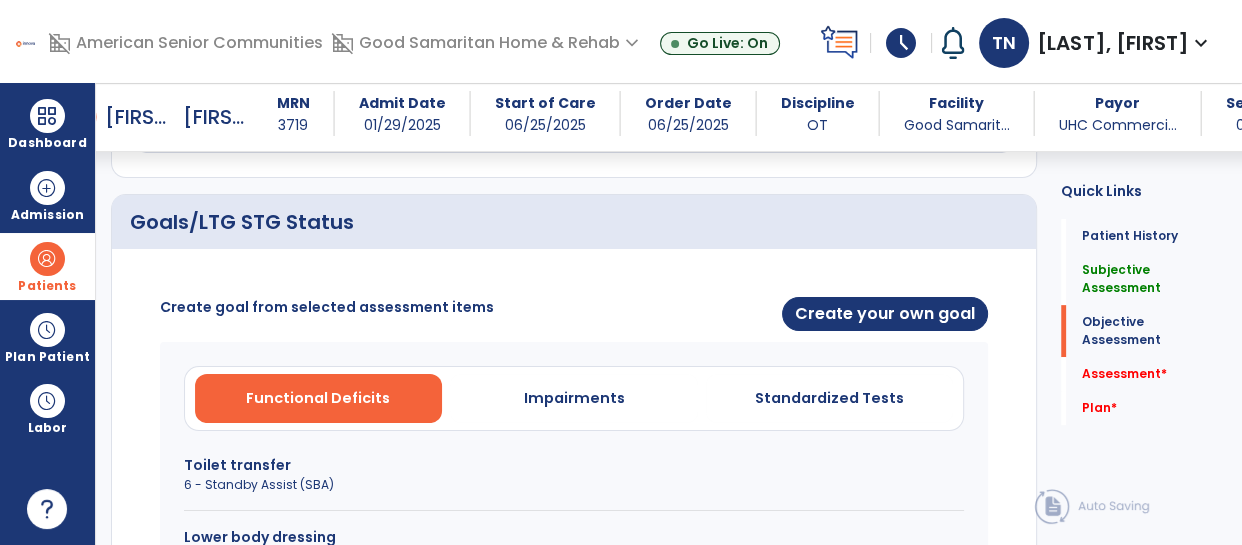 scroll, scrollTop: 710, scrollLeft: 0, axis: vertical 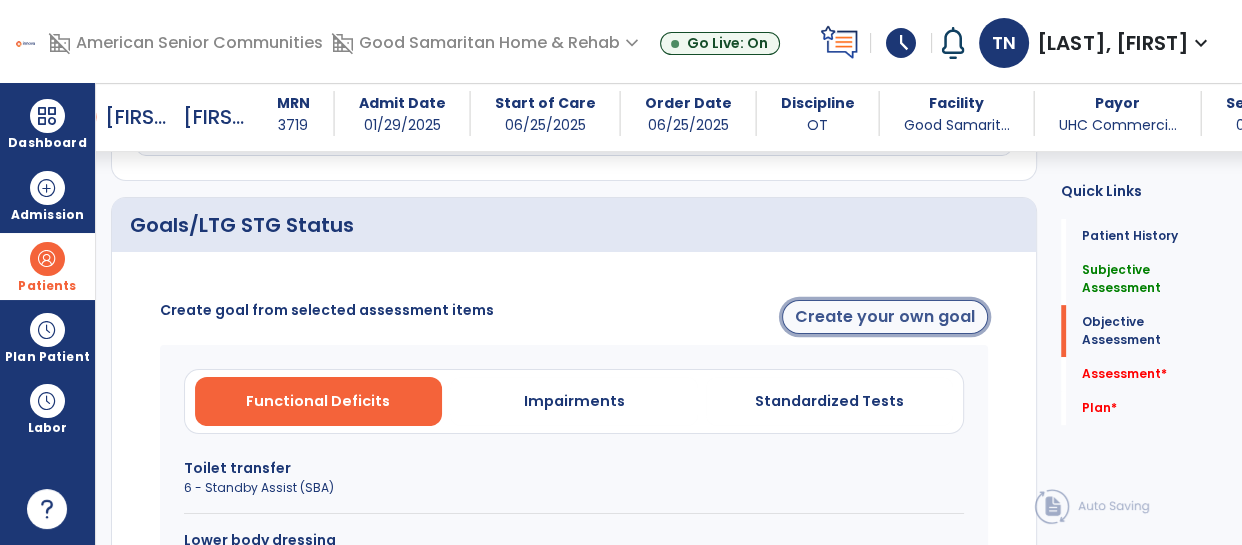 click on "Create your own goal" 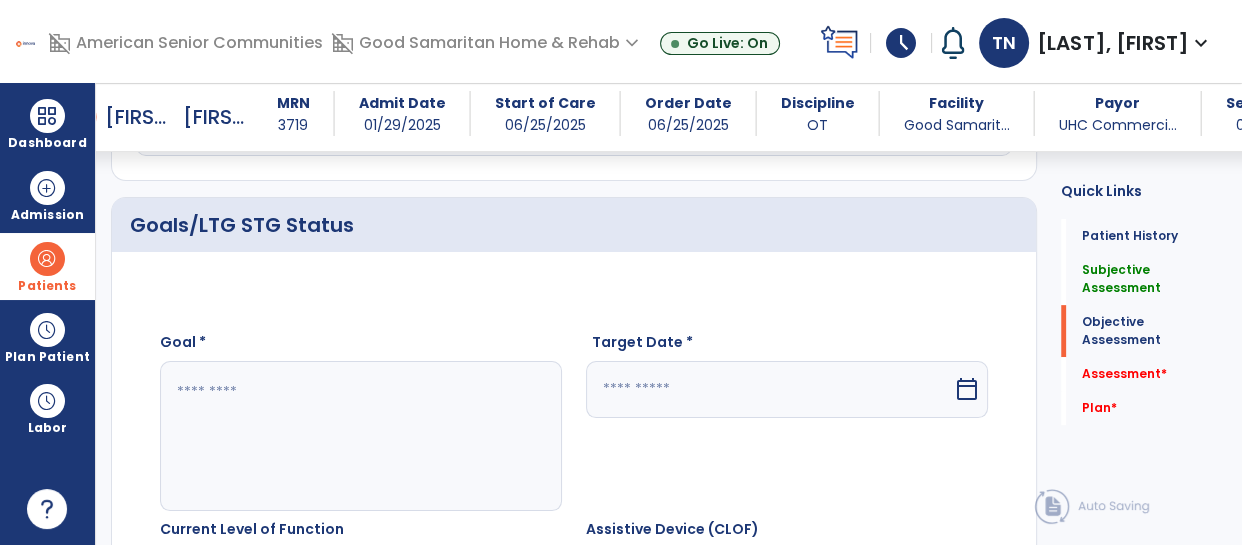 click 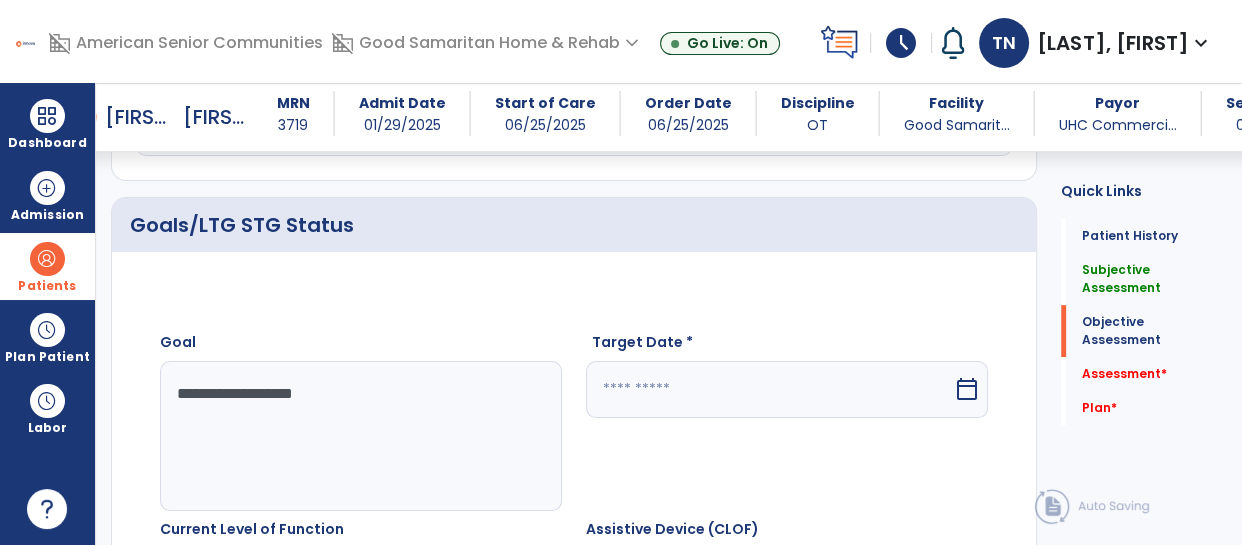 type on "**********" 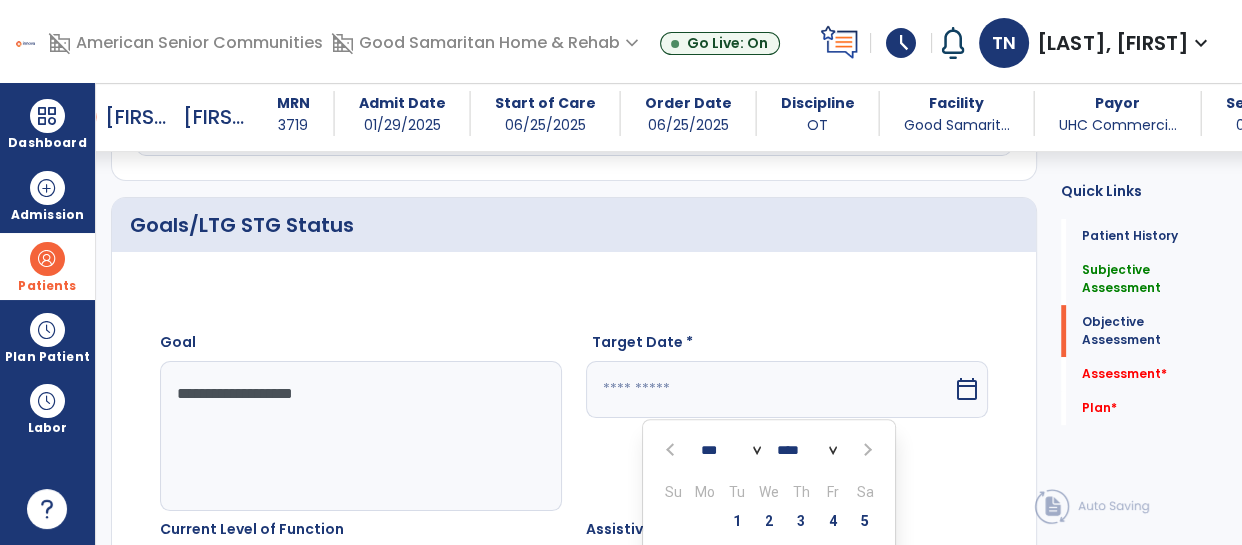 scroll, scrollTop: 982, scrollLeft: 0, axis: vertical 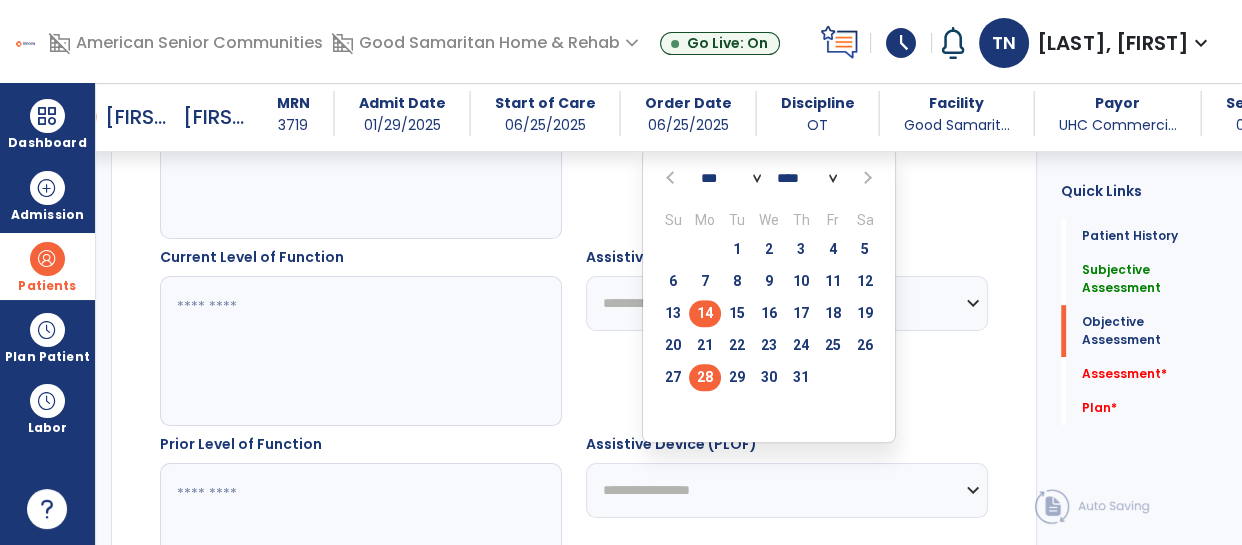 click on "28" at bounding box center (705, 377) 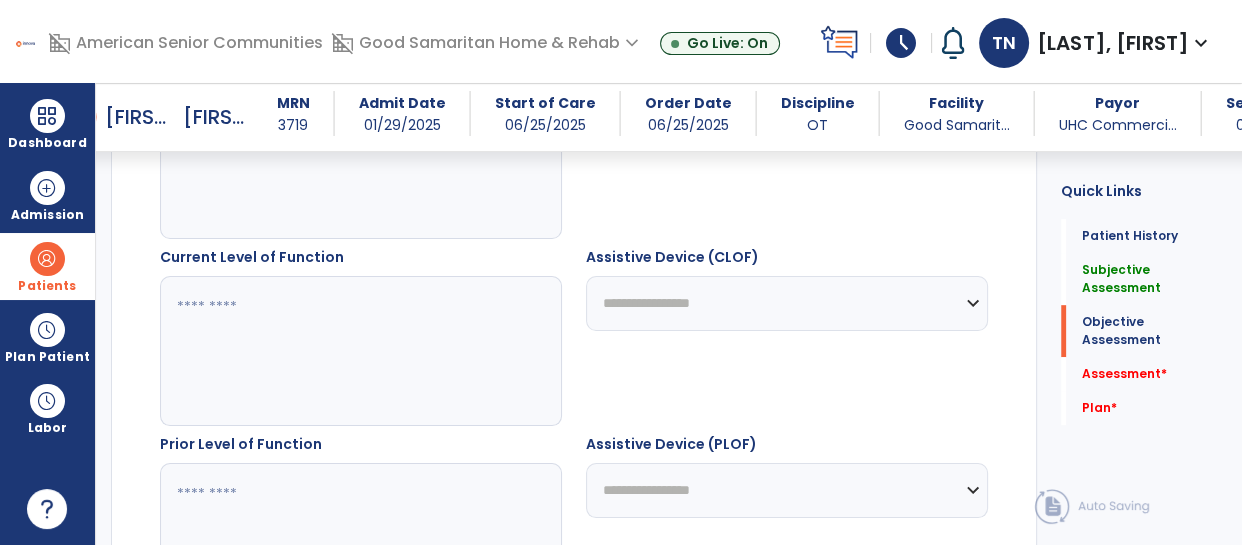 click 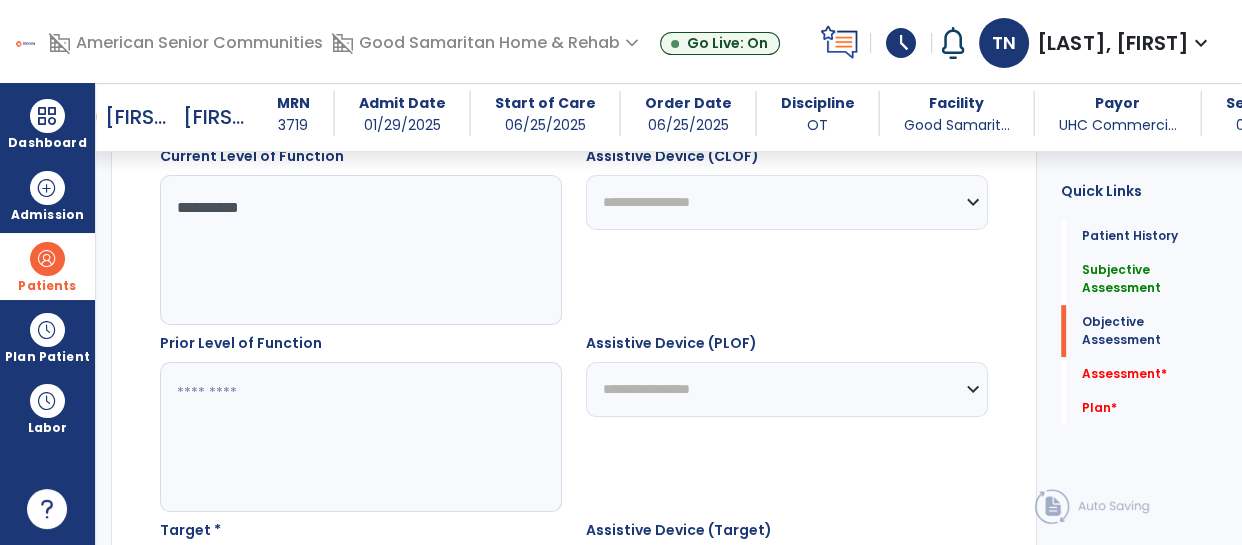 scroll, scrollTop: 1086, scrollLeft: 0, axis: vertical 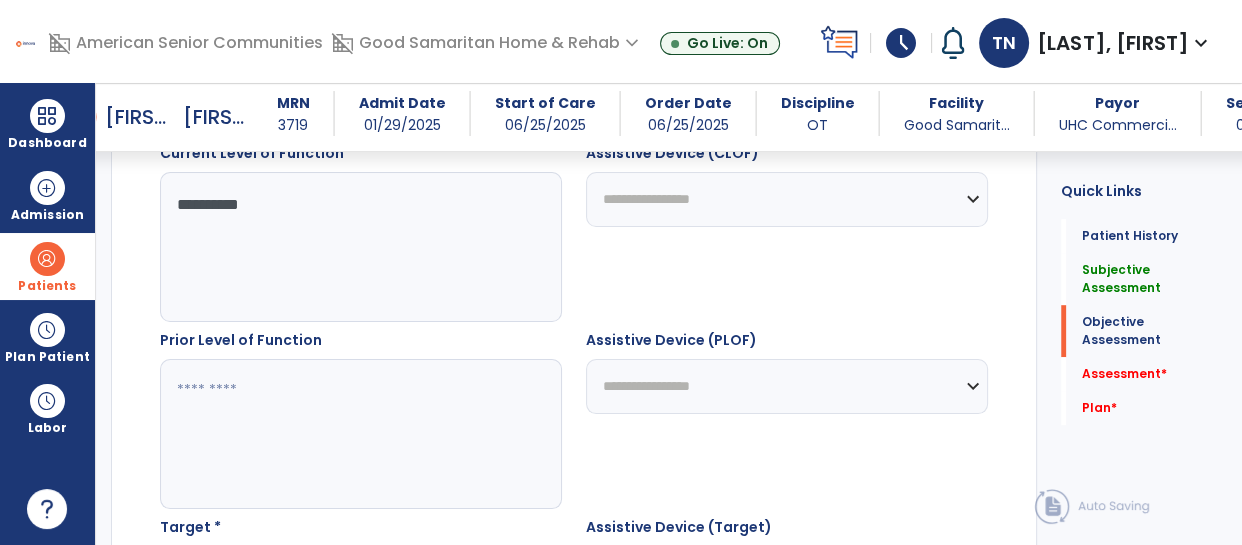 type on "**********" 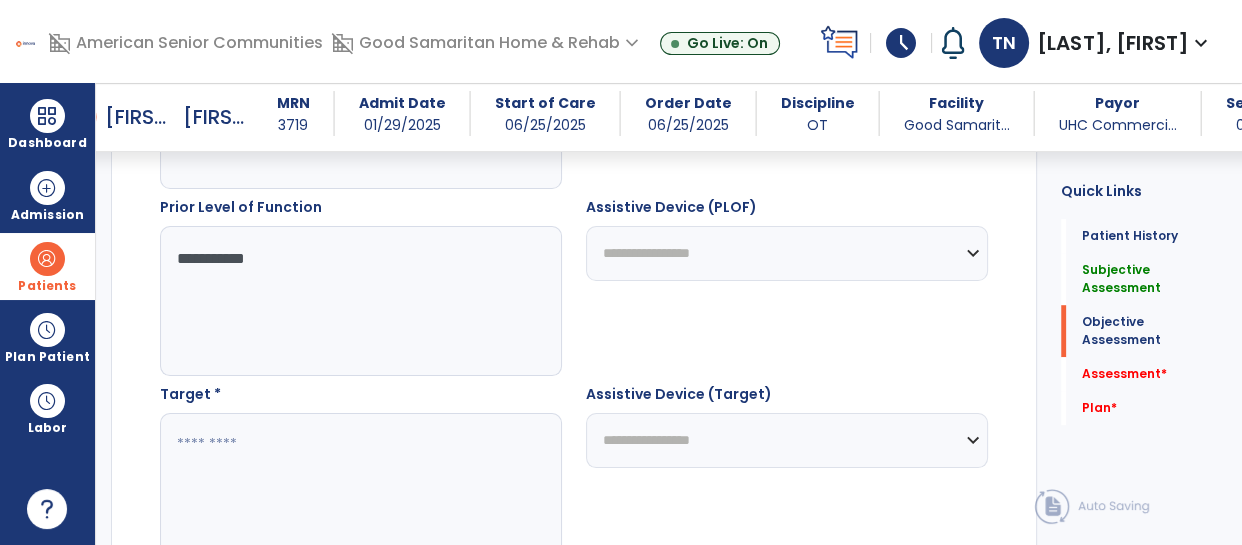 scroll, scrollTop: 1217, scrollLeft: 0, axis: vertical 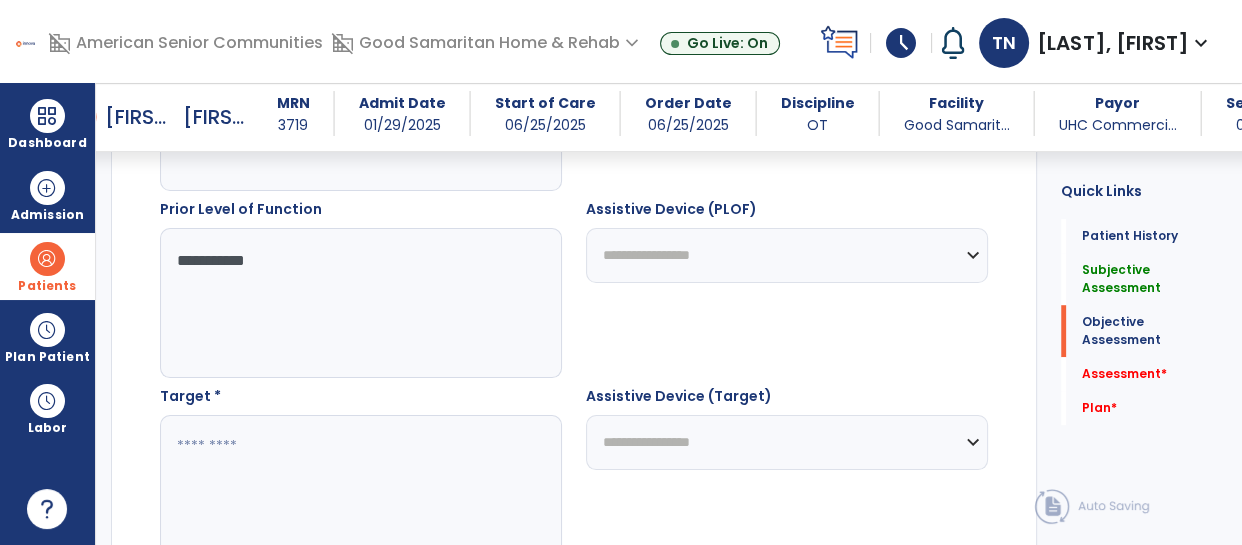 type on "**********" 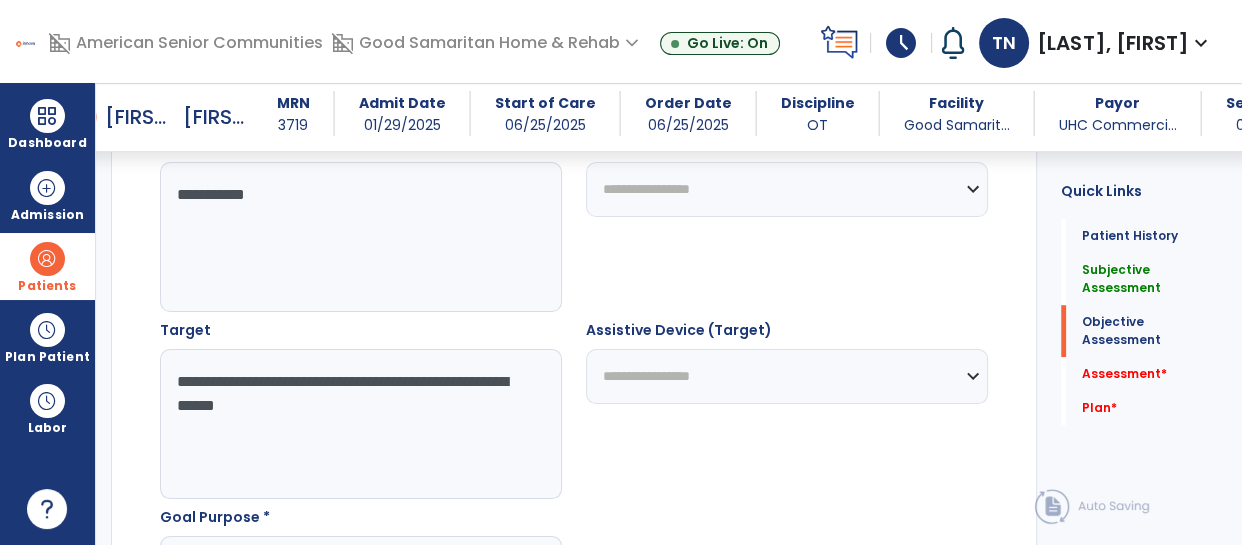 scroll, scrollTop: 1288, scrollLeft: 0, axis: vertical 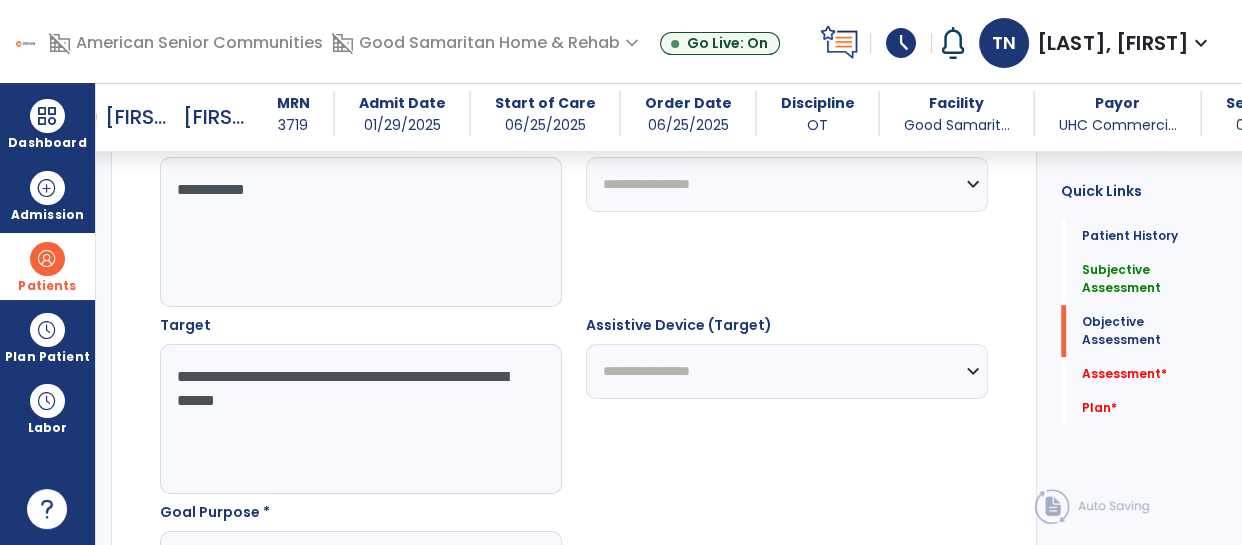 click on "**********" 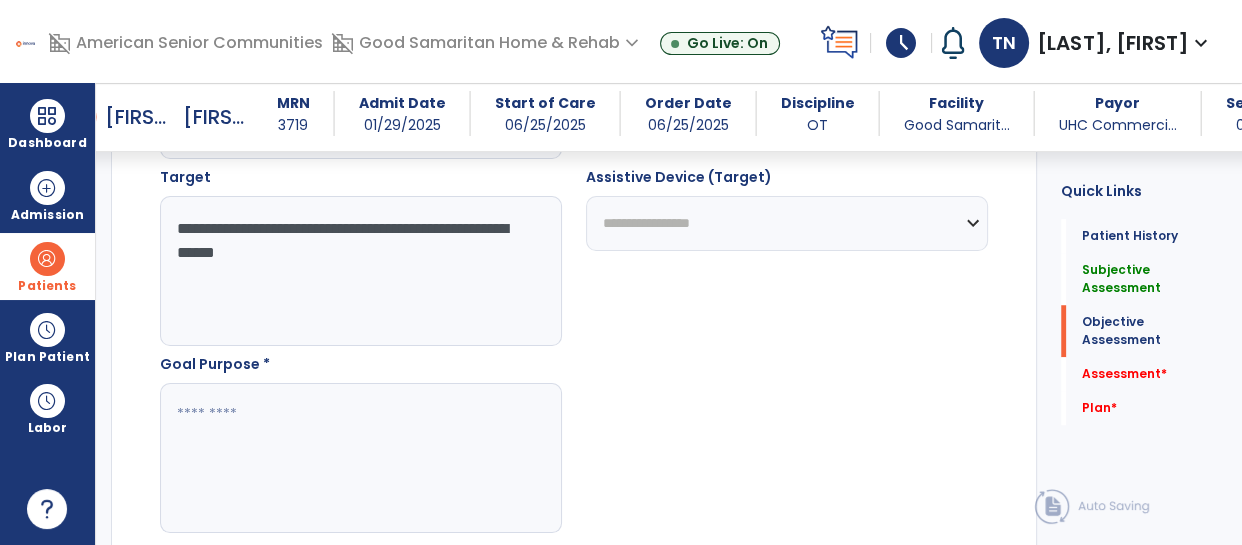 scroll, scrollTop: 1437, scrollLeft: 0, axis: vertical 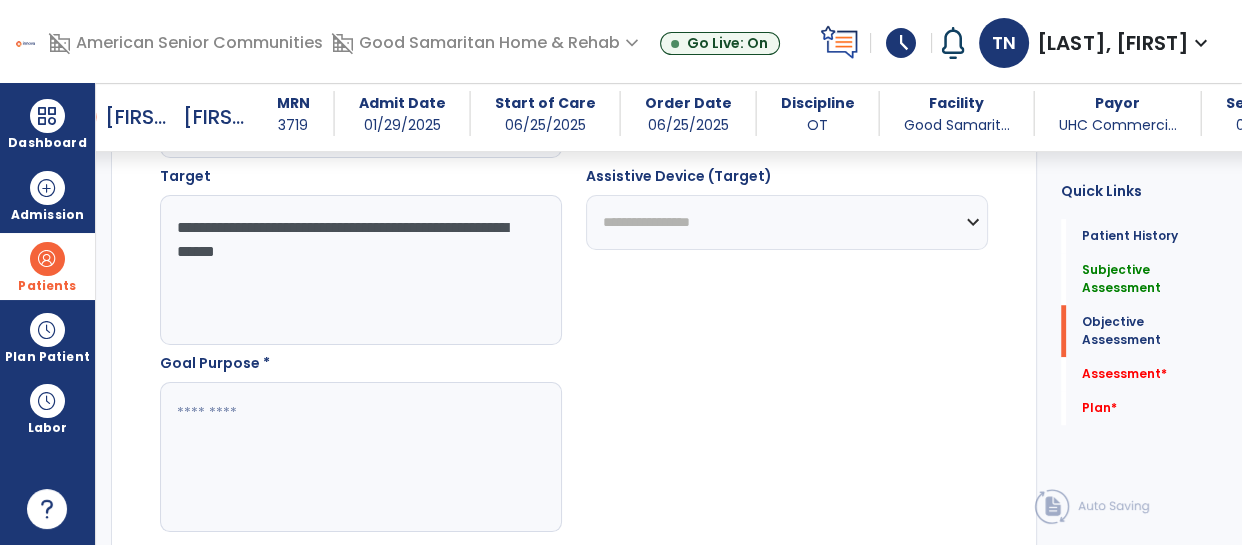 type on "**********" 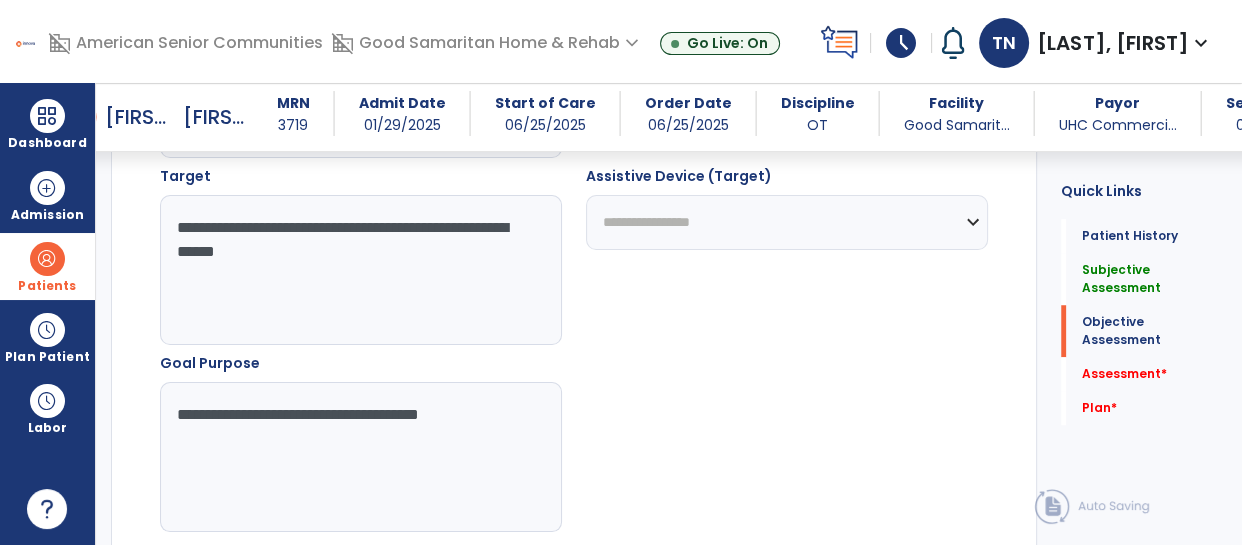 type on "**********" 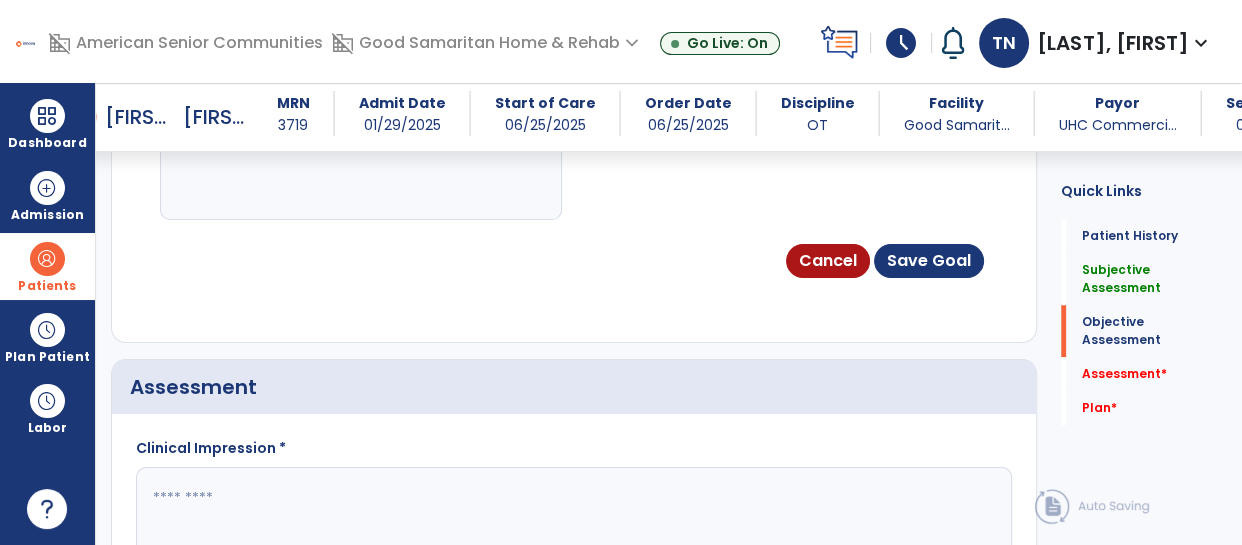 scroll, scrollTop: 1744, scrollLeft: 0, axis: vertical 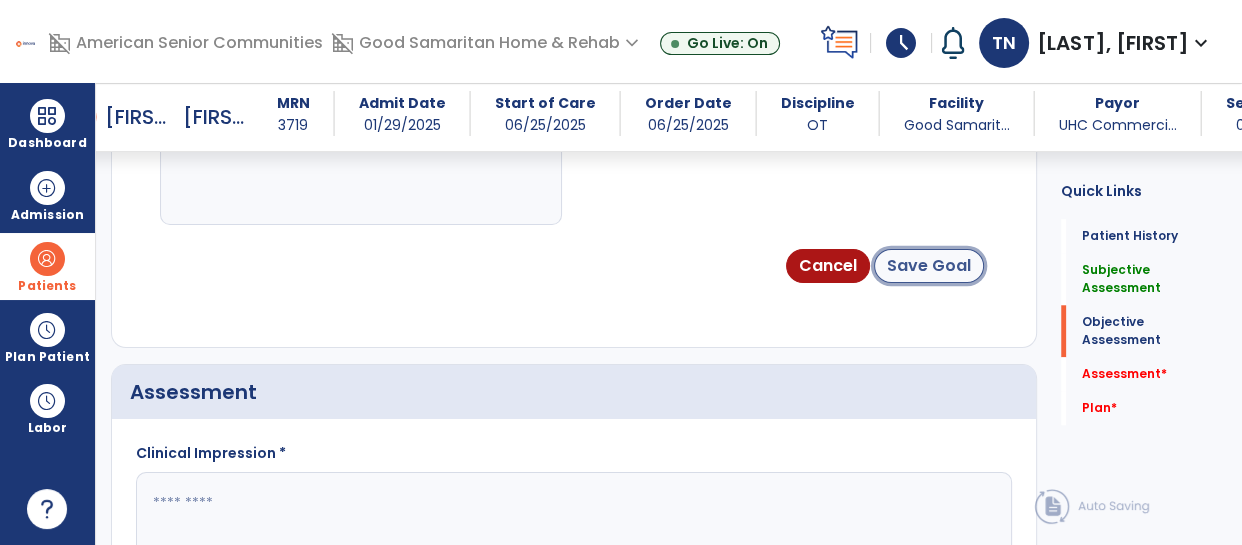 click on "Save Goal" 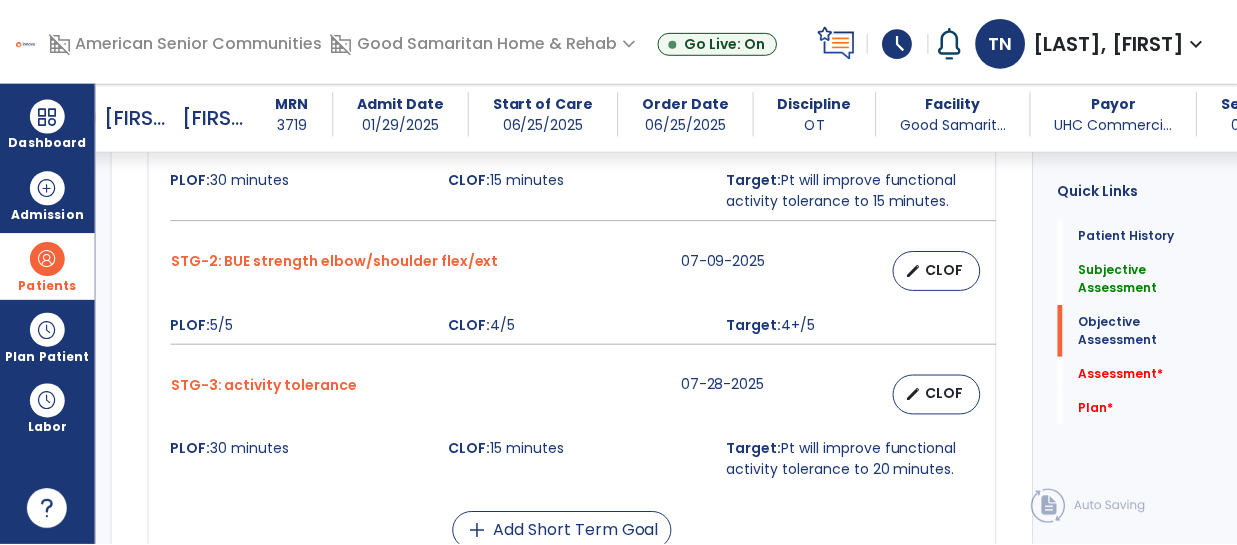 scroll, scrollTop: 1078, scrollLeft: 0, axis: vertical 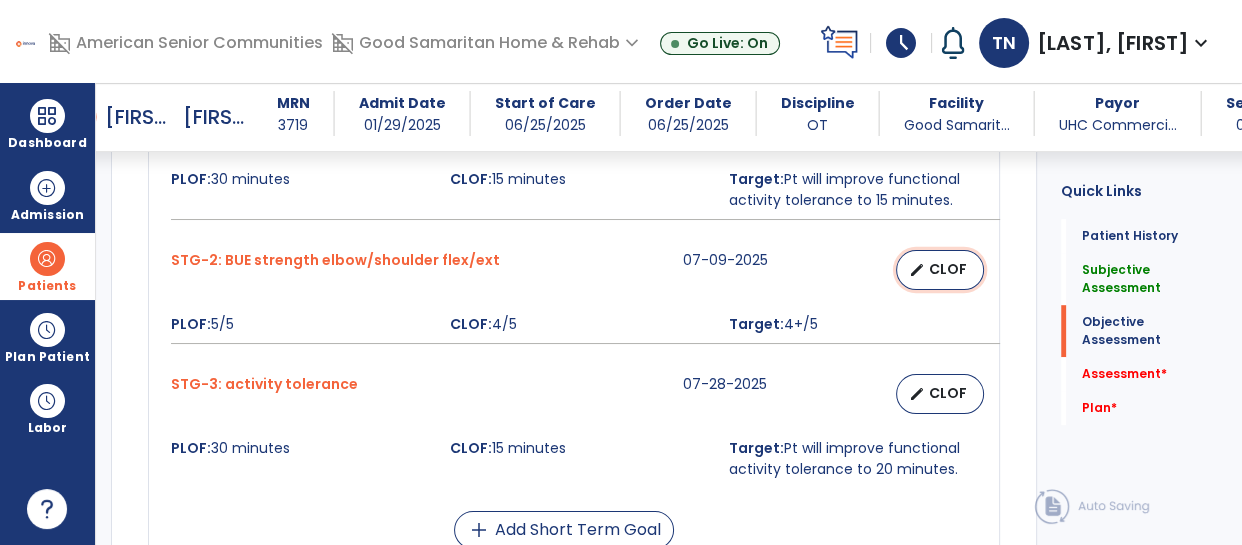 click on "CLOF" at bounding box center (948, 269) 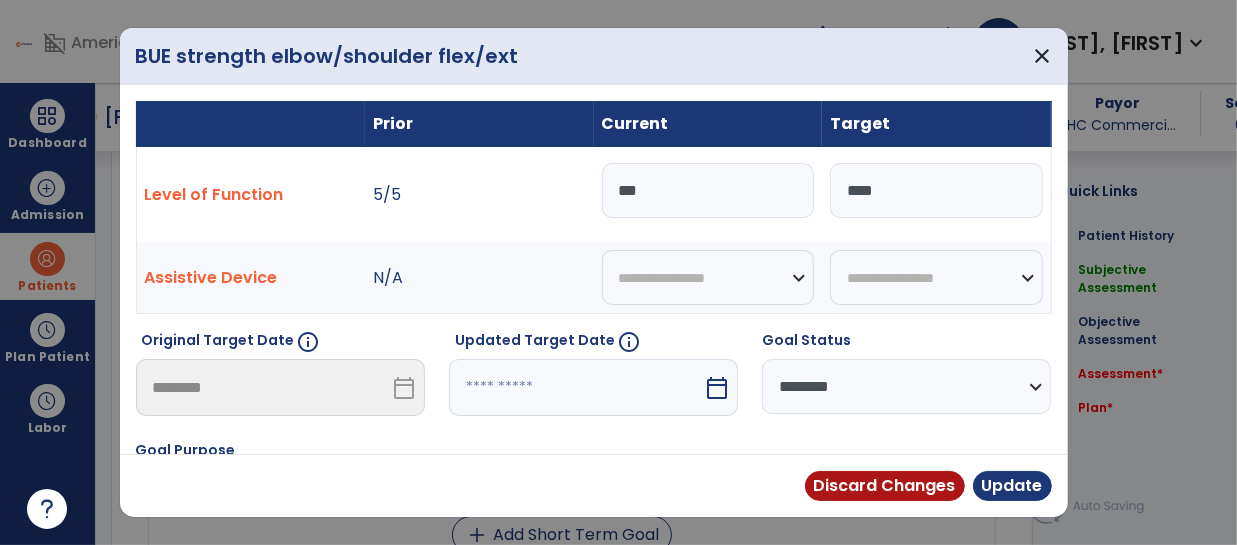 scroll, scrollTop: 1078, scrollLeft: 0, axis: vertical 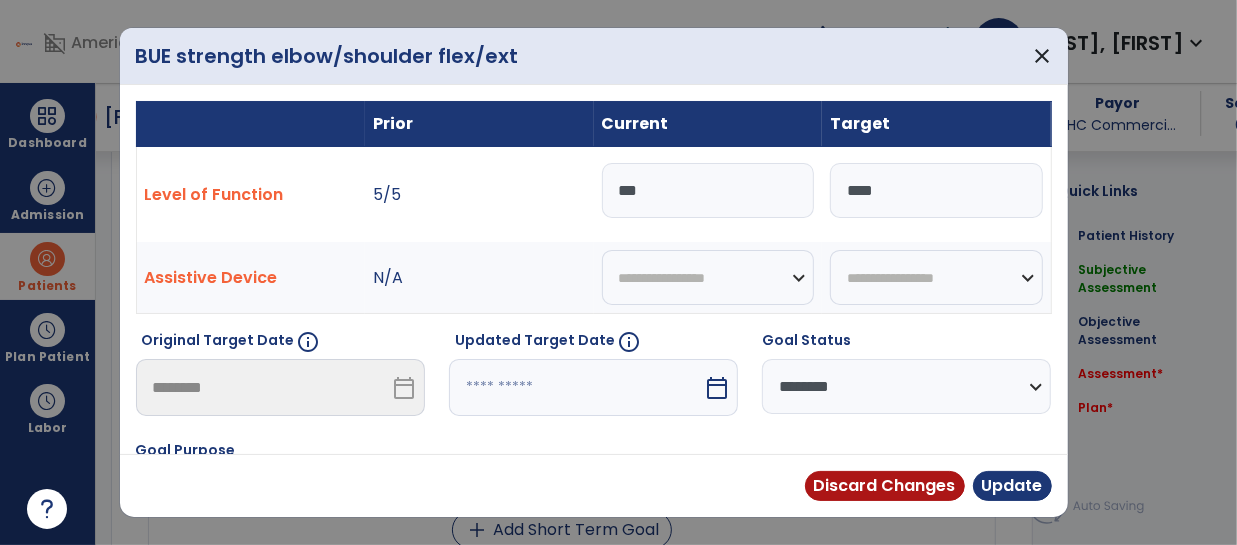 click on "***" at bounding box center [708, 190] 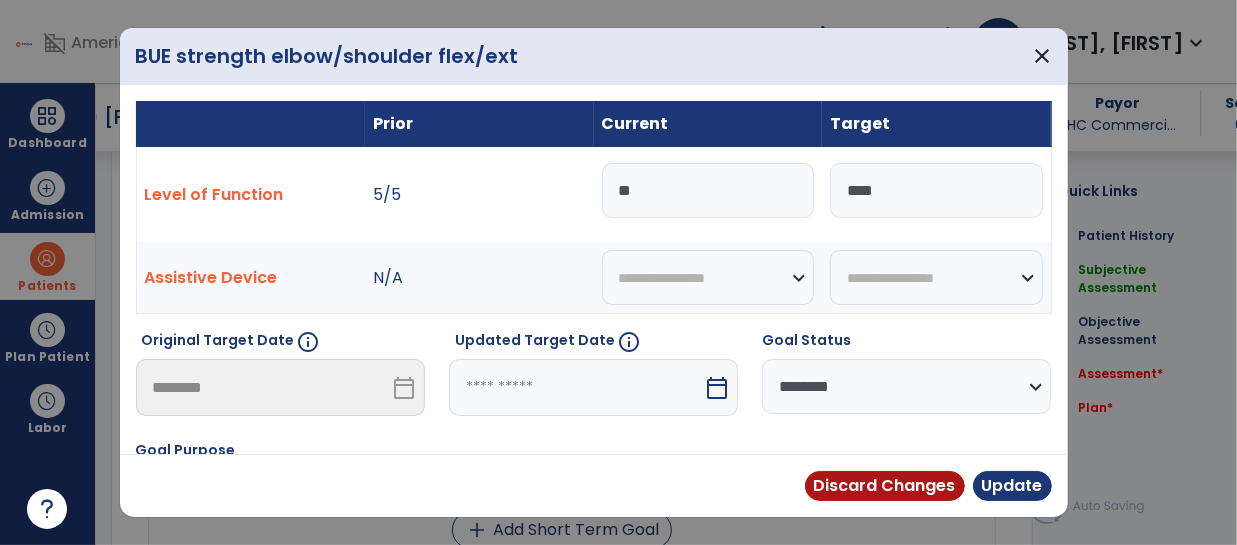 type on "*" 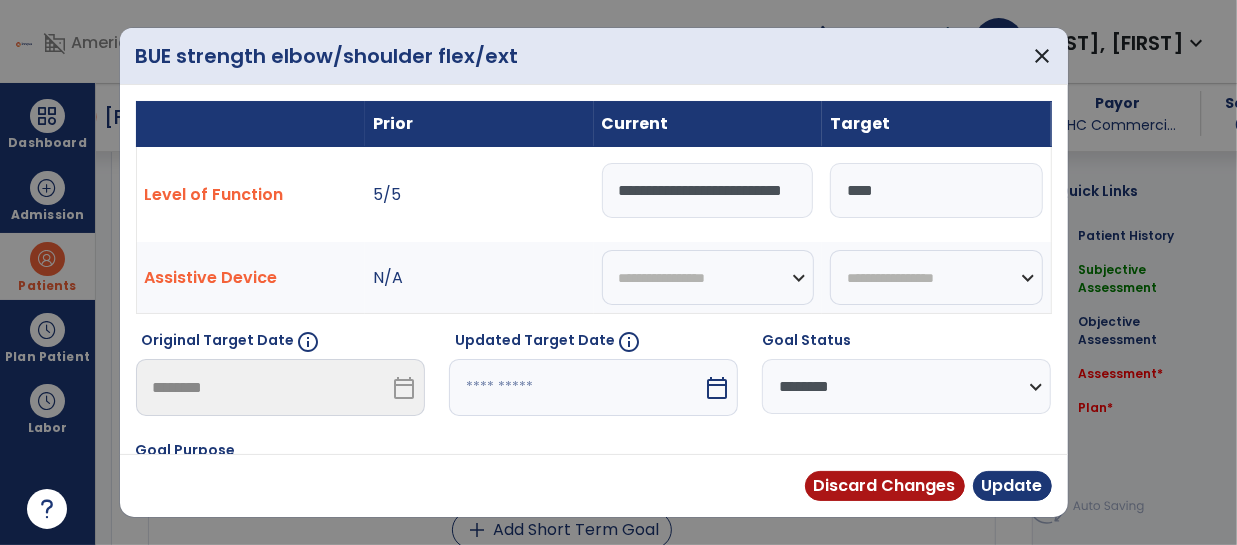 scroll, scrollTop: 0, scrollLeft: 31, axis: horizontal 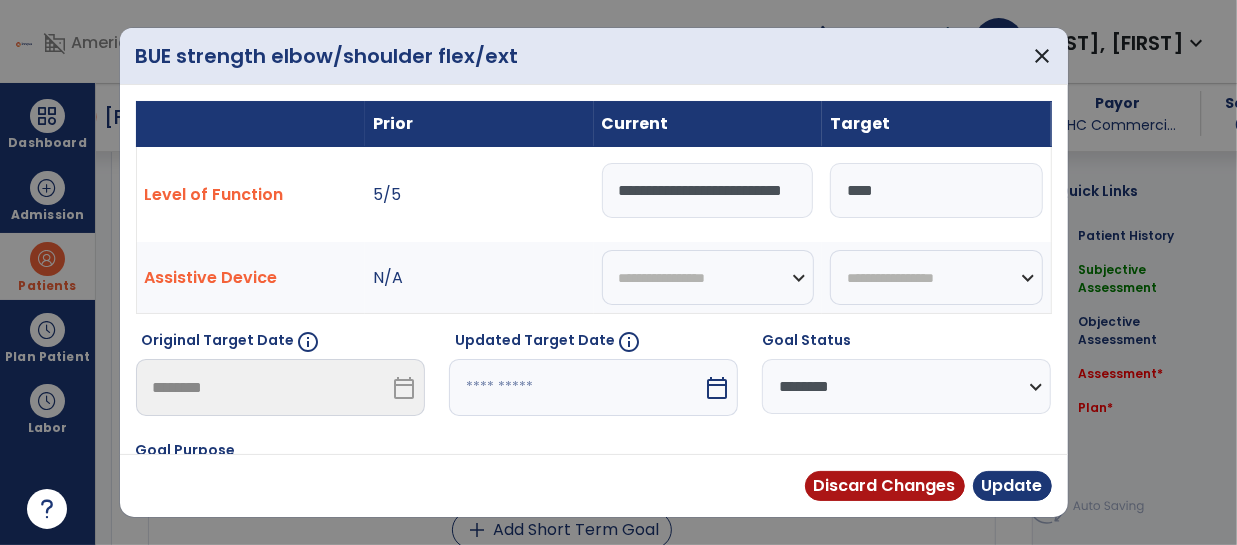 type on "**********" 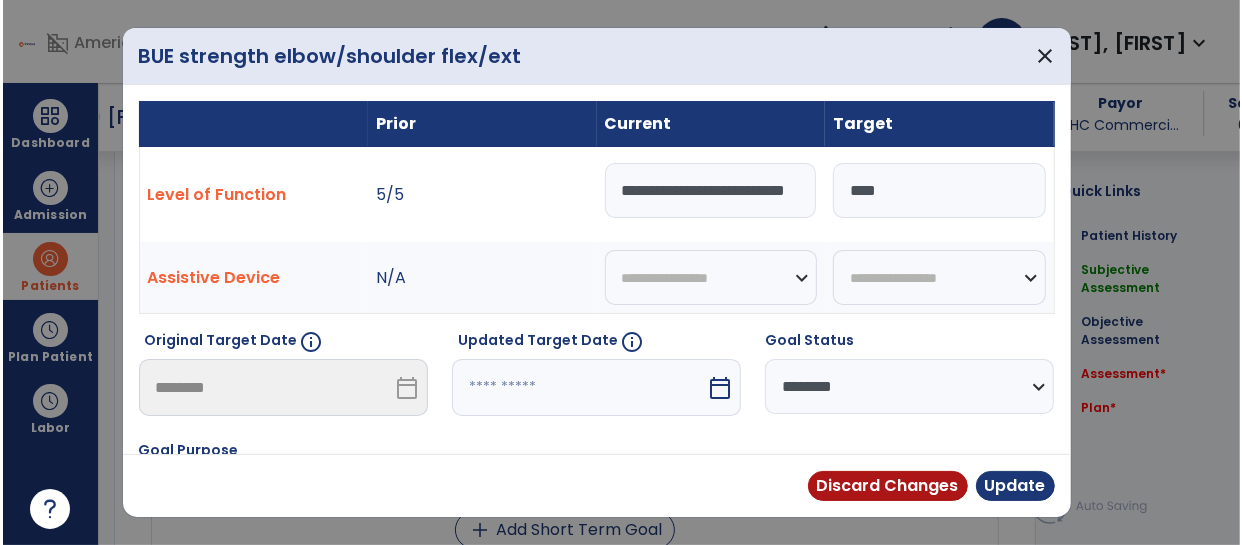 scroll, scrollTop: 0, scrollLeft: 0, axis: both 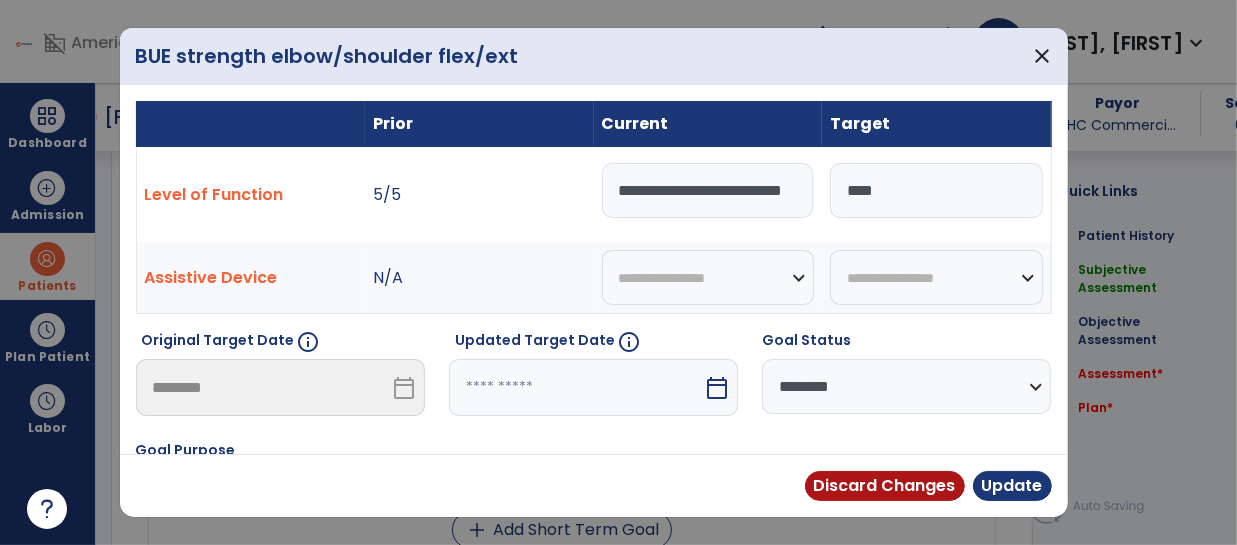 select on "********" 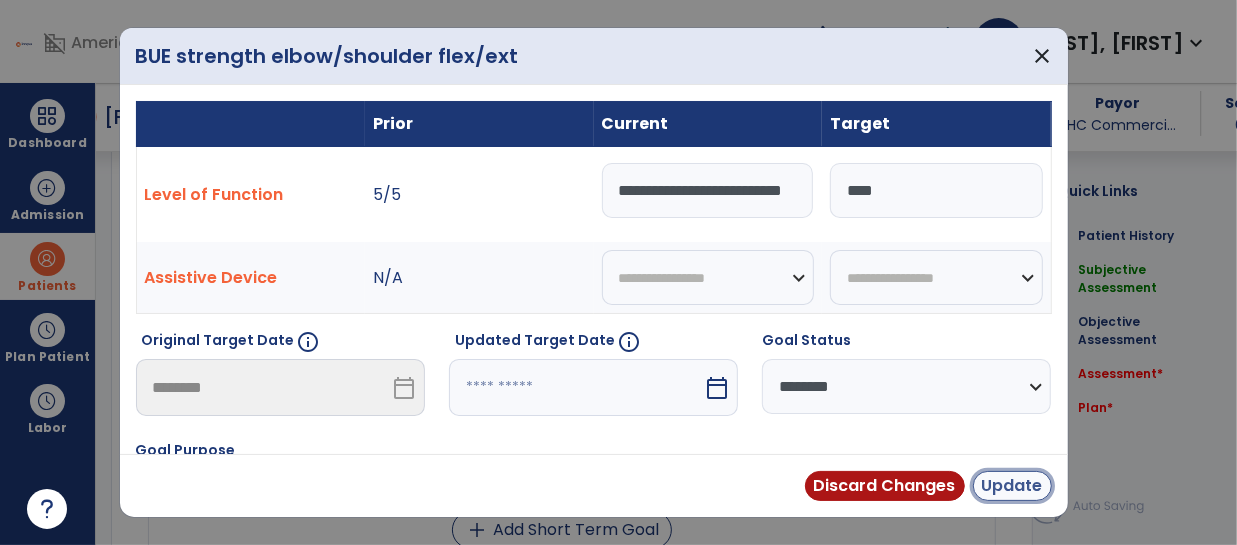 click on "Update" at bounding box center [1012, 486] 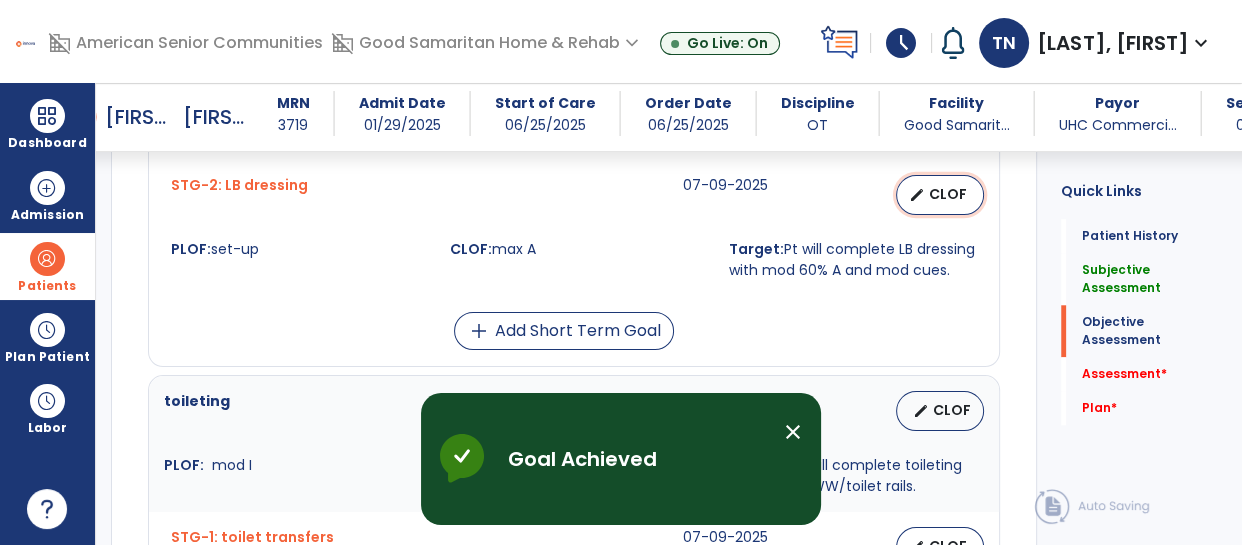 click on "CLOF" at bounding box center (948, 194) 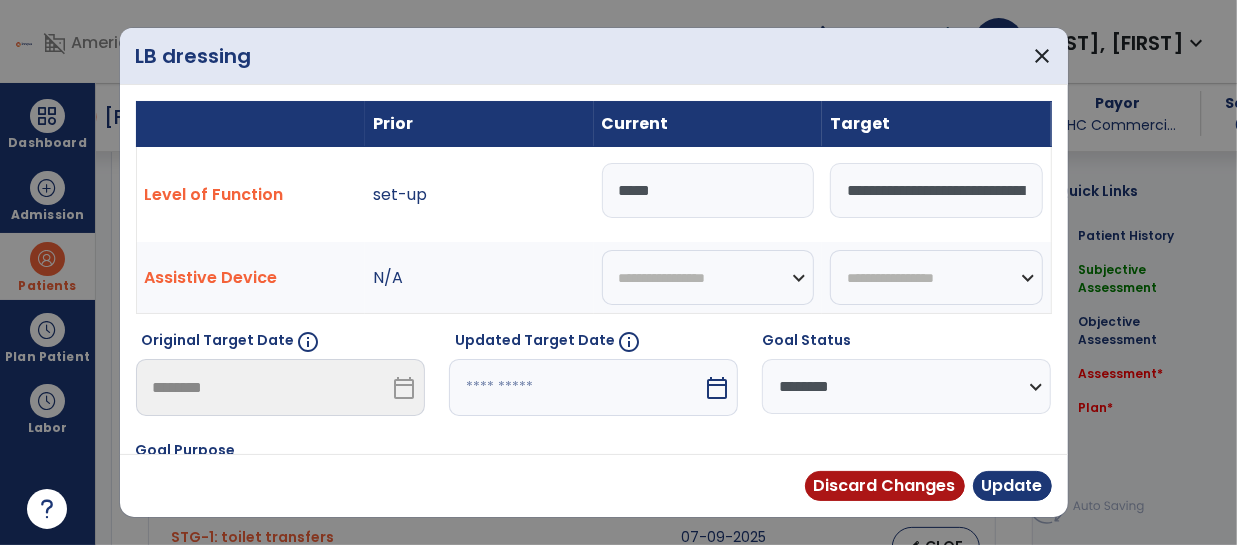 scroll, scrollTop: 1795, scrollLeft: 0, axis: vertical 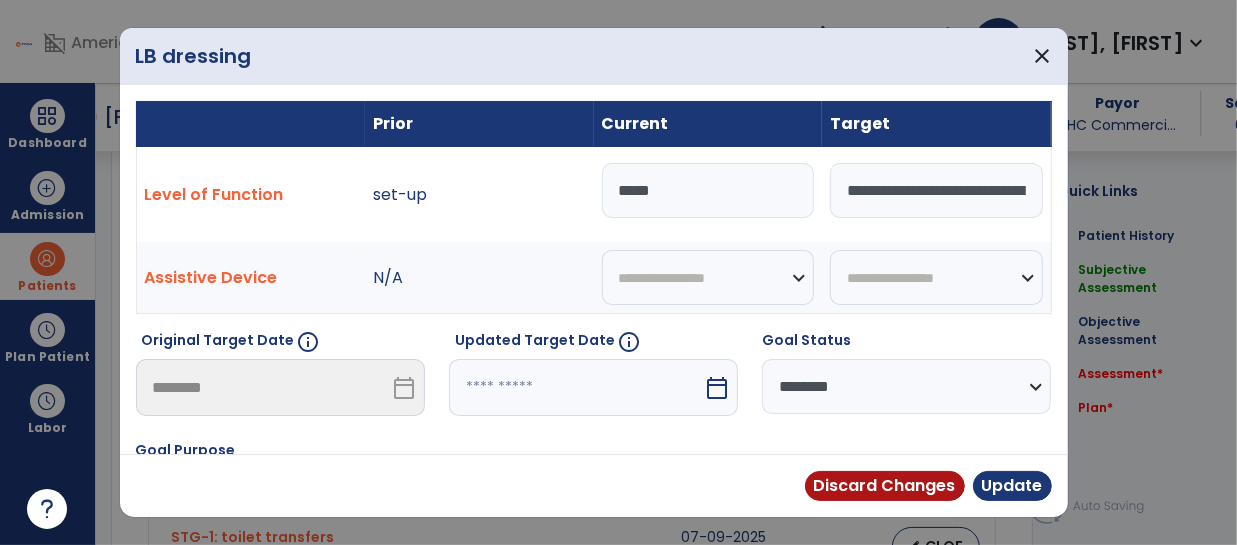 click on "*****" at bounding box center [708, 190] 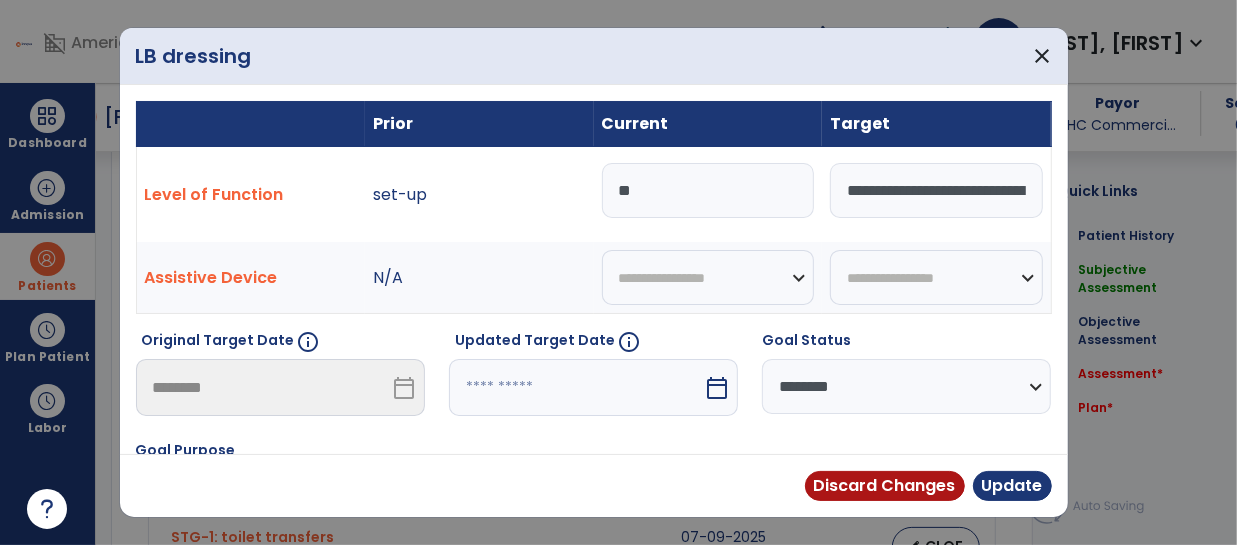 type on "*" 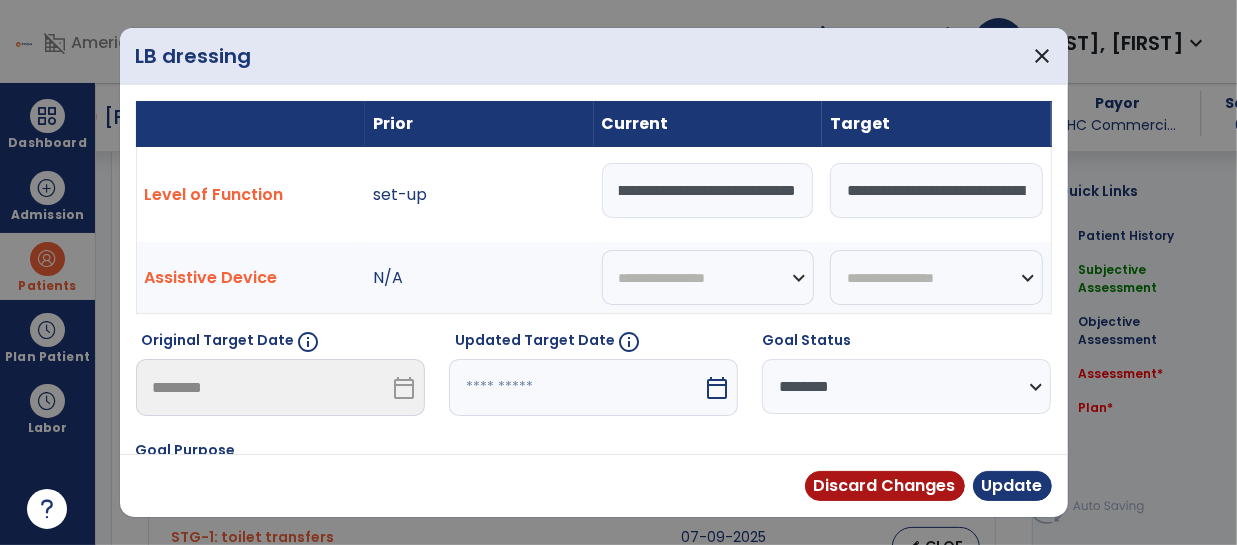 scroll, scrollTop: 0, scrollLeft: 287, axis: horizontal 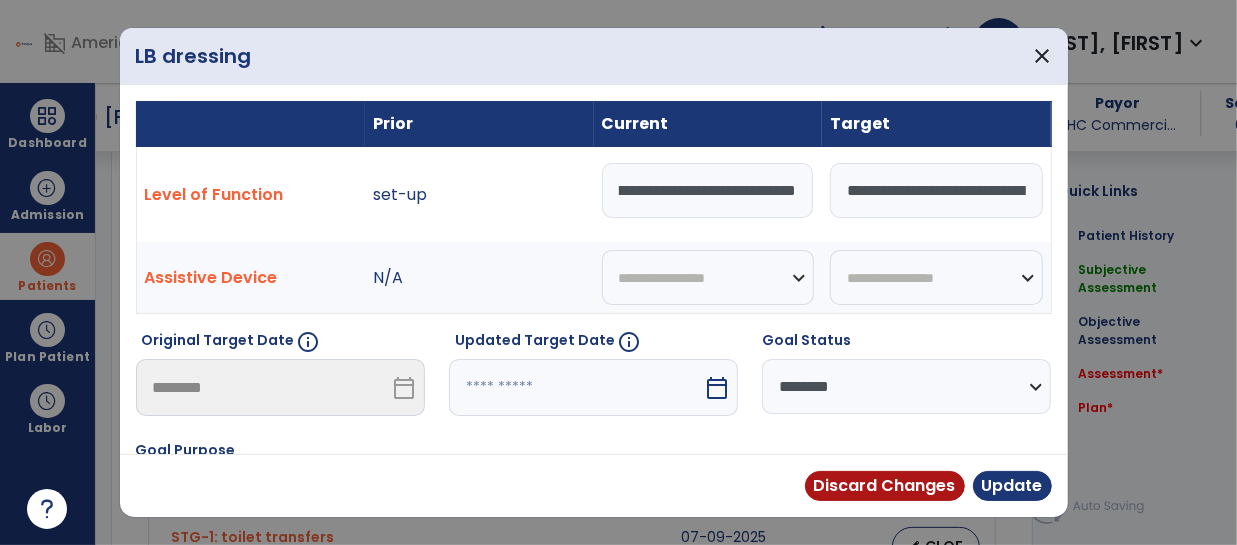 type on "**********" 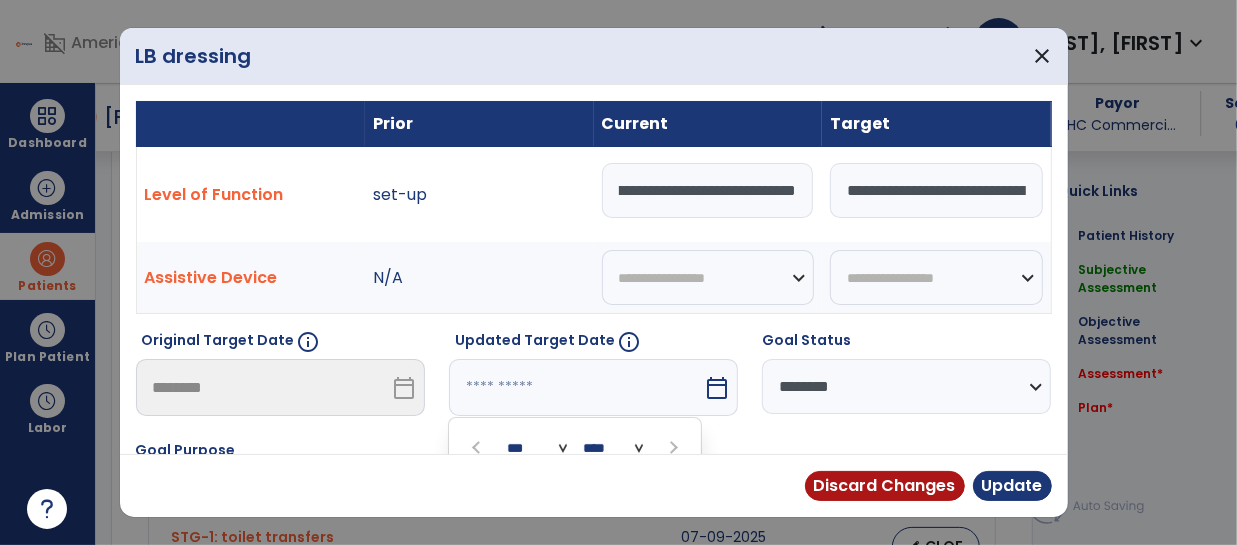 scroll, scrollTop: 0, scrollLeft: 0, axis: both 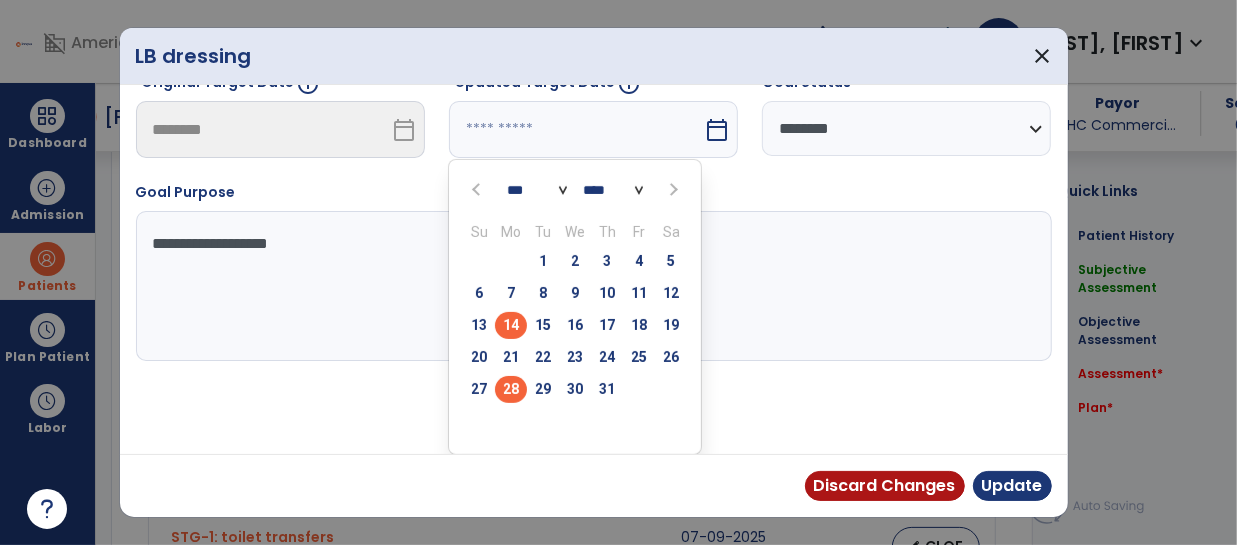 click on "28" at bounding box center (511, 389) 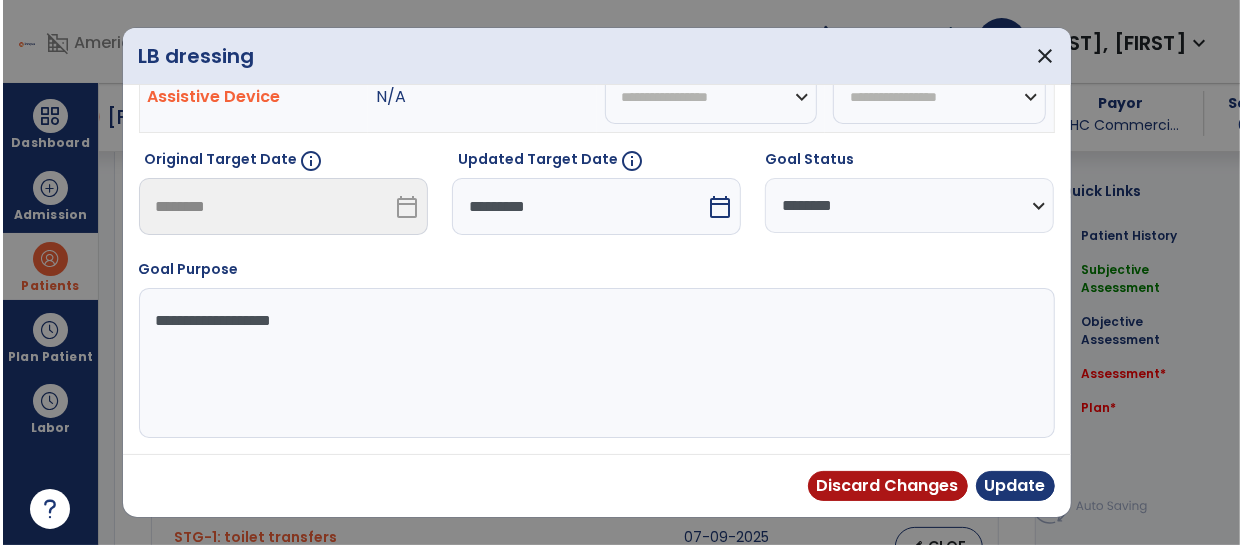 scroll, scrollTop: 180, scrollLeft: 0, axis: vertical 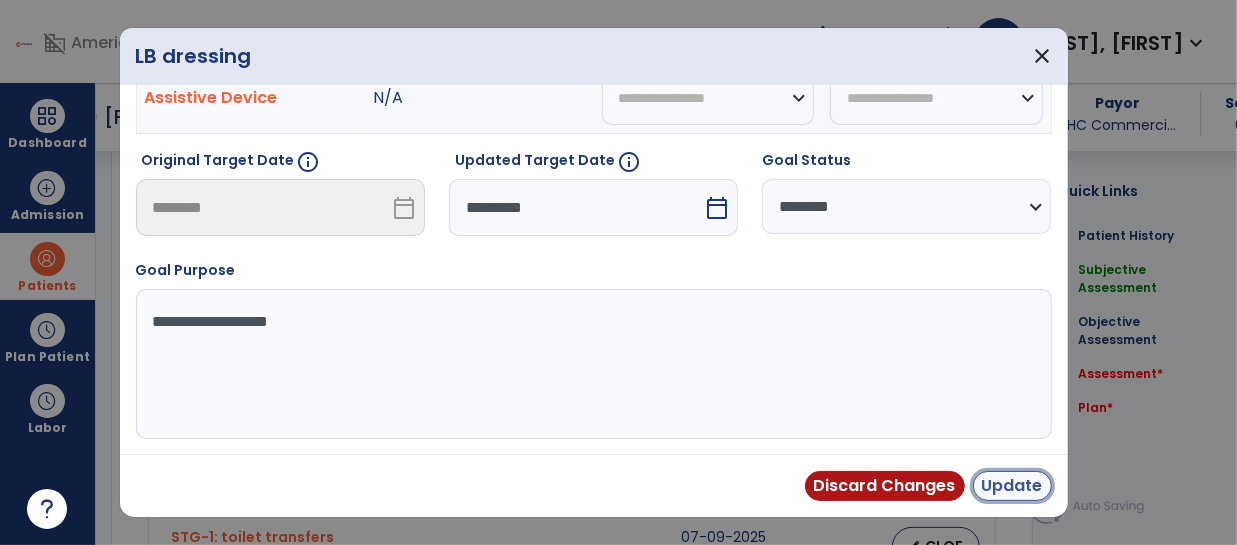 click on "Update" at bounding box center [1012, 486] 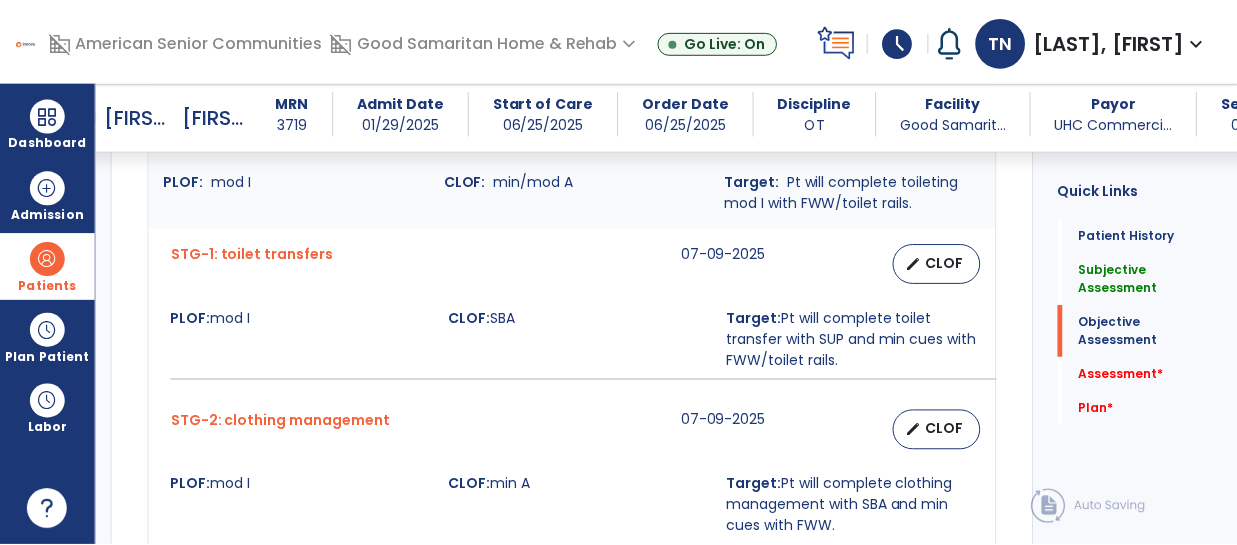 scroll, scrollTop: 2111, scrollLeft: 0, axis: vertical 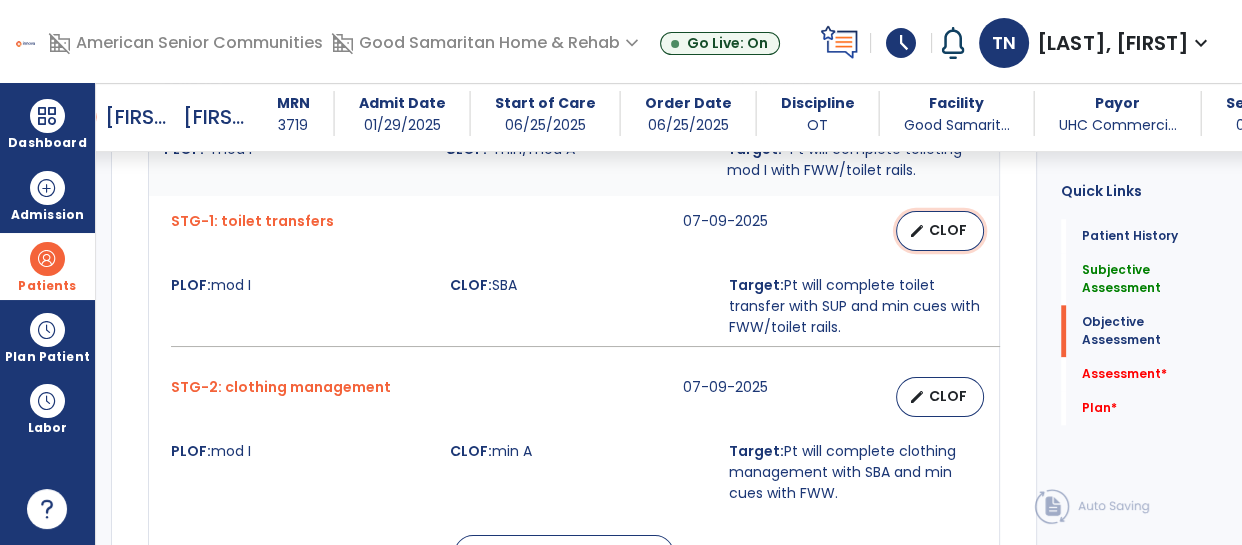 click on "CLOF" at bounding box center (948, 230) 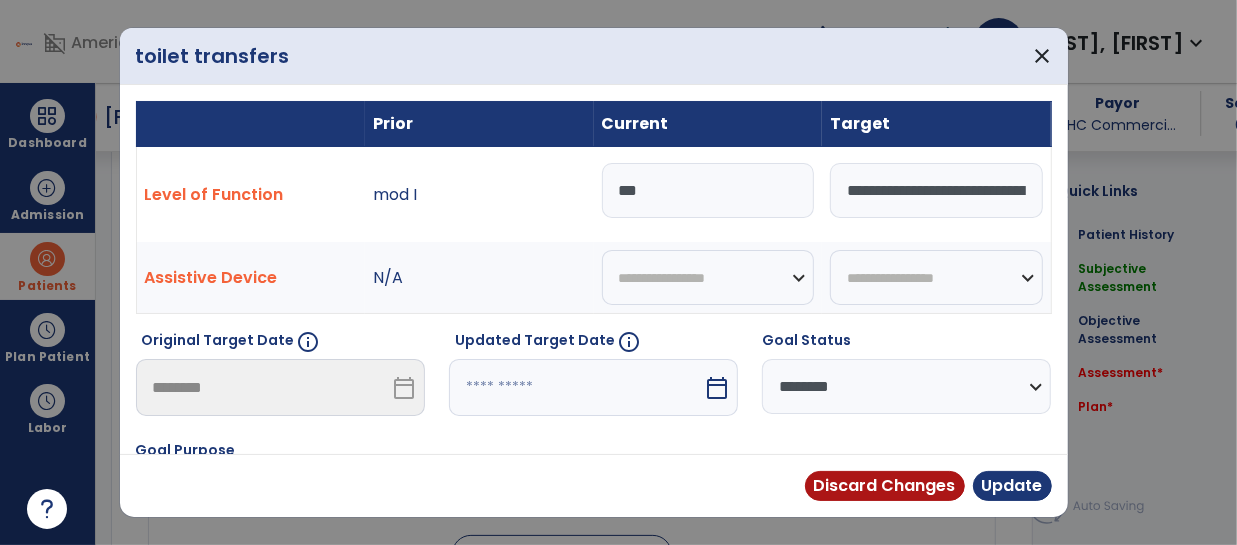 scroll, scrollTop: 2111, scrollLeft: 0, axis: vertical 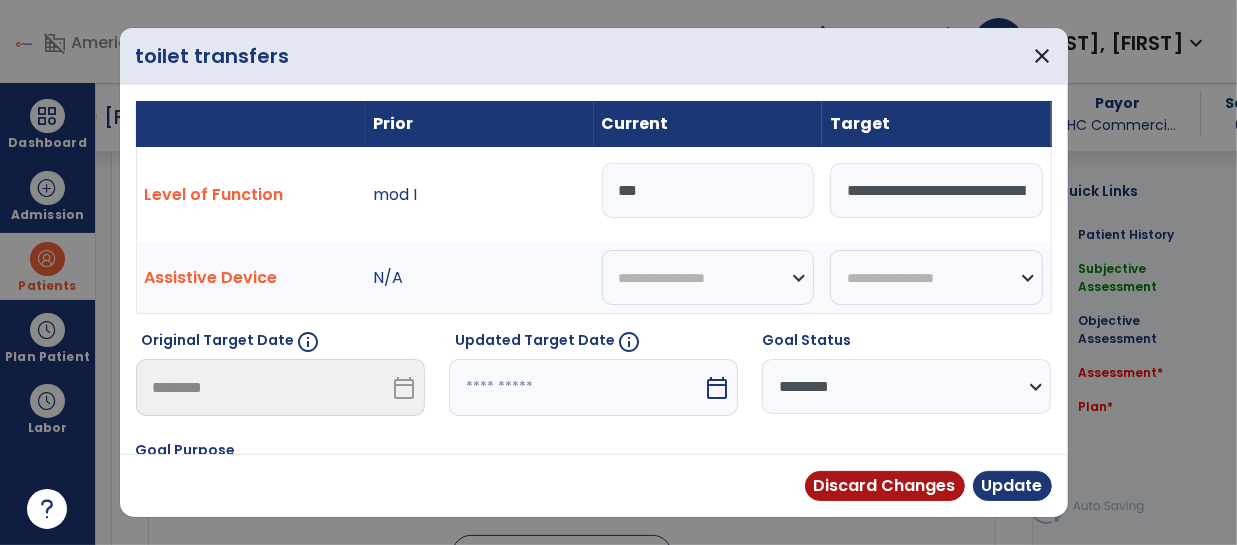 click on "***" at bounding box center [708, 190] 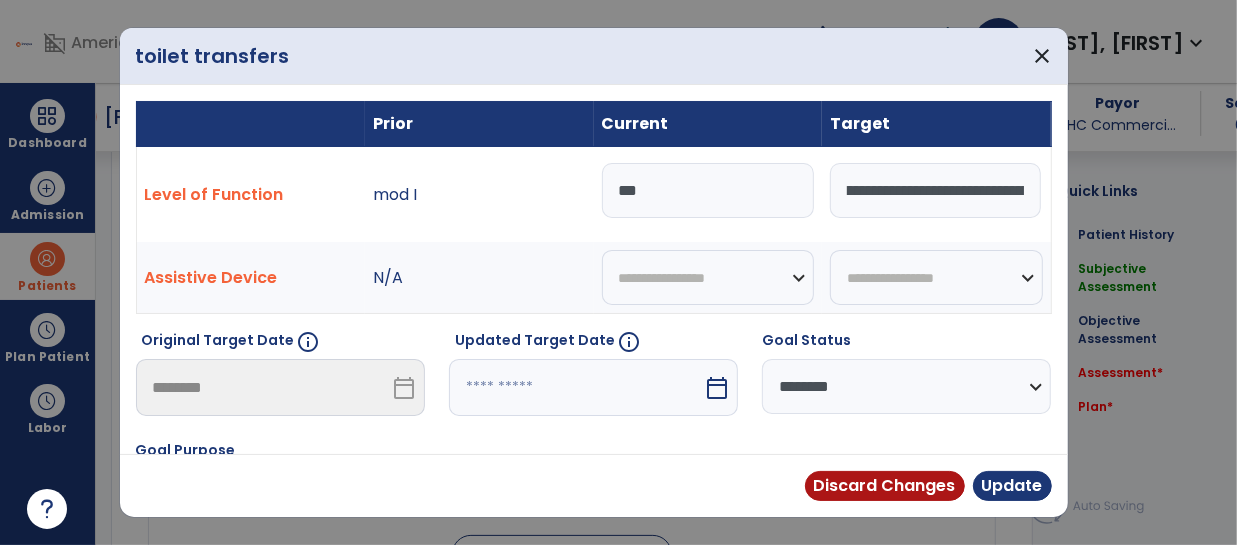 scroll, scrollTop: 0, scrollLeft: 200, axis: horizontal 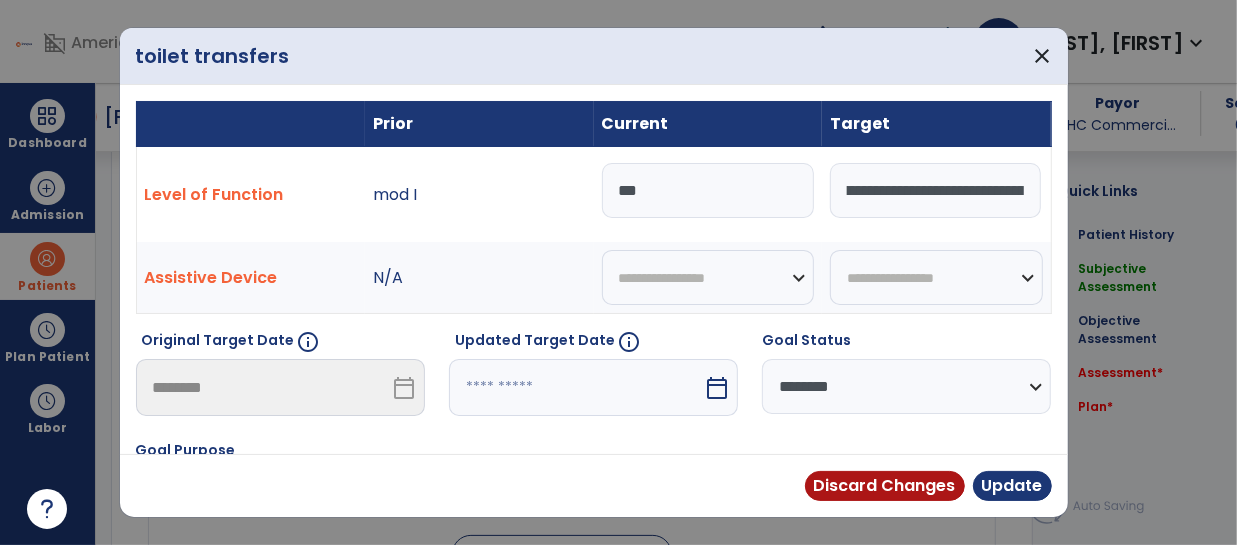 click on "**********" at bounding box center [906, 386] 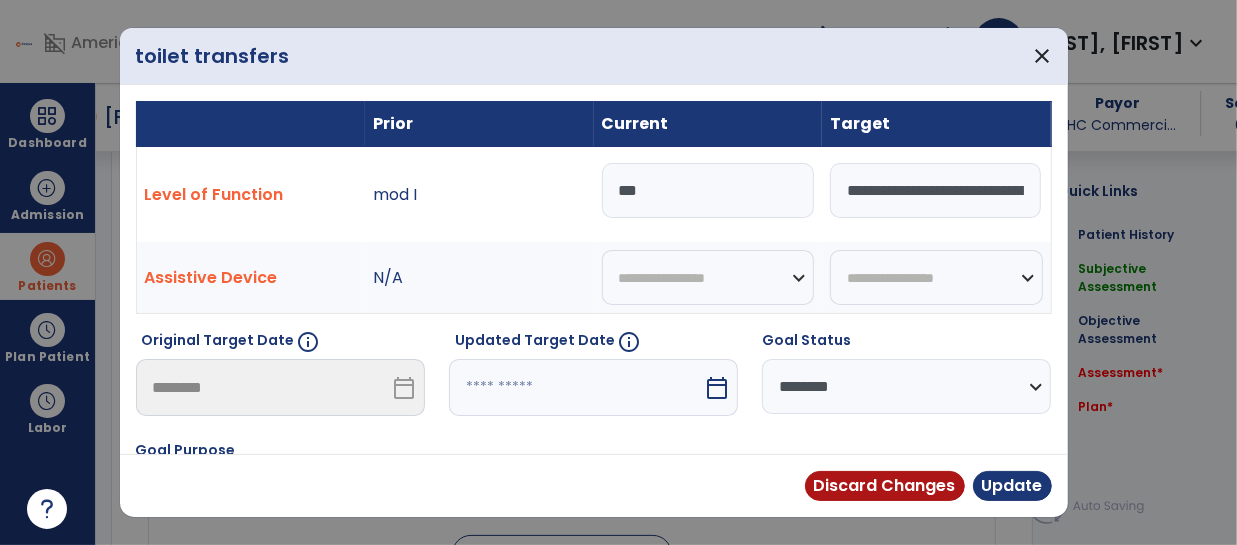 select on "********" 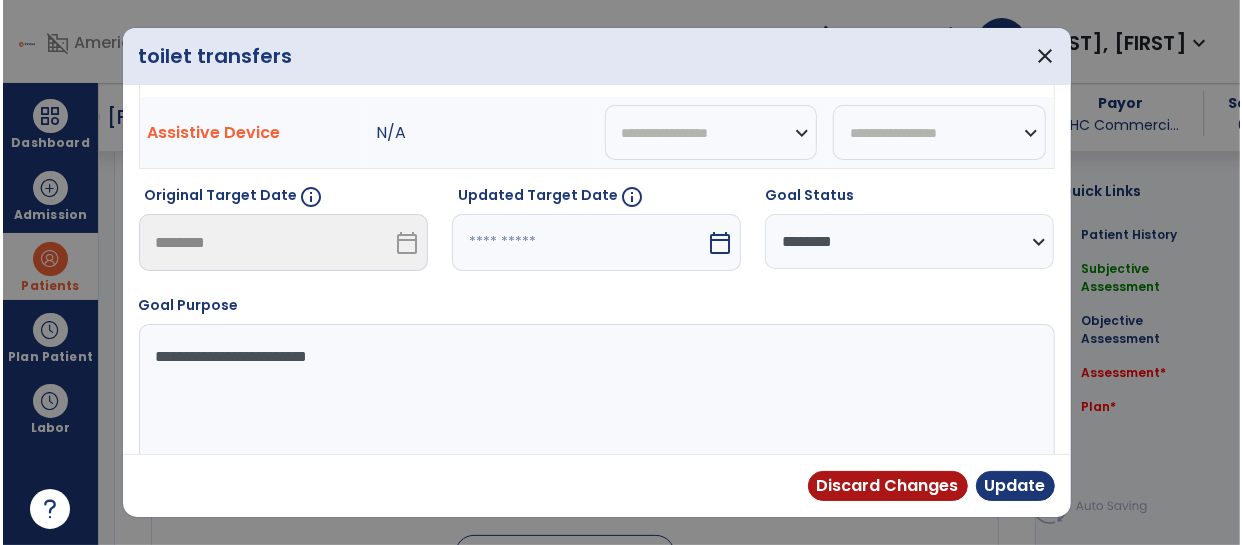 scroll, scrollTop: 146, scrollLeft: 0, axis: vertical 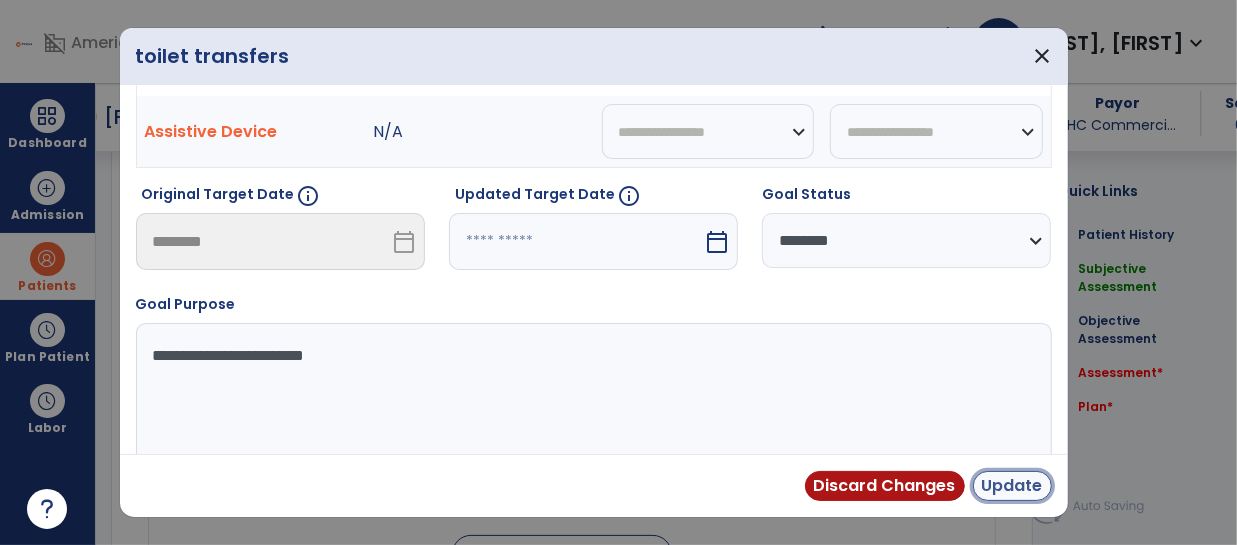 click on "Update" at bounding box center (1012, 486) 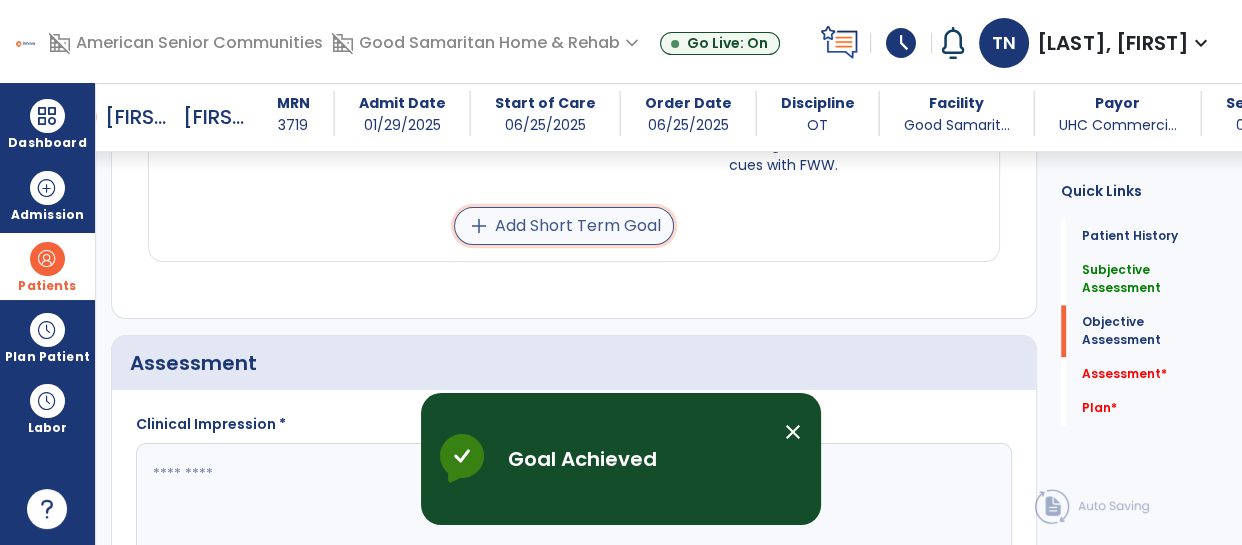 click on "add  Add Short Term Goal" at bounding box center [564, 226] 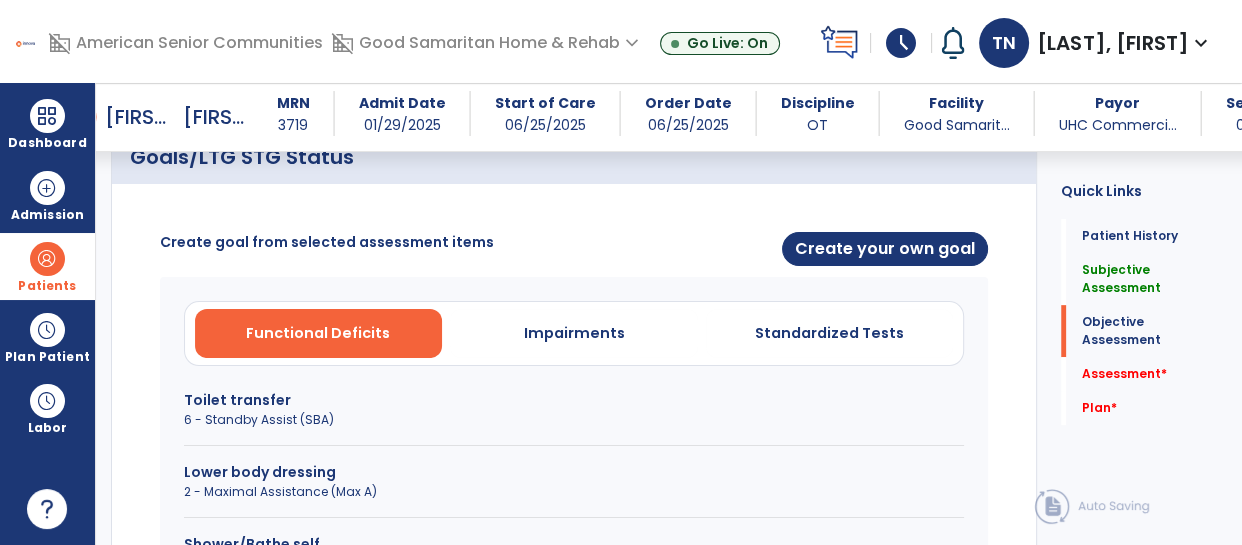 scroll, scrollTop: 780, scrollLeft: 0, axis: vertical 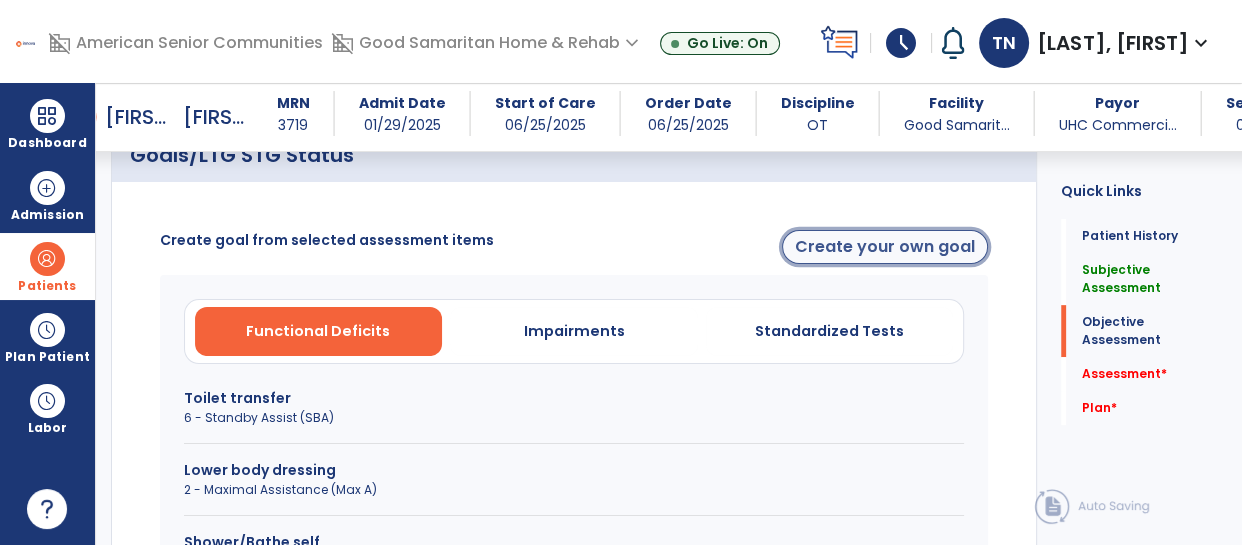 click on "Create your own goal" 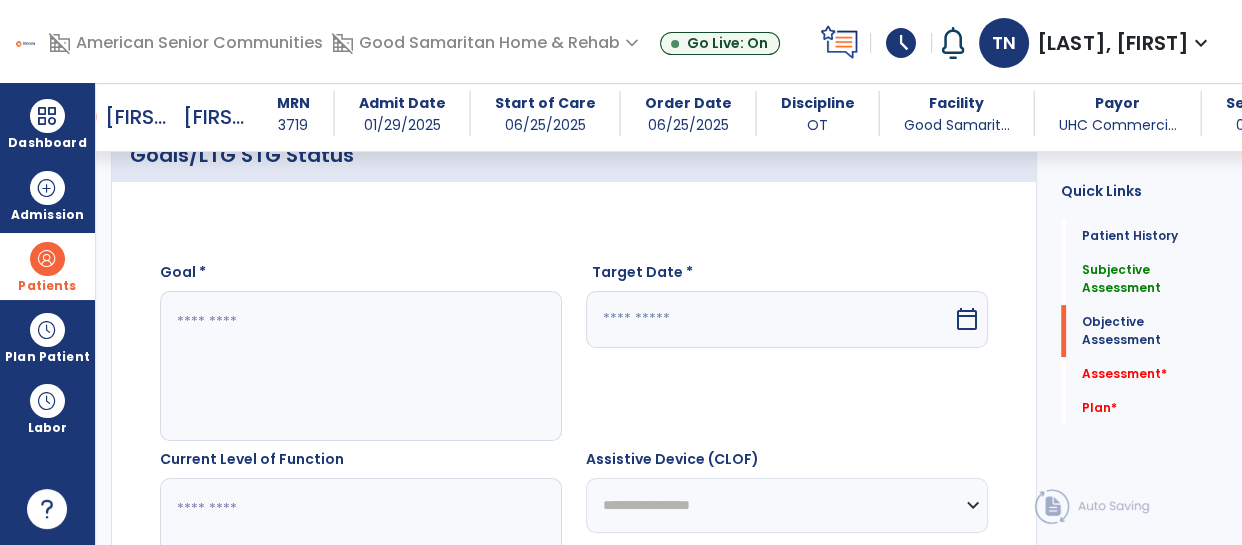 click 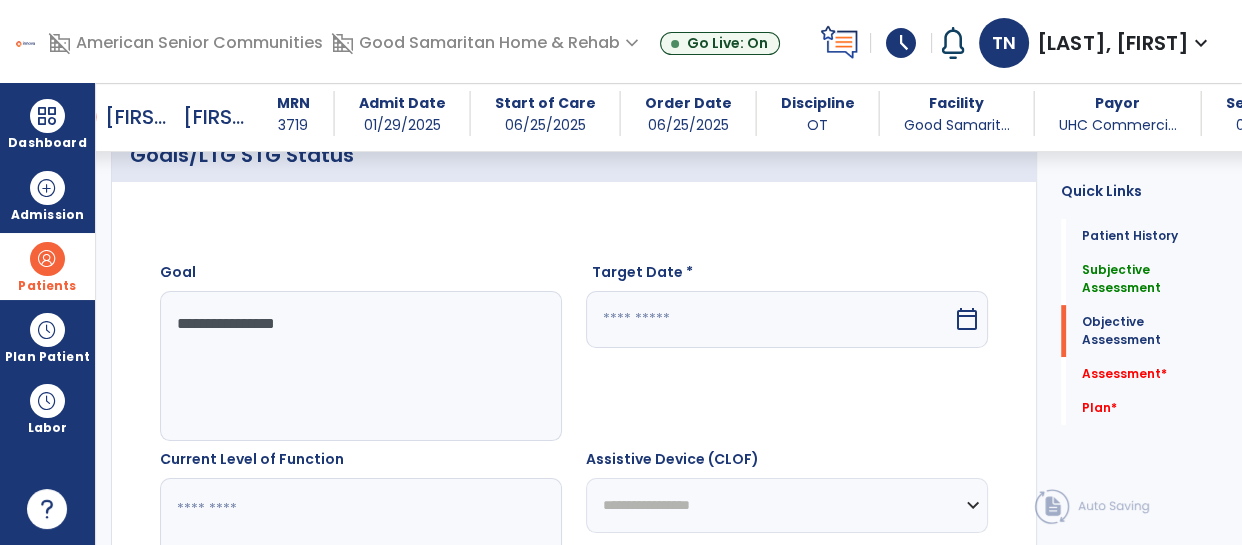 type on "**********" 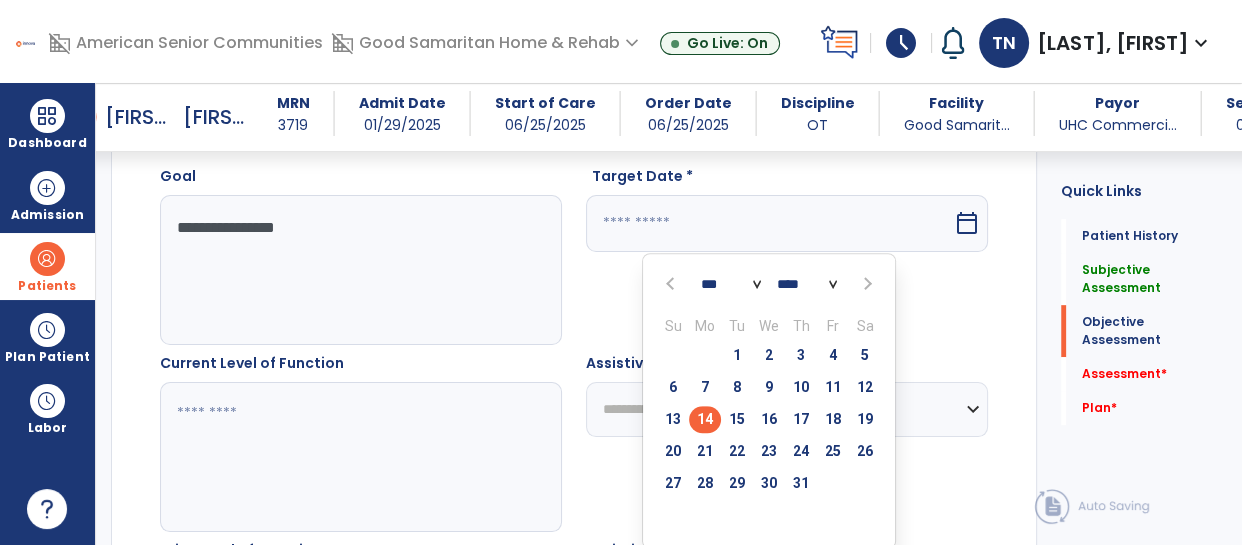 scroll, scrollTop: 892, scrollLeft: 0, axis: vertical 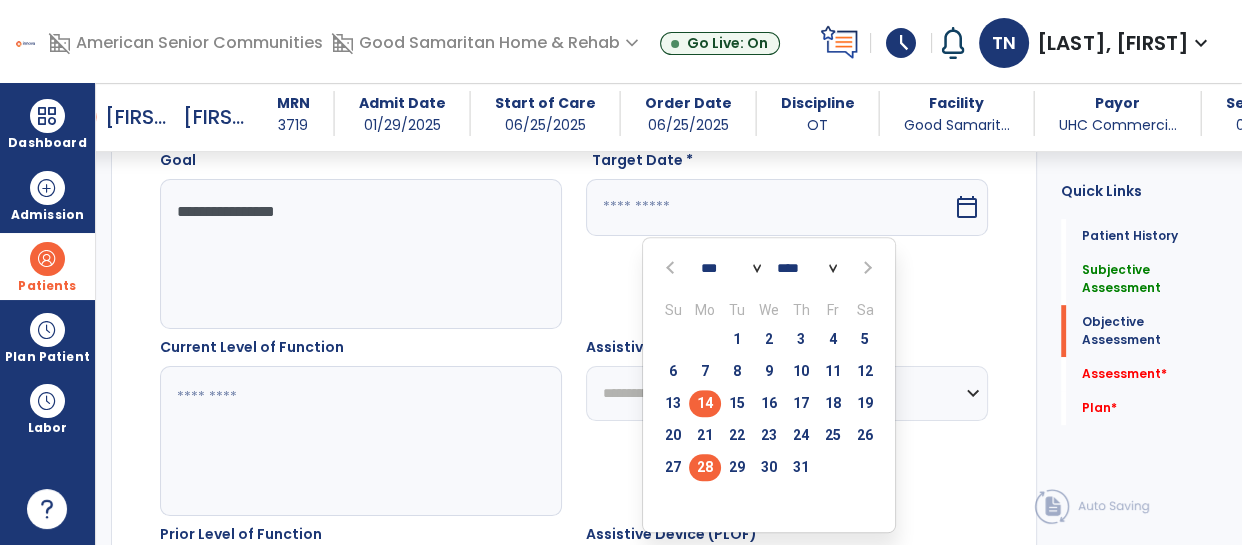 click on "28" at bounding box center [705, 467] 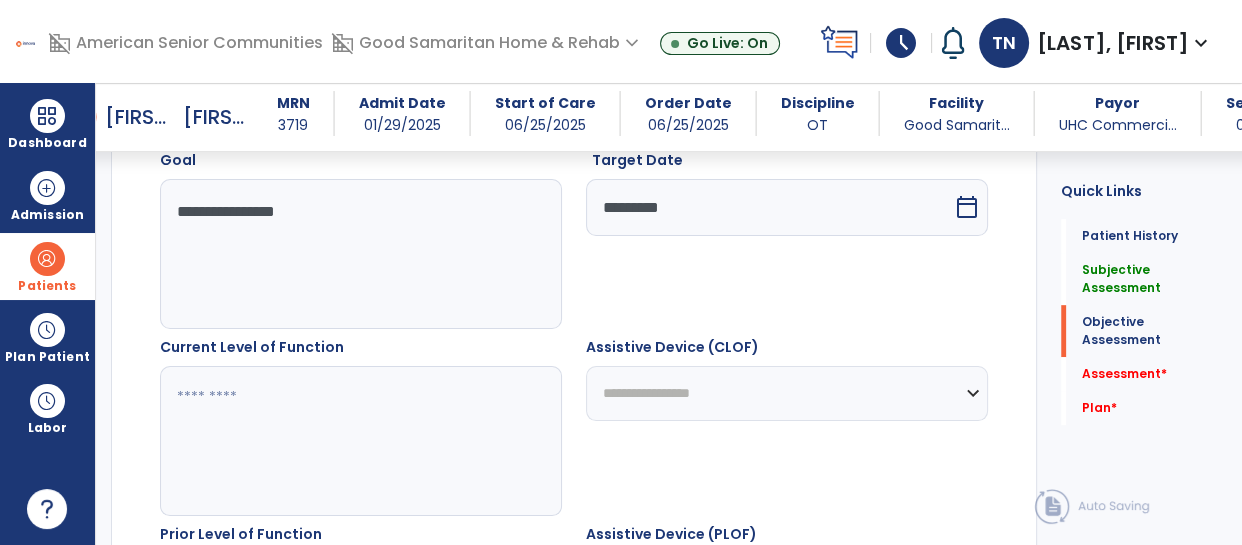 click 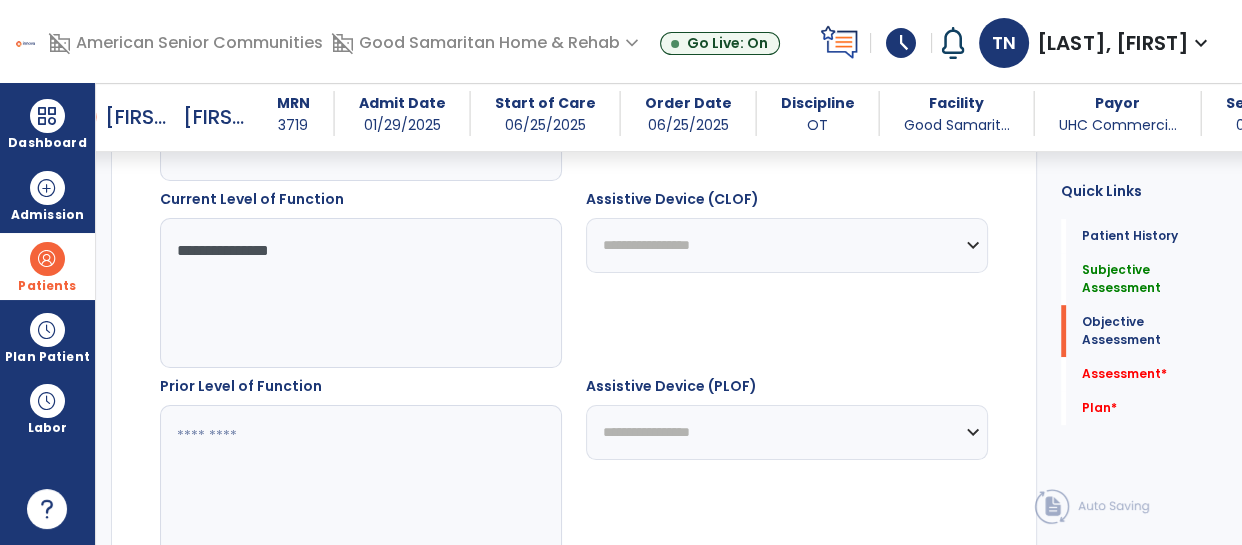scroll, scrollTop: 1092, scrollLeft: 0, axis: vertical 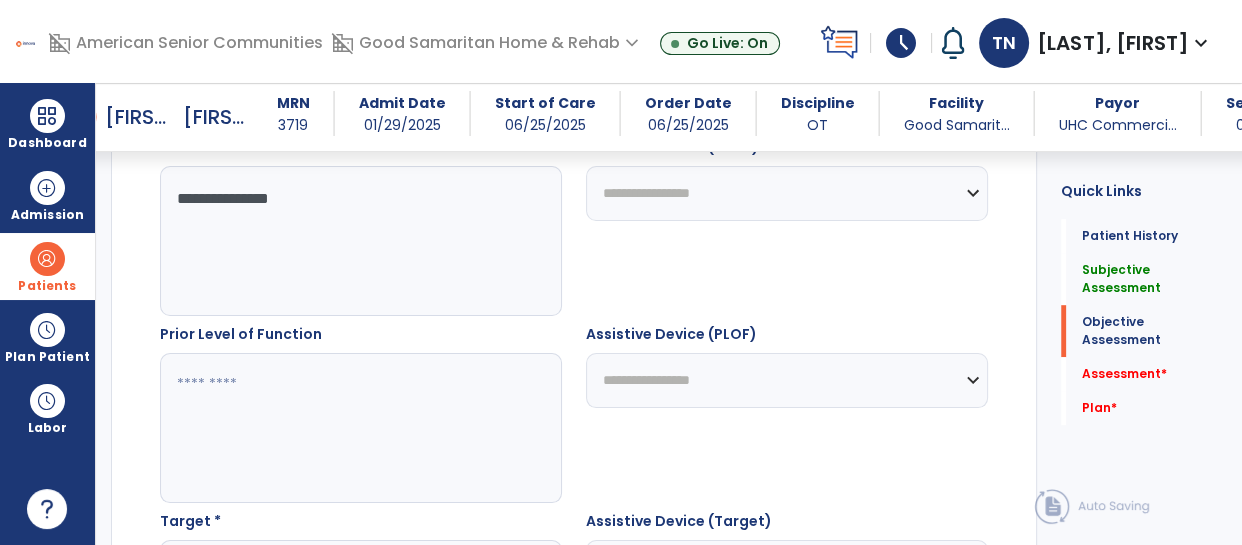 type on "**********" 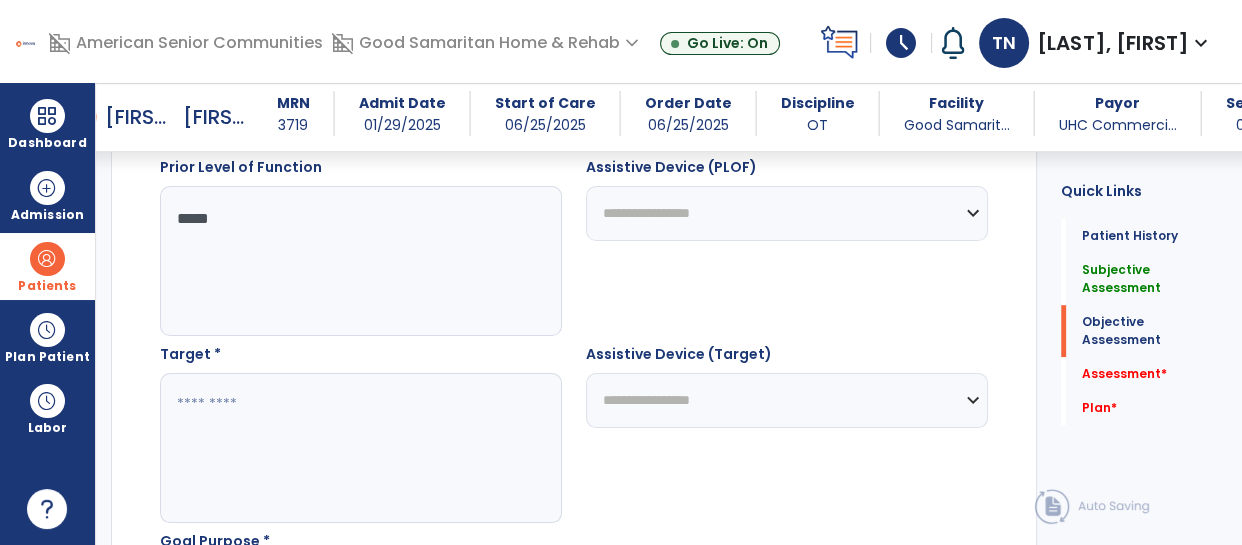 scroll, scrollTop: 1267, scrollLeft: 0, axis: vertical 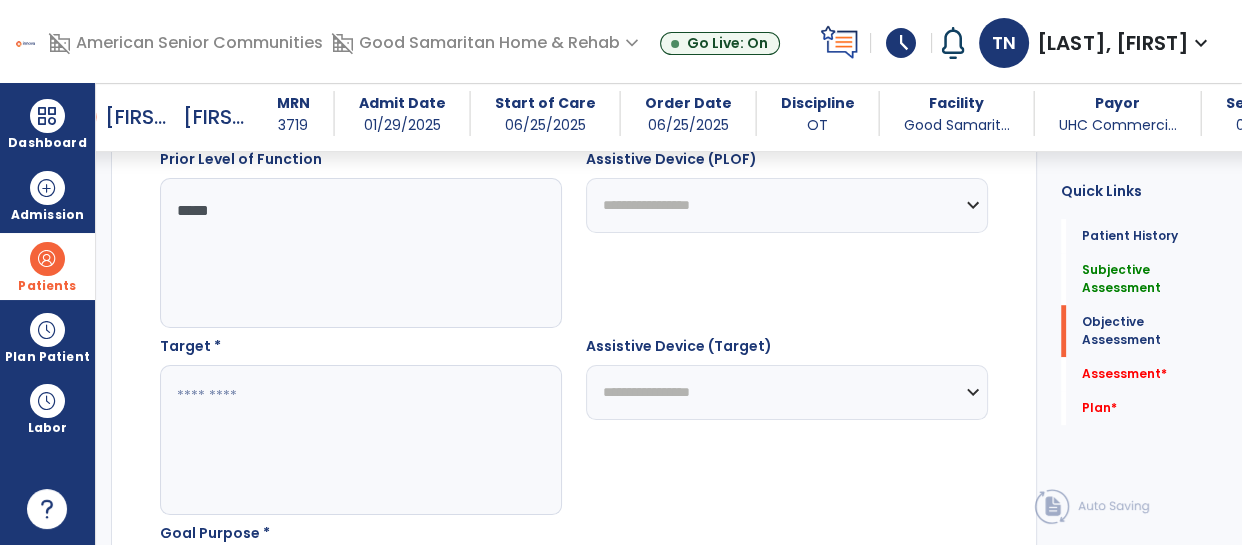 type on "*****" 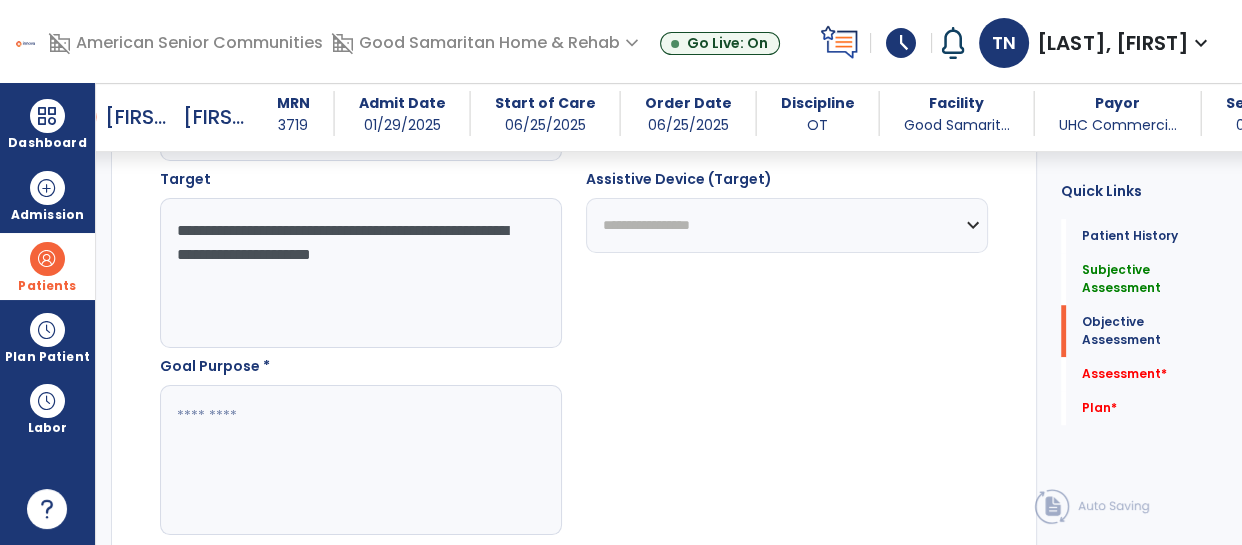 scroll, scrollTop: 1437, scrollLeft: 0, axis: vertical 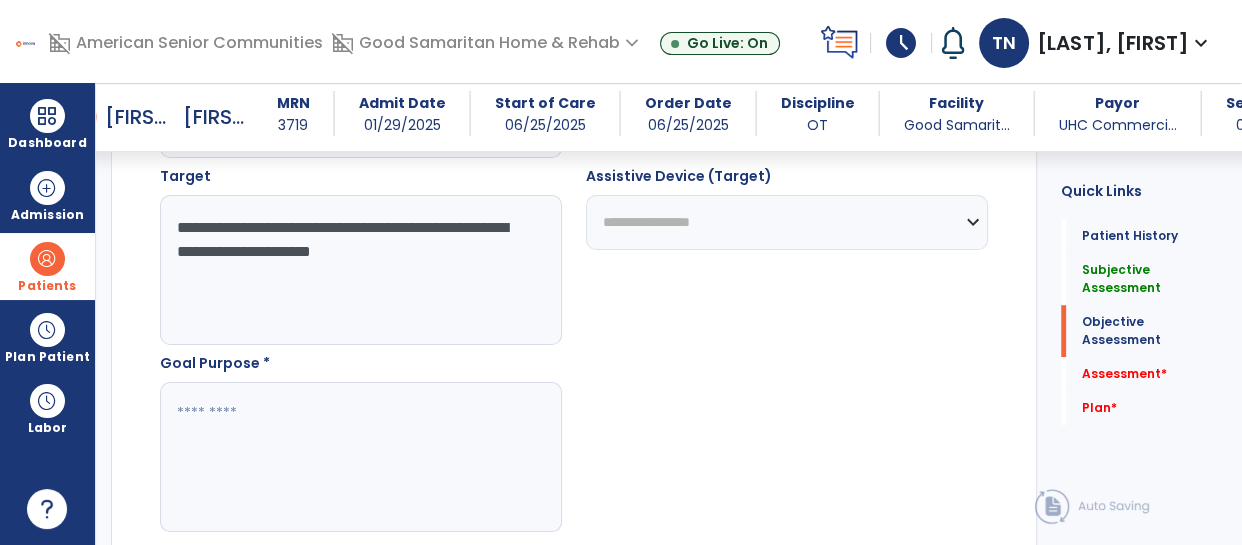 click on "**********" 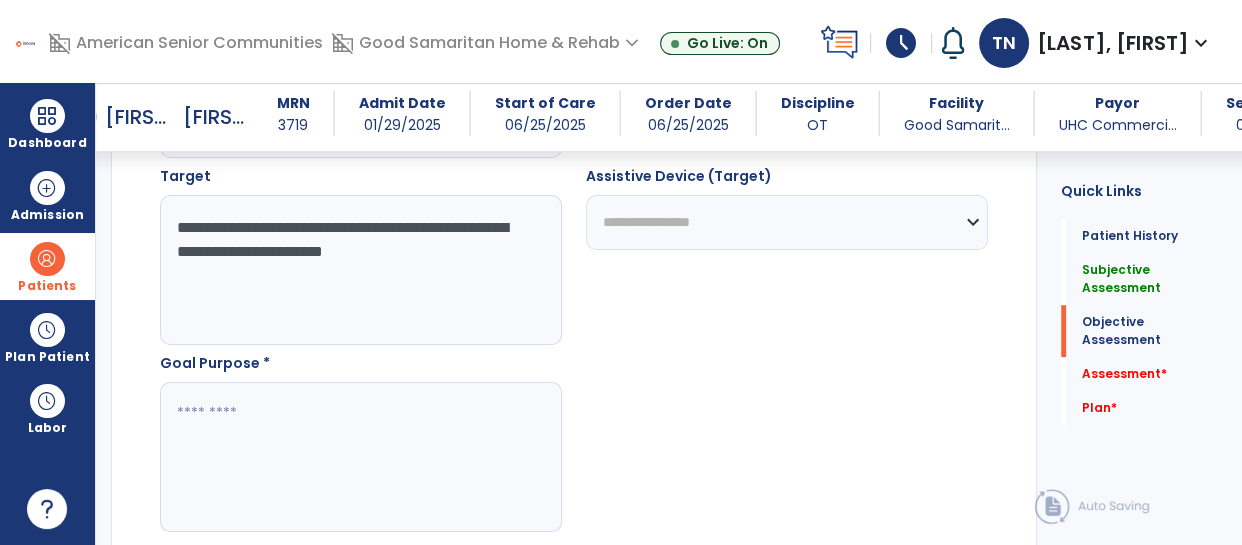 click on "**********" 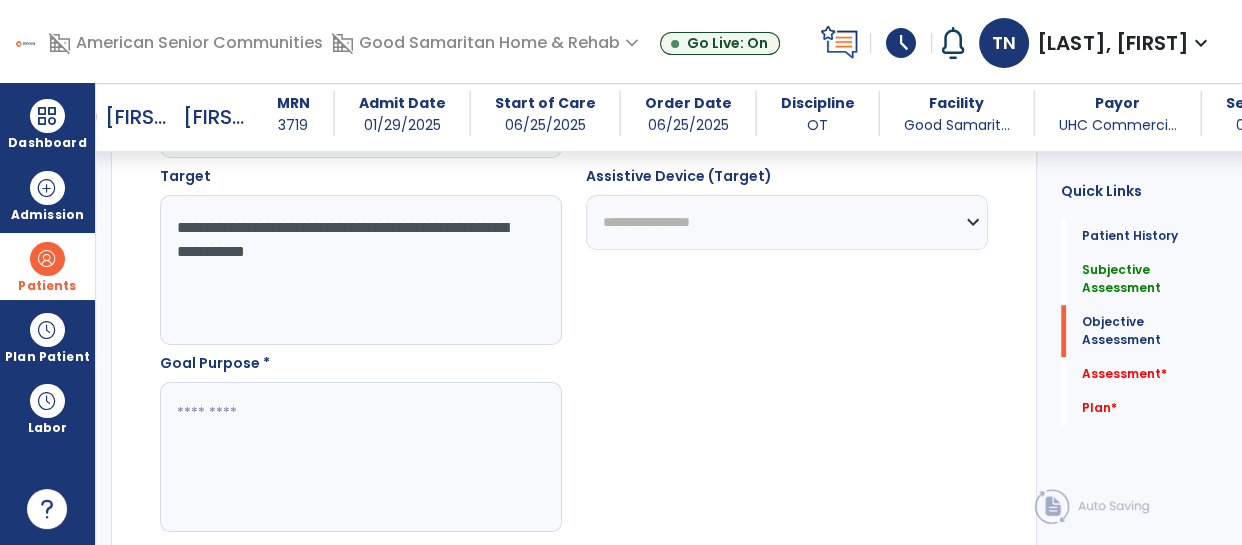 type on "**********" 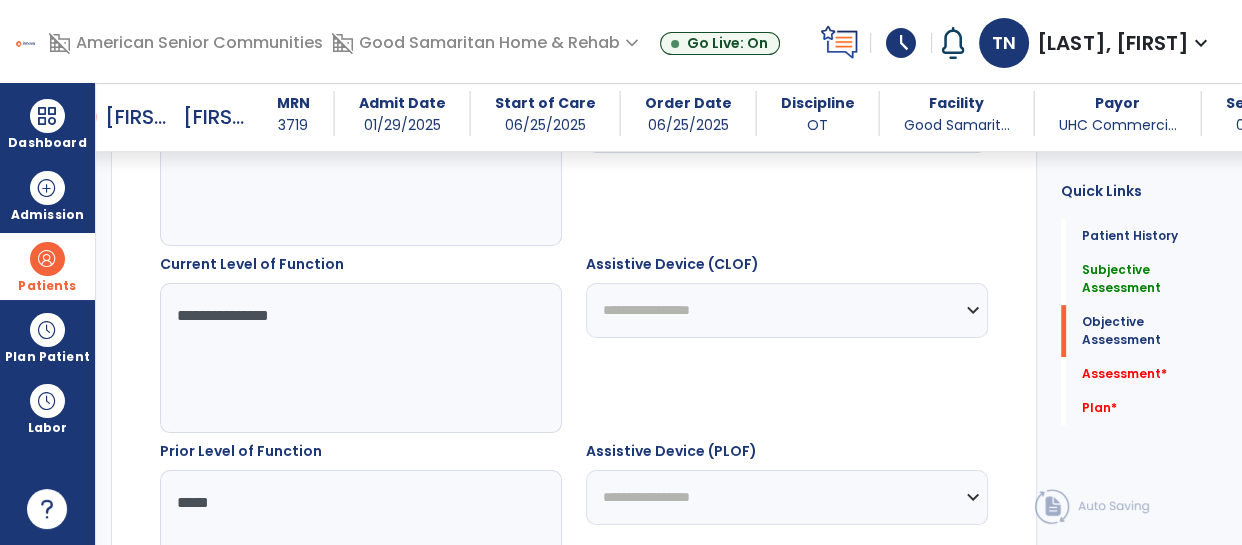 scroll, scrollTop: 973, scrollLeft: 0, axis: vertical 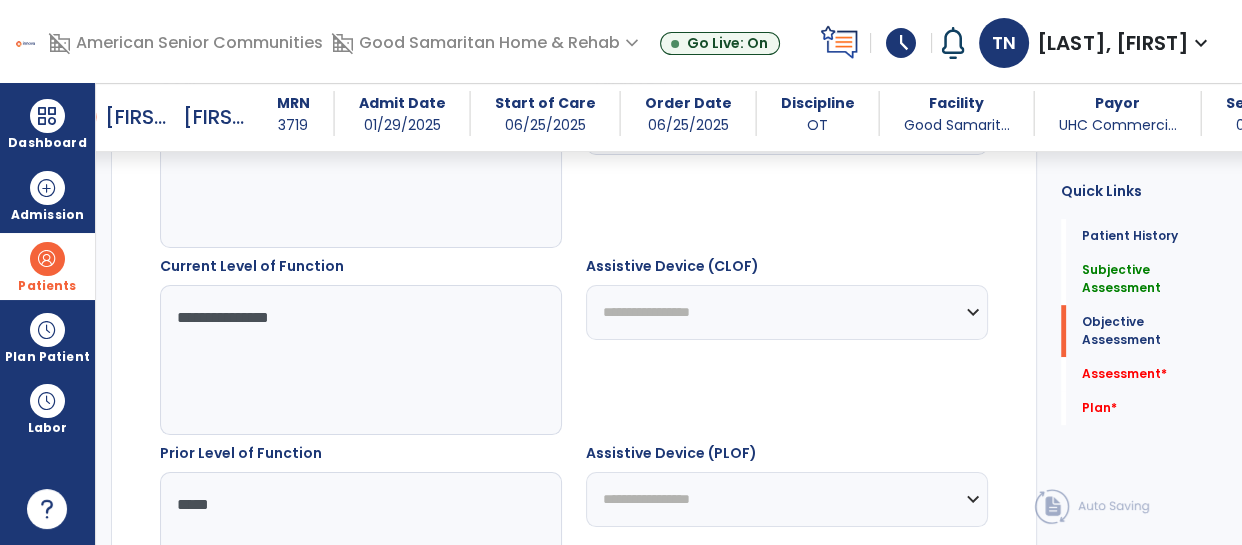 type on "**********" 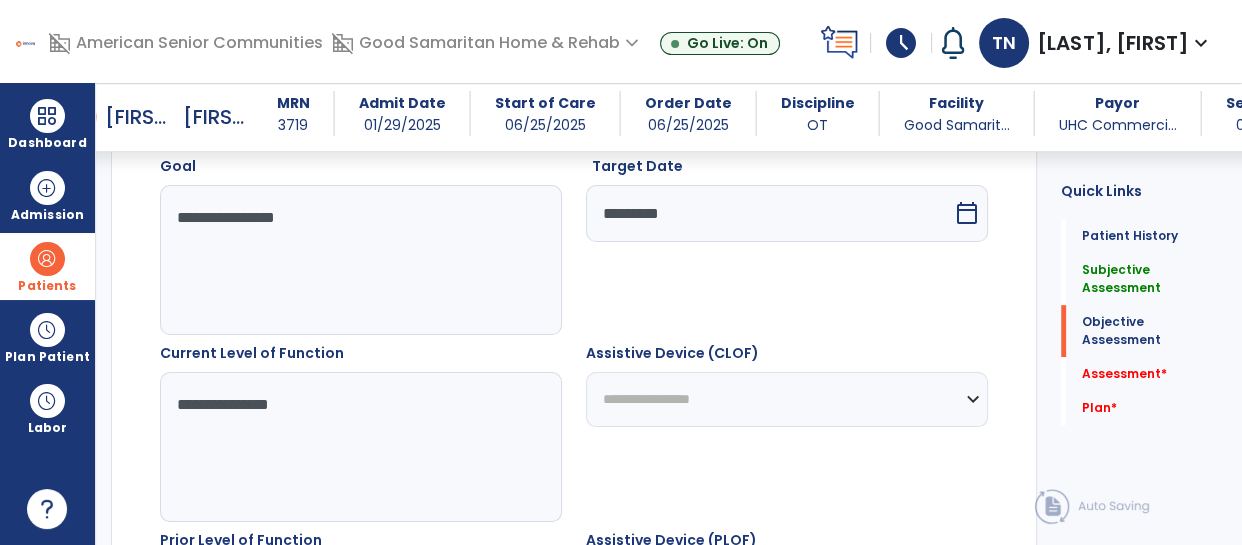 scroll, scrollTop: 887, scrollLeft: 0, axis: vertical 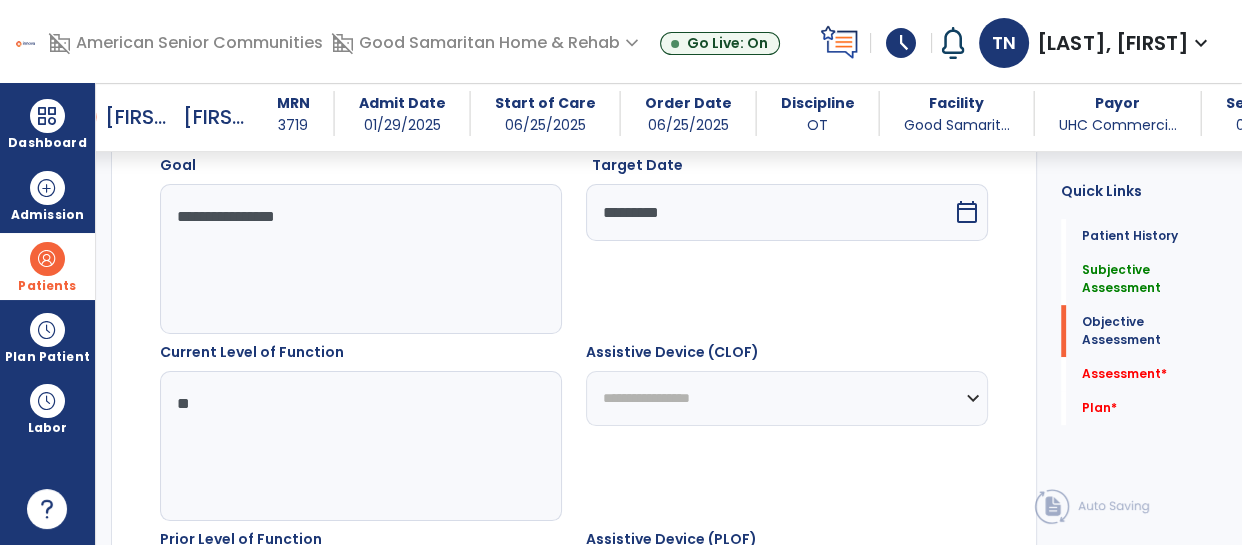 type on "*" 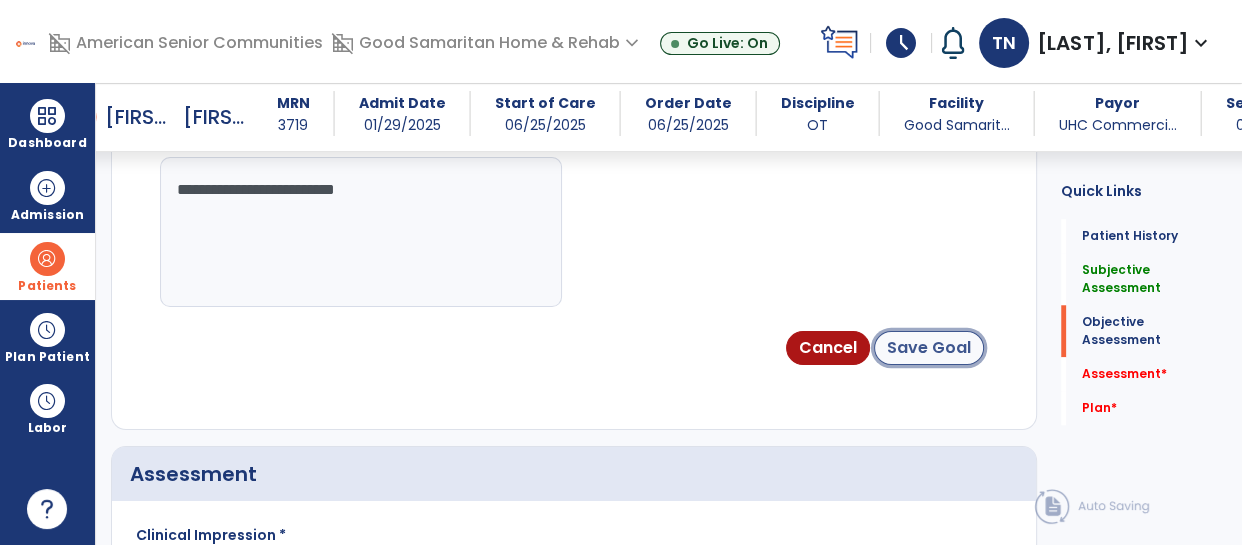 click on "Save Goal" 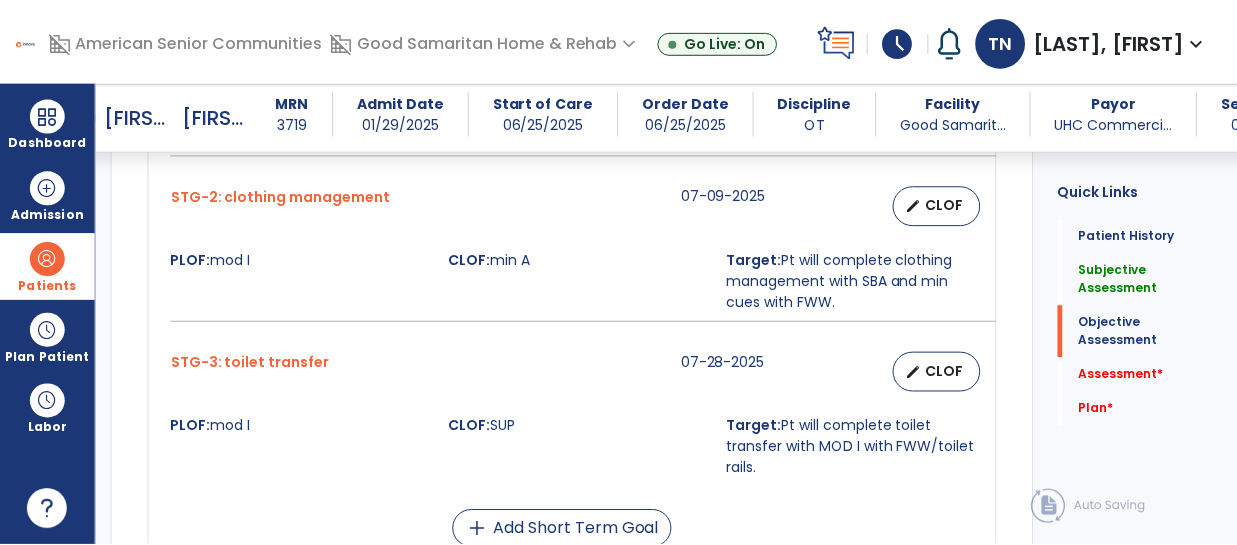 scroll, scrollTop: 2304, scrollLeft: 0, axis: vertical 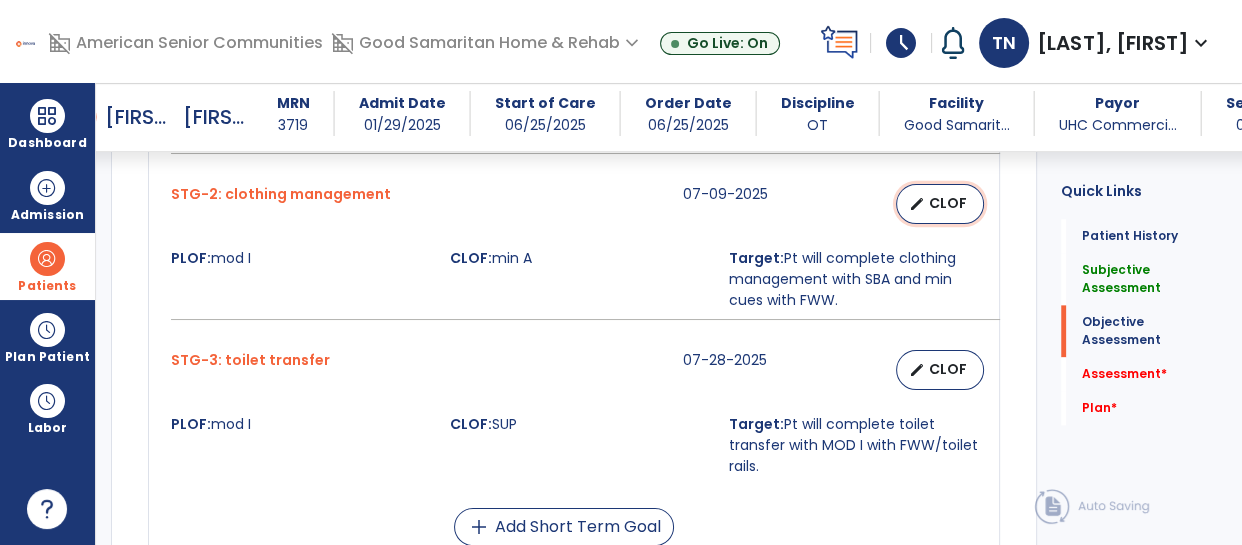 click on "CLOF" at bounding box center (948, 203) 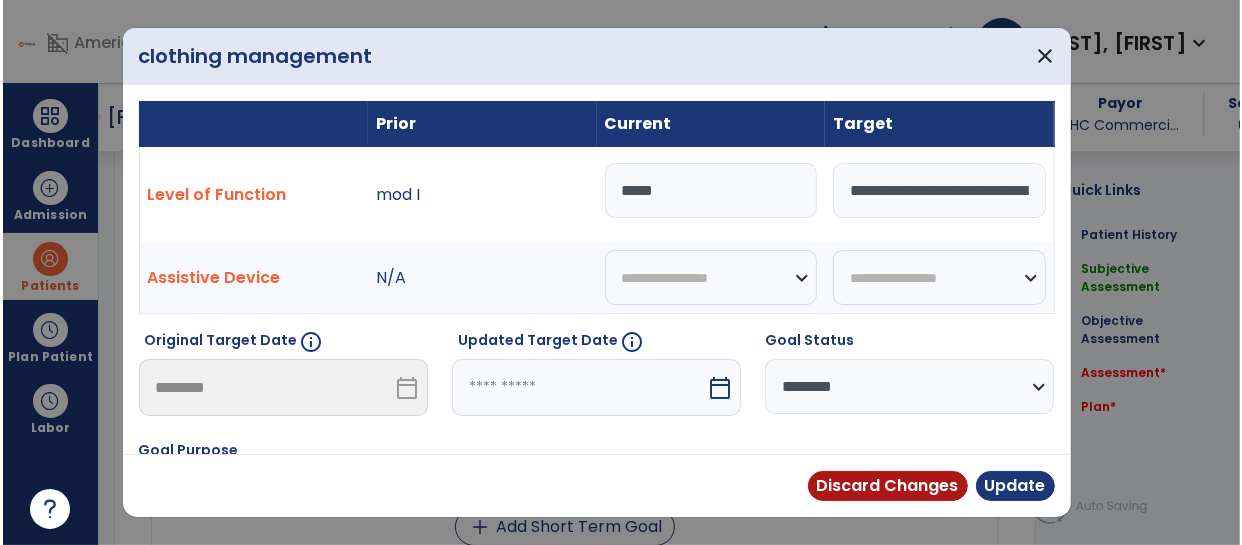 scroll, scrollTop: 2304, scrollLeft: 0, axis: vertical 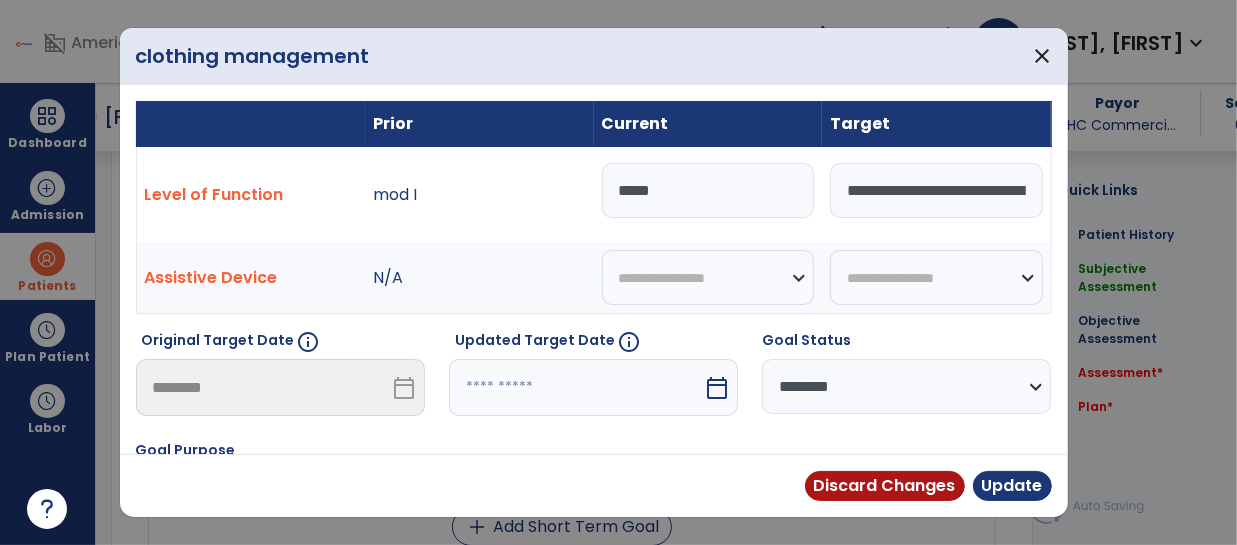 click on "*****" at bounding box center [708, 190] 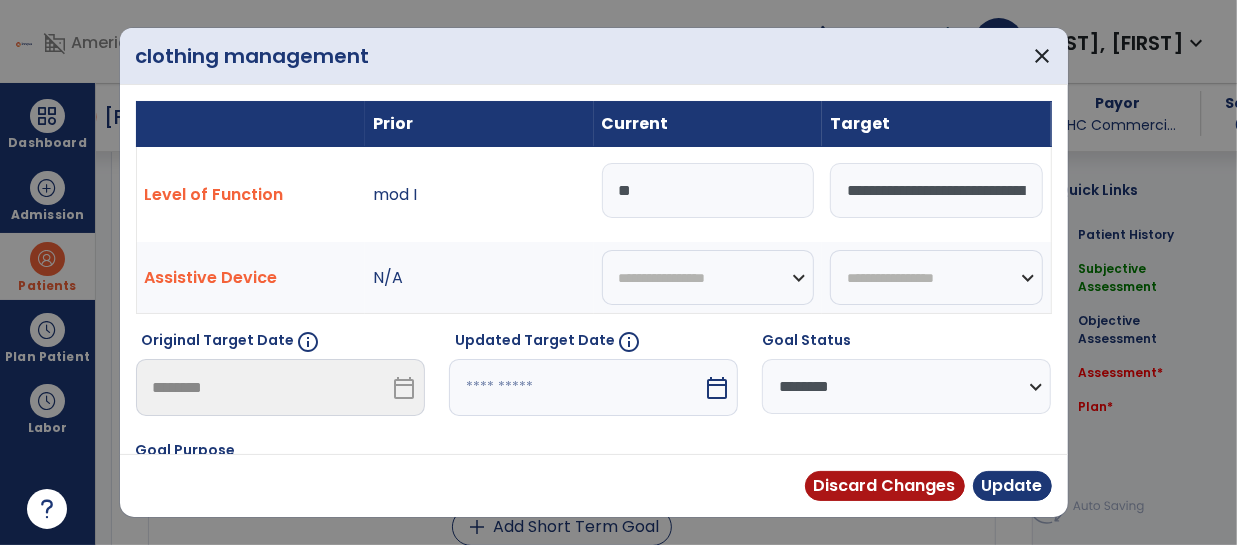 type on "*" 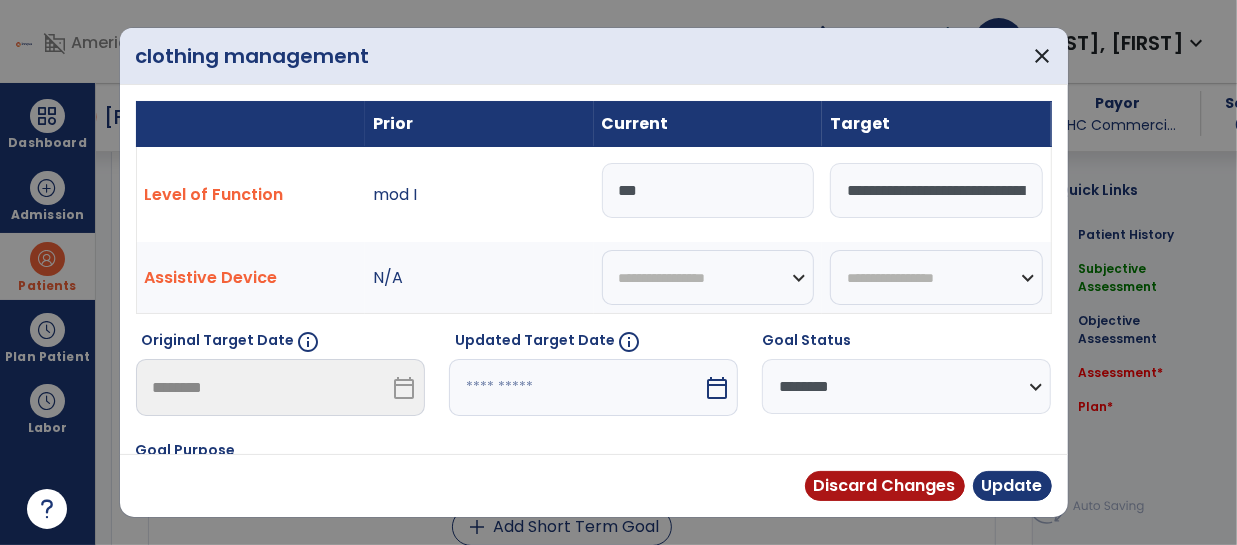 type on "***" 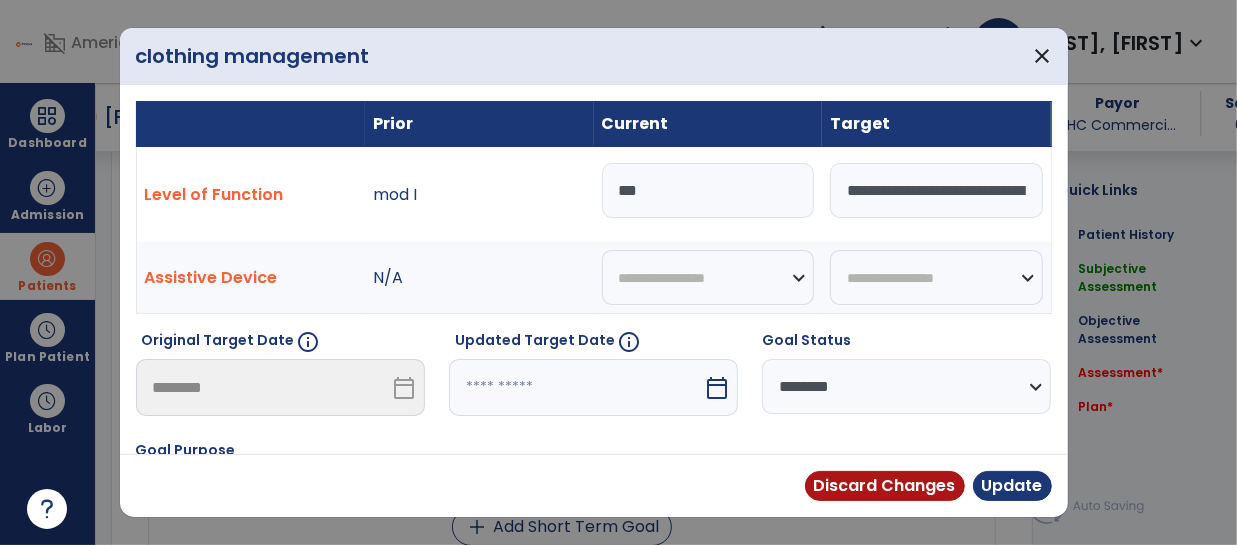 click on "**********" at bounding box center [936, 190] 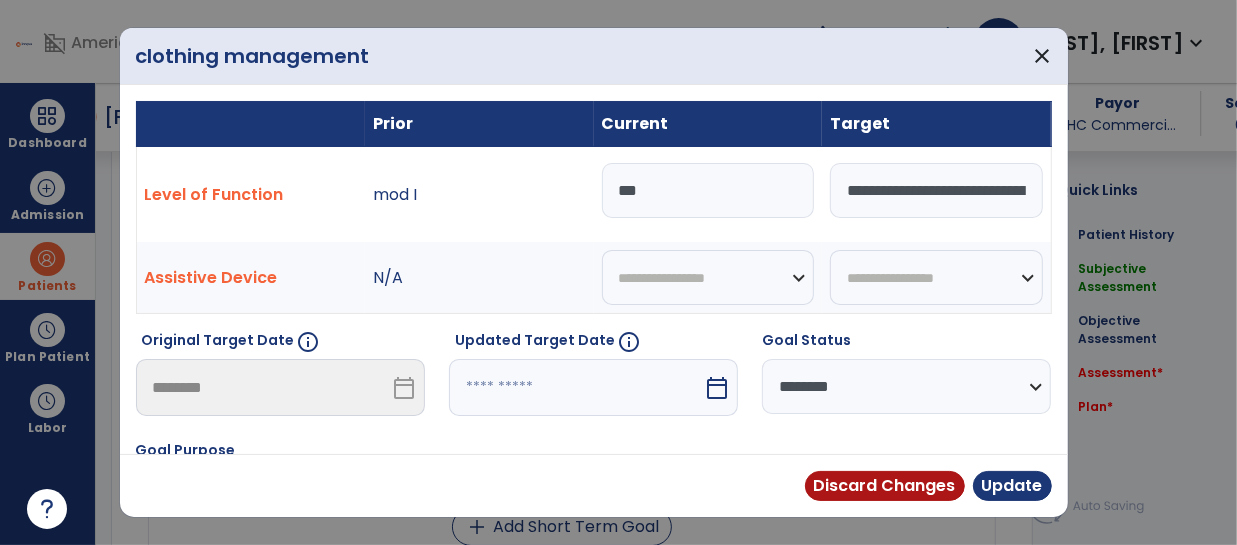 click on "**********" at bounding box center [906, 386] 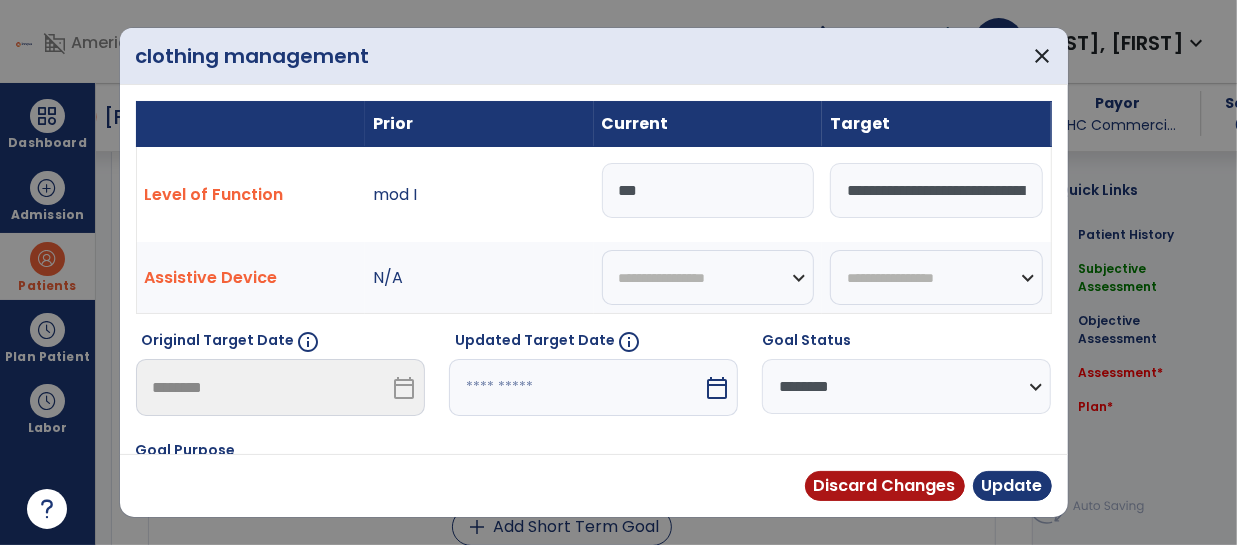 select on "********" 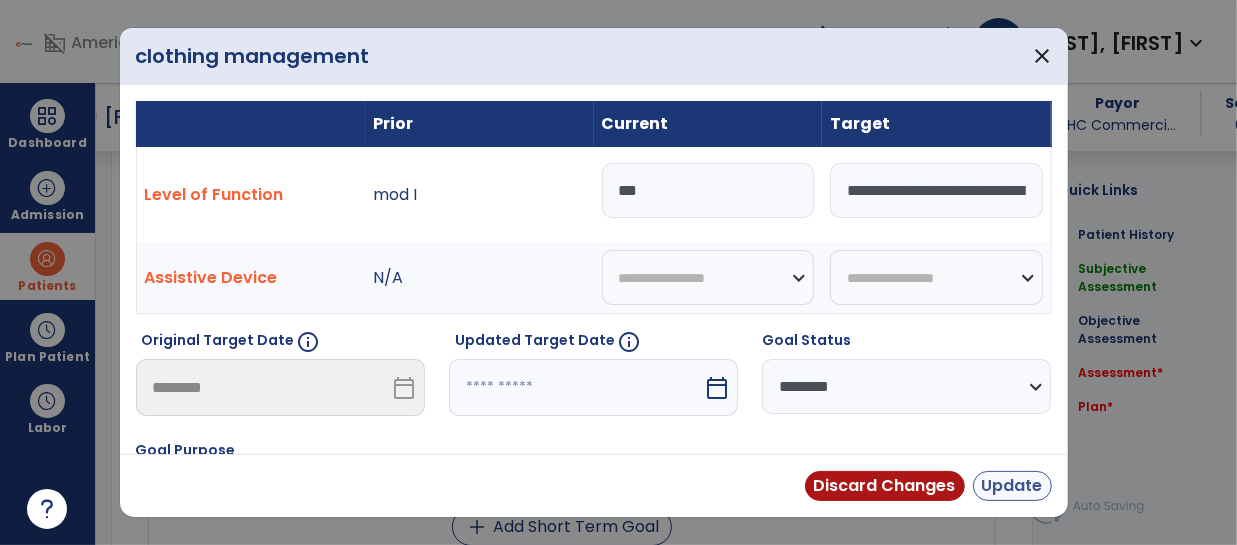 click on "Update" at bounding box center [1012, 486] 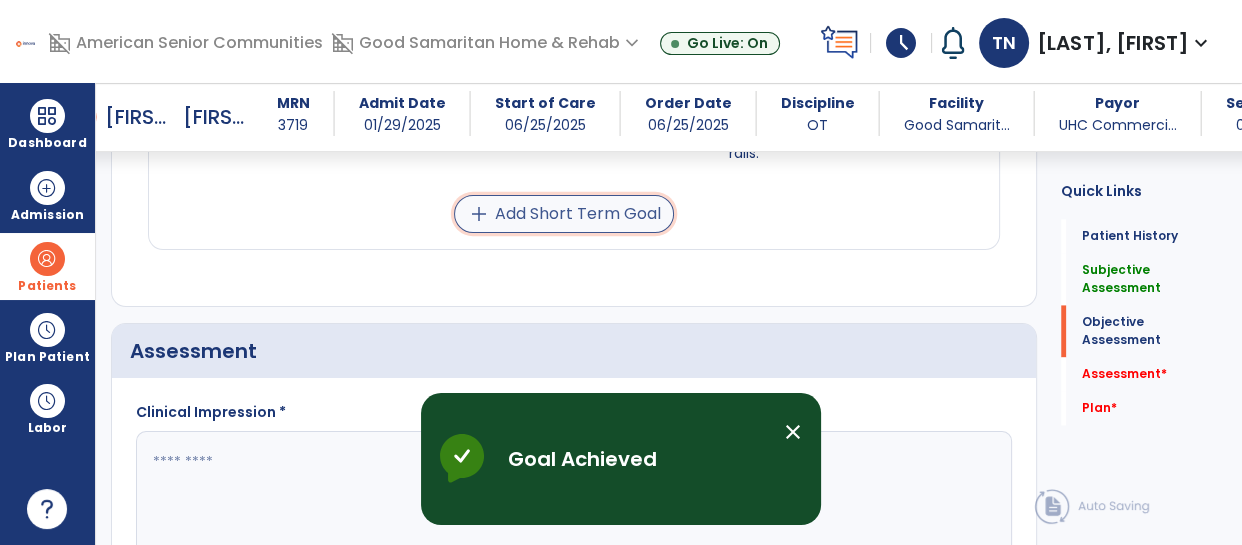 click on "add  Add Short Term Goal" at bounding box center (564, 214) 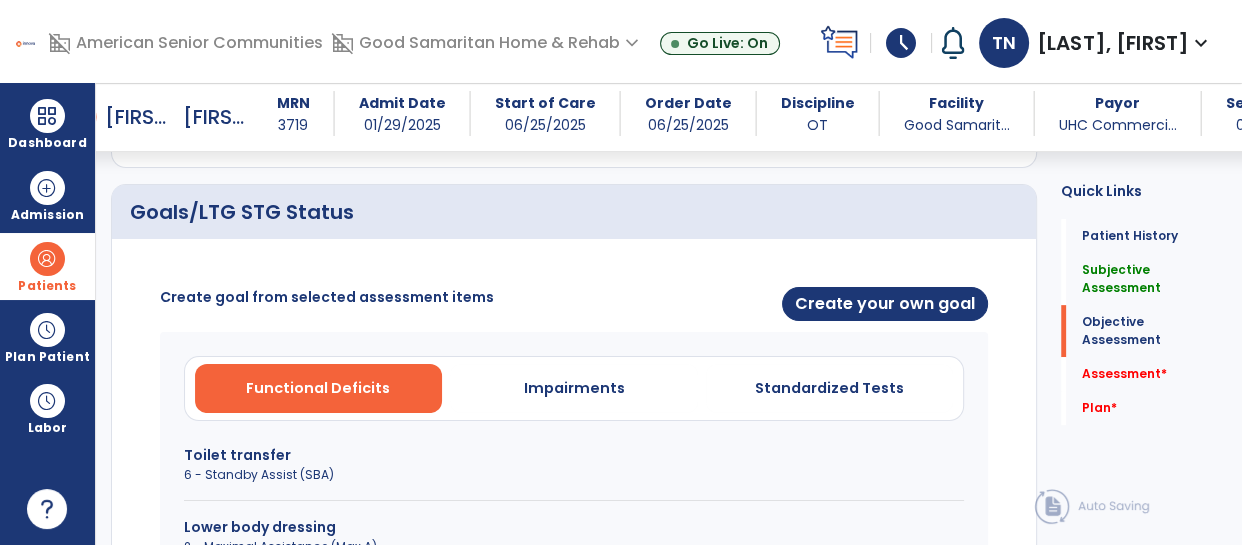scroll, scrollTop: 725, scrollLeft: 0, axis: vertical 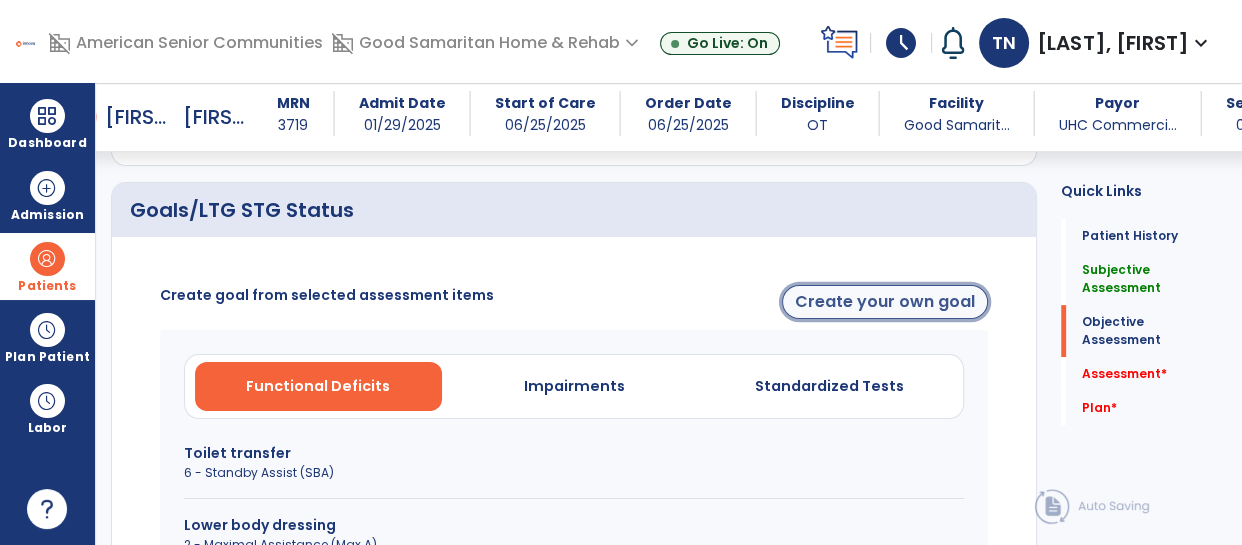 click on "Create your own goal" 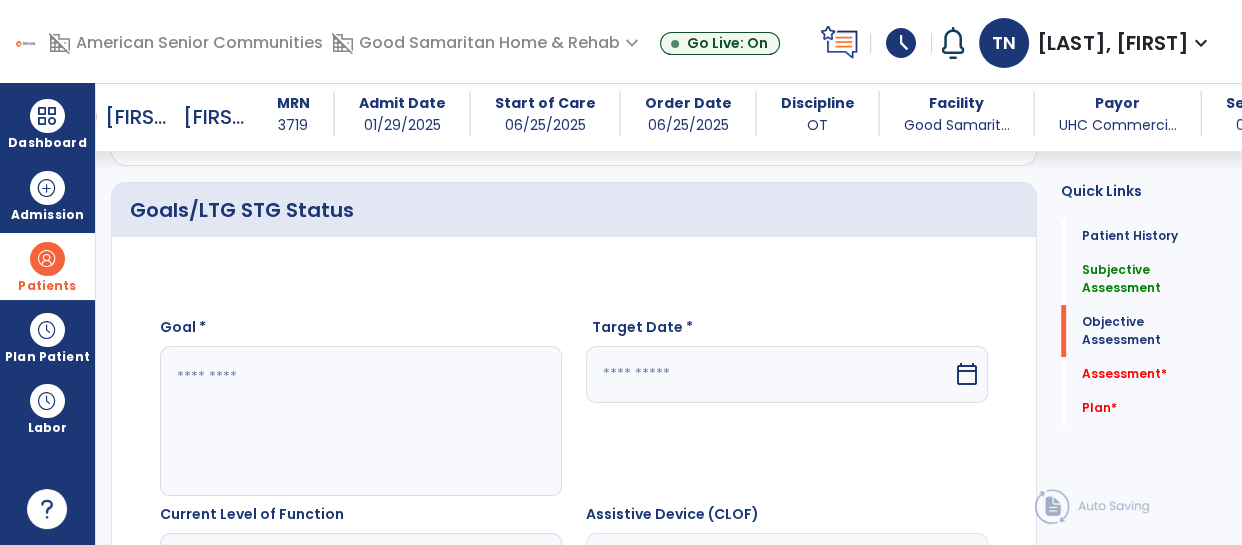 click 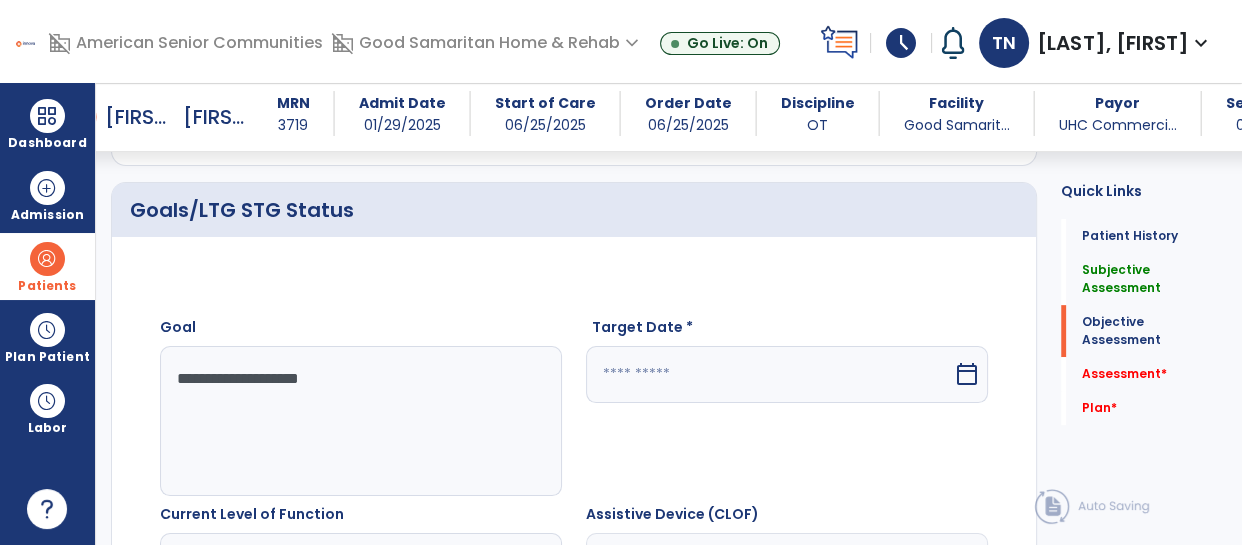 type on "**********" 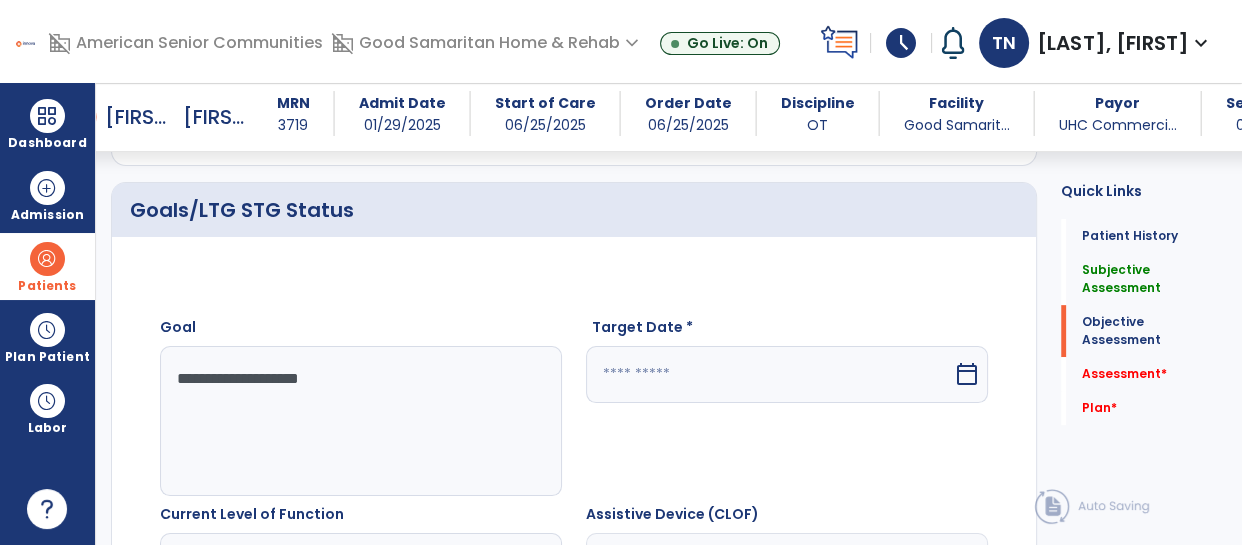 click at bounding box center [769, 374] 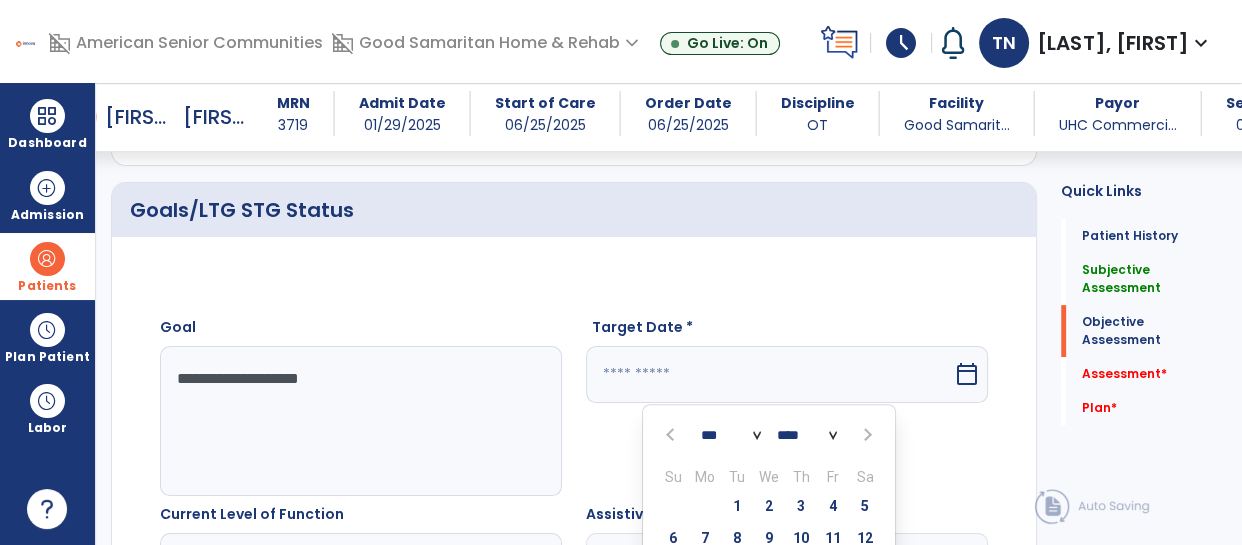 scroll, scrollTop: 982, scrollLeft: 0, axis: vertical 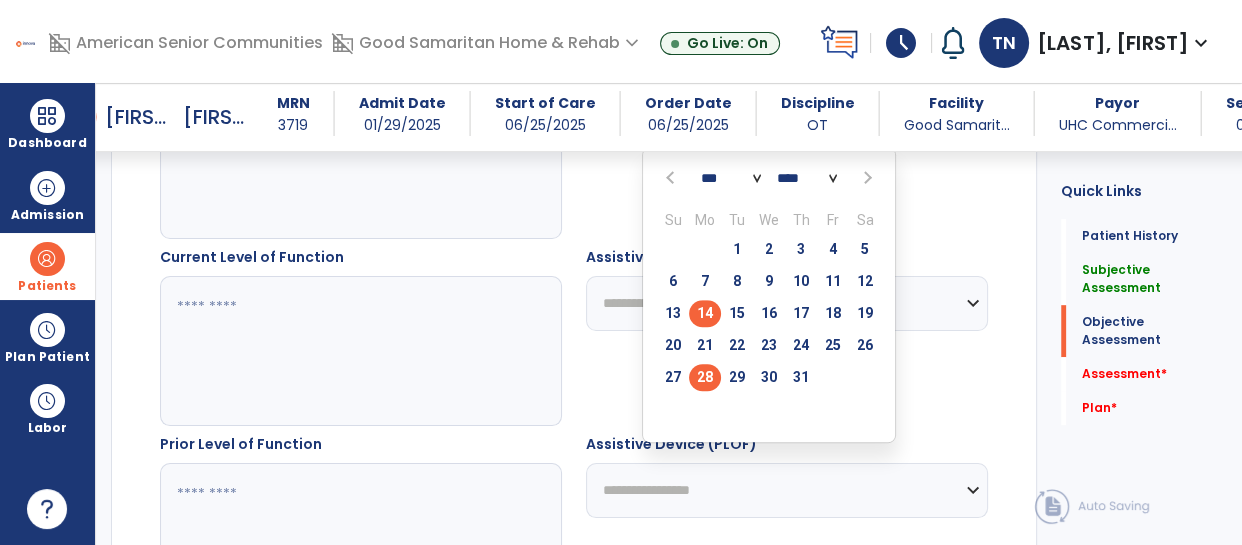 click on "28" at bounding box center [705, 377] 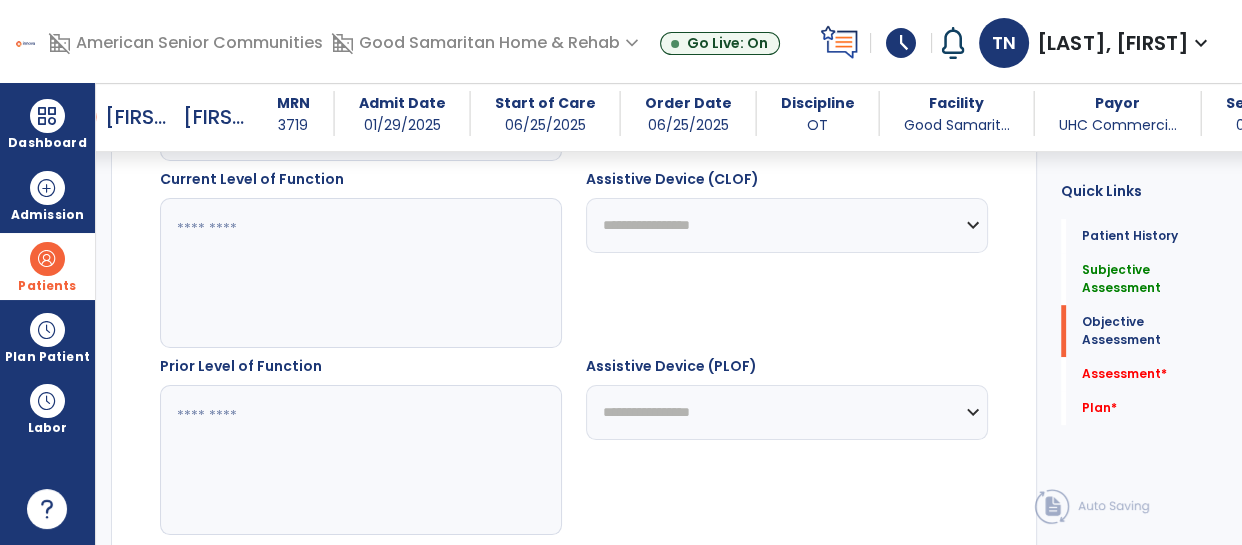 scroll, scrollTop: 1065, scrollLeft: 0, axis: vertical 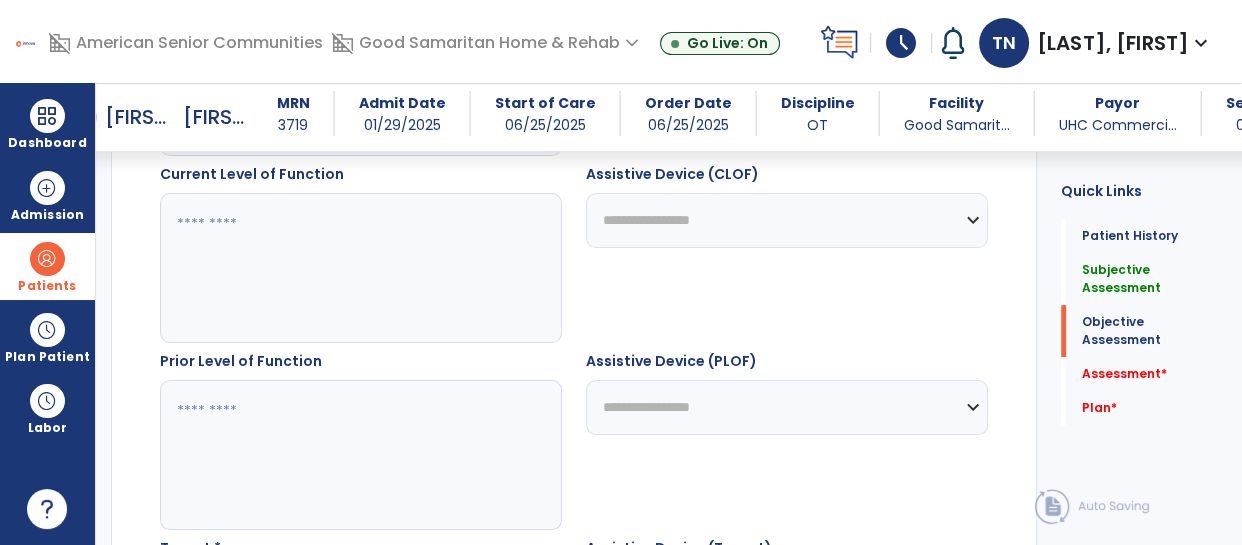 click 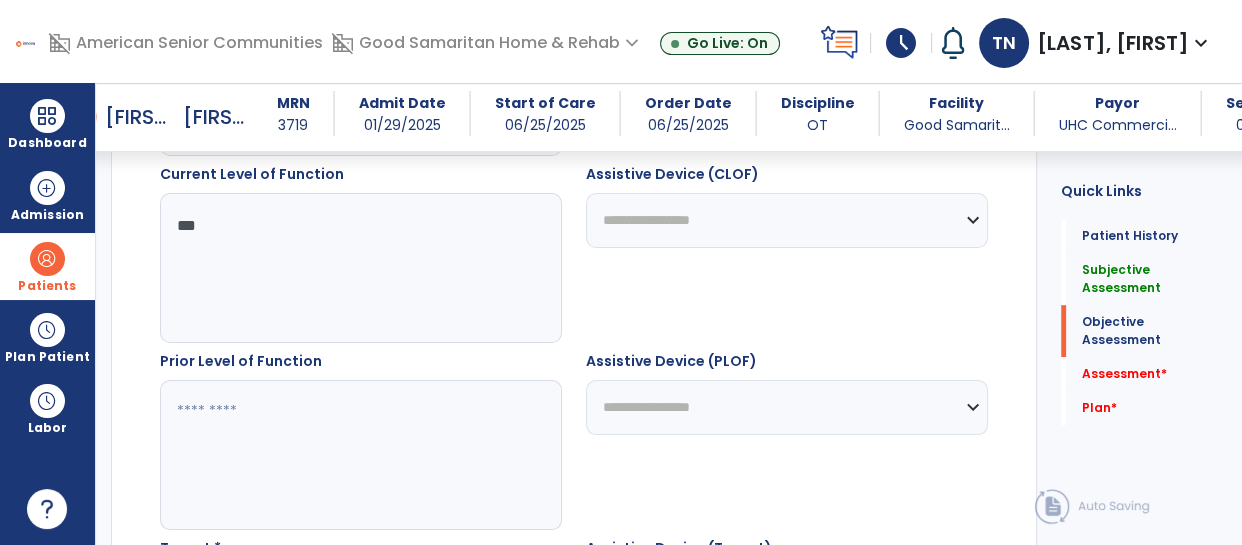 type on "***" 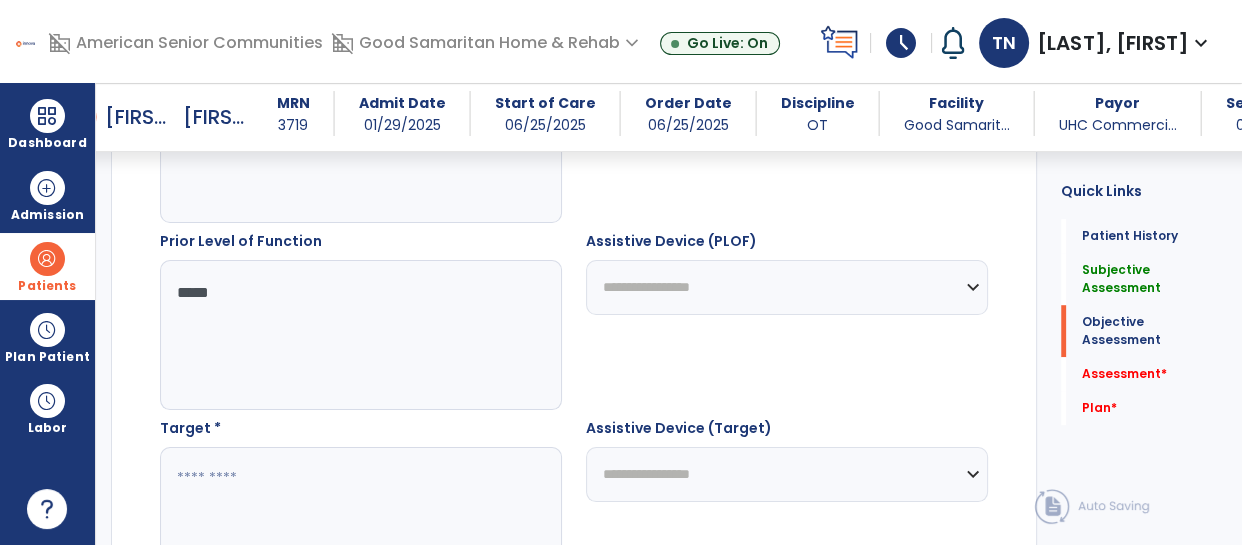 scroll, scrollTop: 1201, scrollLeft: 0, axis: vertical 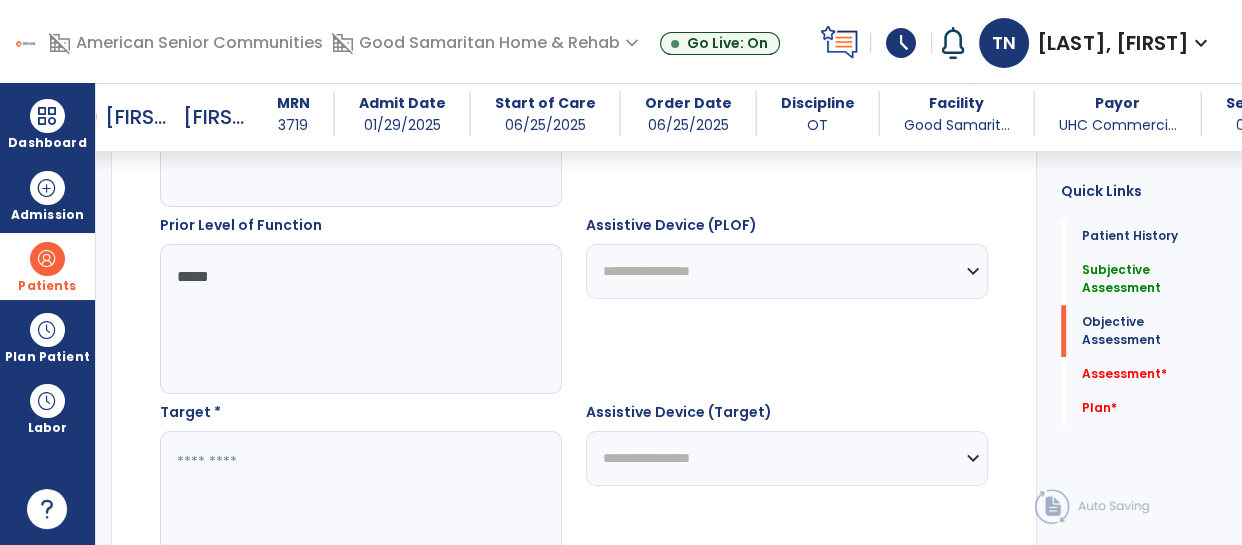 type on "*****" 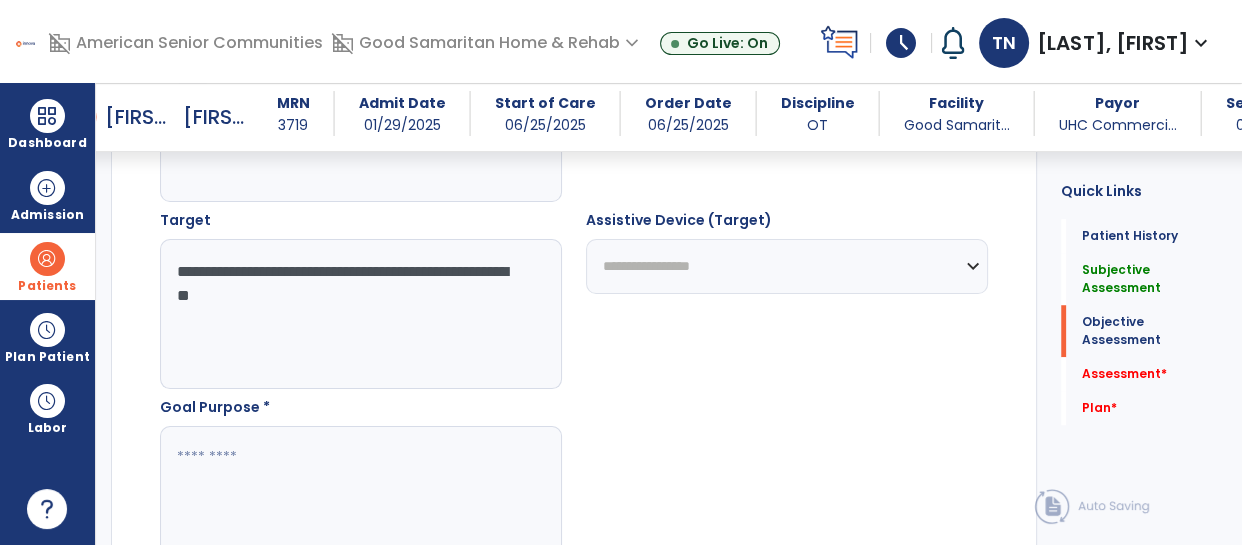 scroll, scrollTop: 1394, scrollLeft: 0, axis: vertical 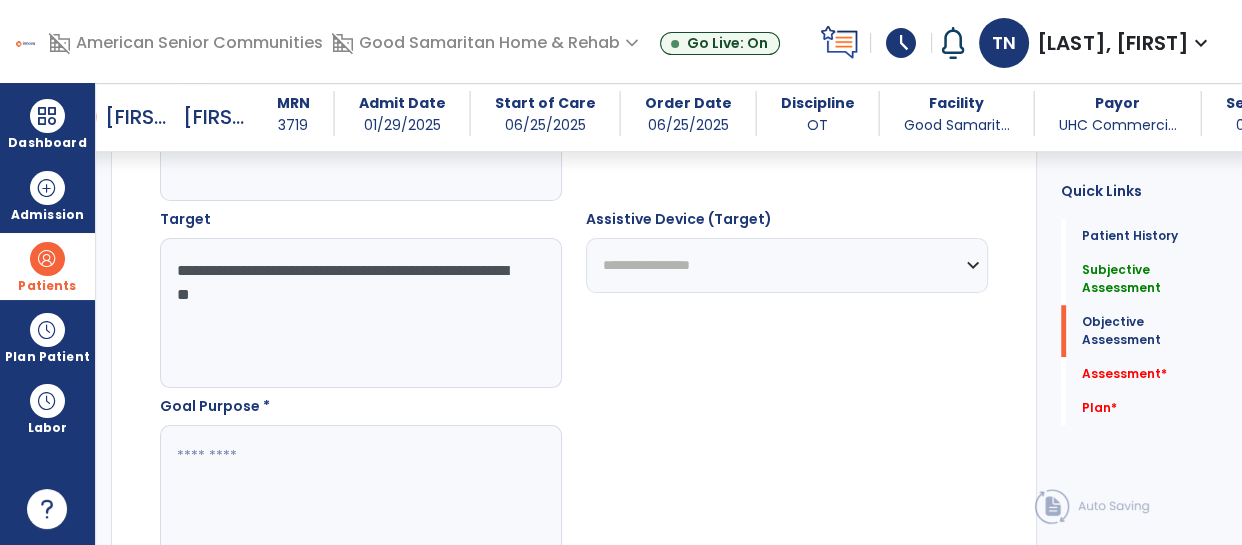 type on "**********" 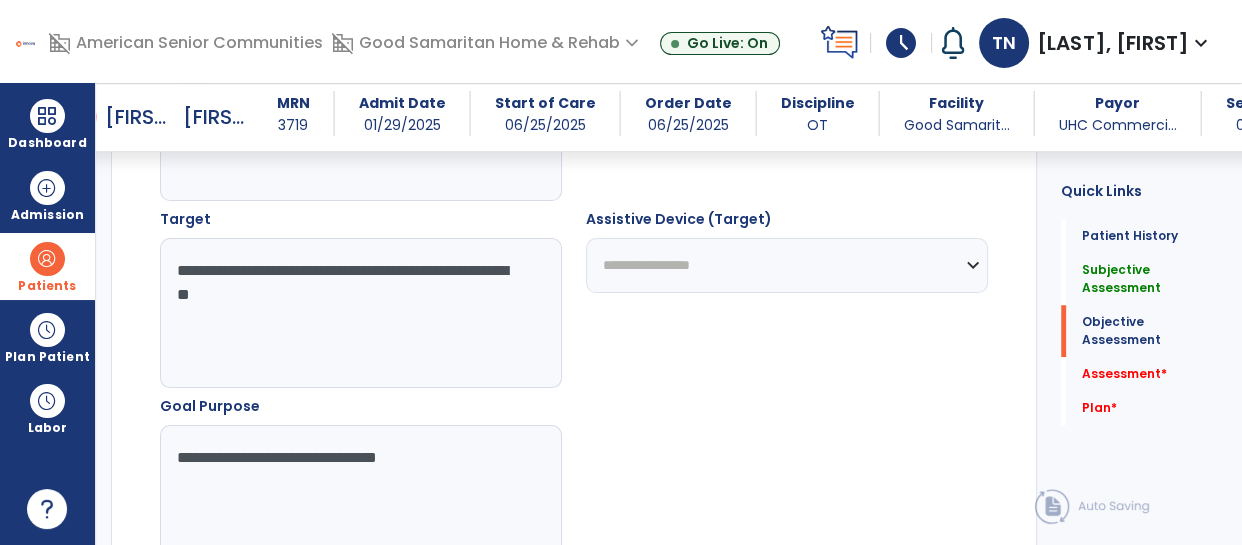 type on "**********" 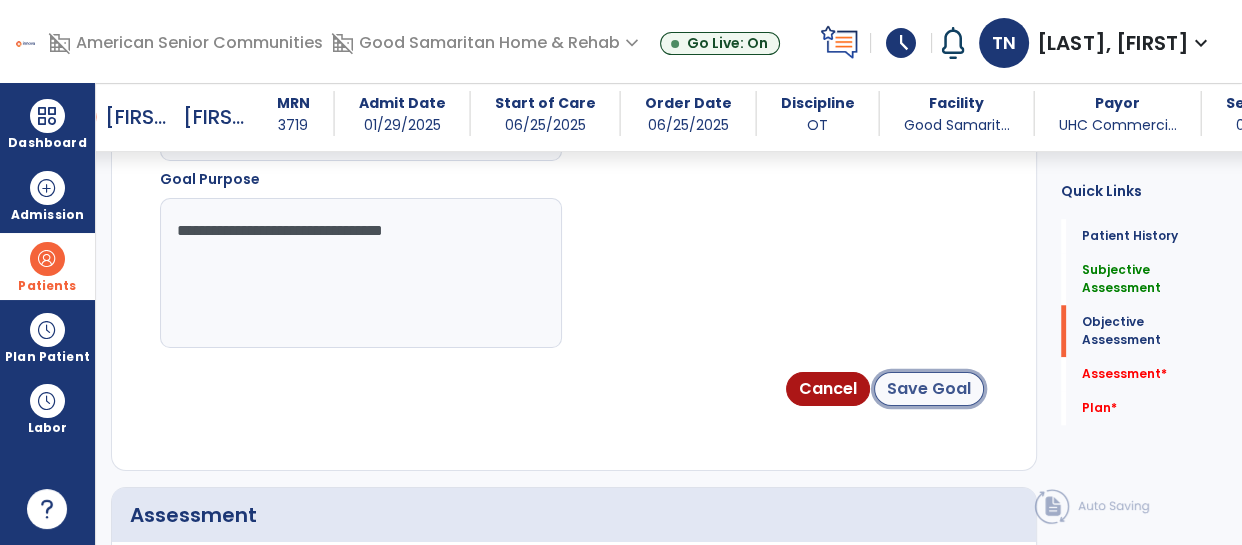 click on "Save Goal" 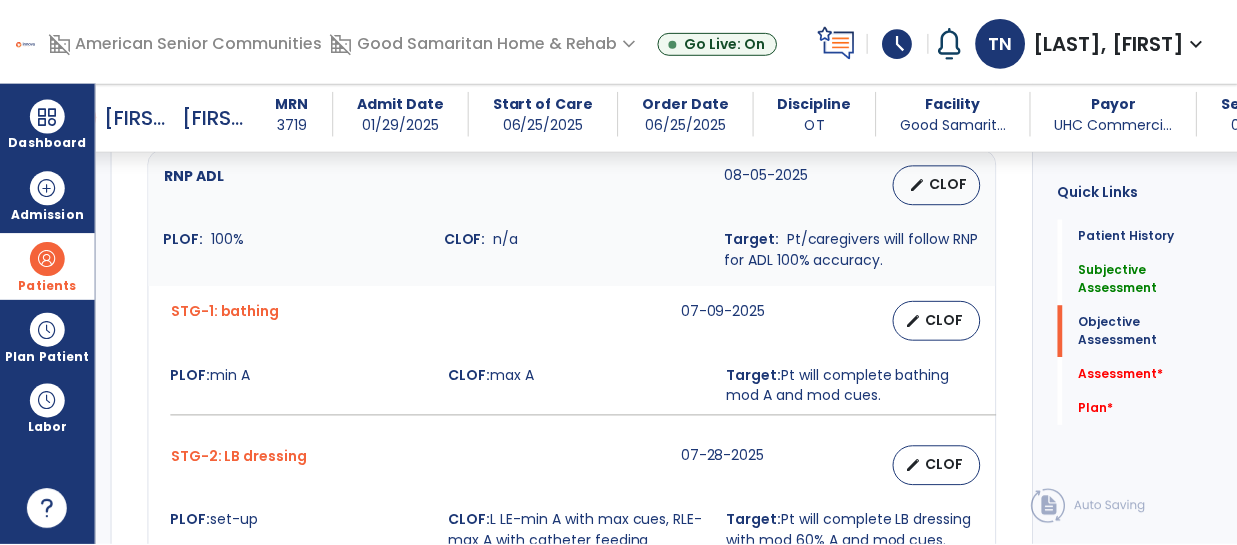 scroll, scrollTop: 1494, scrollLeft: 0, axis: vertical 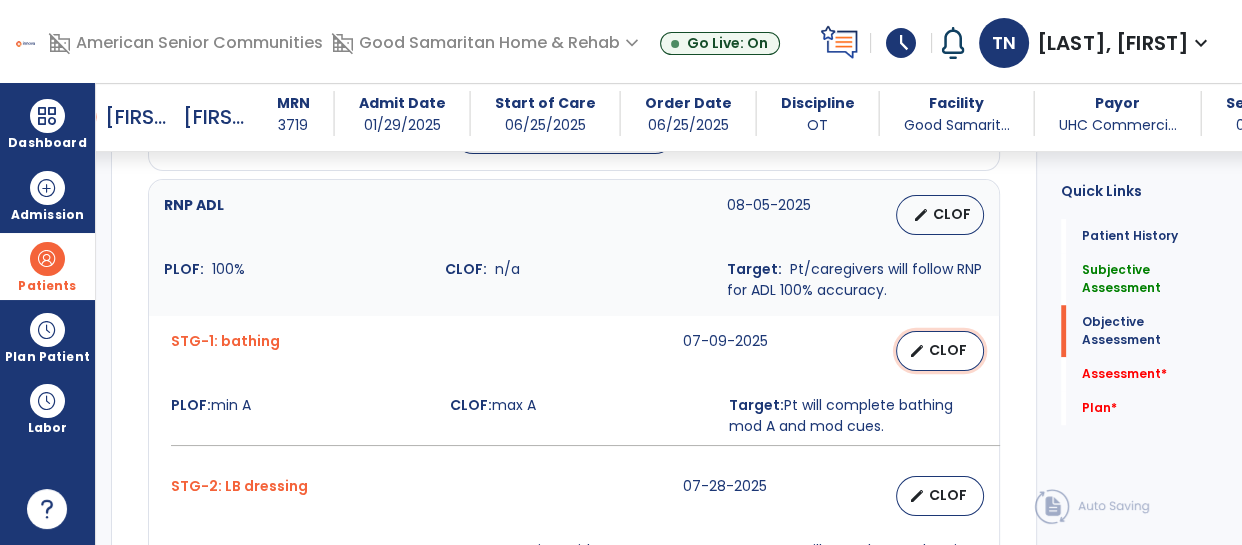 click on "CLOF" at bounding box center (948, 350) 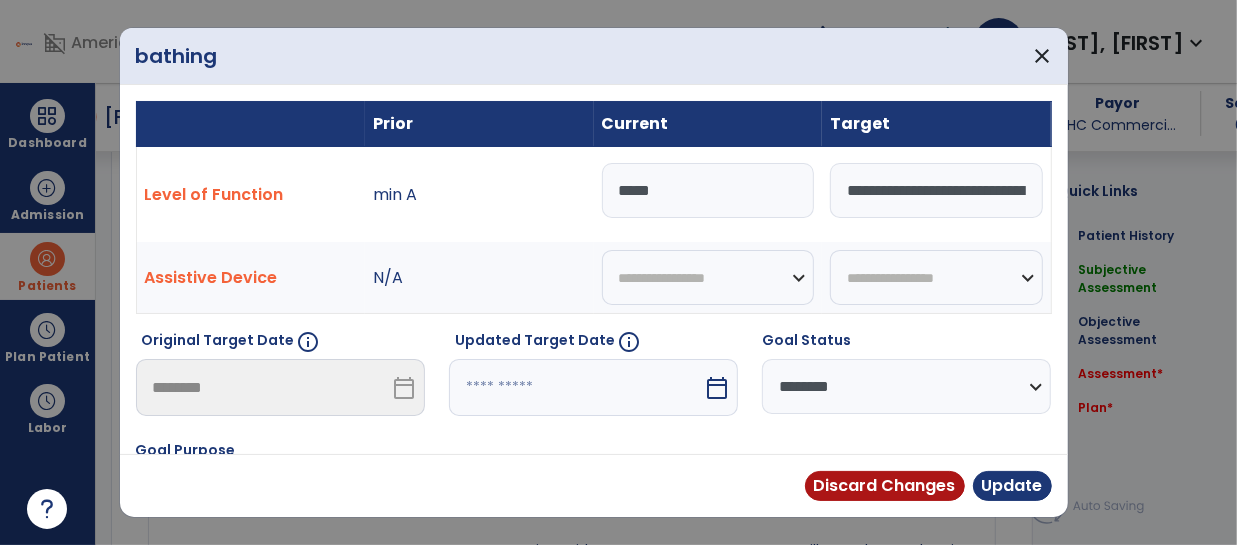 scroll, scrollTop: 1494, scrollLeft: 0, axis: vertical 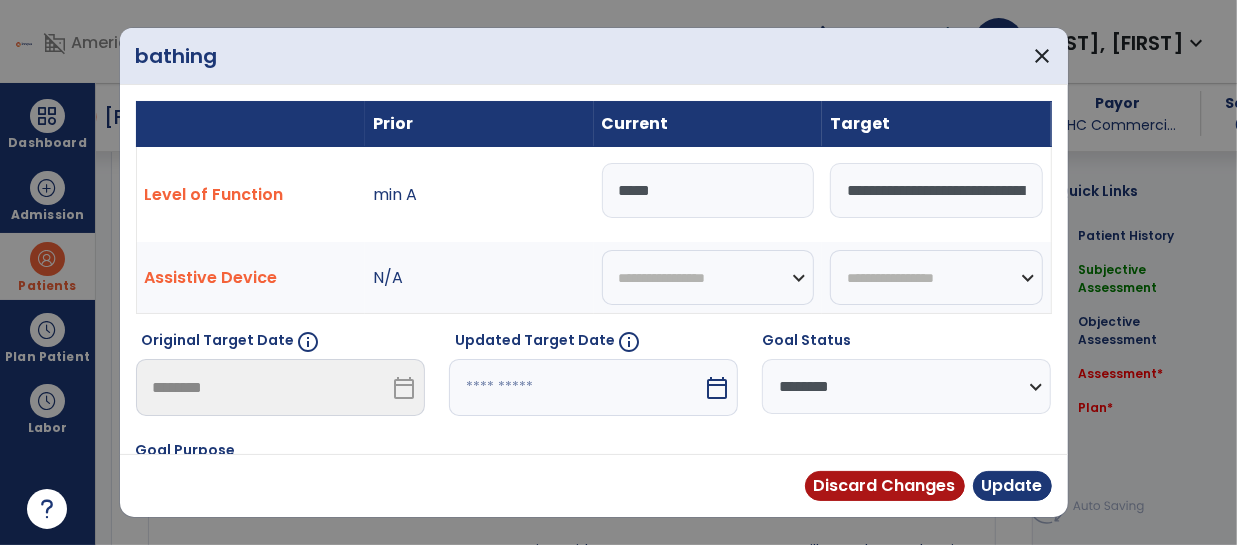 click on "calendar_today" at bounding box center [717, 388] 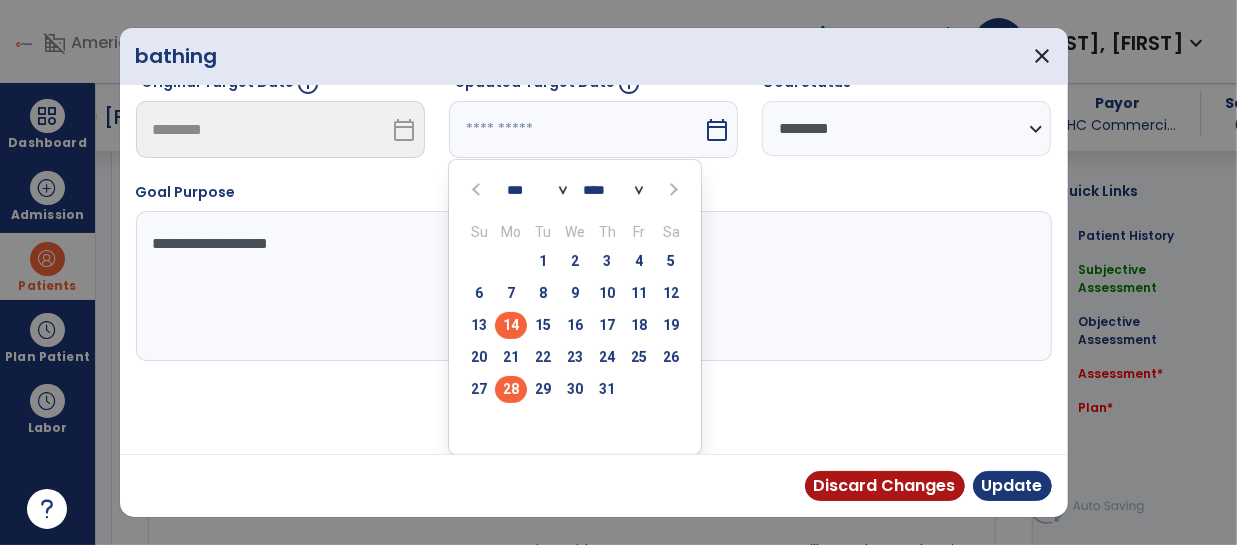 click on "28" at bounding box center (511, 389) 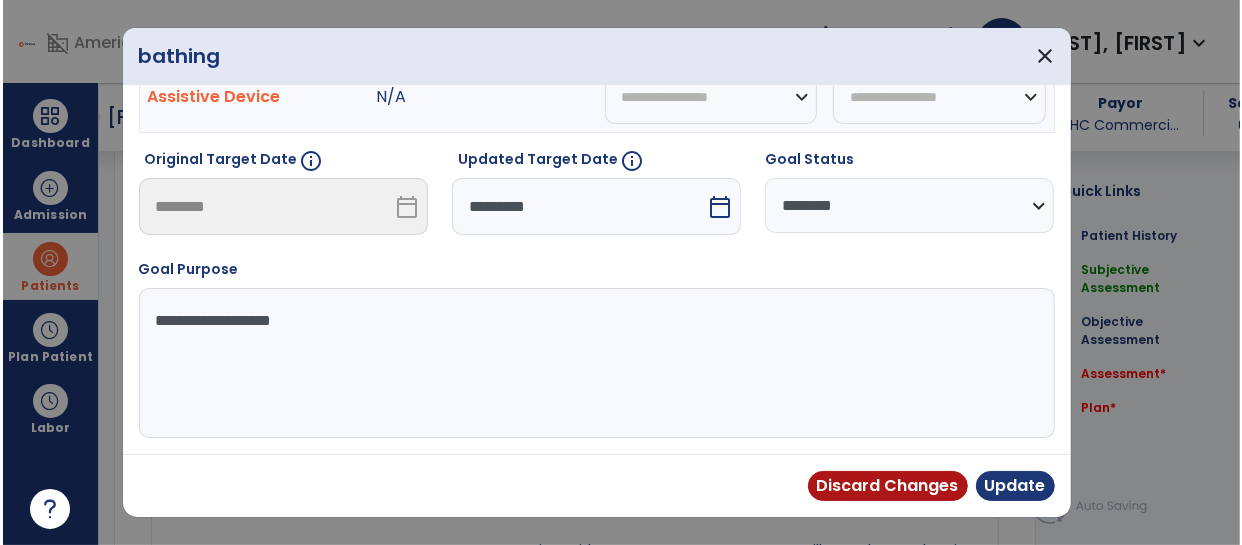 scroll, scrollTop: 180, scrollLeft: 0, axis: vertical 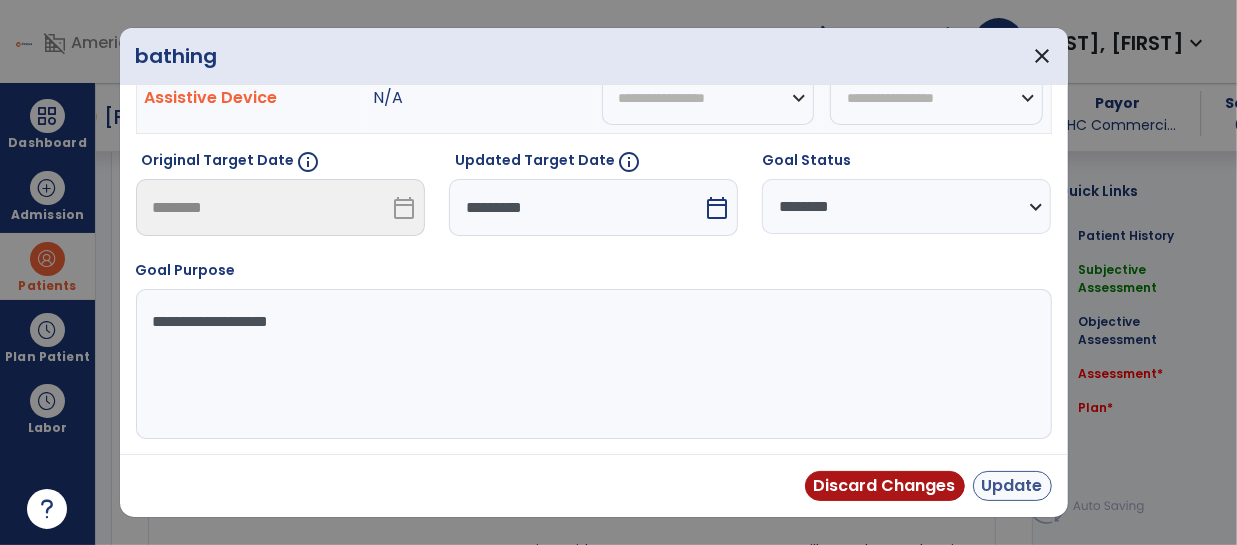 click on "Update" at bounding box center [1012, 486] 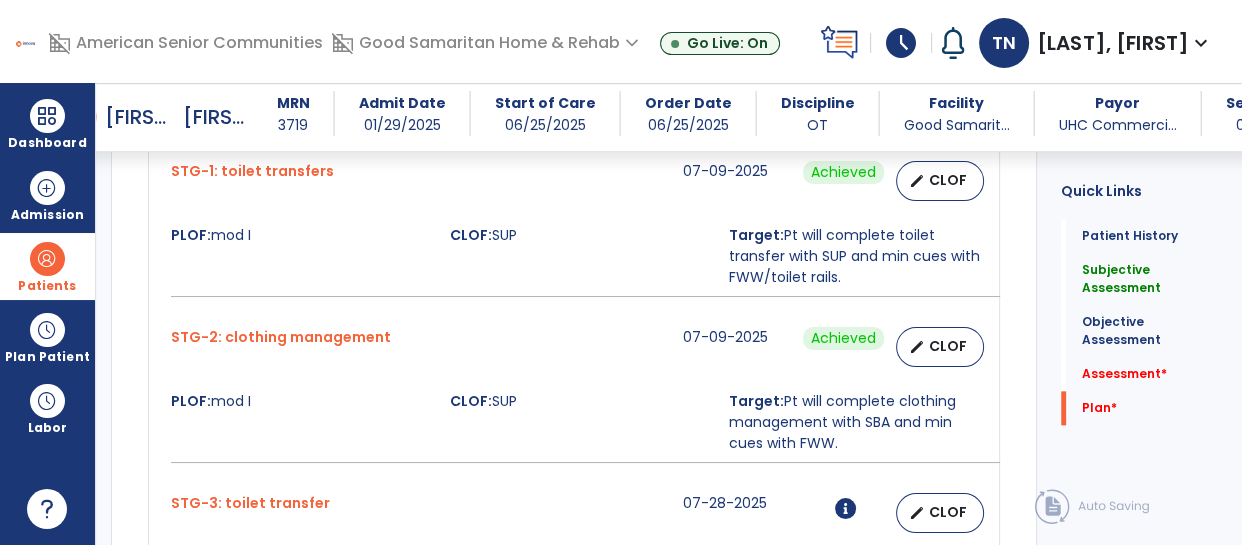 scroll, scrollTop: 3169, scrollLeft: 0, axis: vertical 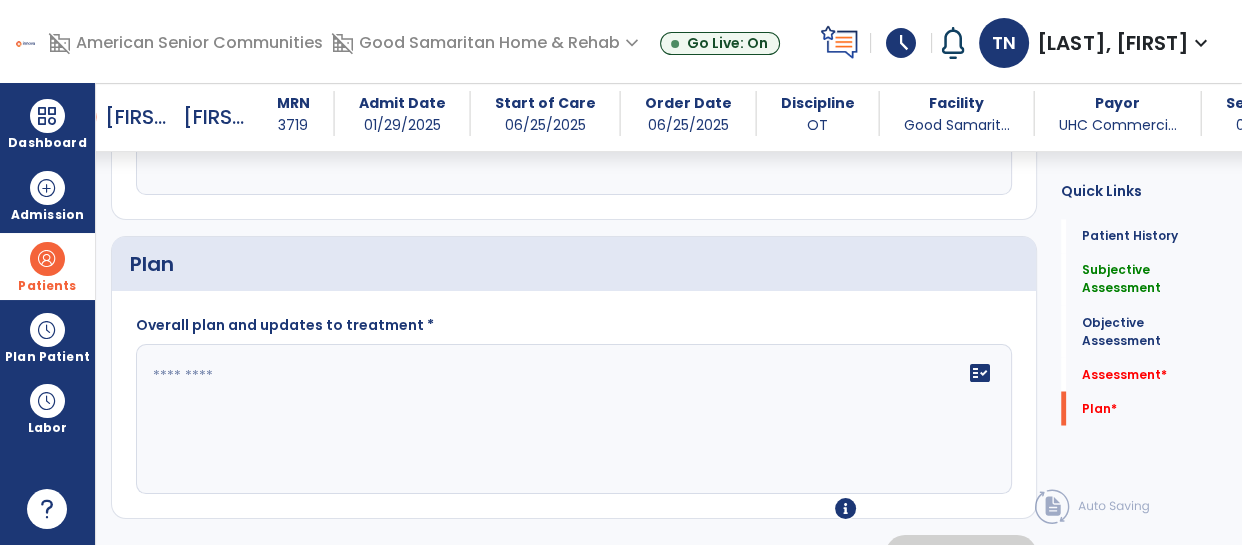 click on "fact_check" 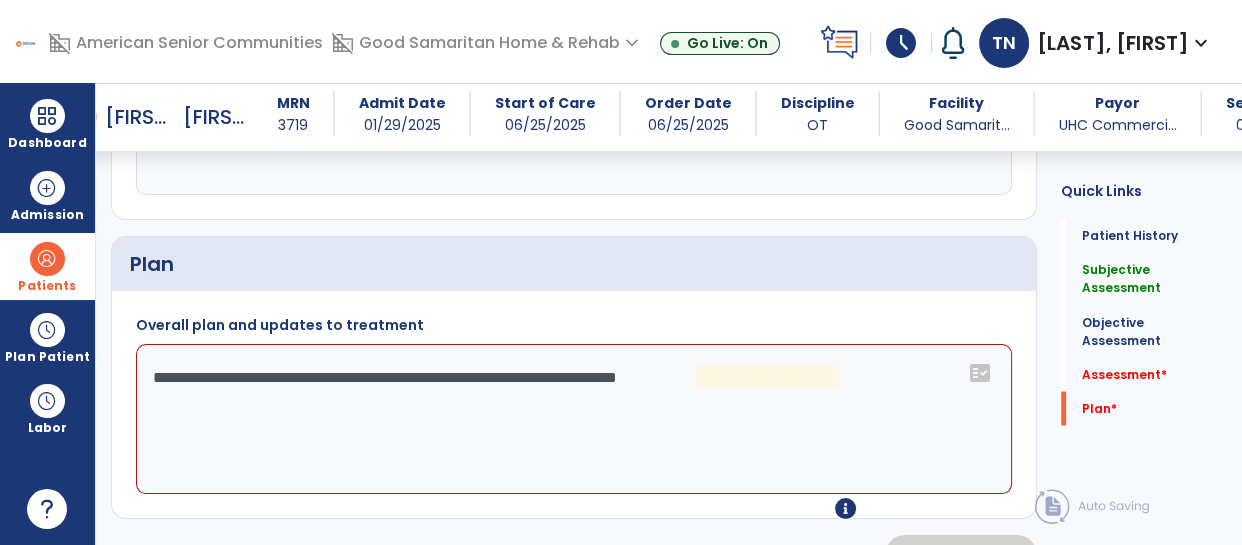 click on "**********" 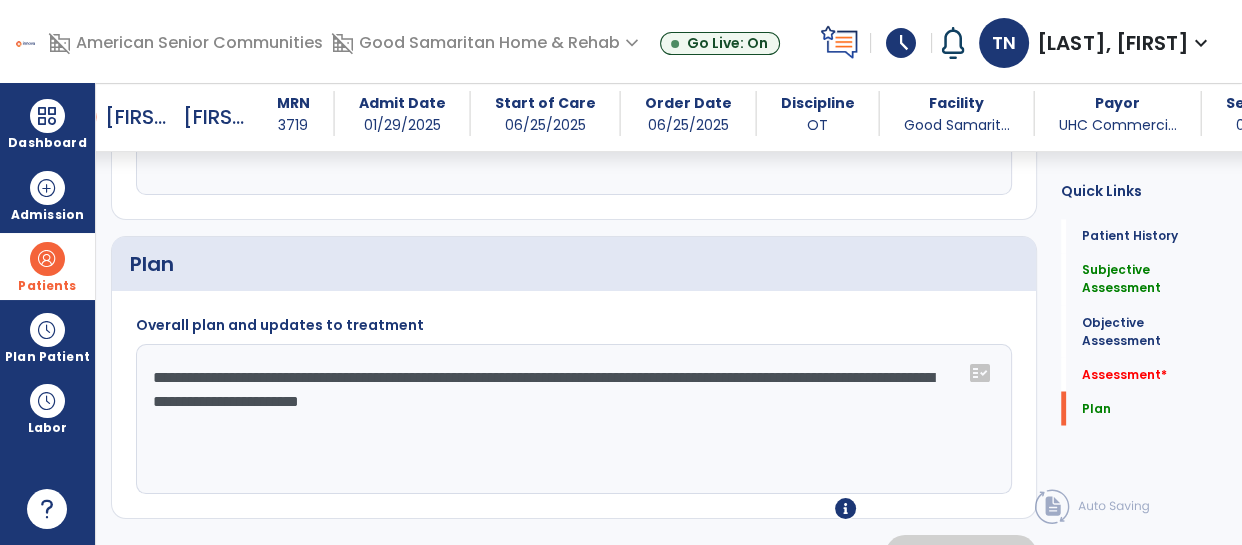 click on "**********" 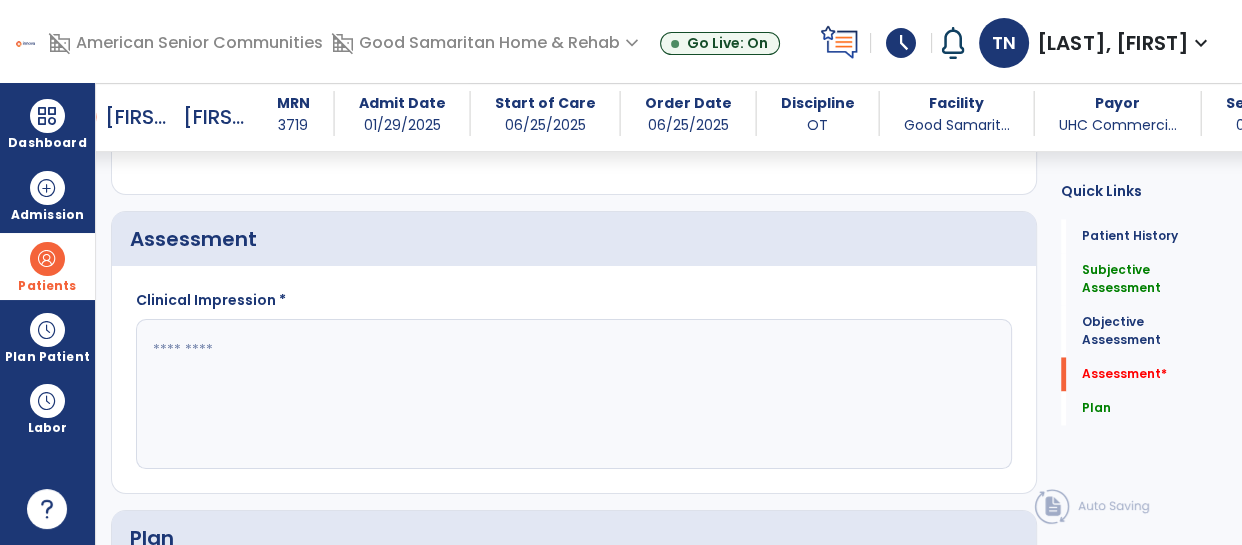 scroll, scrollTop: 2892, scrollLeft: 0, axis: vertical 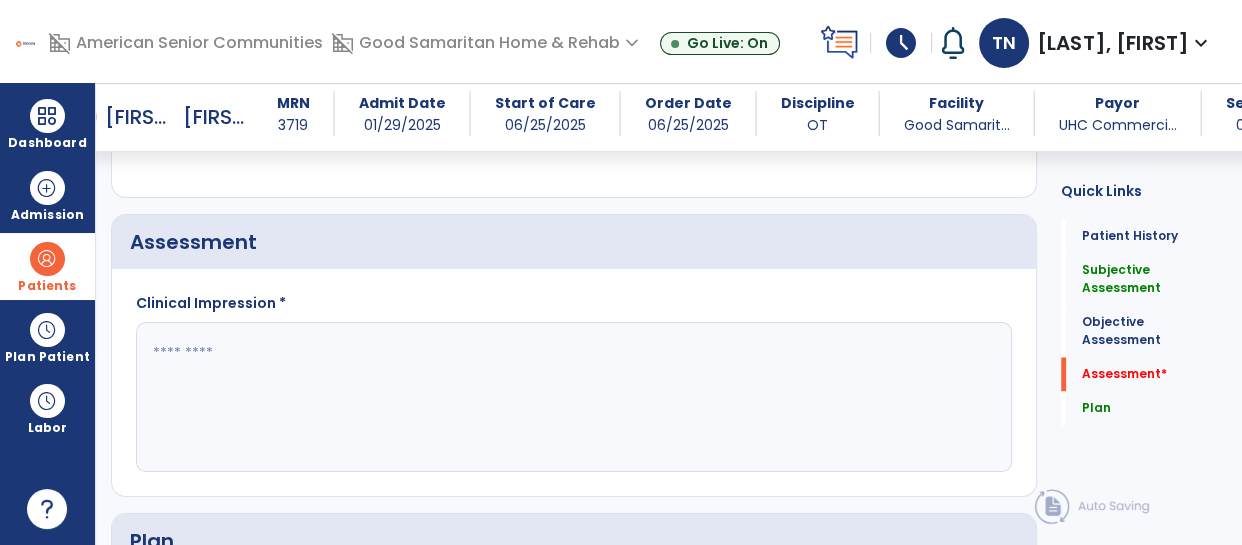 type on "**********" 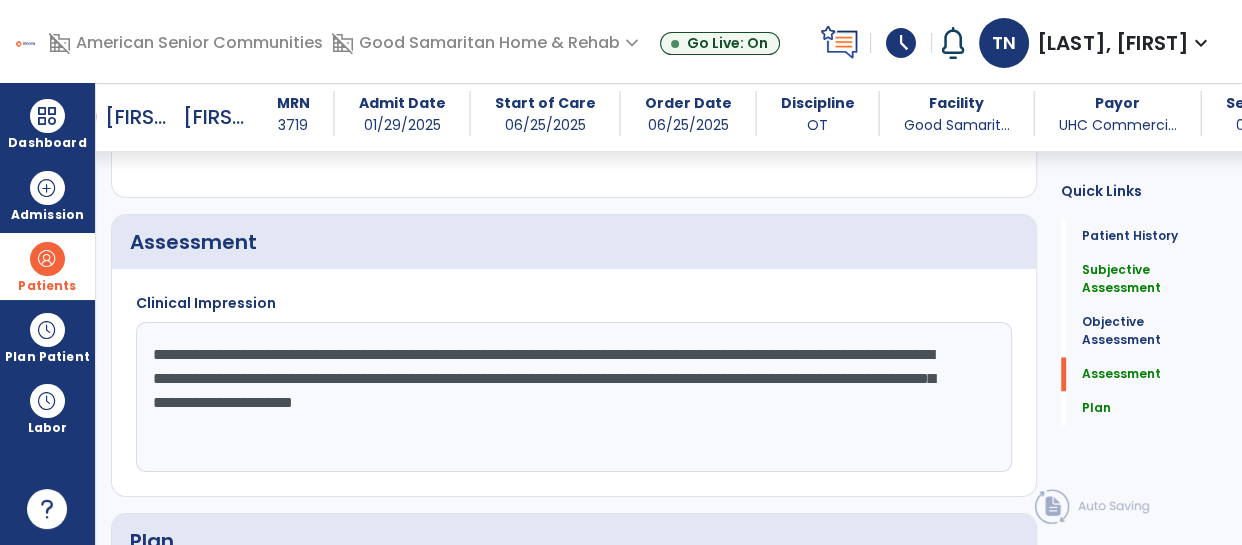 click on "**********" 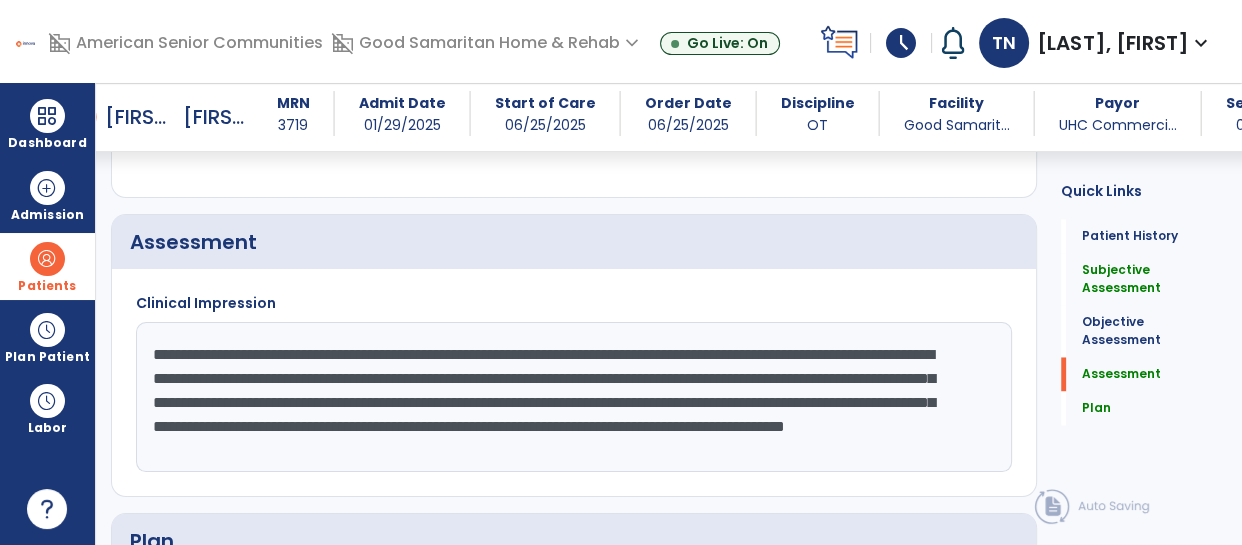 scroll, scrollTop: 15, scrollLeft: 0, axis: vertical 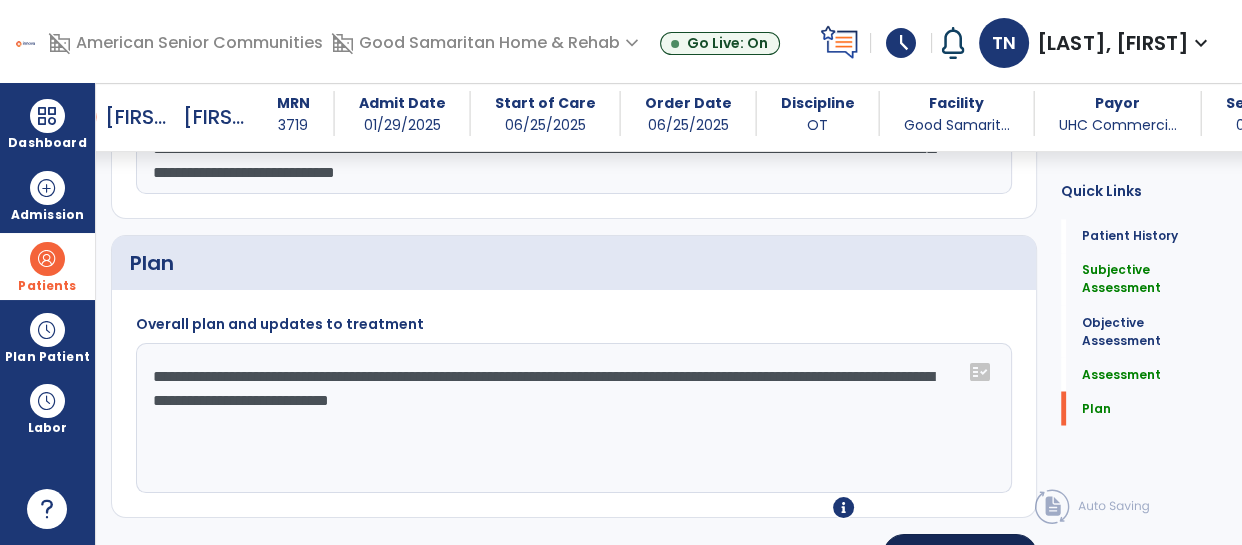 type on "**********" 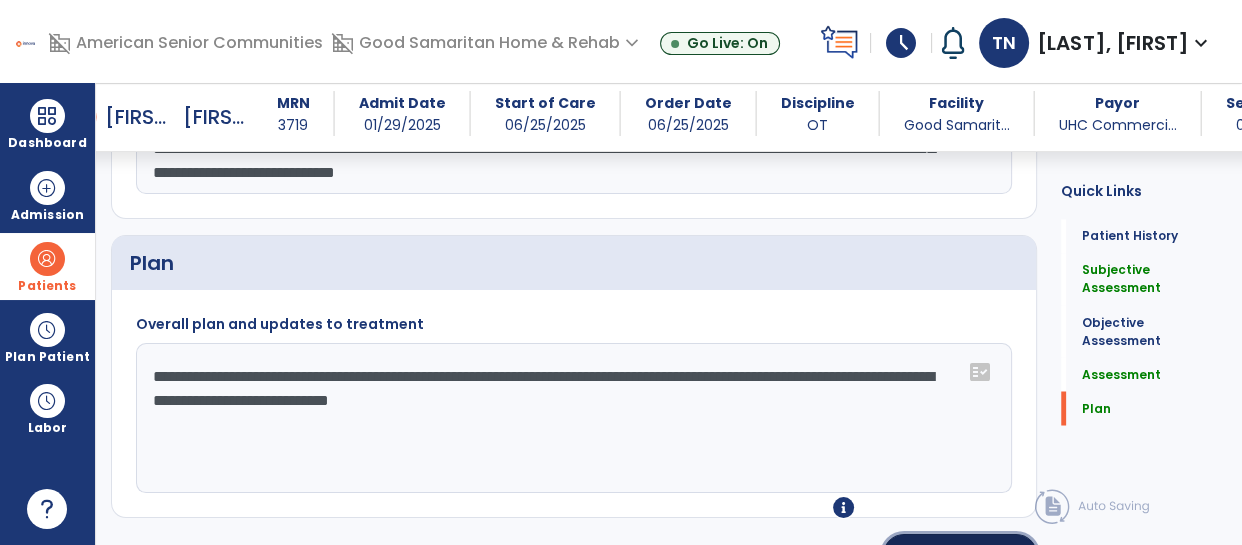 click on "chevron_right" 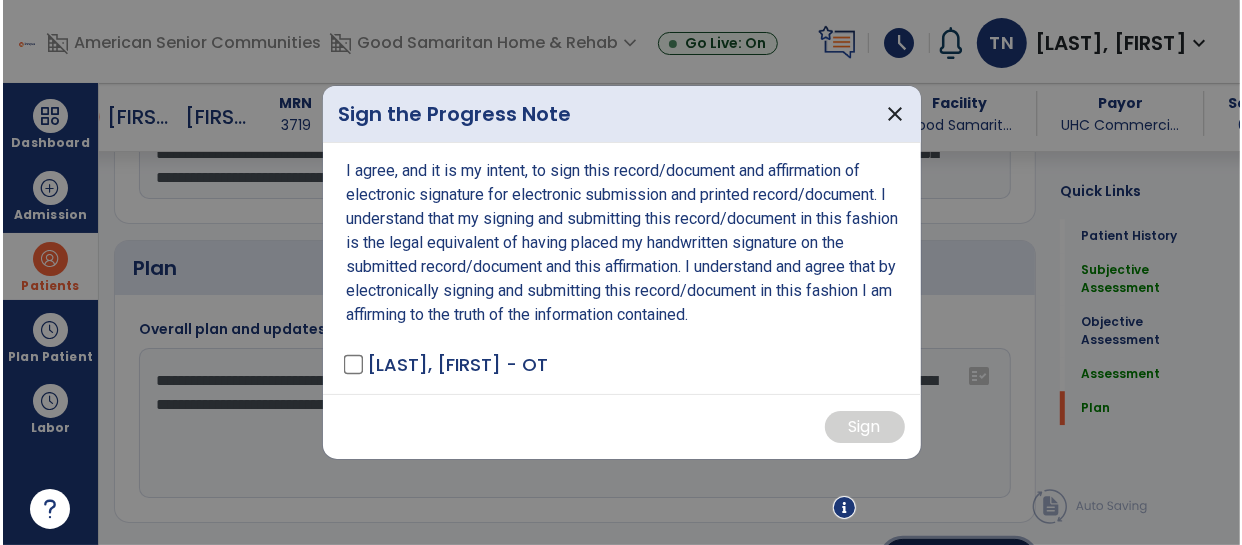 scroll, scrollTop: 3170, scrollLeft: 0, axis: vertical 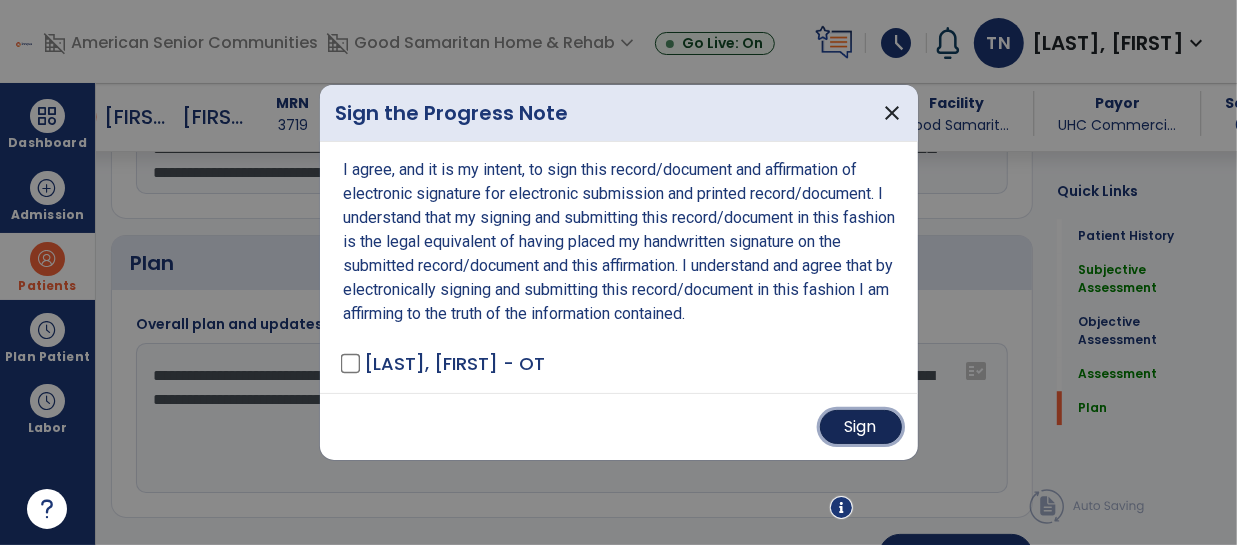 click on "Sign" at bounding box center [861, 427] 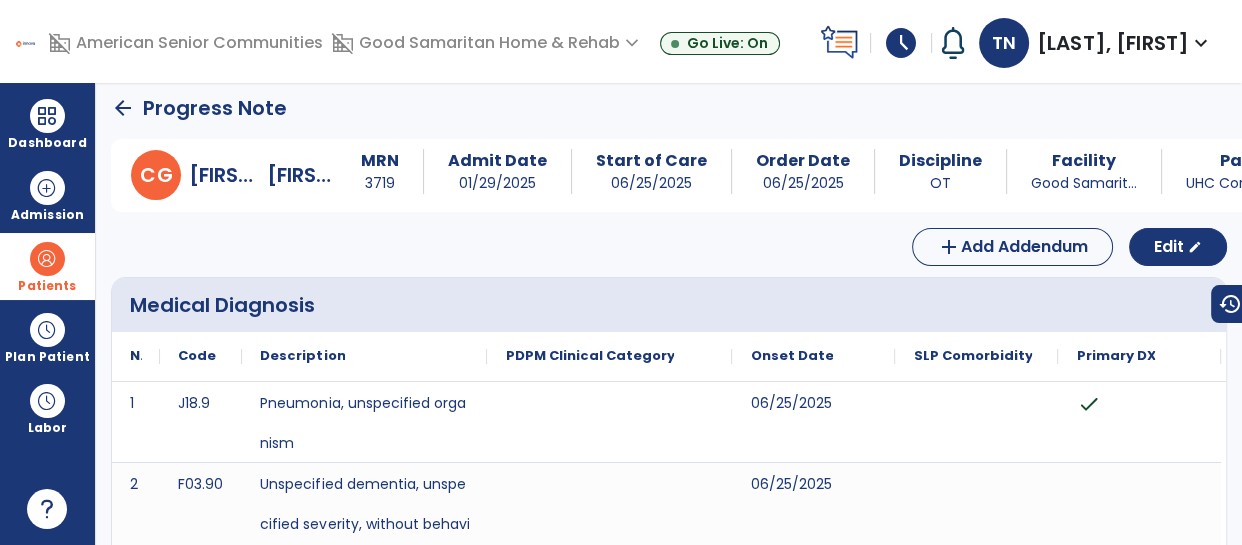 scroll, scrollTop: 0, scrollLeft: 0, axis: both 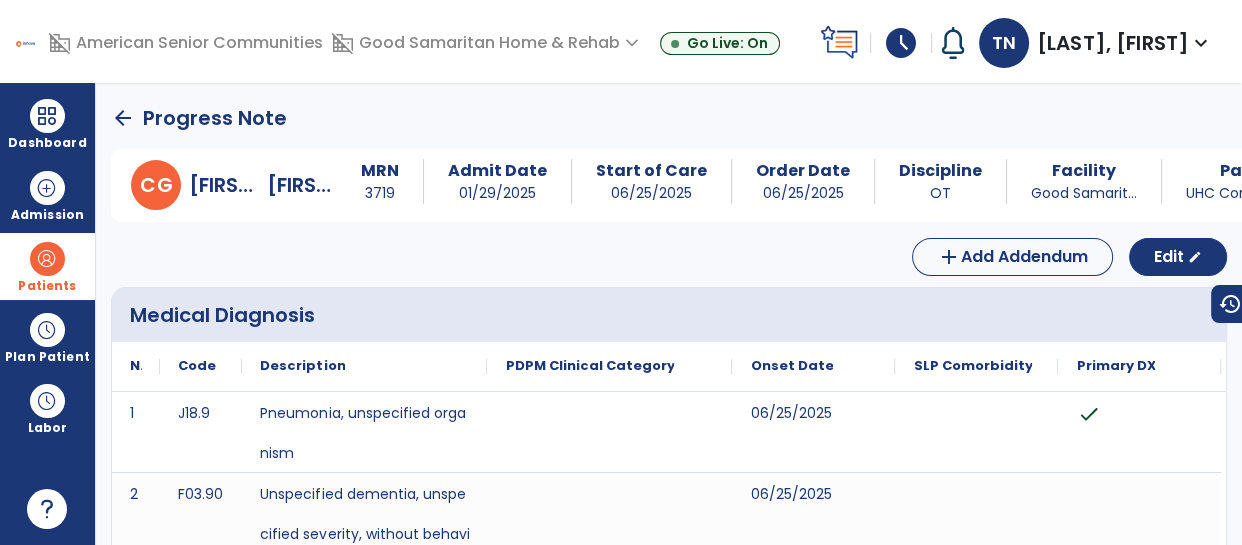 click on "arrow_back" 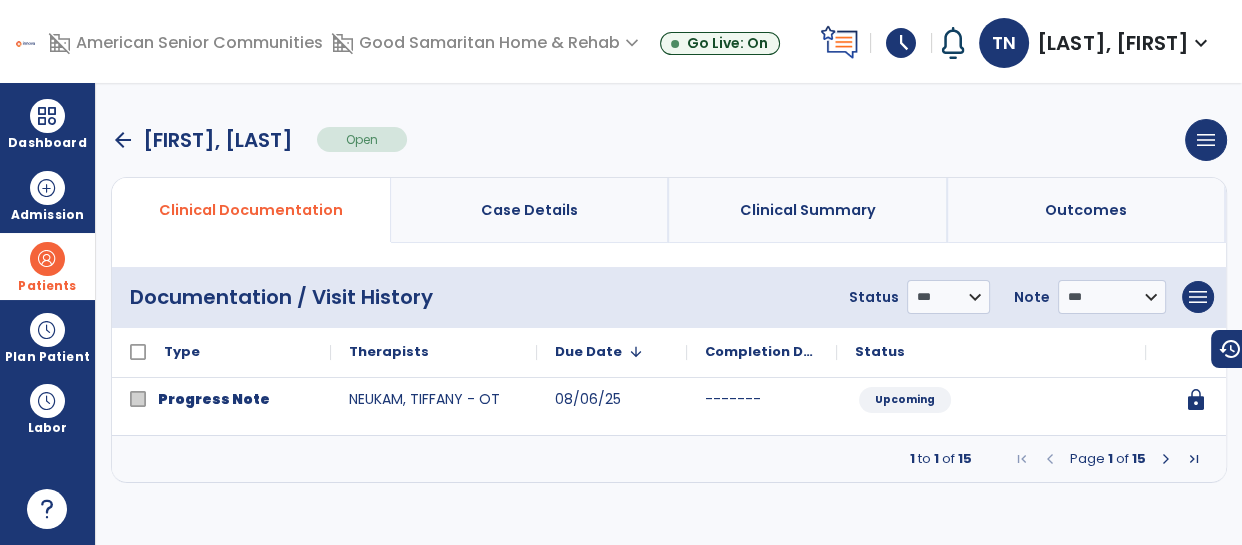 click at bounding box center [1166, 459] 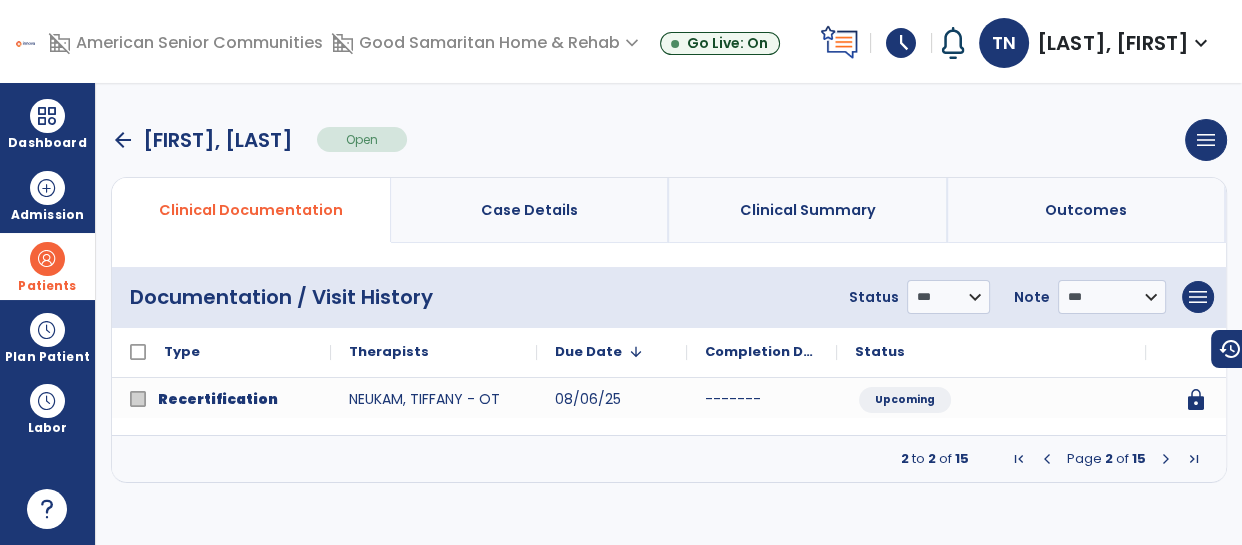 click at bounding box center [1047, 459] 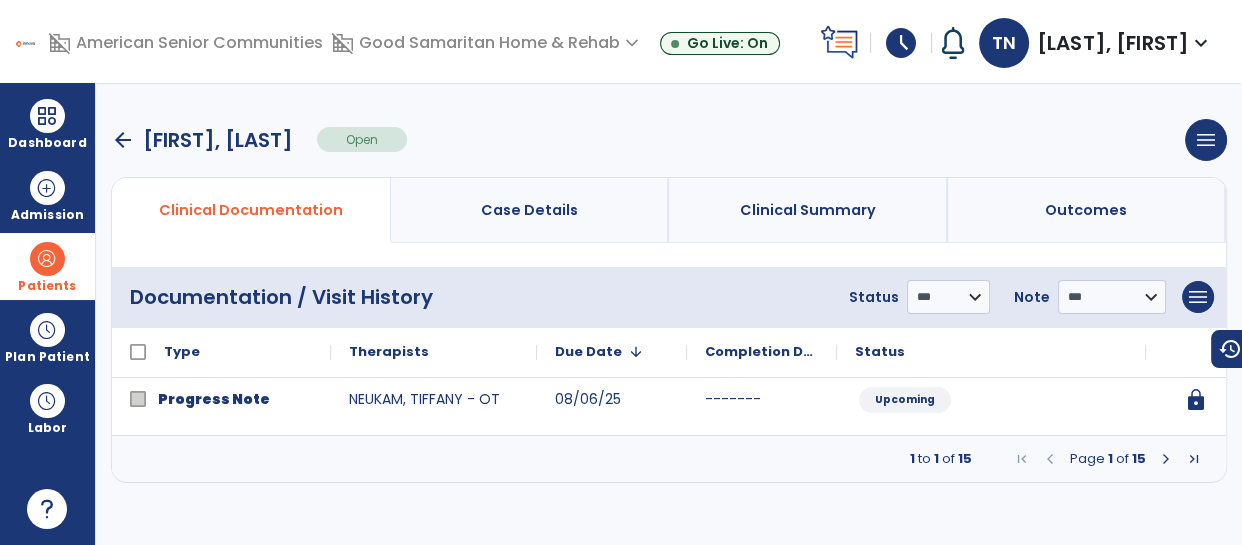 click at bounding box center [1166, 459] 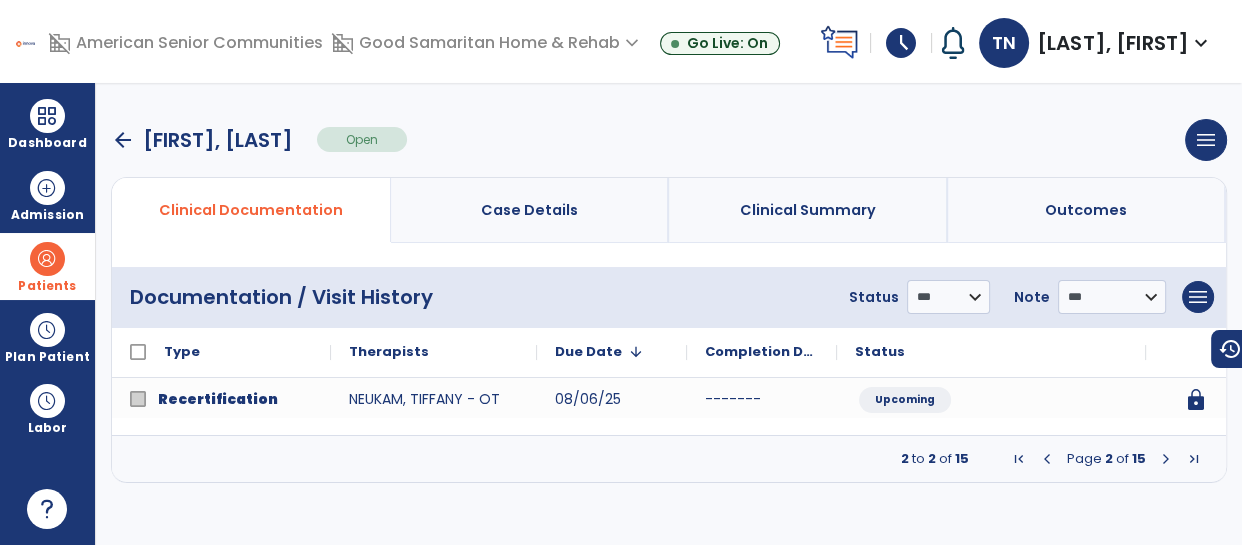click at bounding box center [1166, 459] 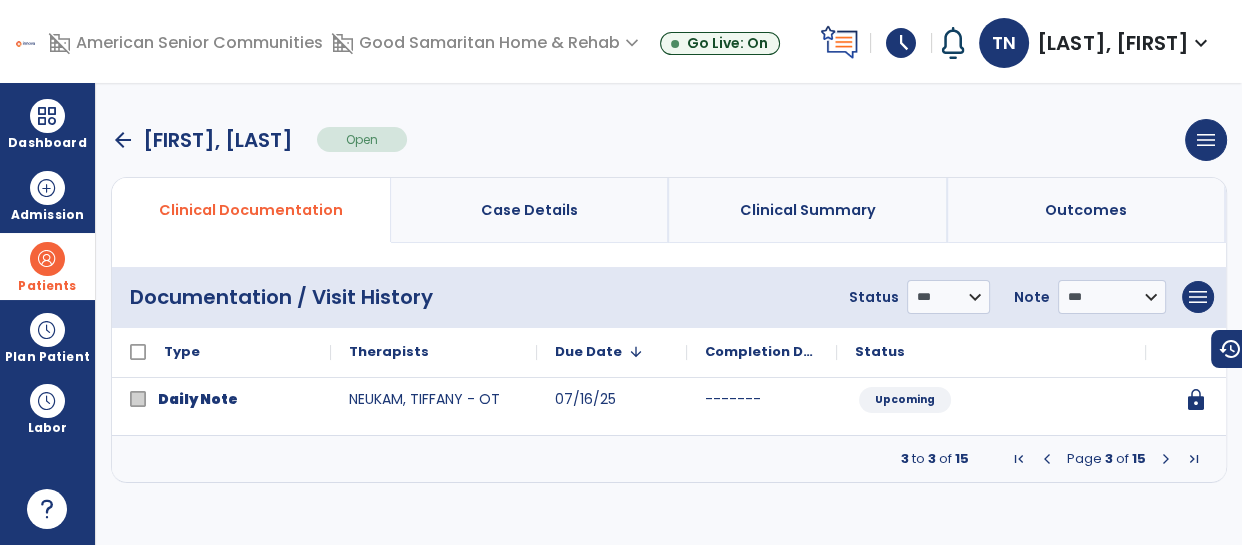 click at bounding box center [1166, 459] 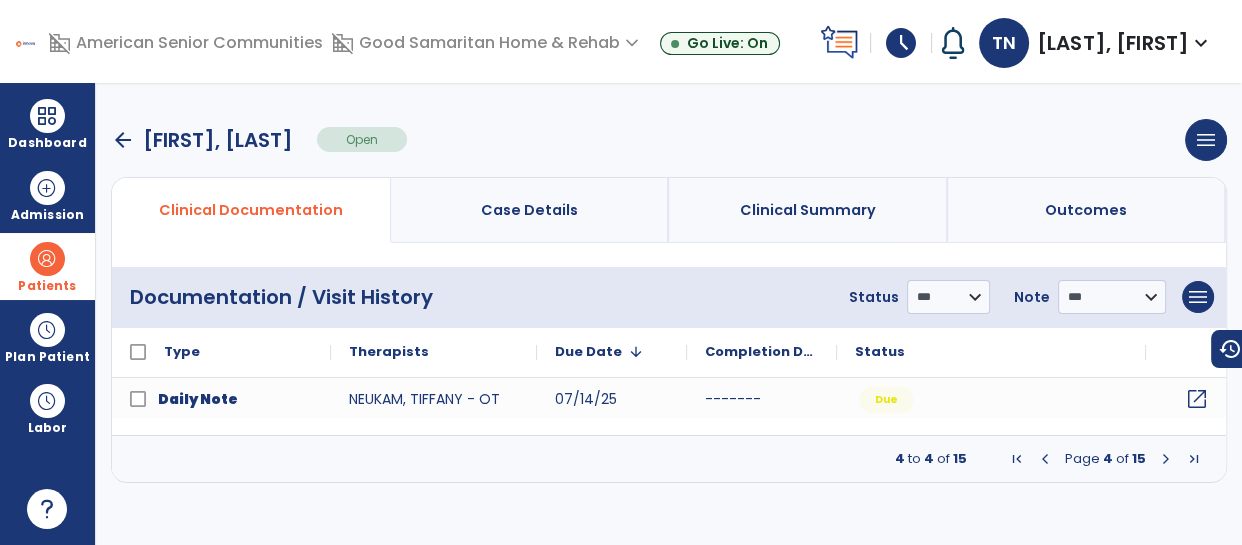 click on "open_in_new" 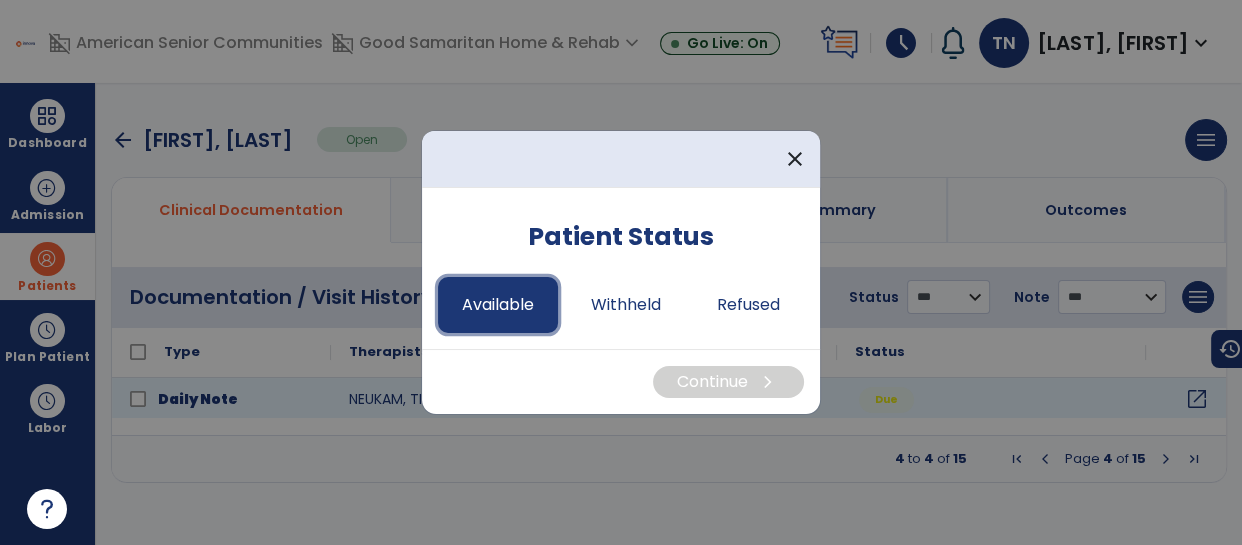 click on "Available" at bounding box center (498, 305) 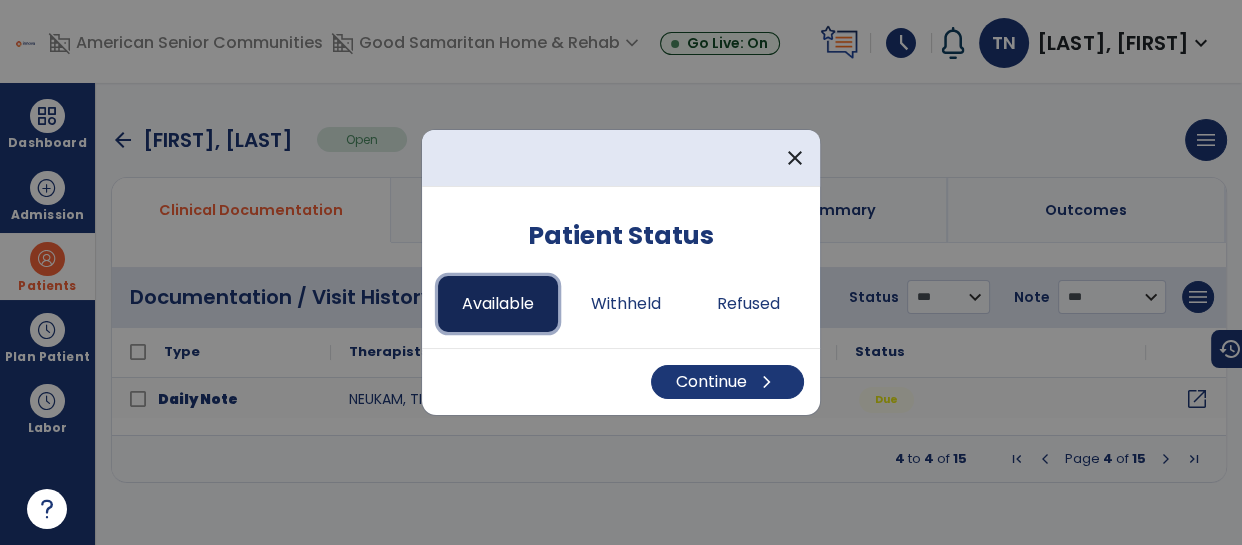 click on "Available" at bounding box center (498, 304) 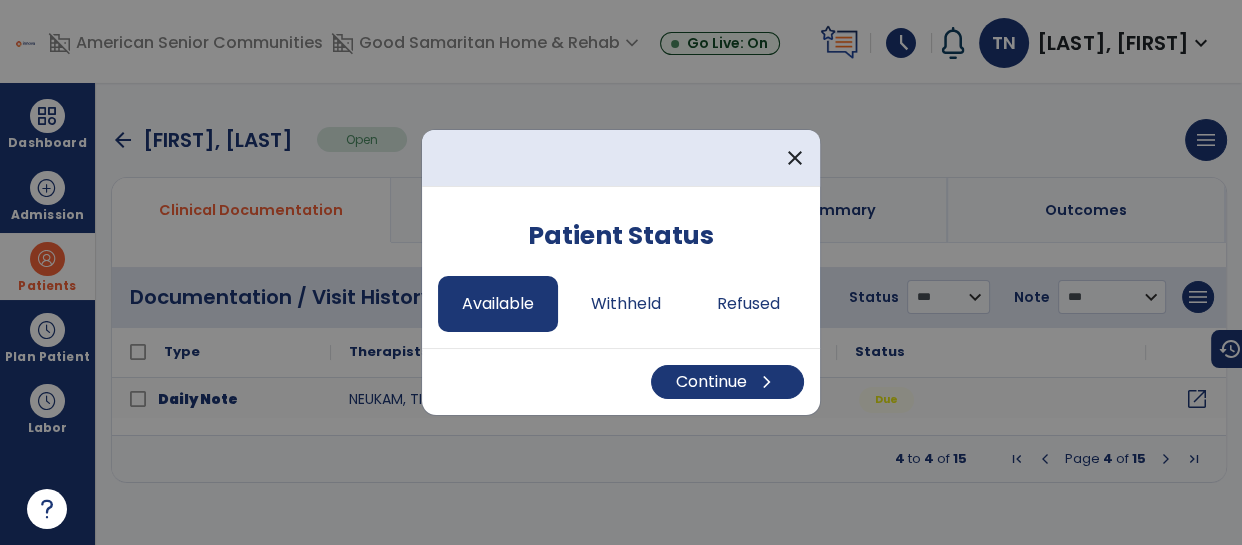 click on "Continue   chevron_right" at bounding box center (621, 381) 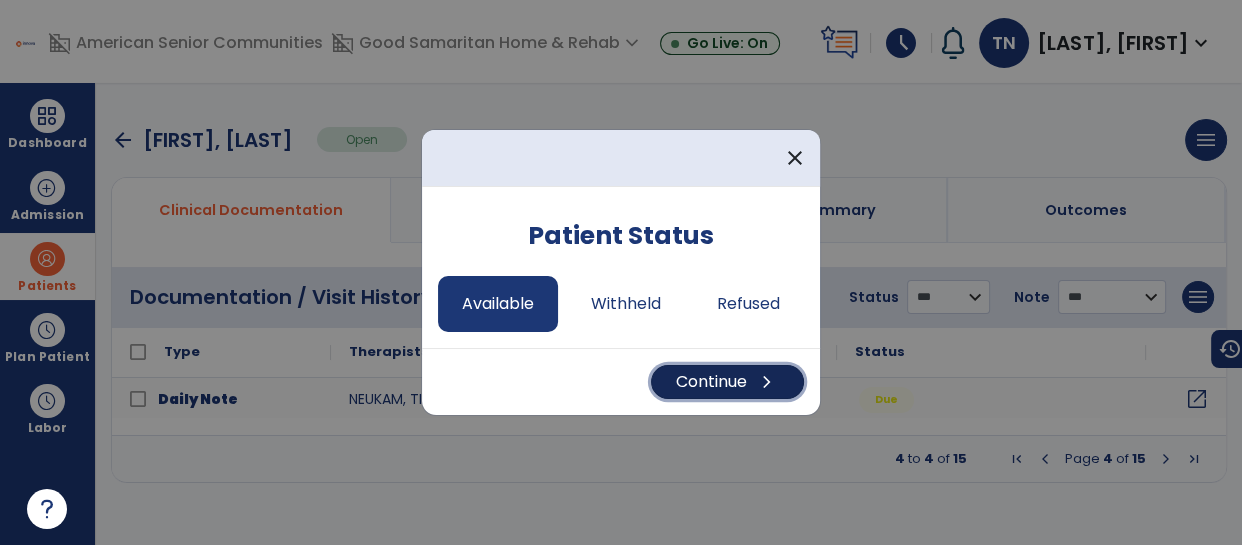 click on "Continue   chevron_right" at bounding box center (727, 382) 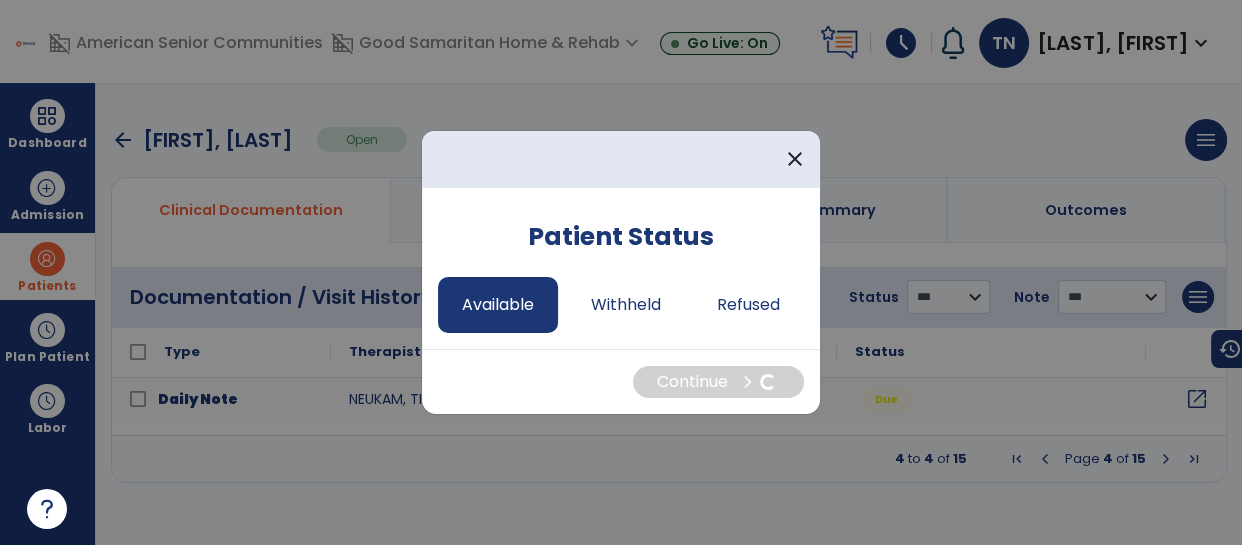 select on "*" 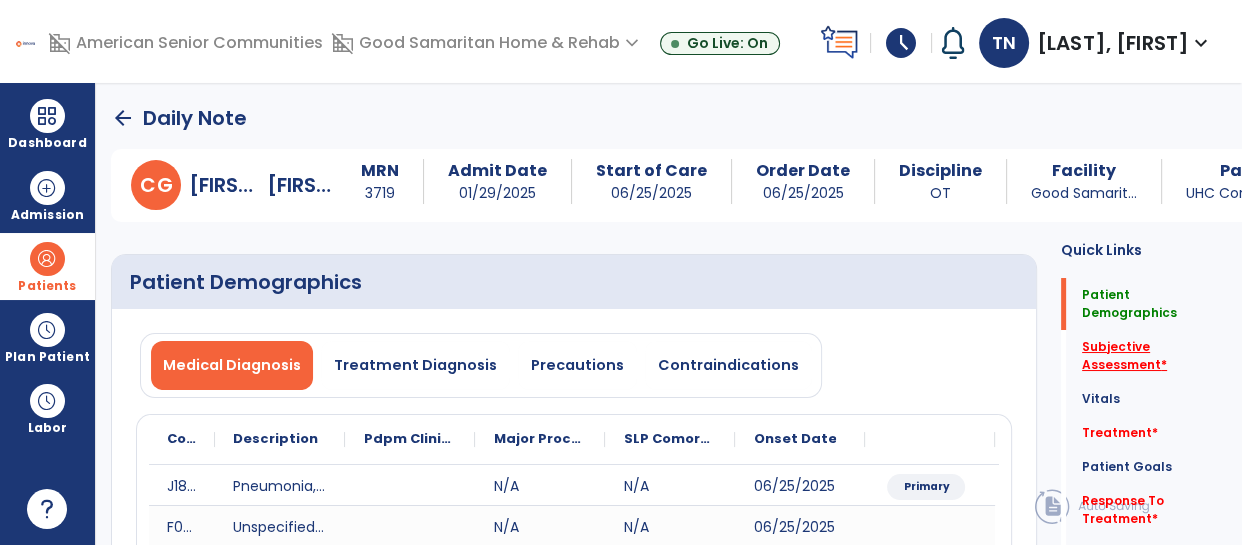 click on "Subjective Assessment   *" 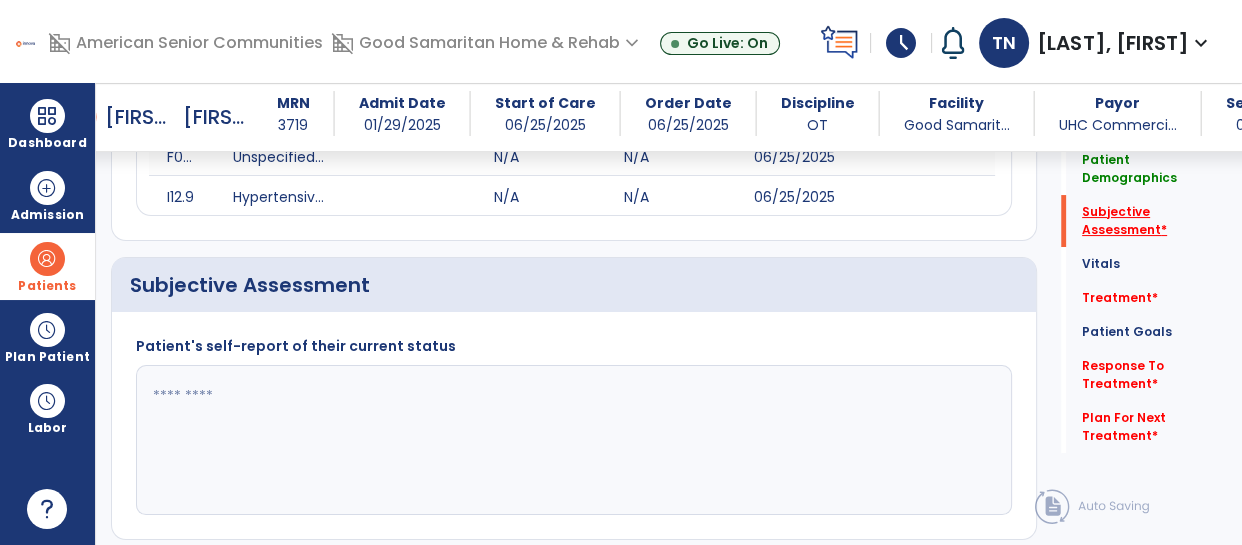 scroll, scrollTop: 453, scrollLeft: 0, axis: vertical 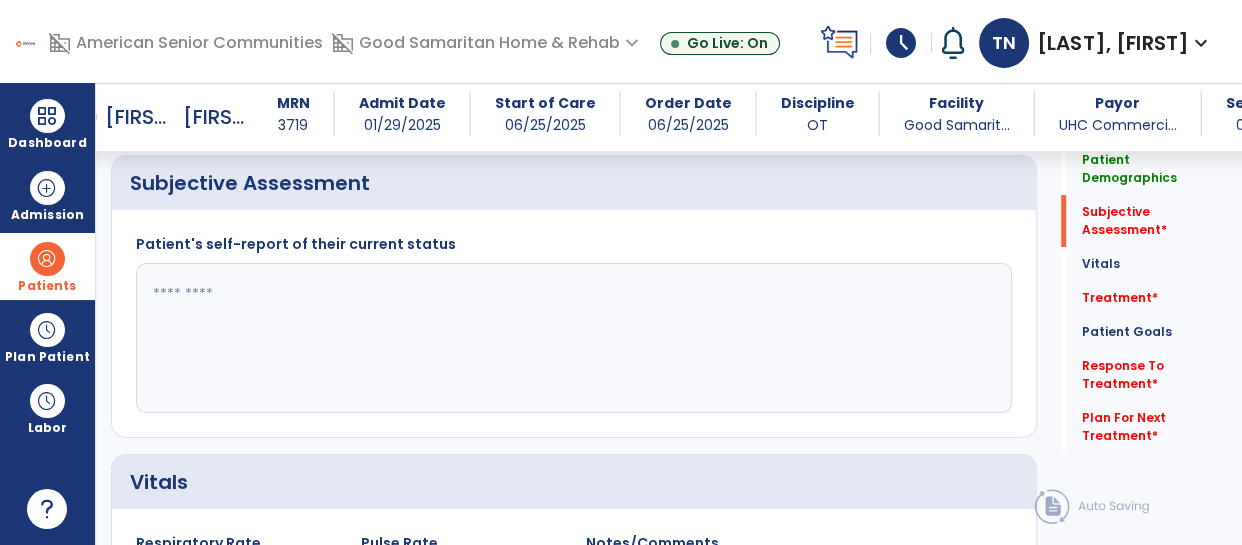 click 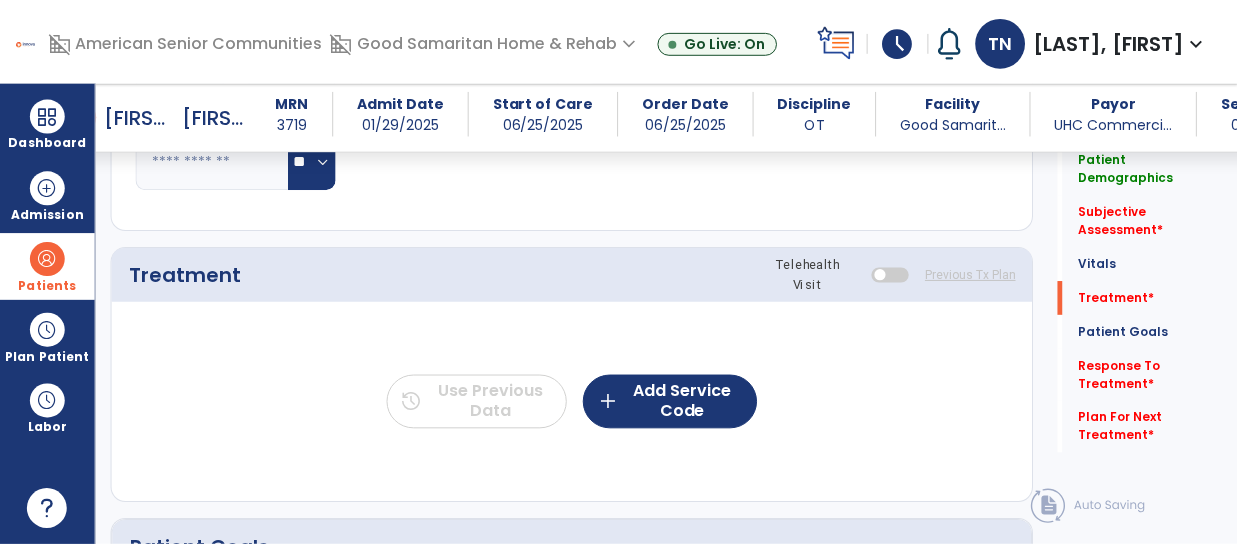 scroll, scrollTop: 1202, scrollLeft: 0, axis: vertical 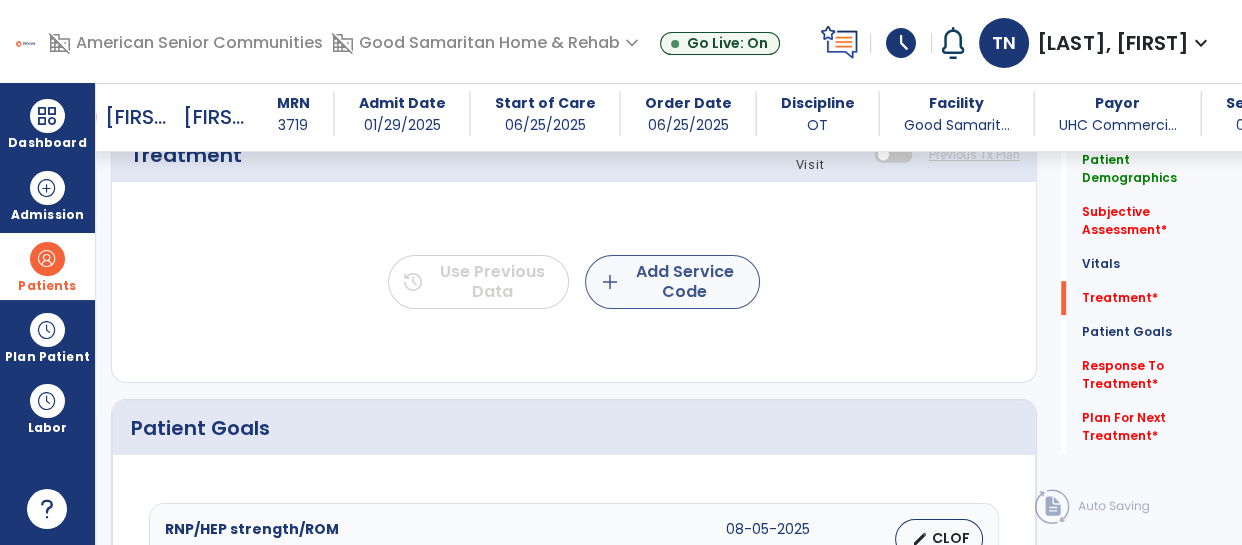 type on "**********" 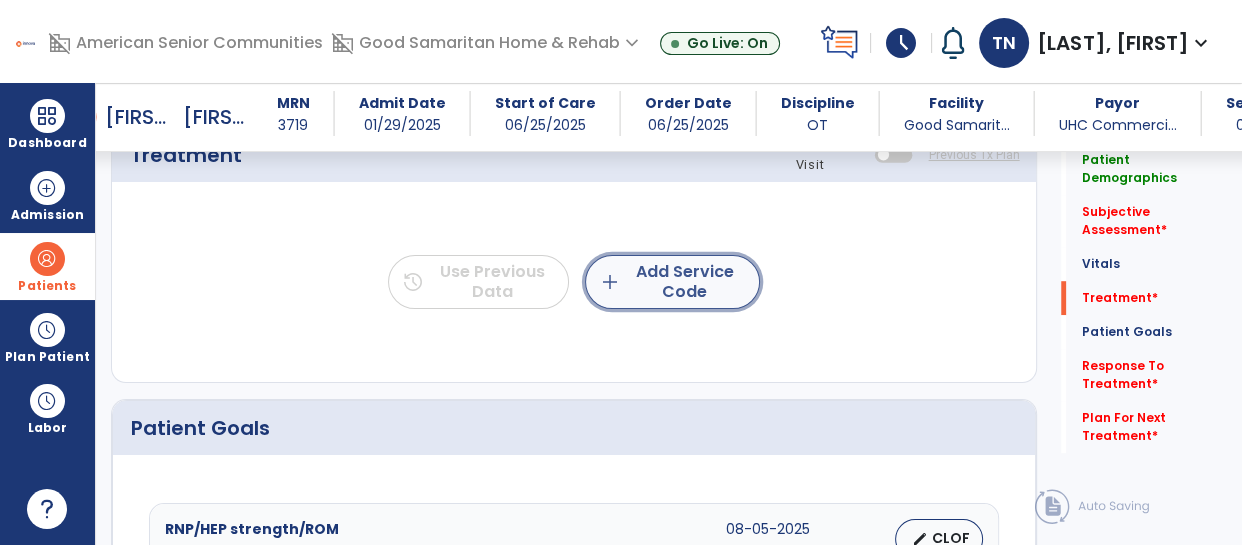 click on "add  Add Service Code" 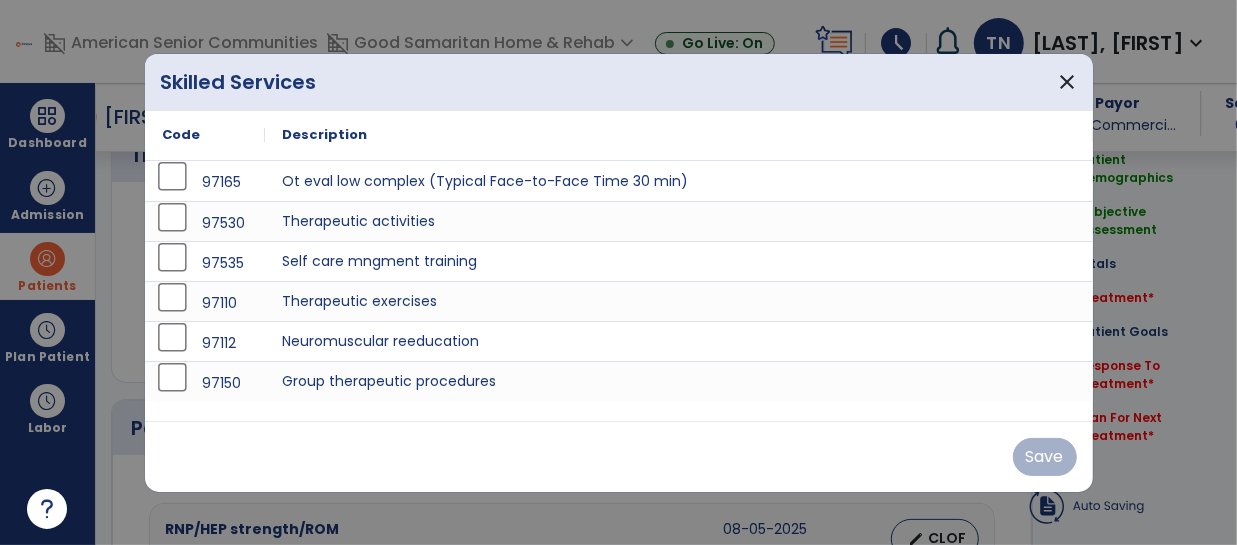 scroll, scrollTop: 1202, scrollLeft: 0, axis: vertical 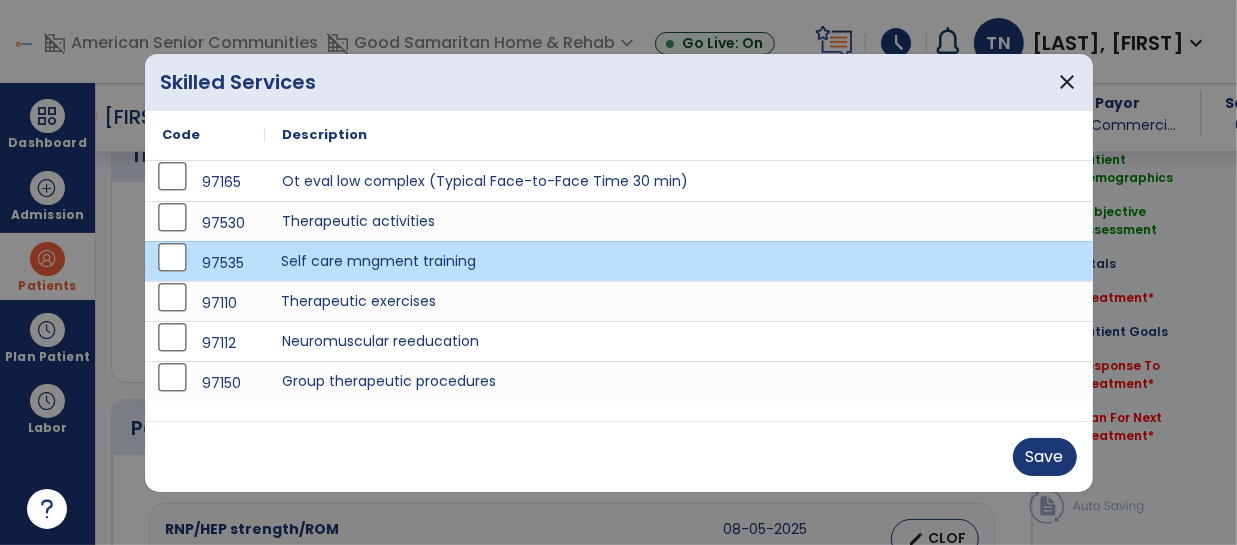 click on "Therapeutic exercises" at bounding box center [679, 301] 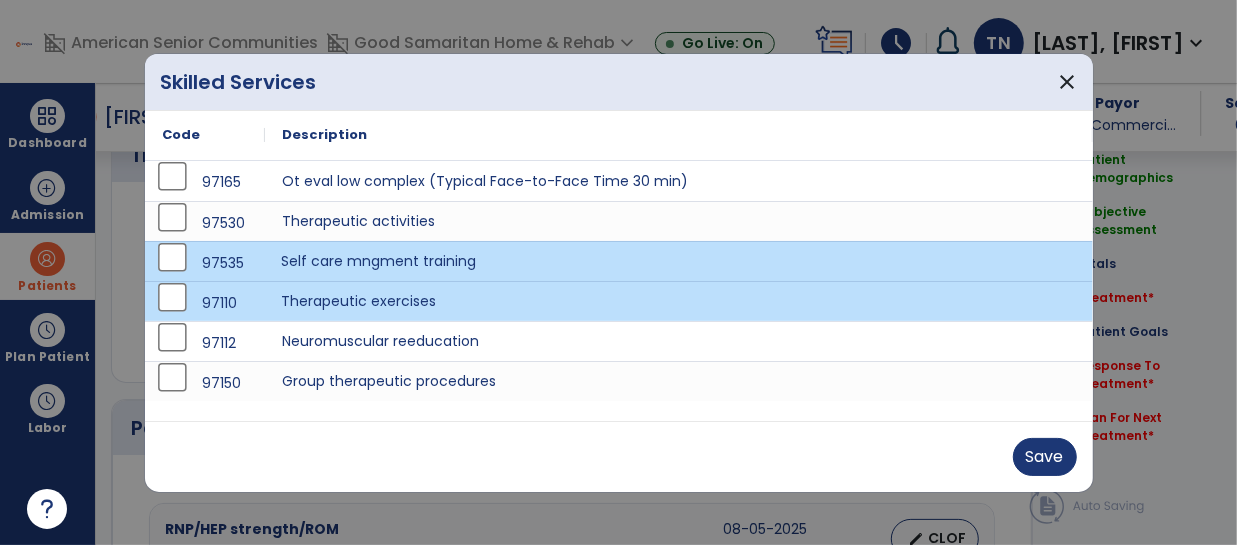 click on "Self care mngment training" at bounding box center (679, 261) 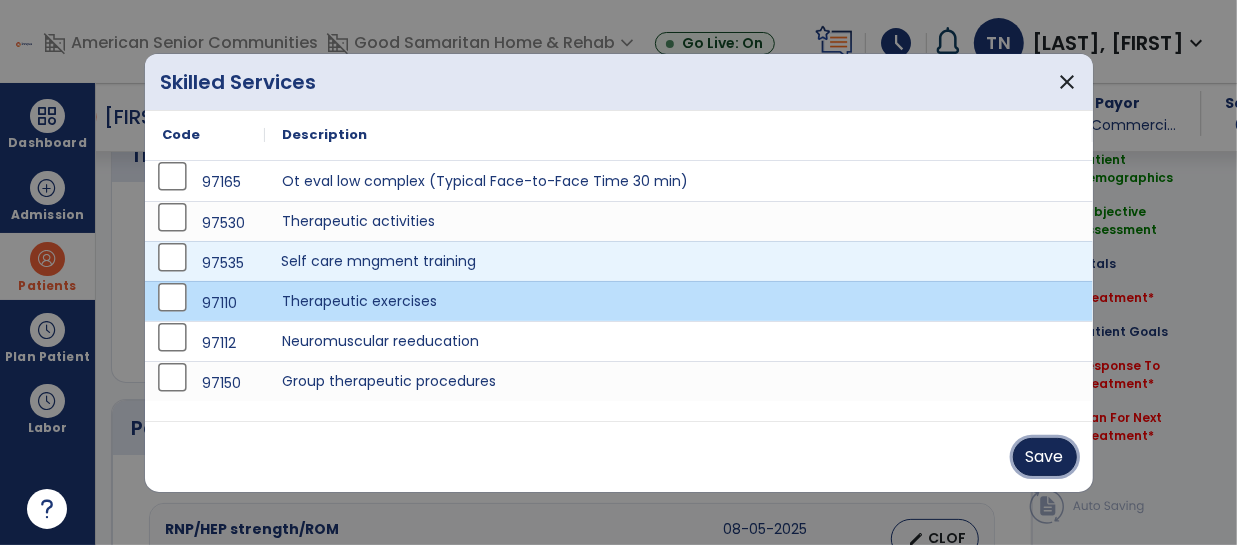 click on "Save" at bounding box center (1045, 457) 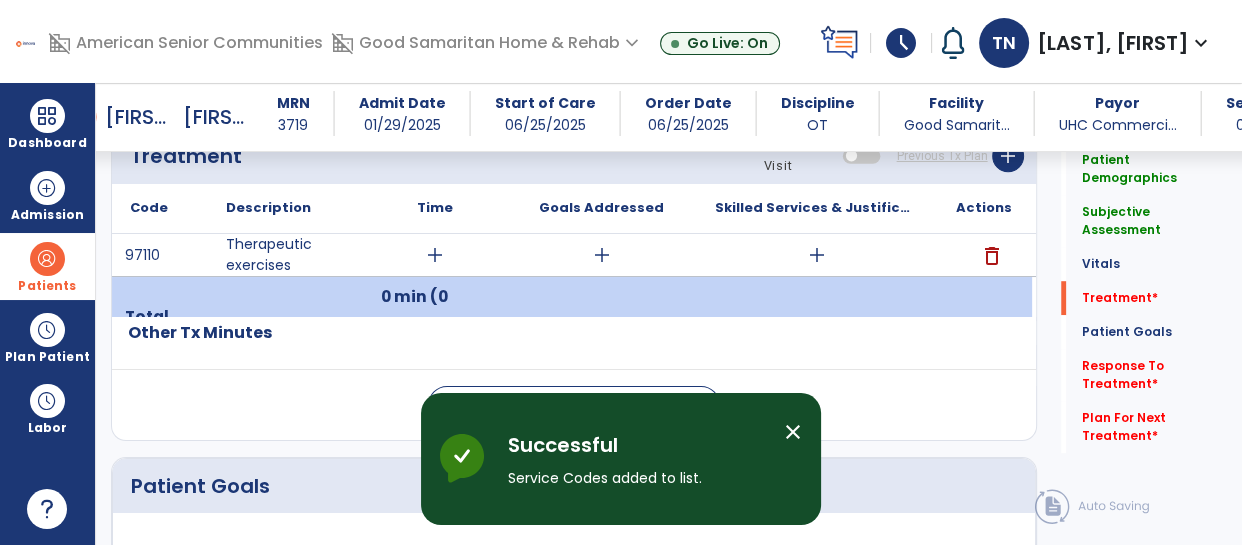 click on "add" at bounding box center [435, 255] 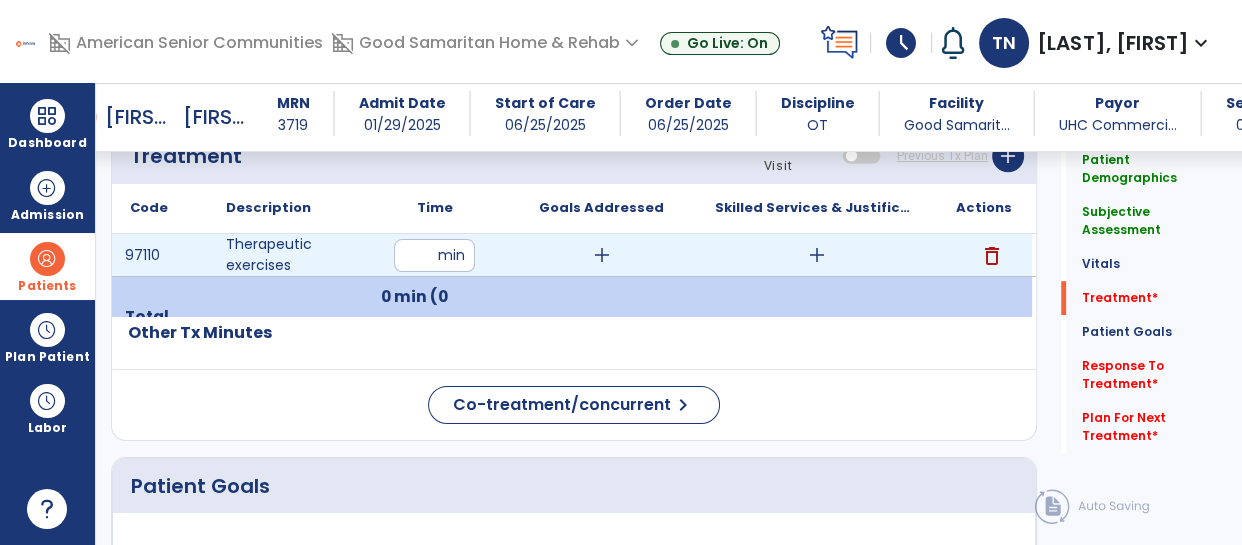 type on "**" 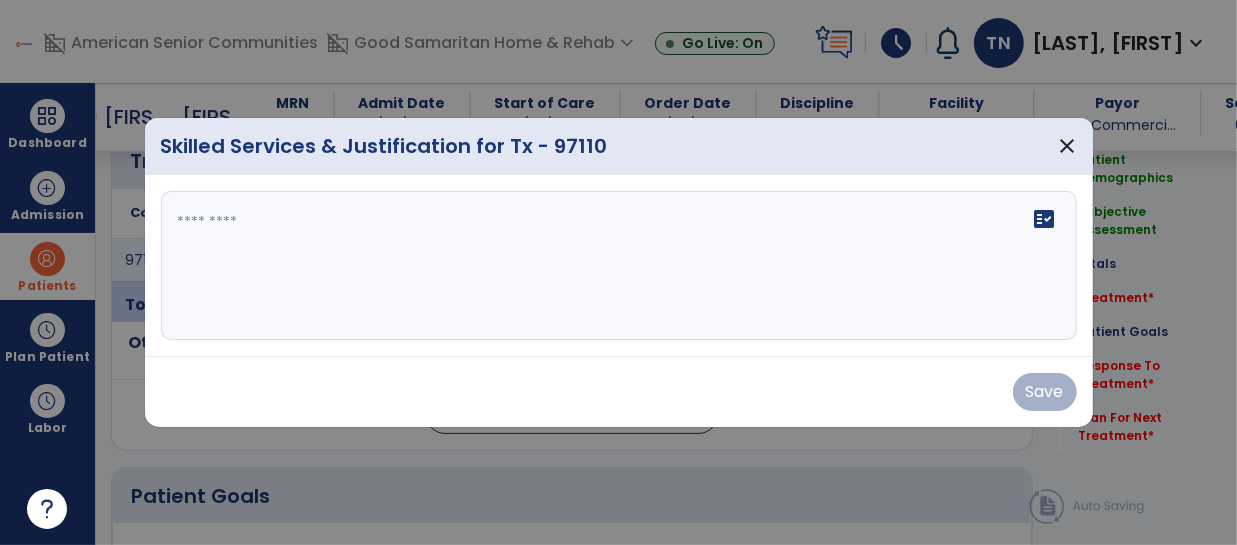 click on "fact_check" at bounding box center [619, 266] 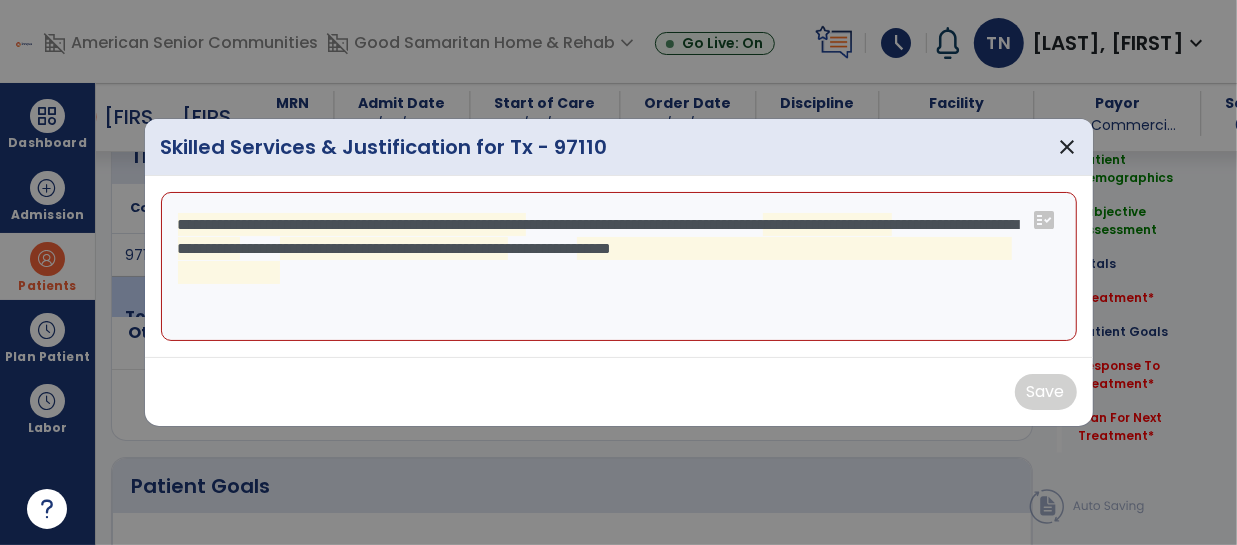 click on "**********" at bounding box center [619, 267] 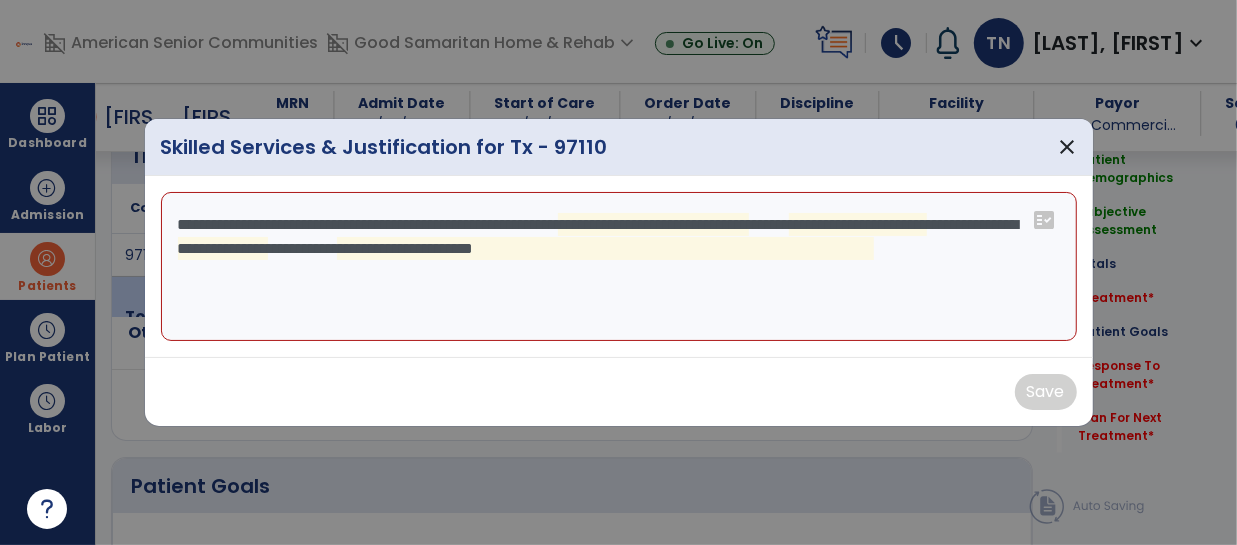 click on "**********" at bounding box center (619, 267) 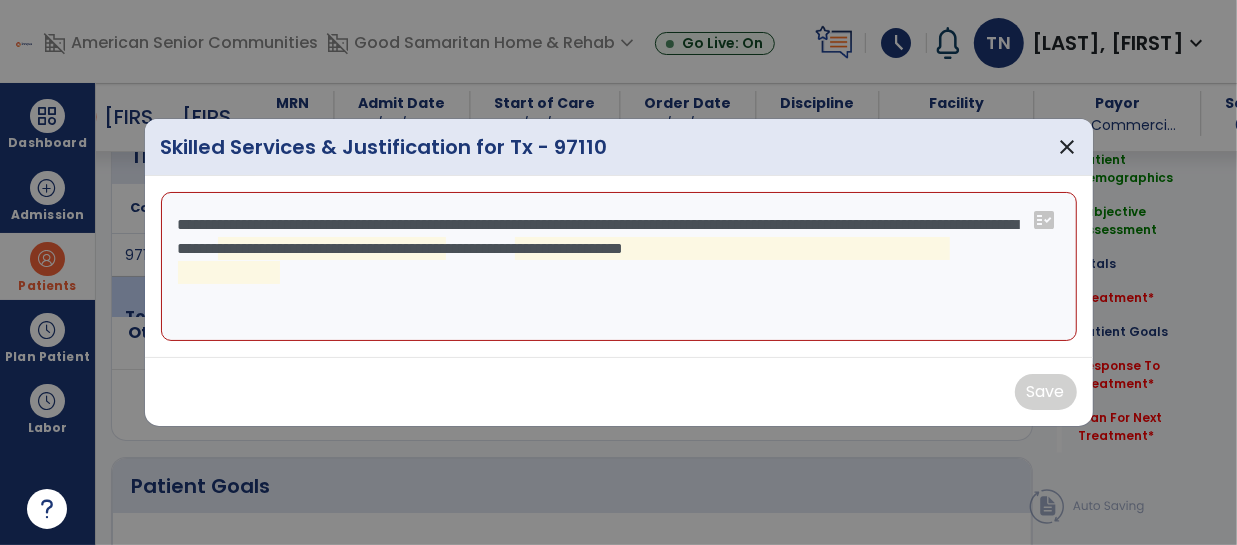 click on "**********" at bounding box center (619, 267) 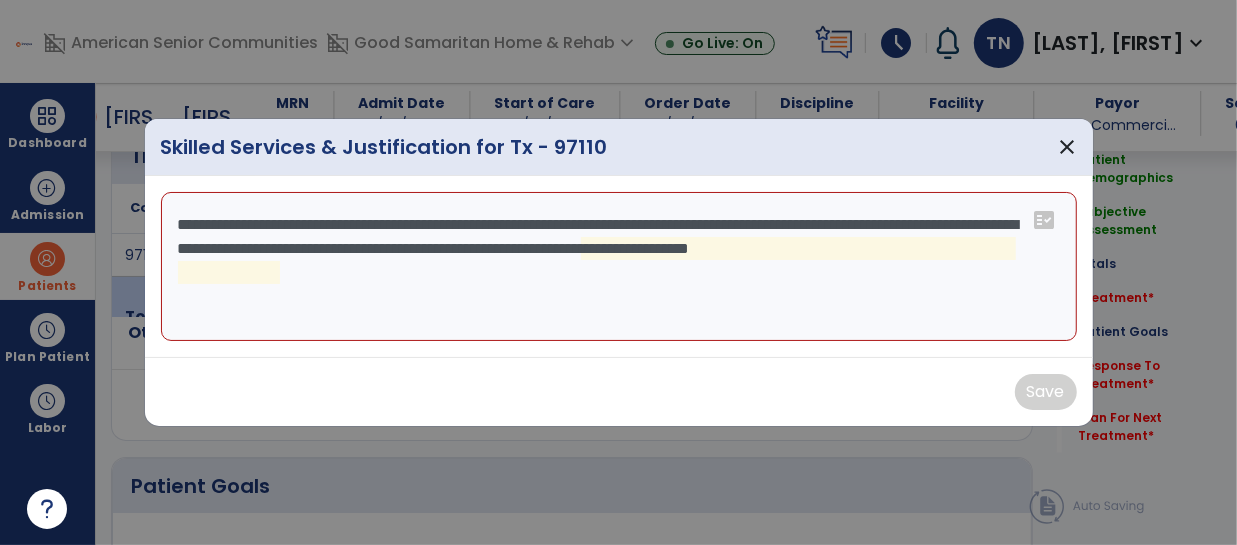 click on "**********" at bounding box center [619, 267] 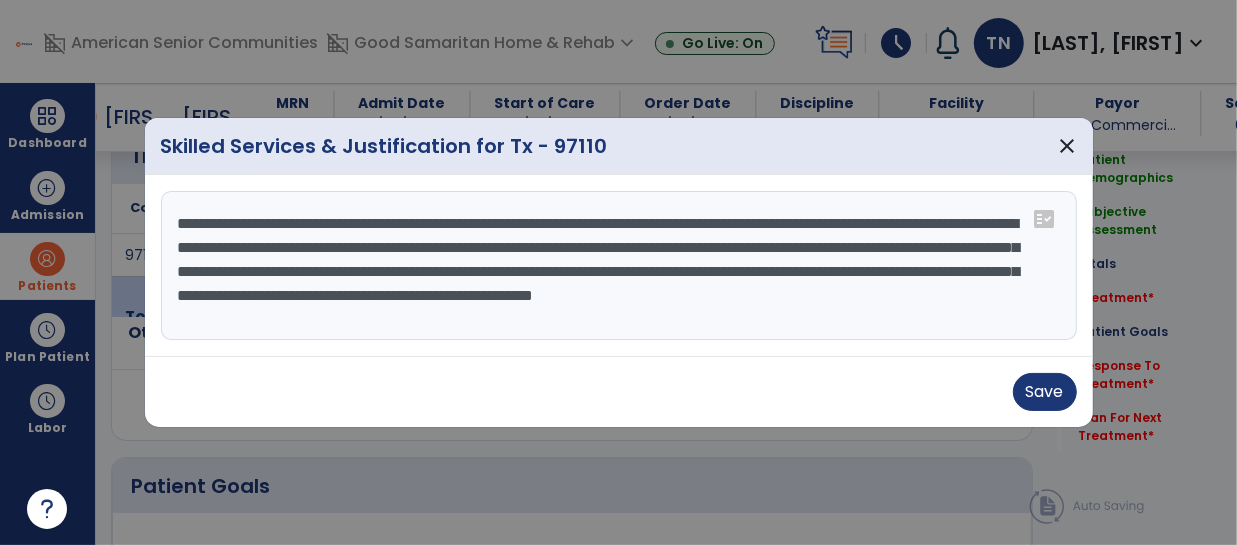 type on "**********" 